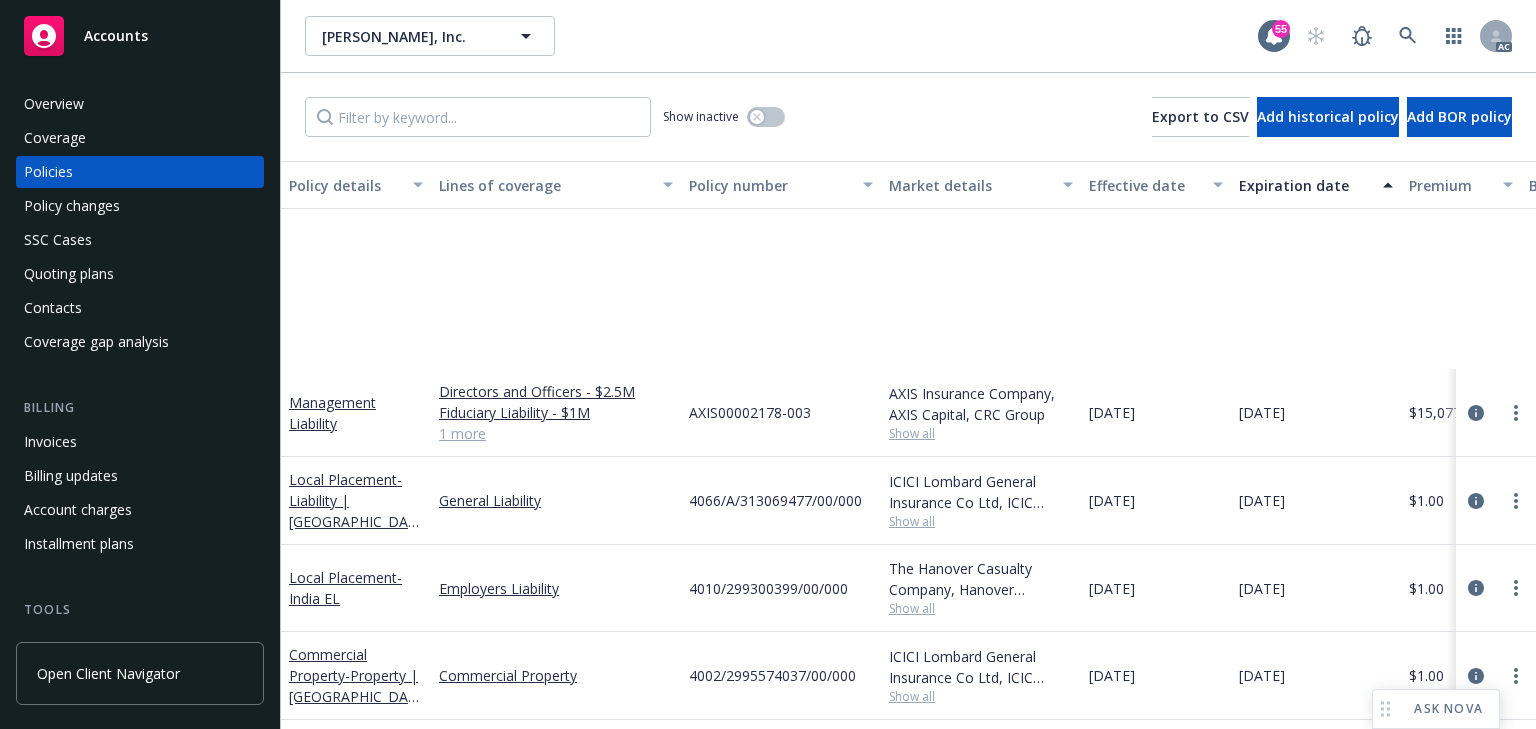 scroll, scrollTop: 0, scrollLeft: 0, axis: both 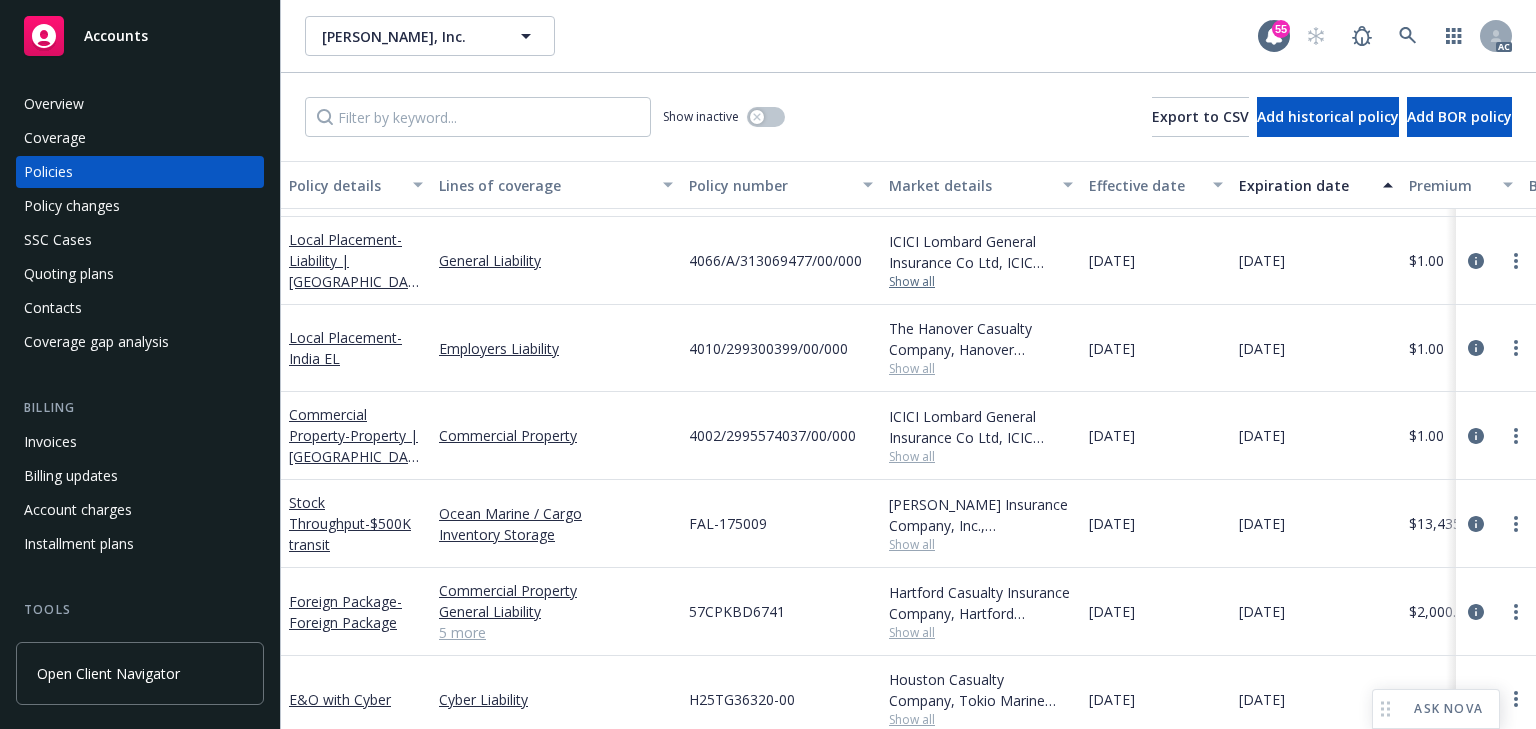 click on "Show all" at bounding box center (981, 282) 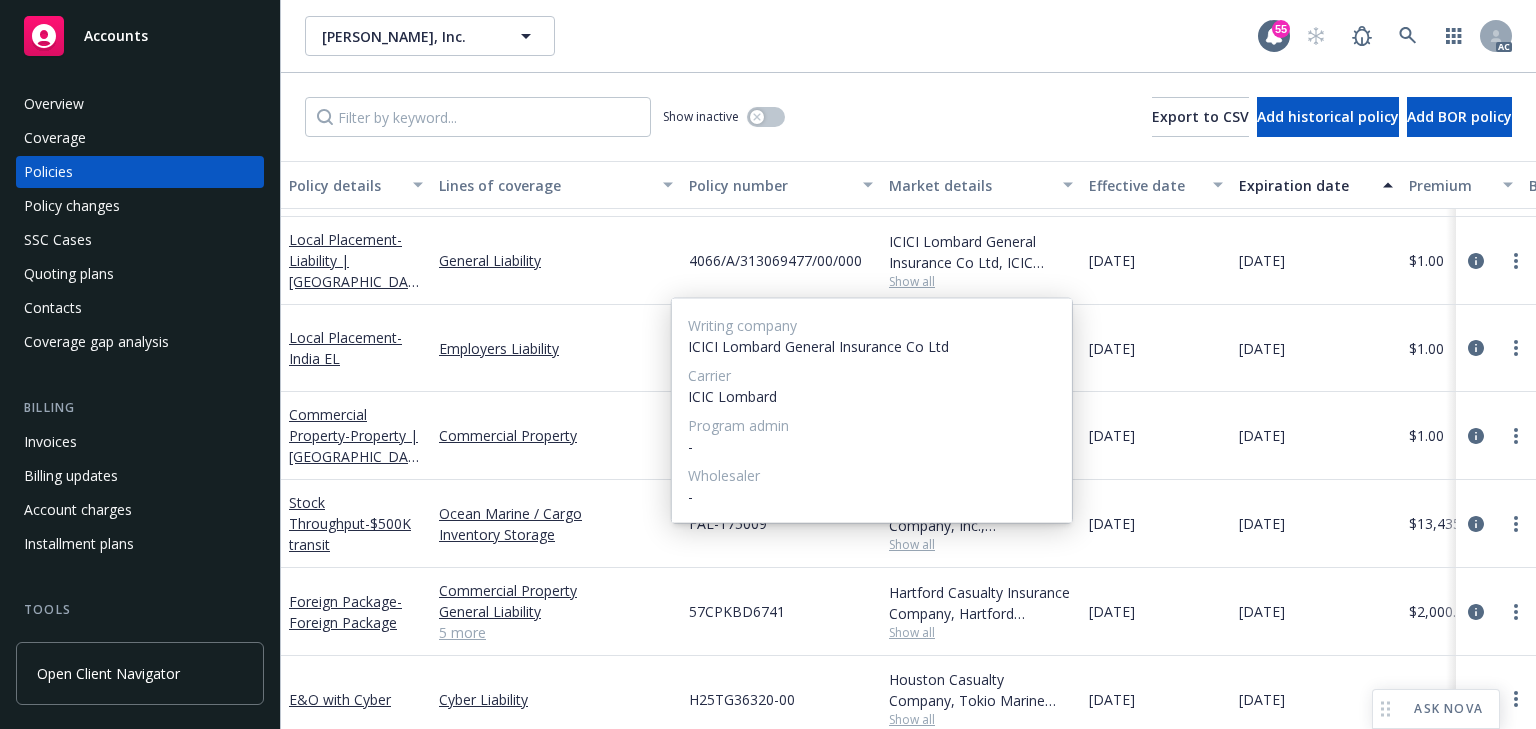click on "Writing company ICICI Lombard General Insurance Co Ltd Carrier ICIC Lombard Program admin - Wholesaler -" at bounding box center (872, 411) 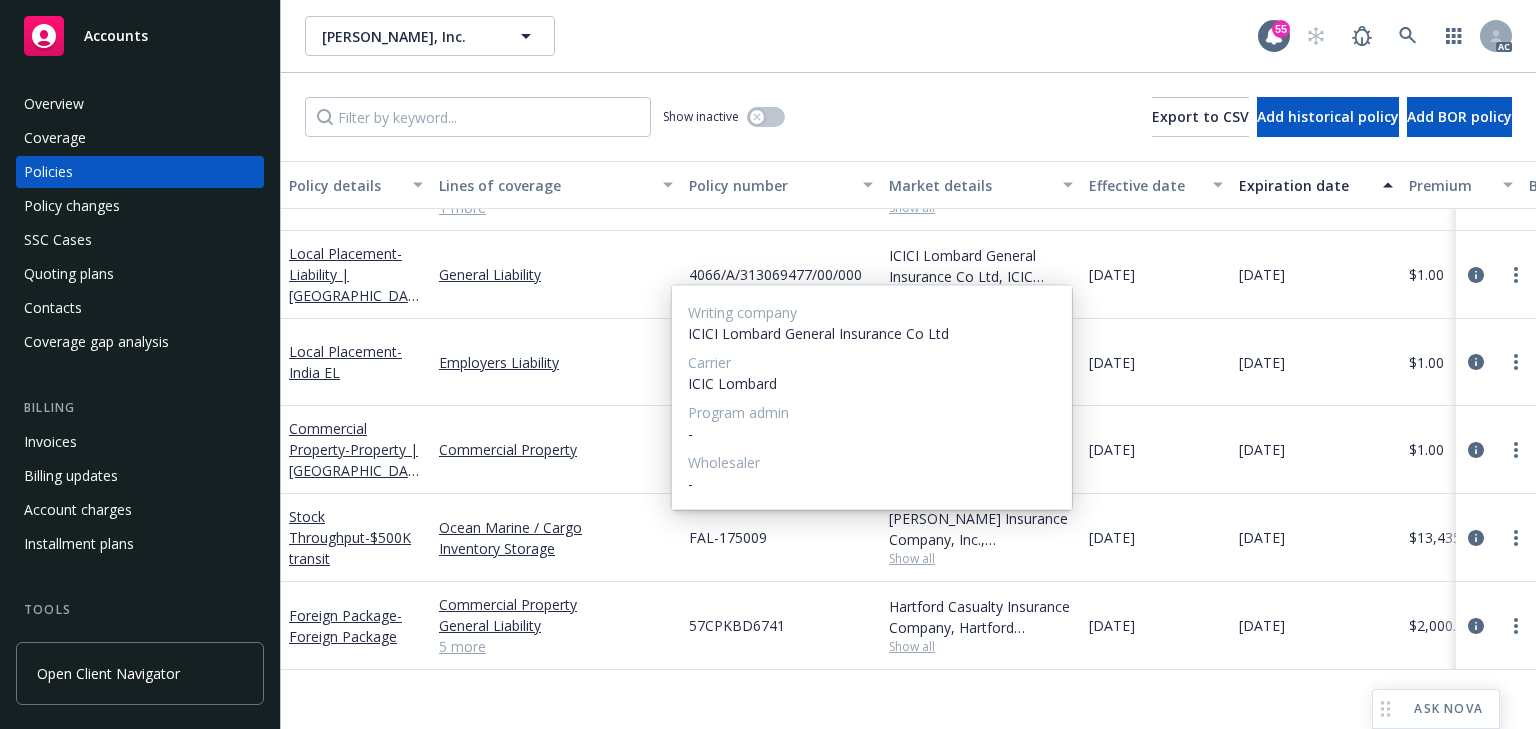 scroll, scrollTop: 0, scrollLeft: 0, axis: both 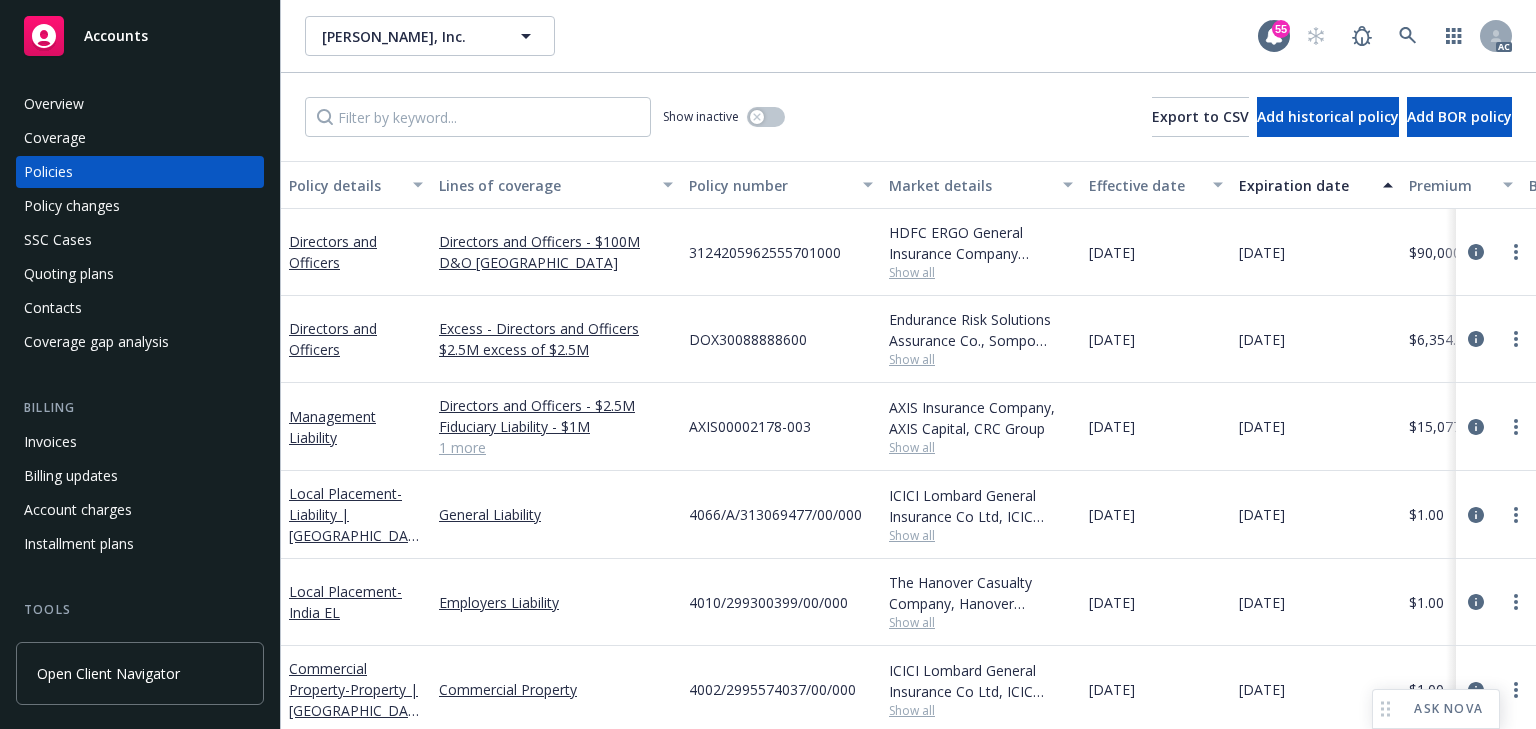 click on "3124205962555701000" at bounding box center (781, 252) 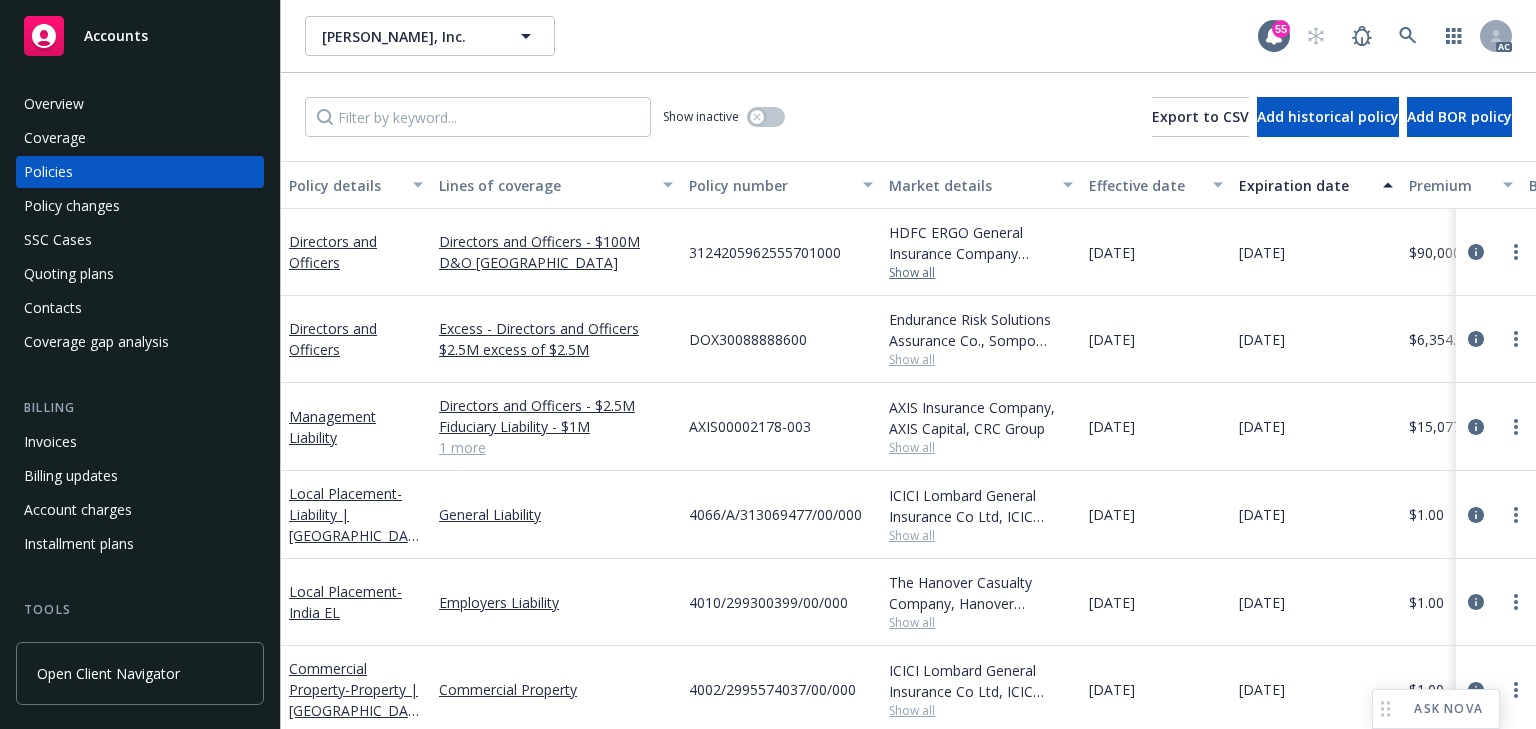 click on "Show all" at bounding box center [981, 273] 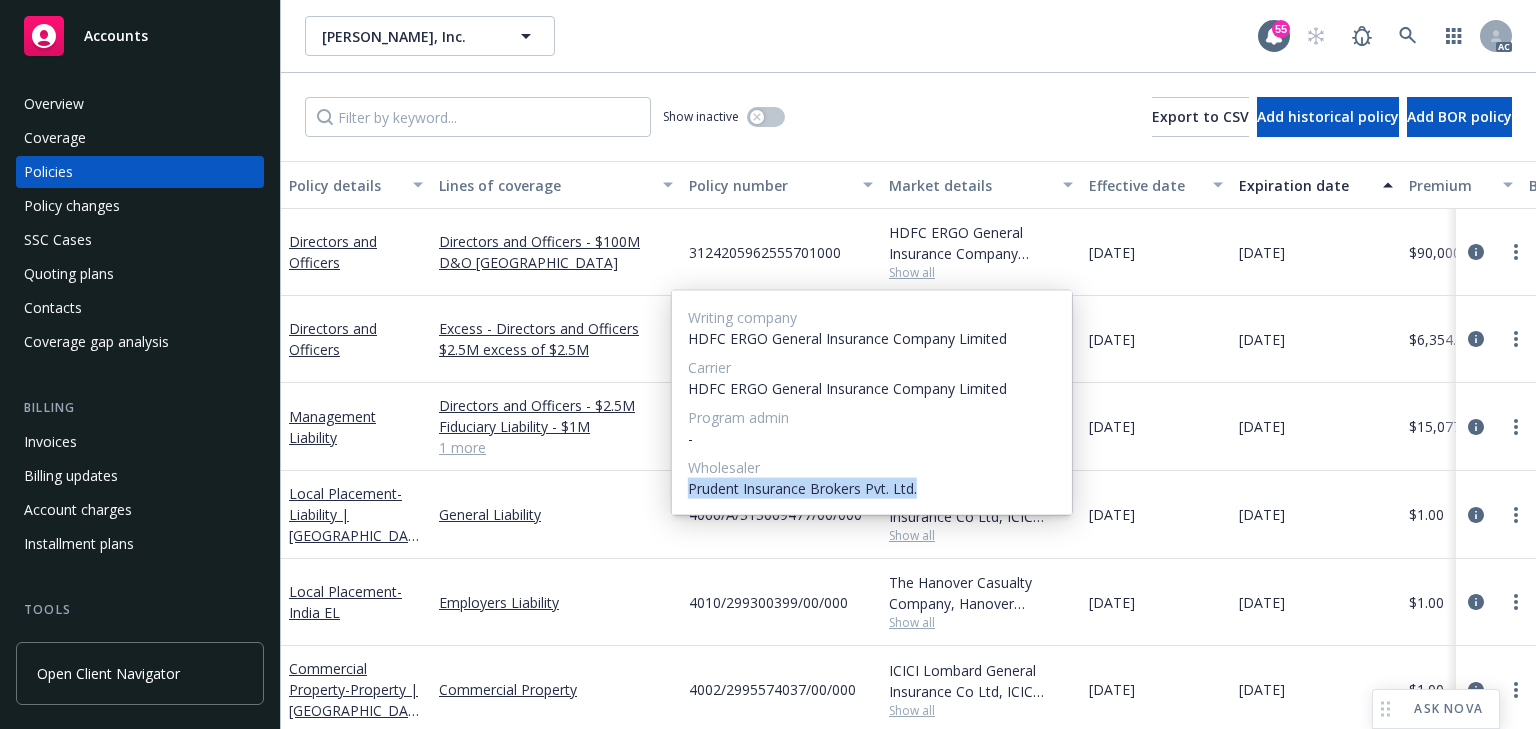 copy on "Prudent Insurance Brokers Pvt. Ltd." 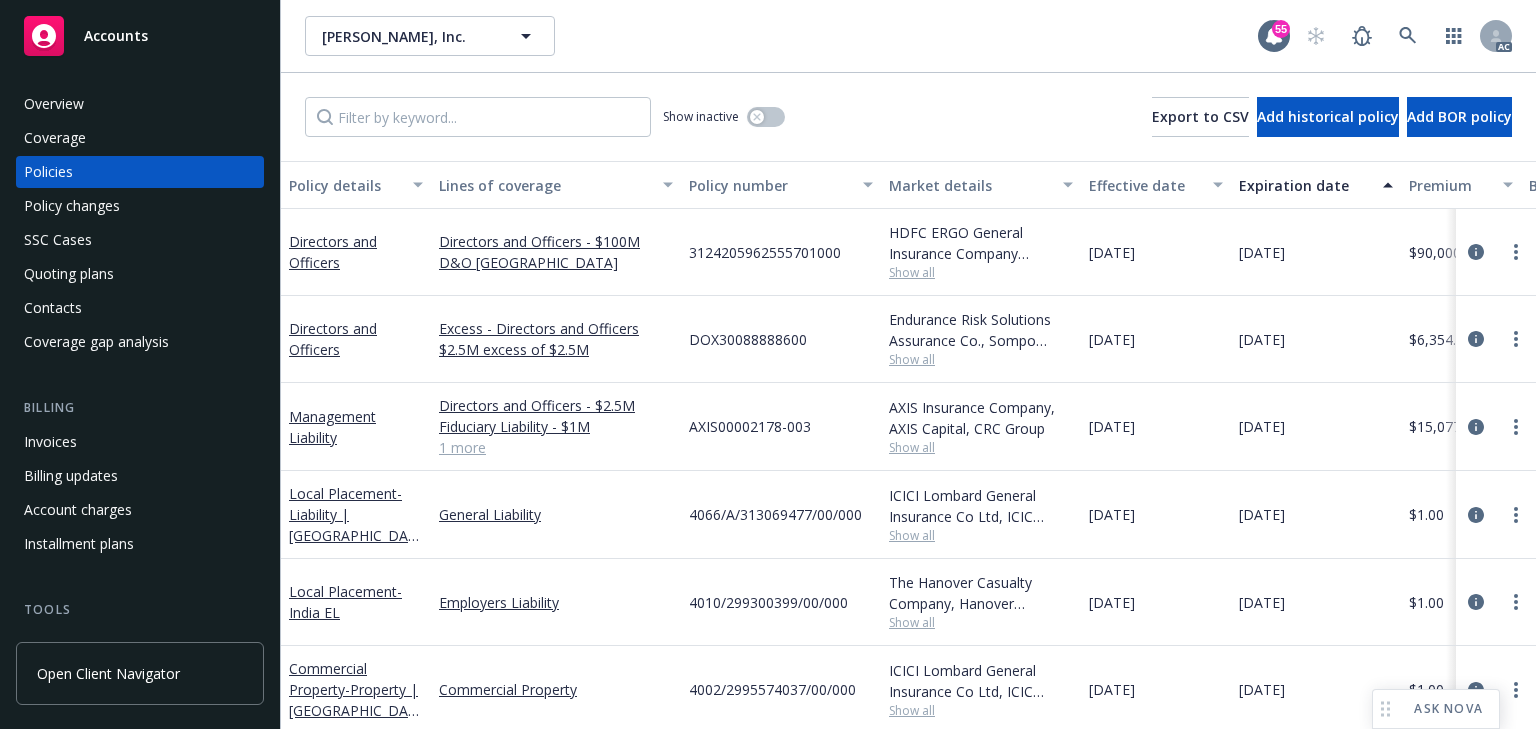 drag, startPoint x: 810, startPoint y: 275, endPoint x: 831, endPoint y: 296, distance: 29.698484 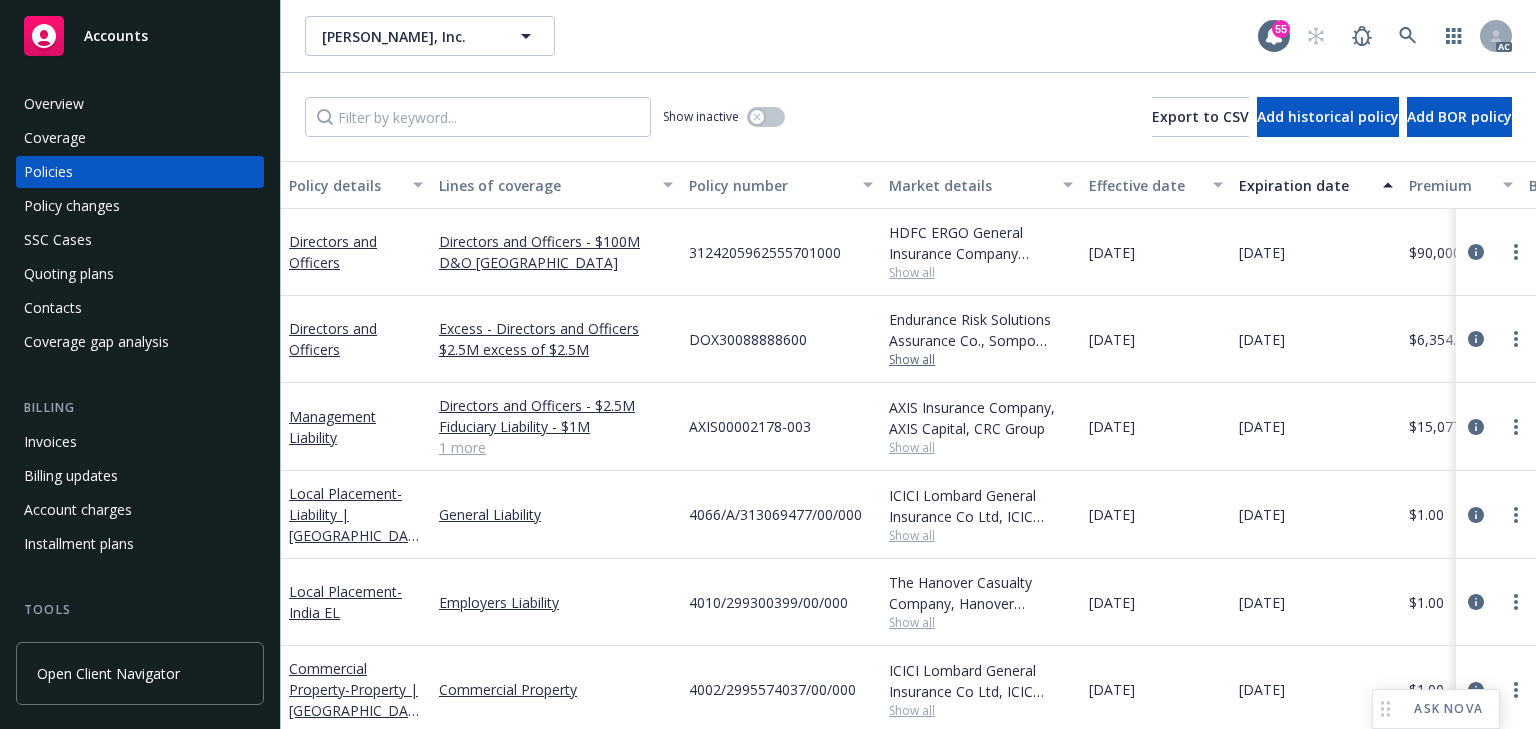 click on "Show all" at bounding box center (981, 360) 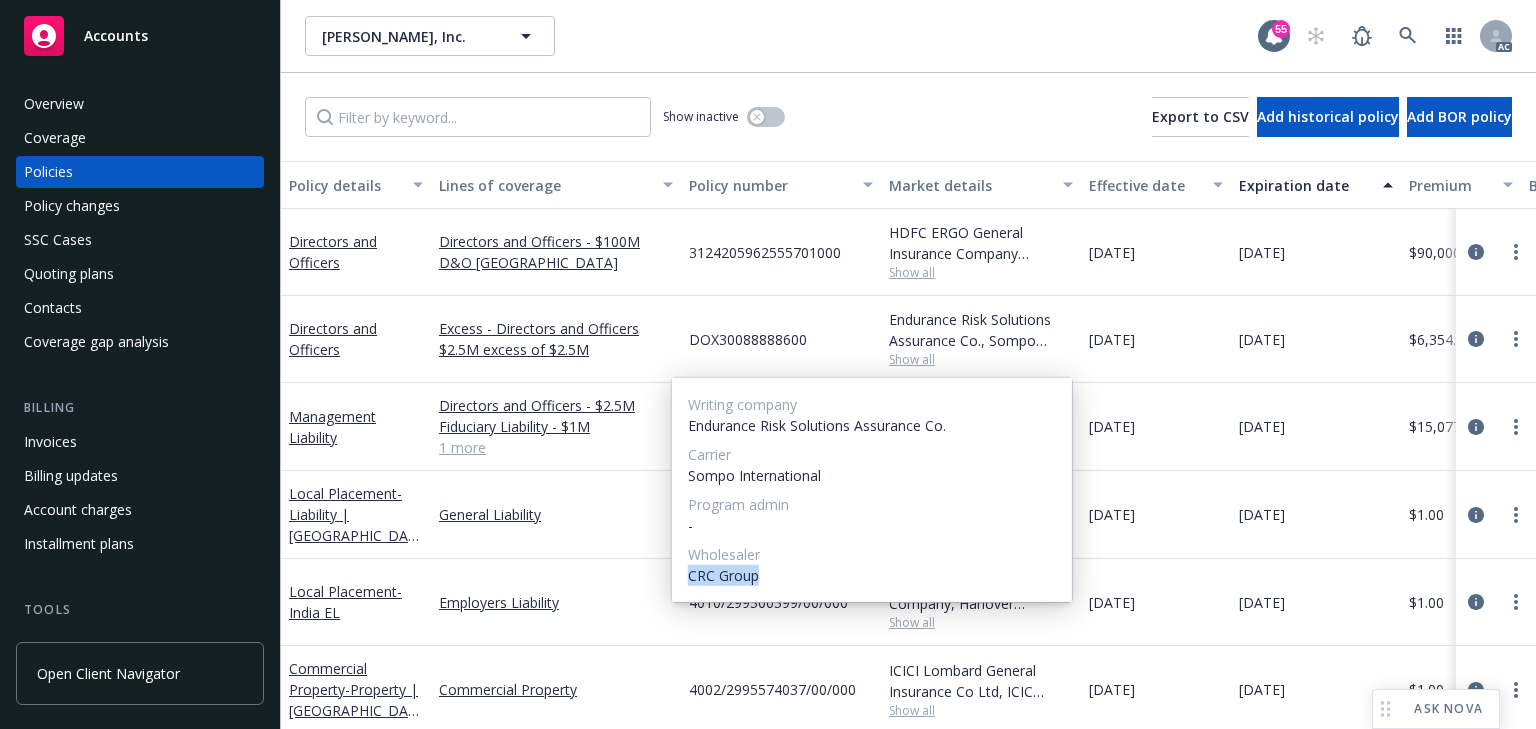 drag, startPoint x: 687, startPoint y: 576, endPoint x: 792, endPoint y: 579, distance: 105.04285 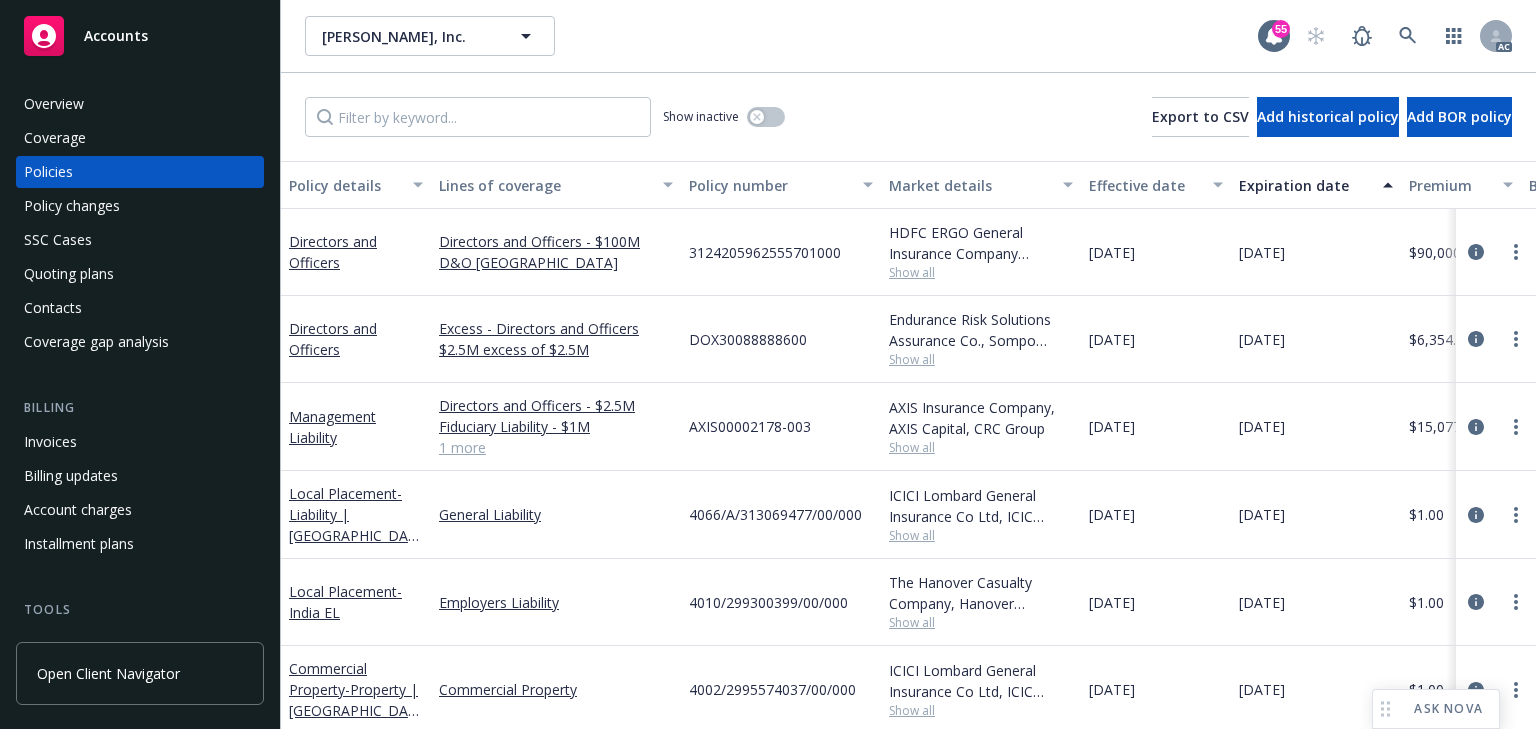 click on "DOX30088888600" at bounding box center (781, 339) 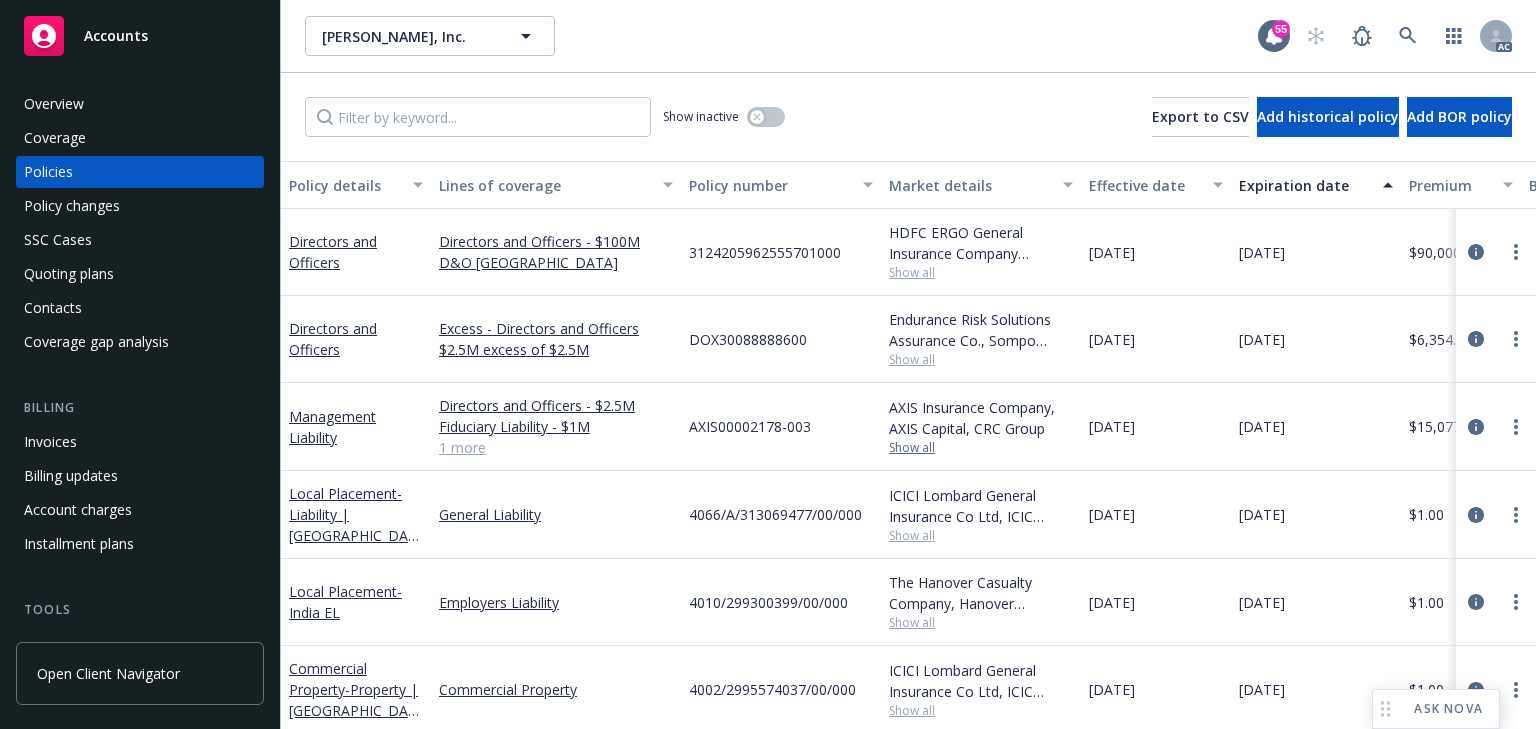 click on "Show all" at bounding box center [981, 448] 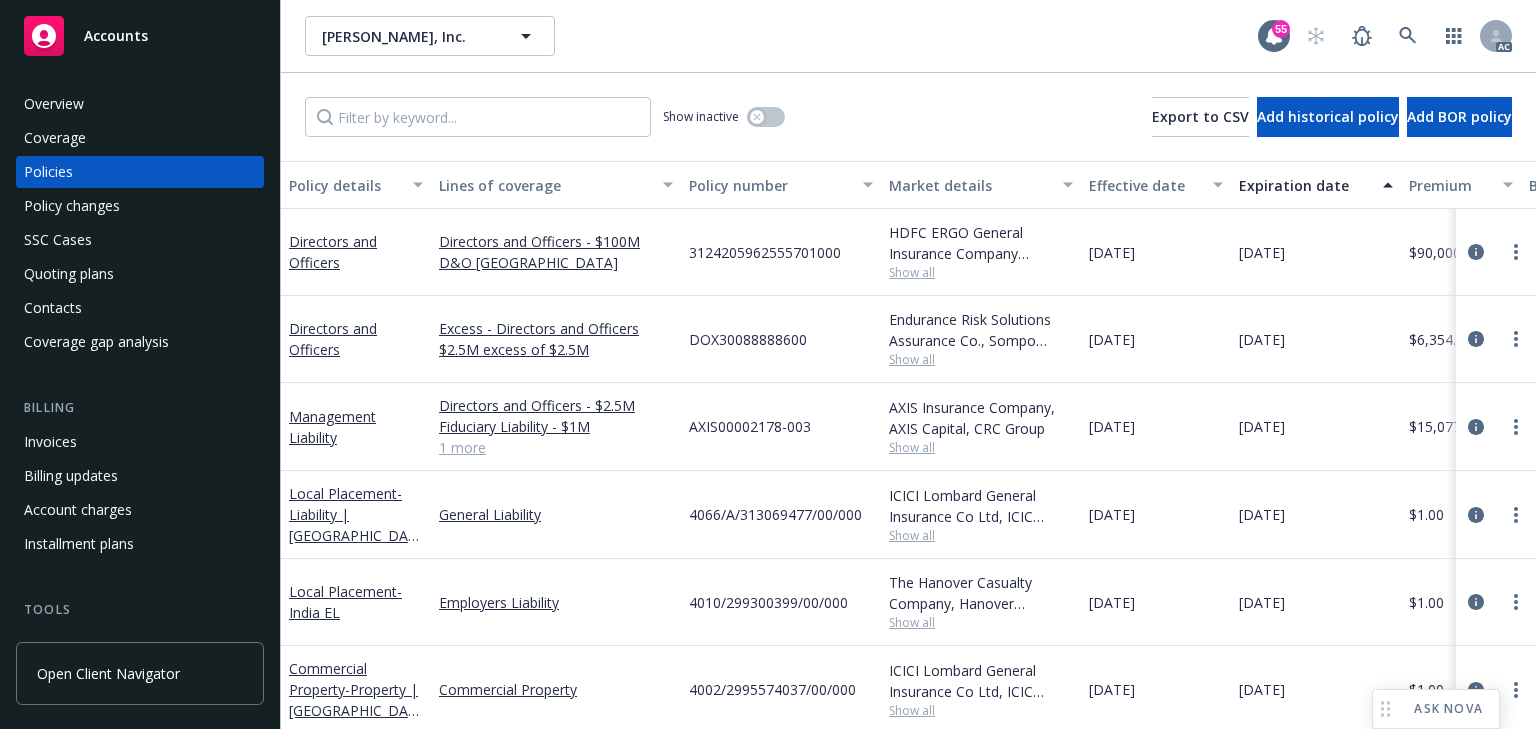 click on "AXIS00002178-003" at bounding box center [781, 427] 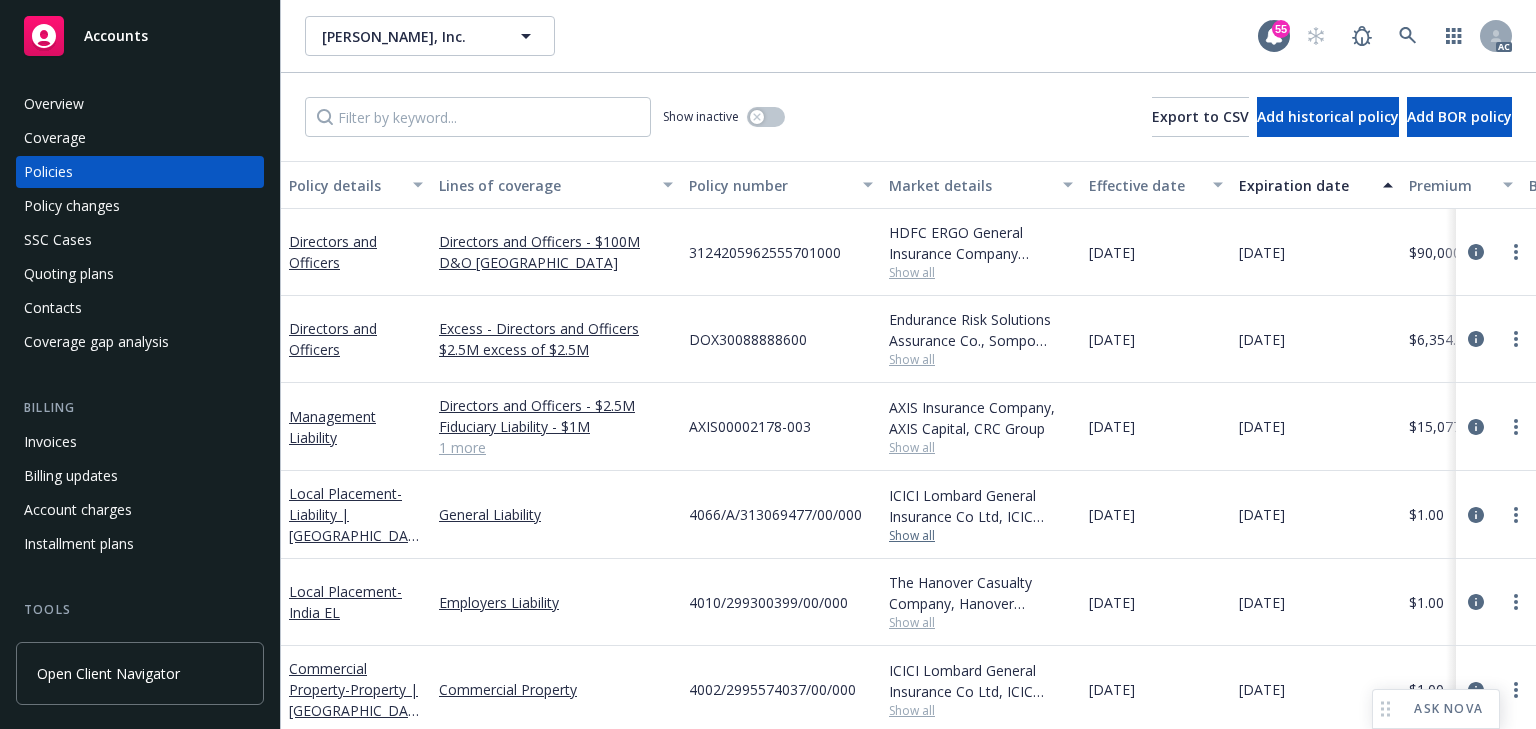 click on "Show all" at bounding box center [981, 536] 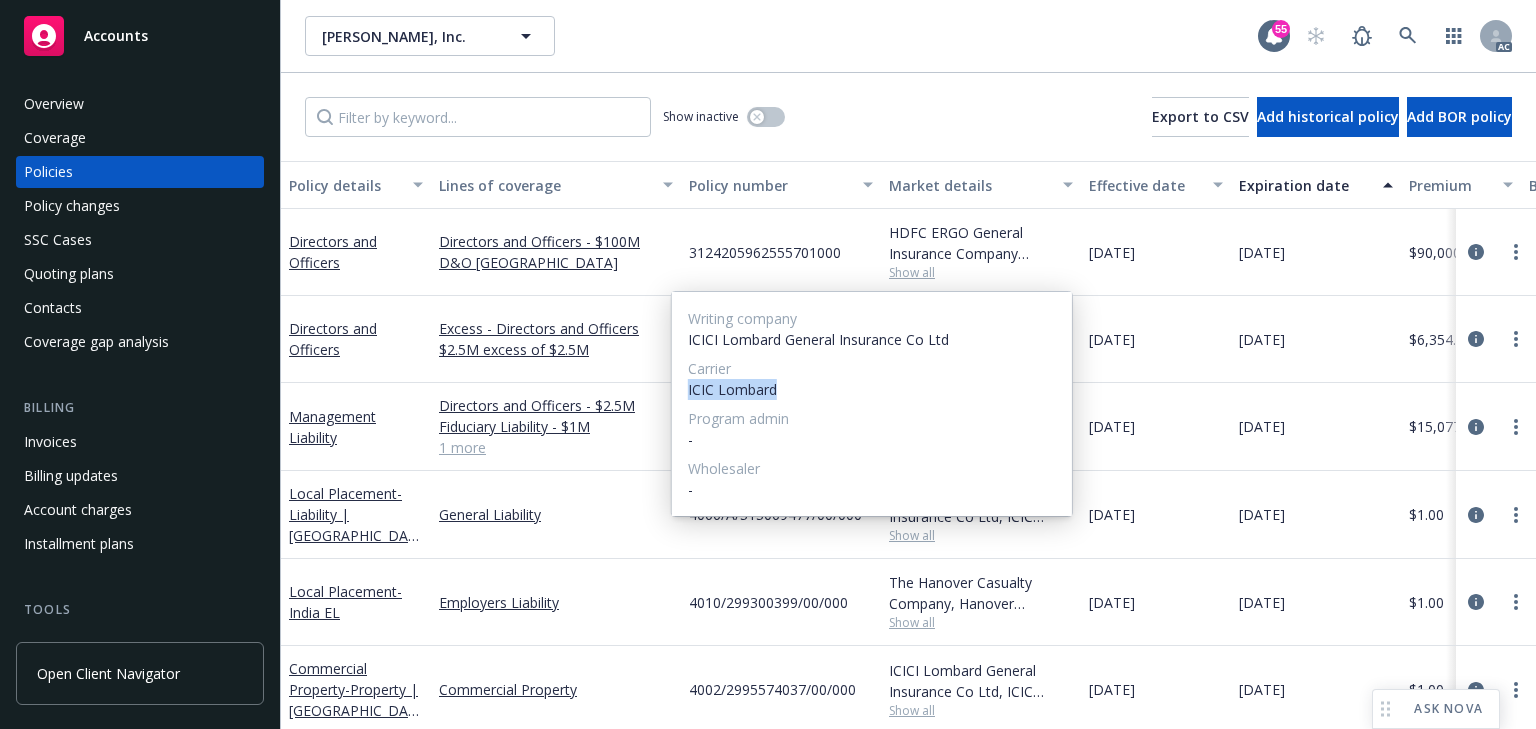 drag, startPoint x: 783, startPoint y: 392, endPoint x: 795, endPoint y: 392, distance: 12 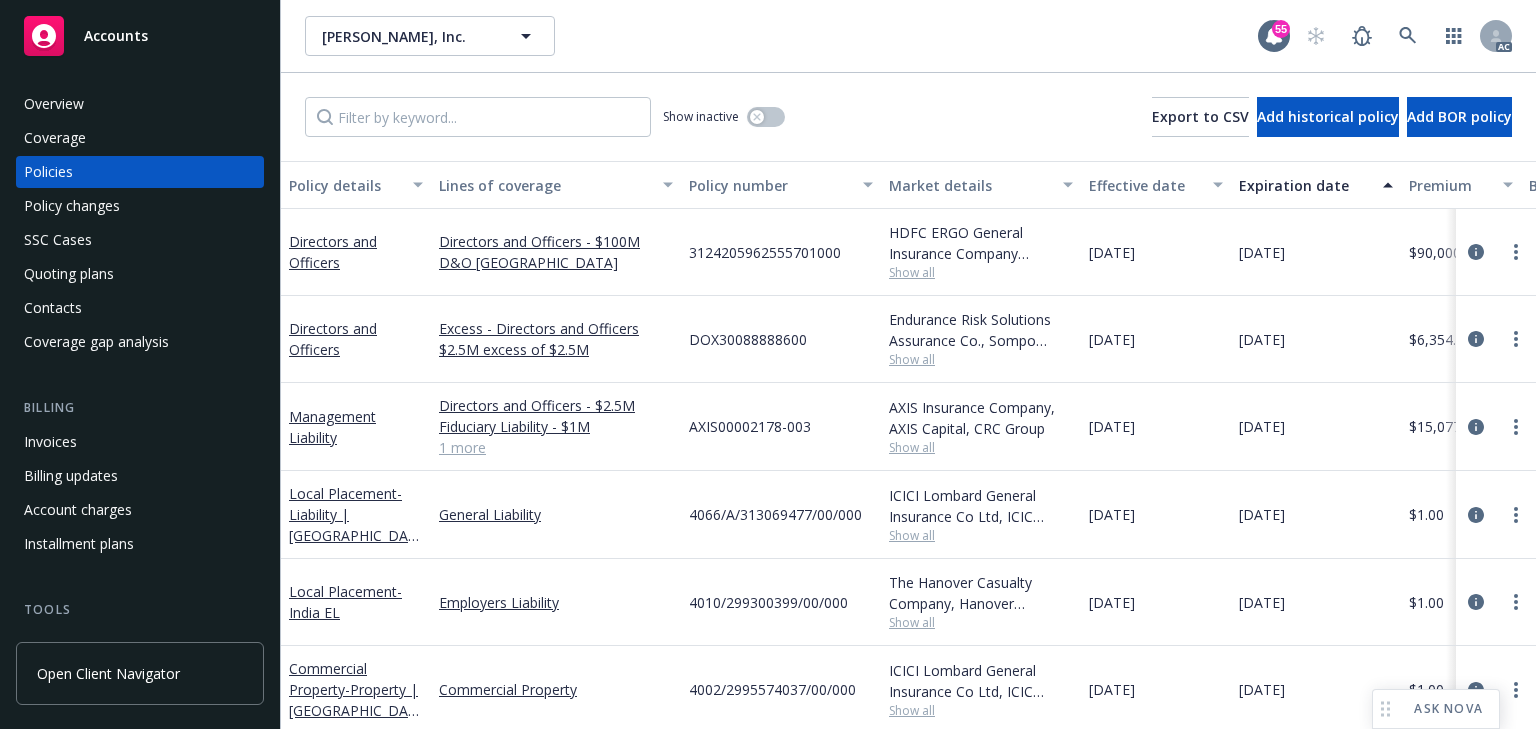 drag, startPoint x: 840, startPoint y: 264, endPoint x: 864, endPoint y: 295, distance: 39.20459 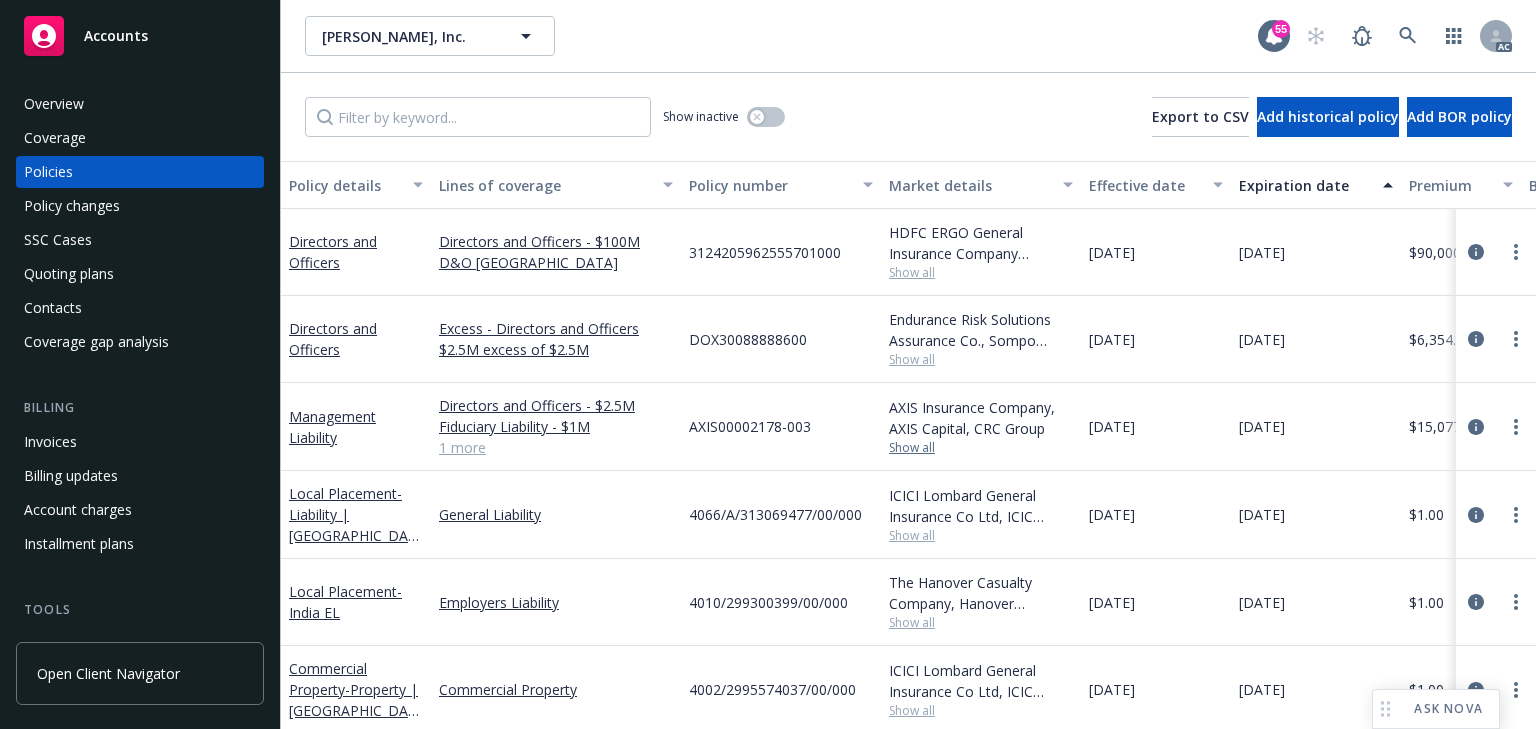 click on "Show all" at bounding box center [981, 448] 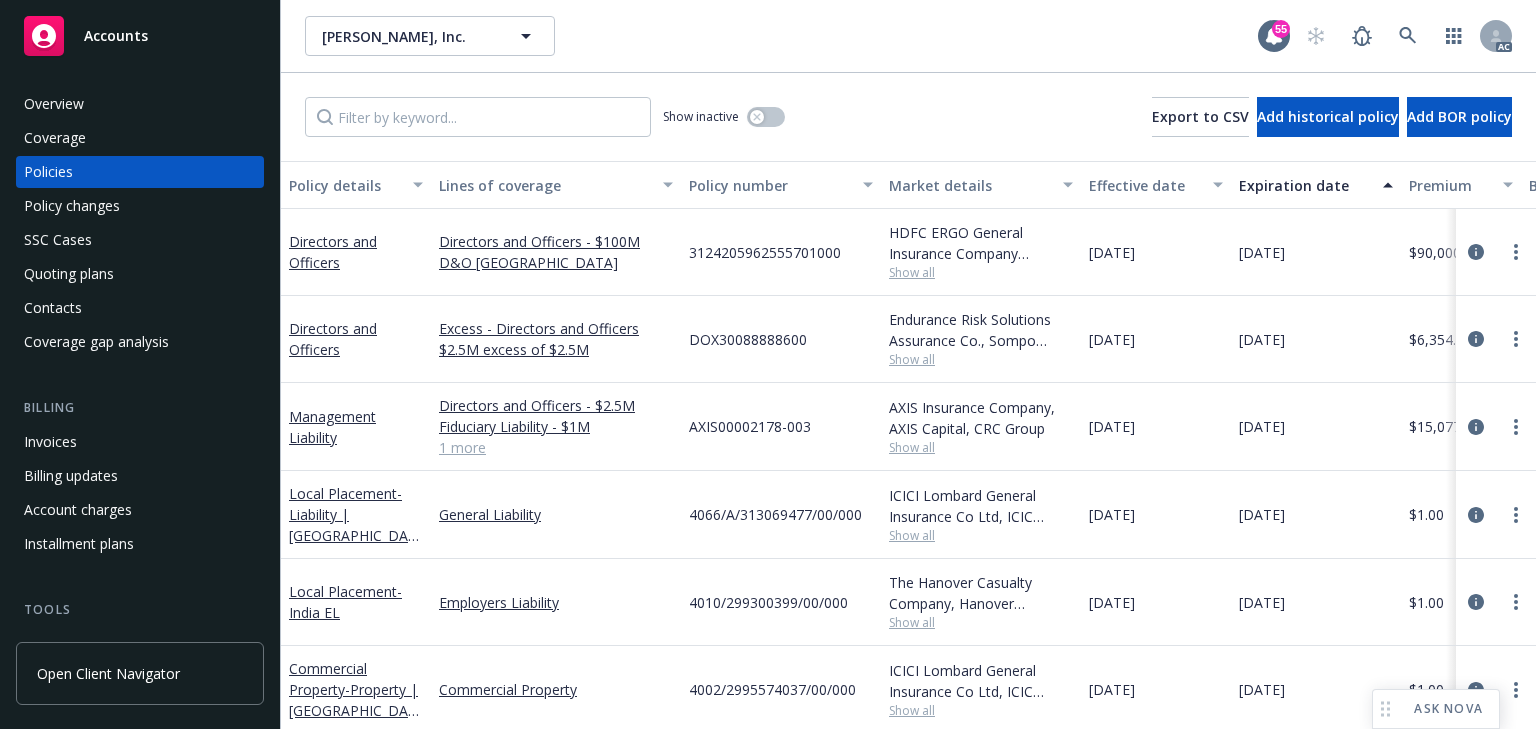 click on "AXIS00002178-003" at bounding box center [781, 427] 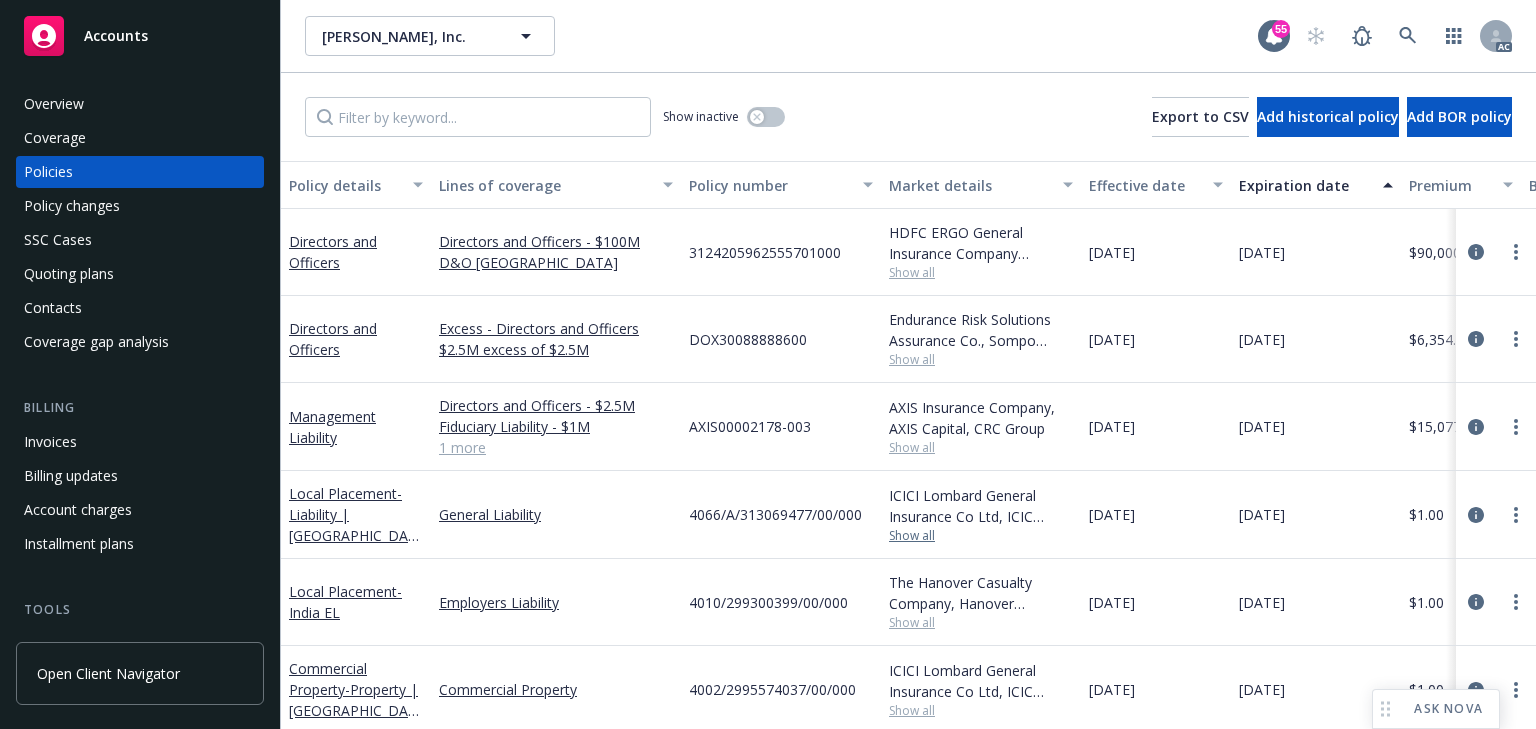 click on "Show all" at bounding box center (981, 536) 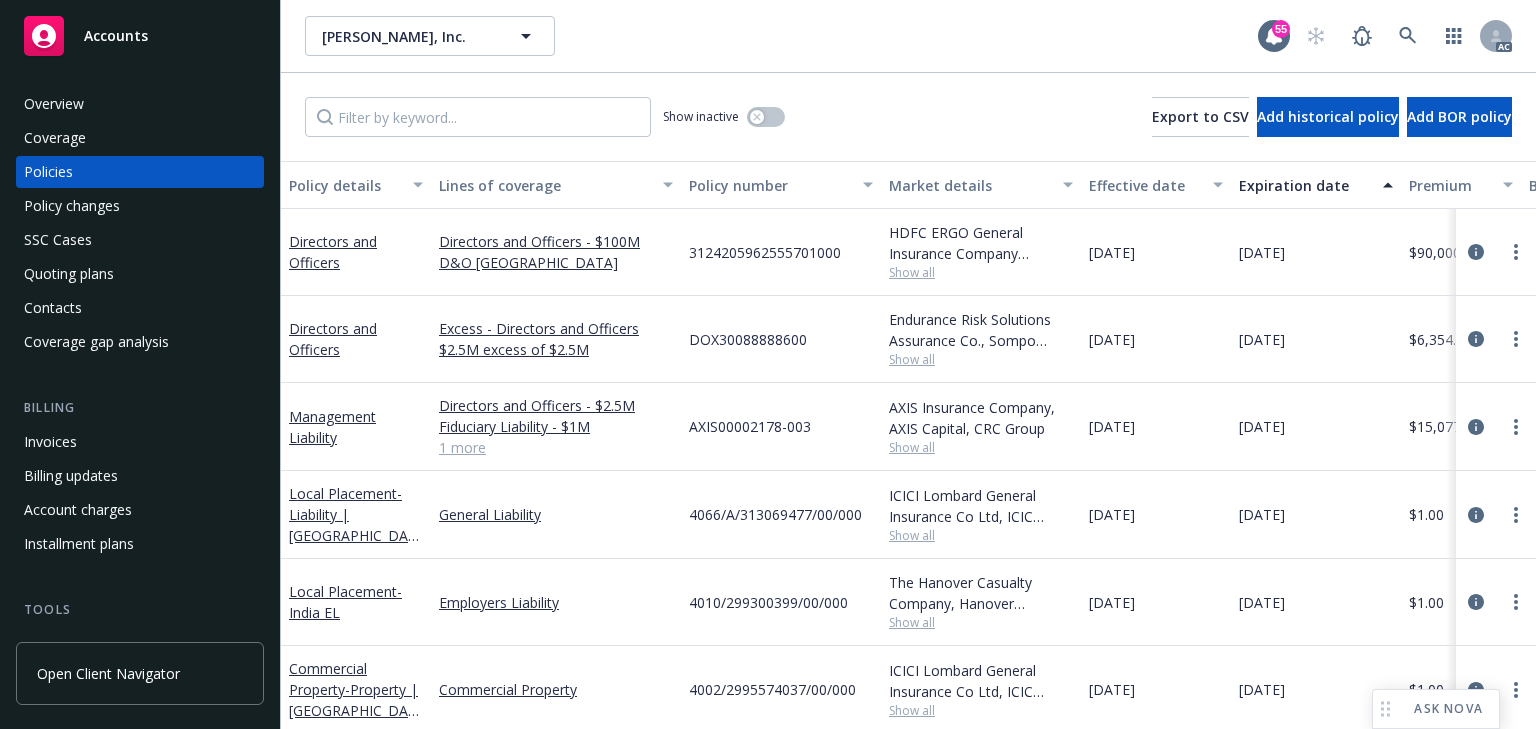 click on "4066/A/313069477/00/000" at bounding box center (781, 515) 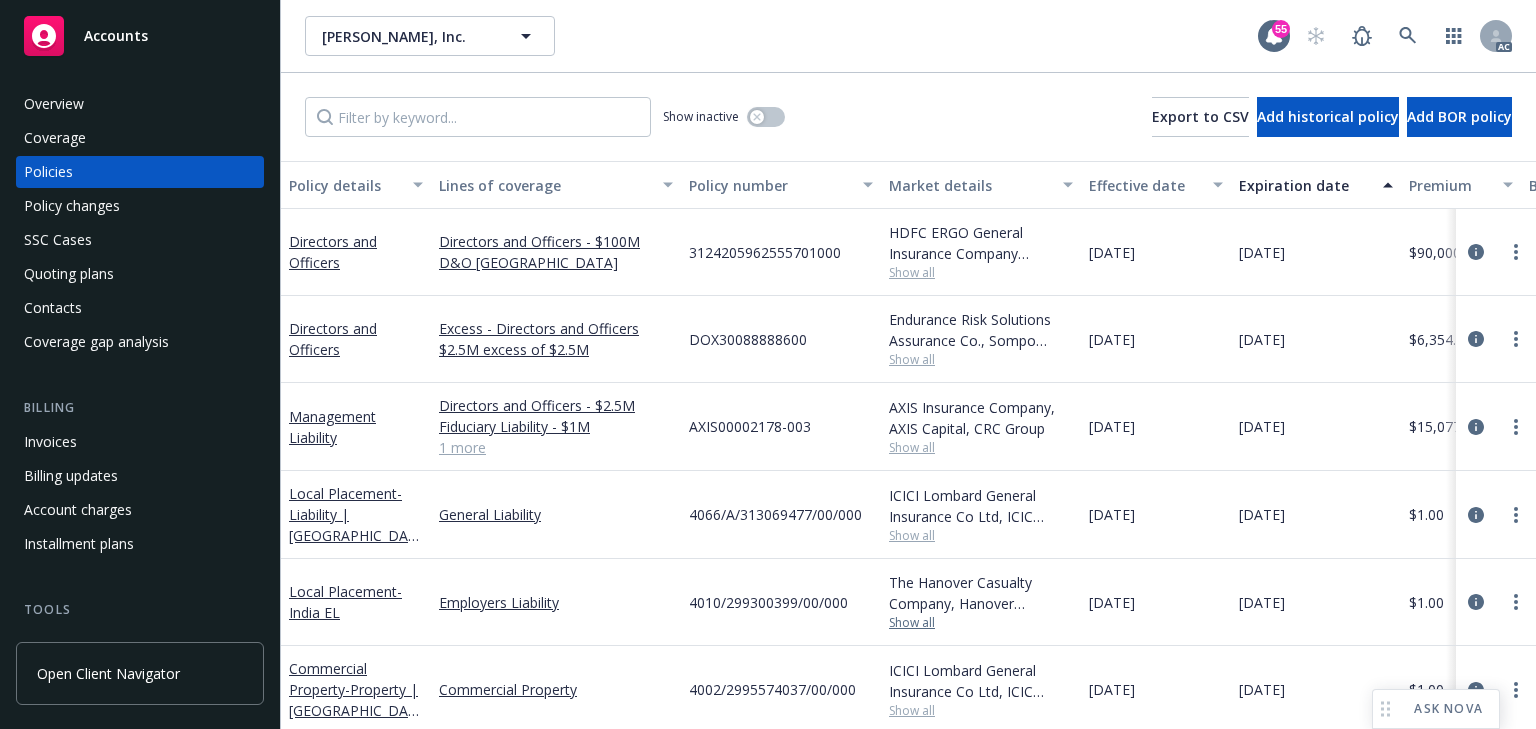 click on "Show all" at bounding box center [981, 623] 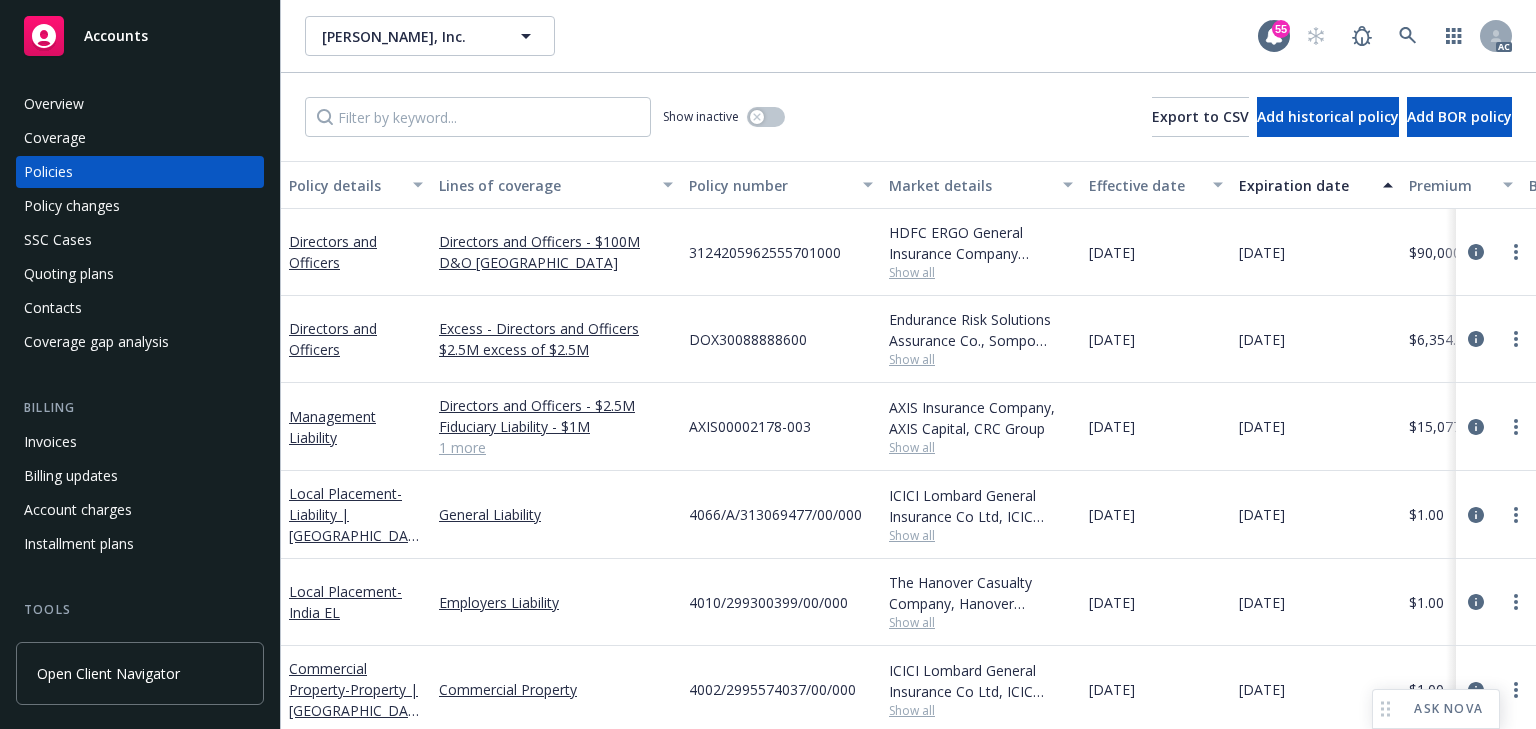 click on "4010/299300399/00/000" at bounding box center (781, 602) 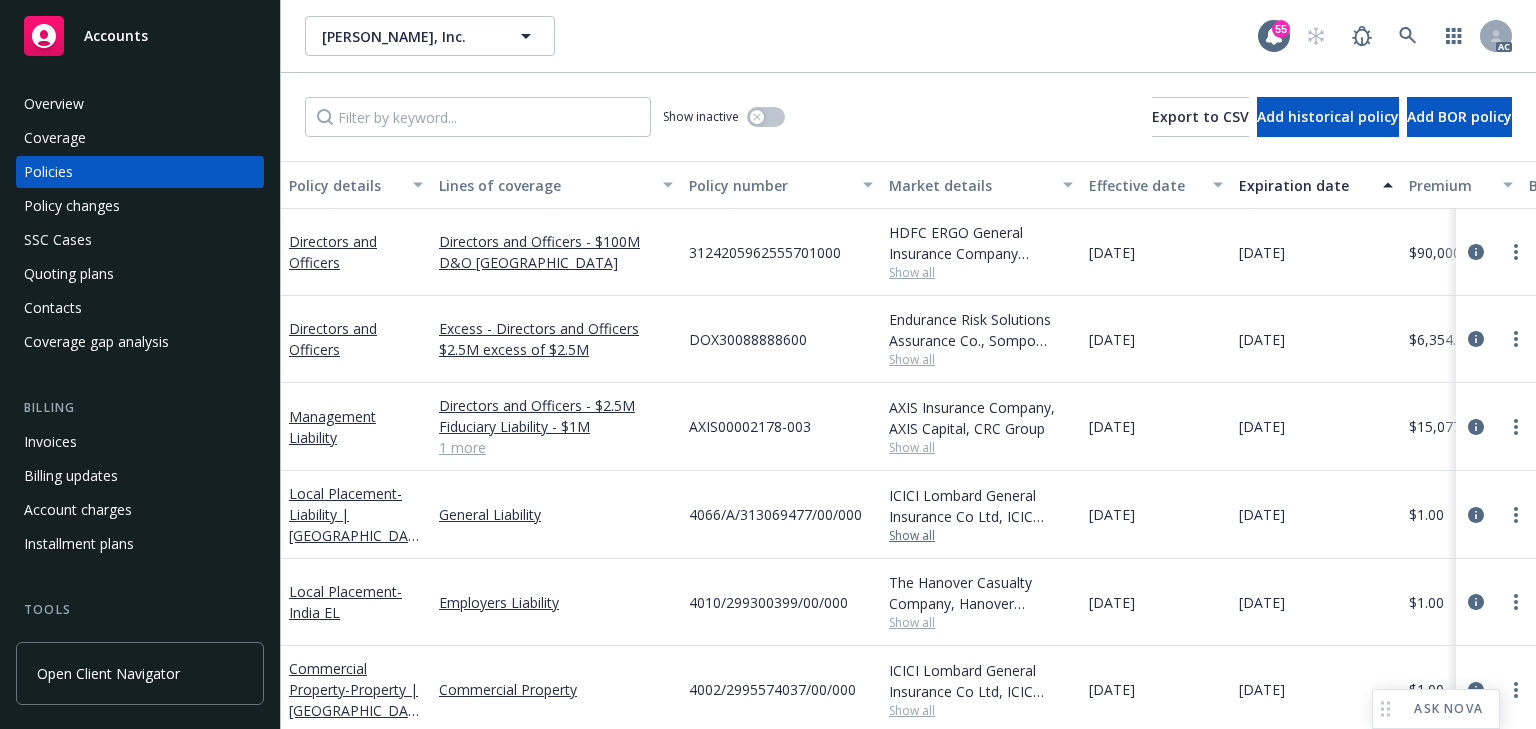 click on "Show all" at bounding box center [981, 536] 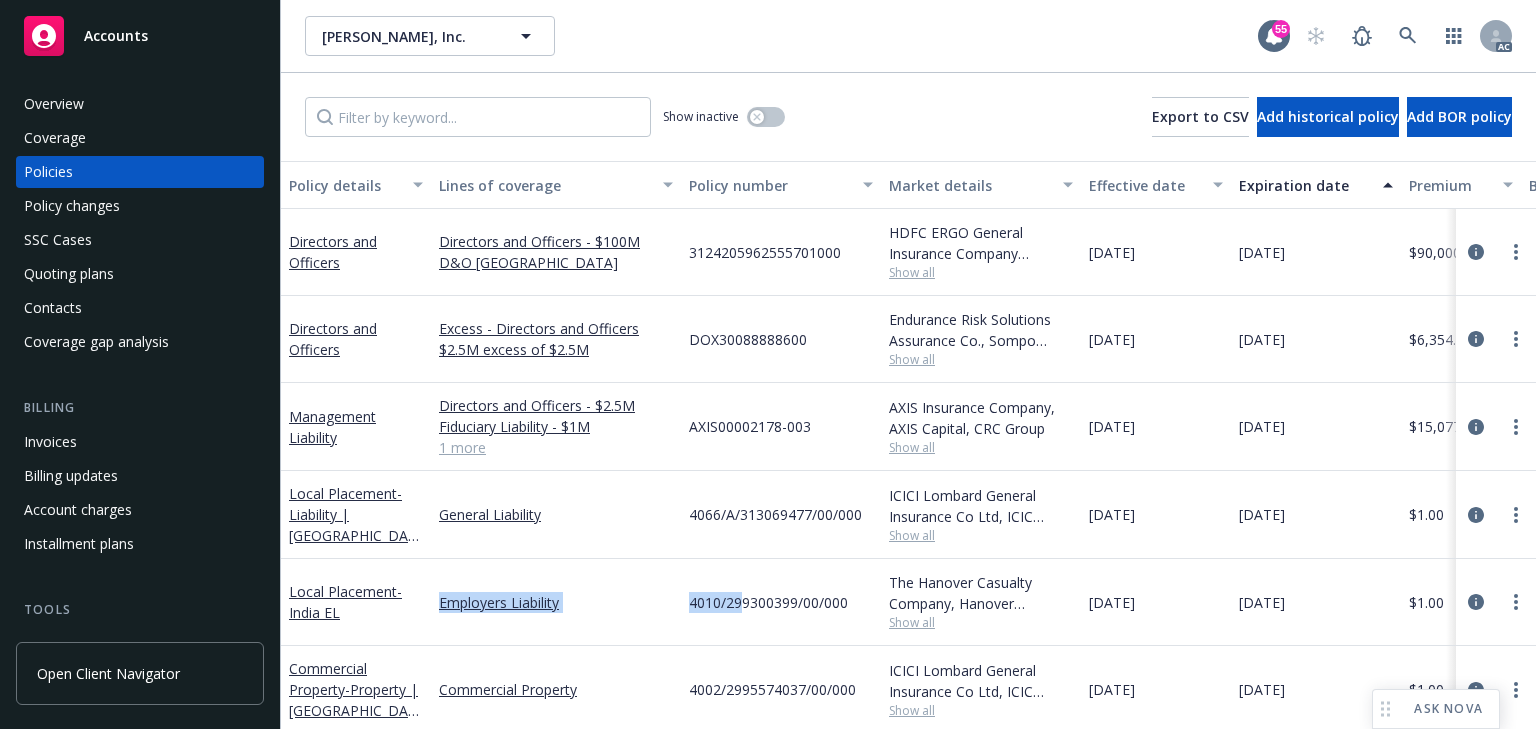 drag, startPoint x: 437, startPoint y: 573, endPoint x: 741, endPoint y: 620, distance: 307.61176 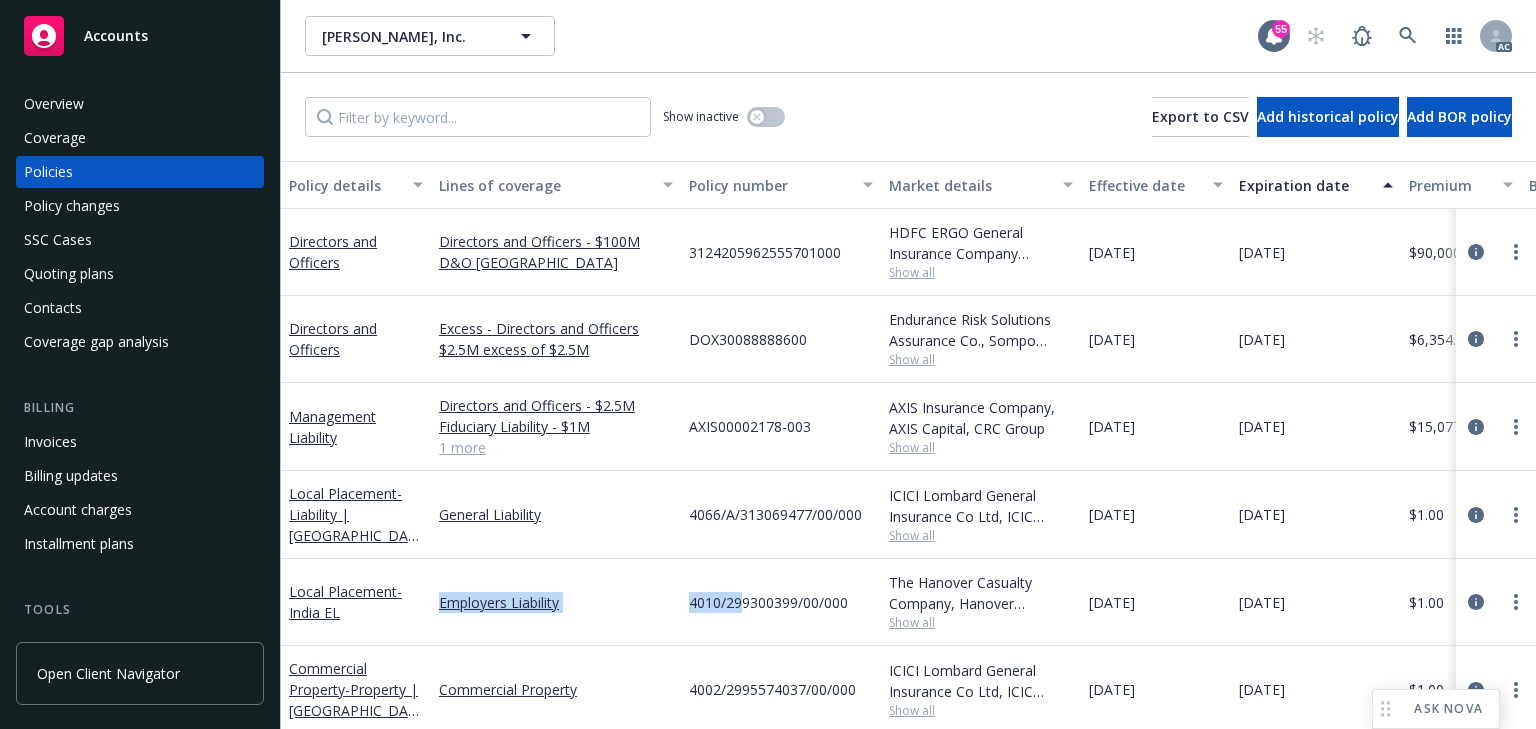 click on "Local Placement  -  [GEOGRAPHIC_DATA] EL Employers Liability 4010/299300399/00/000 The Hanover Casualty Company, Hanover Insurance Group Show all [DATE] [DATE] $1.00 Direct Renewal Active [PERSON_NAME] AC [PERSON_NAME] AM 1 more" at bounding box center (1246, 602) 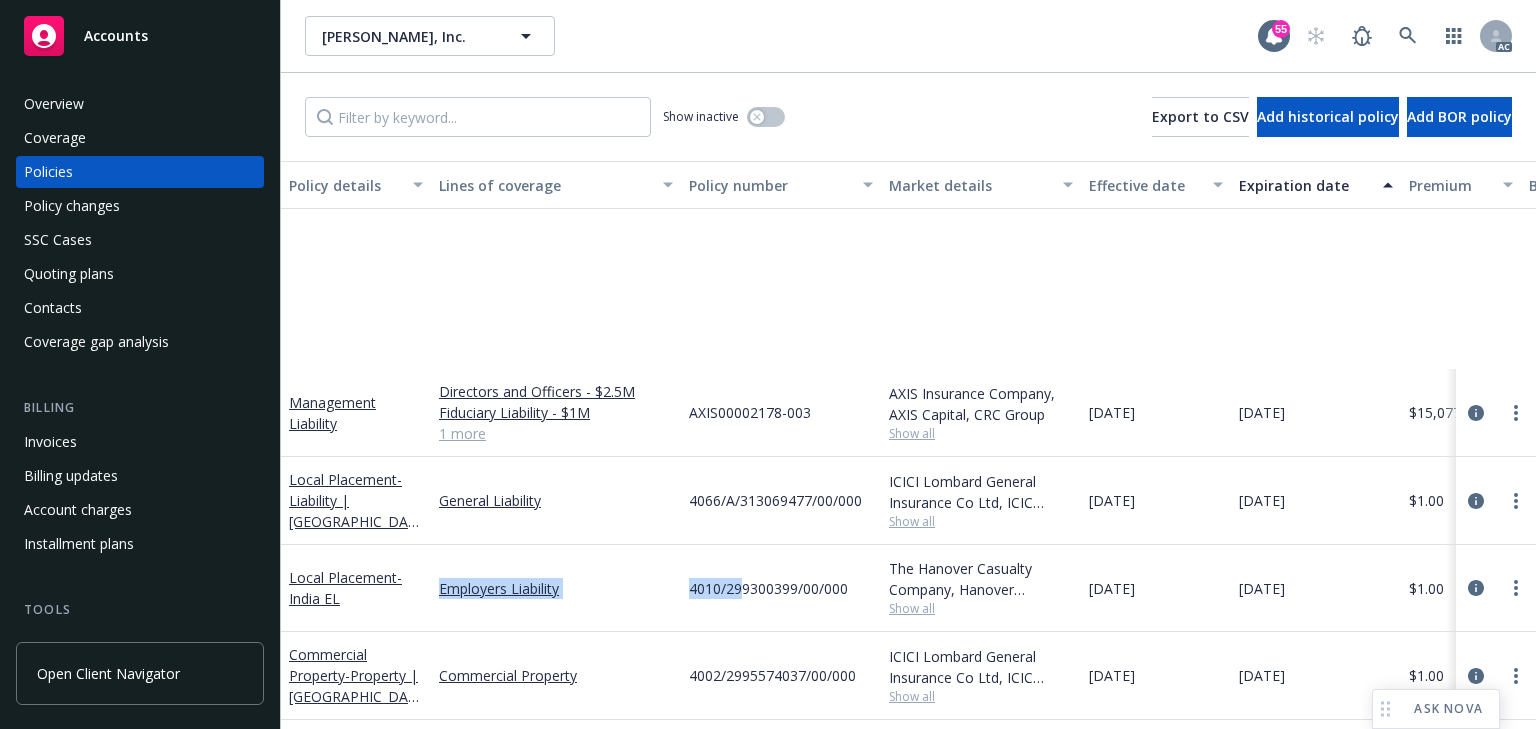 scroll, scrollTop: 320, scrollLeft: 0, axis: vertical 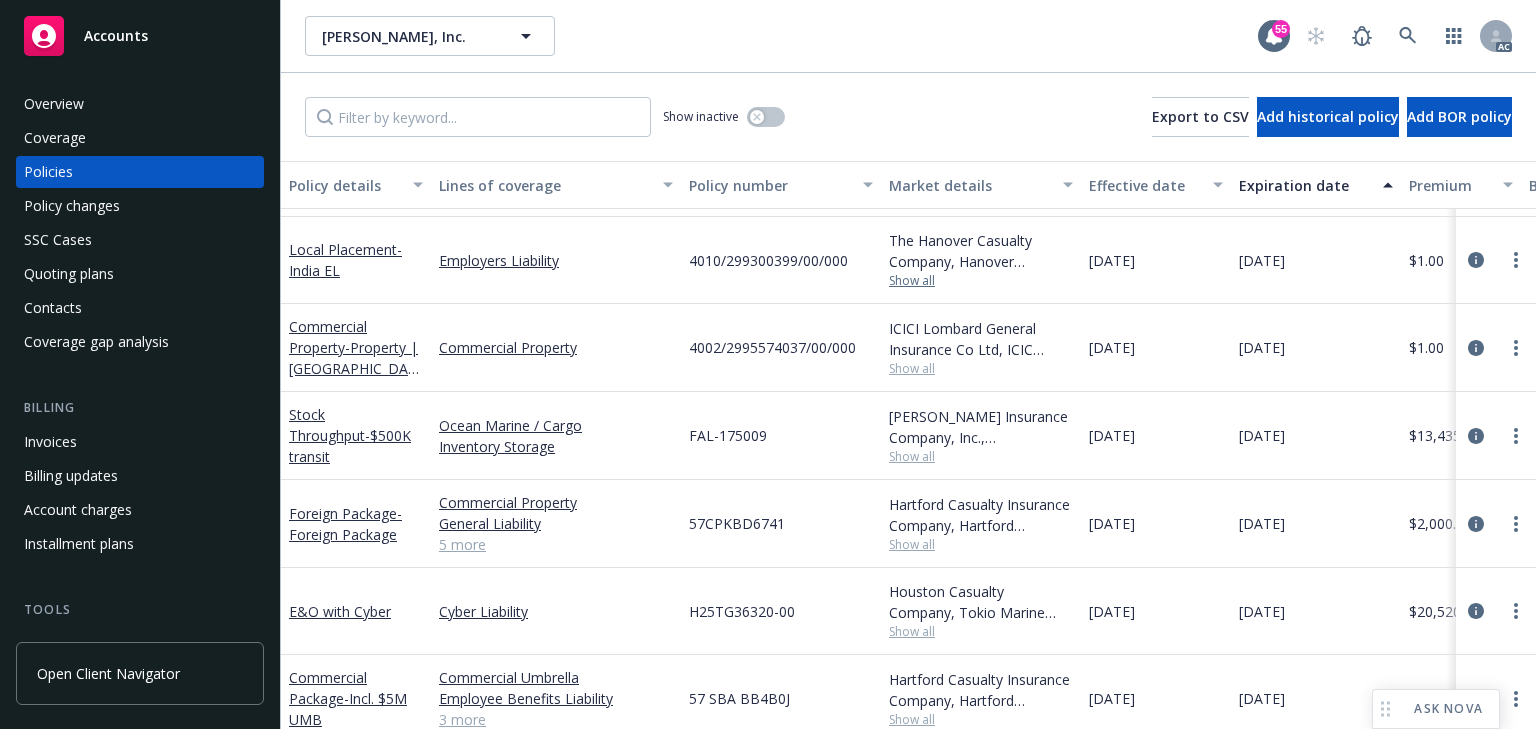 click on "Show all" at bounding box center [981, 281] 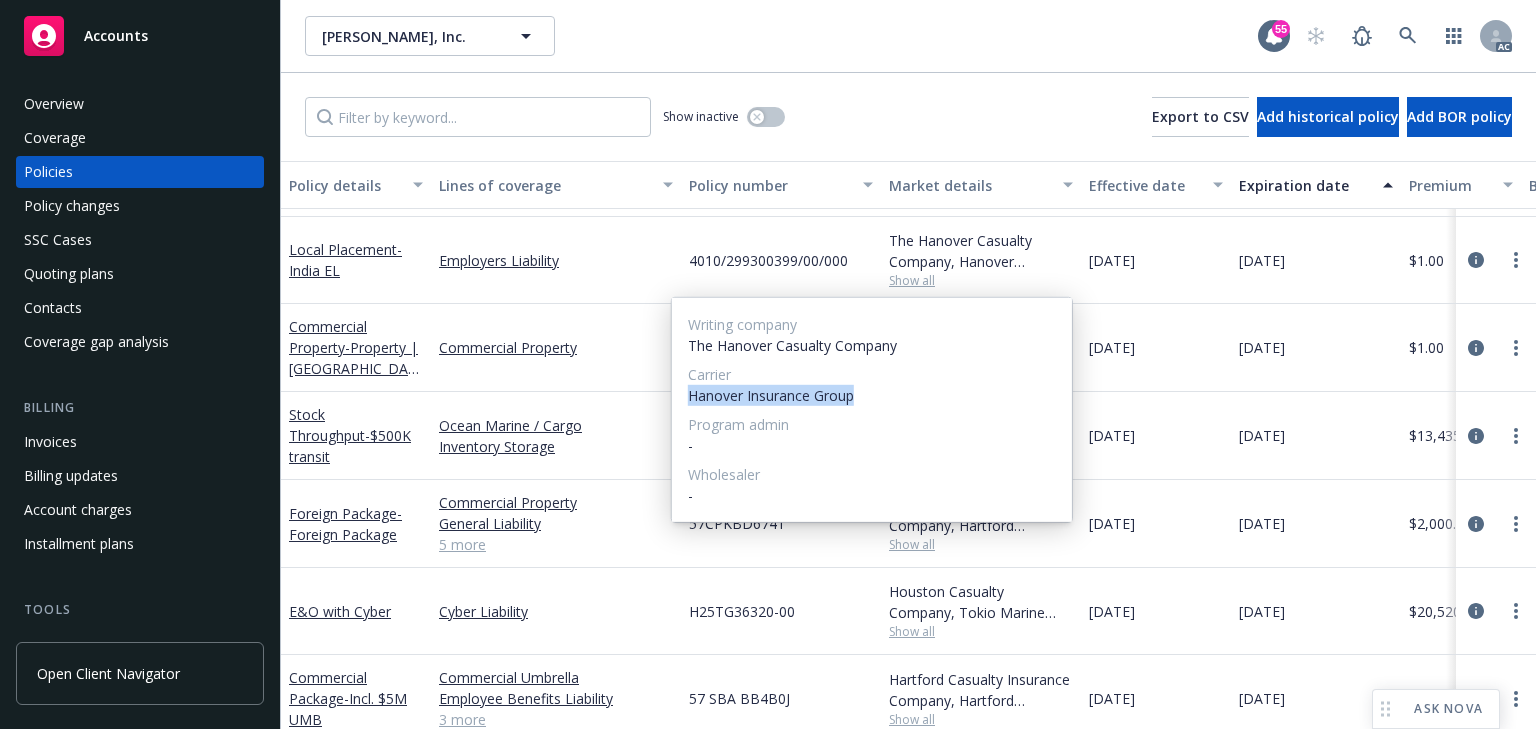 copy on "Hanover Insurance Group" 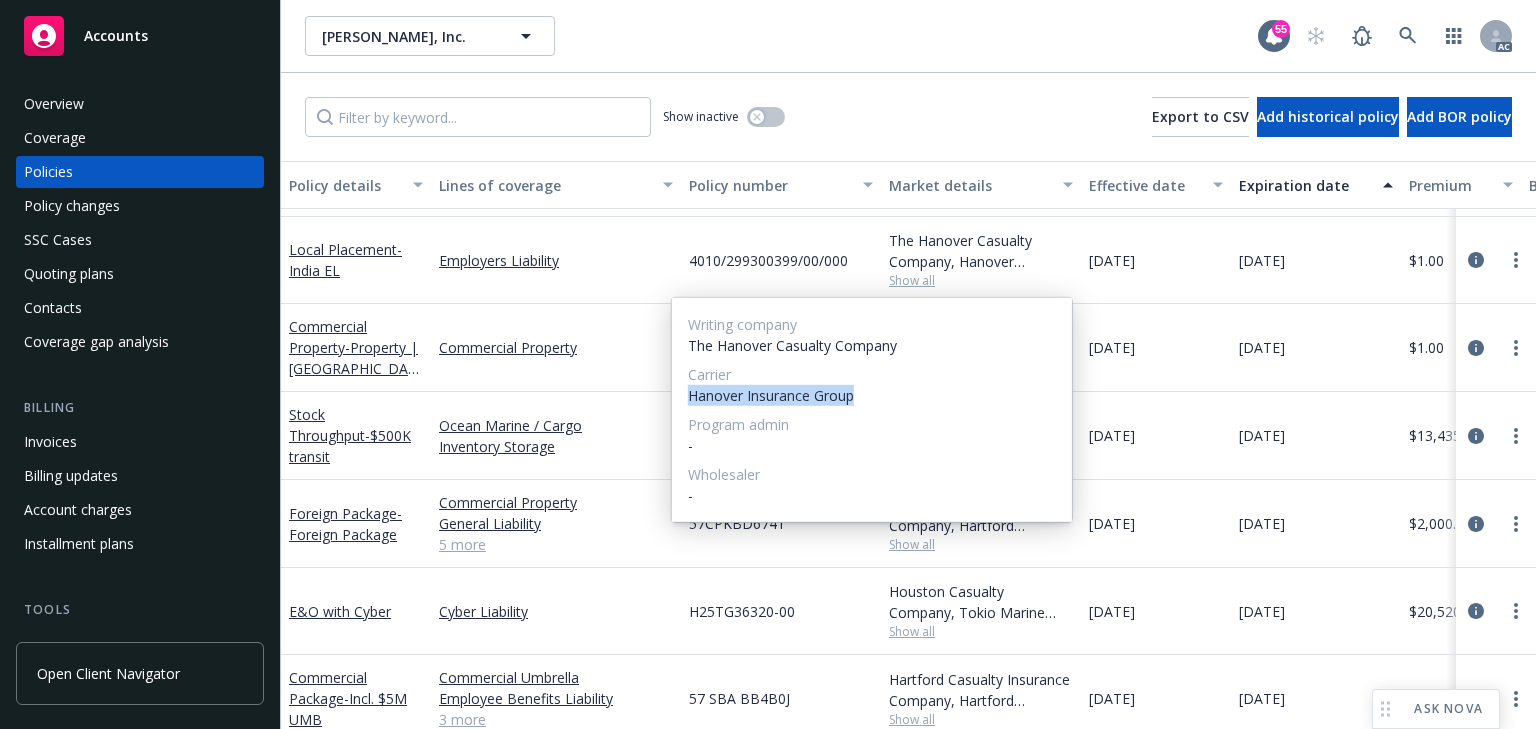 drag, startPoint x: 691, startPoint y: 392, endPoint x: 863, endPoint y: 404, distance: 172.41809 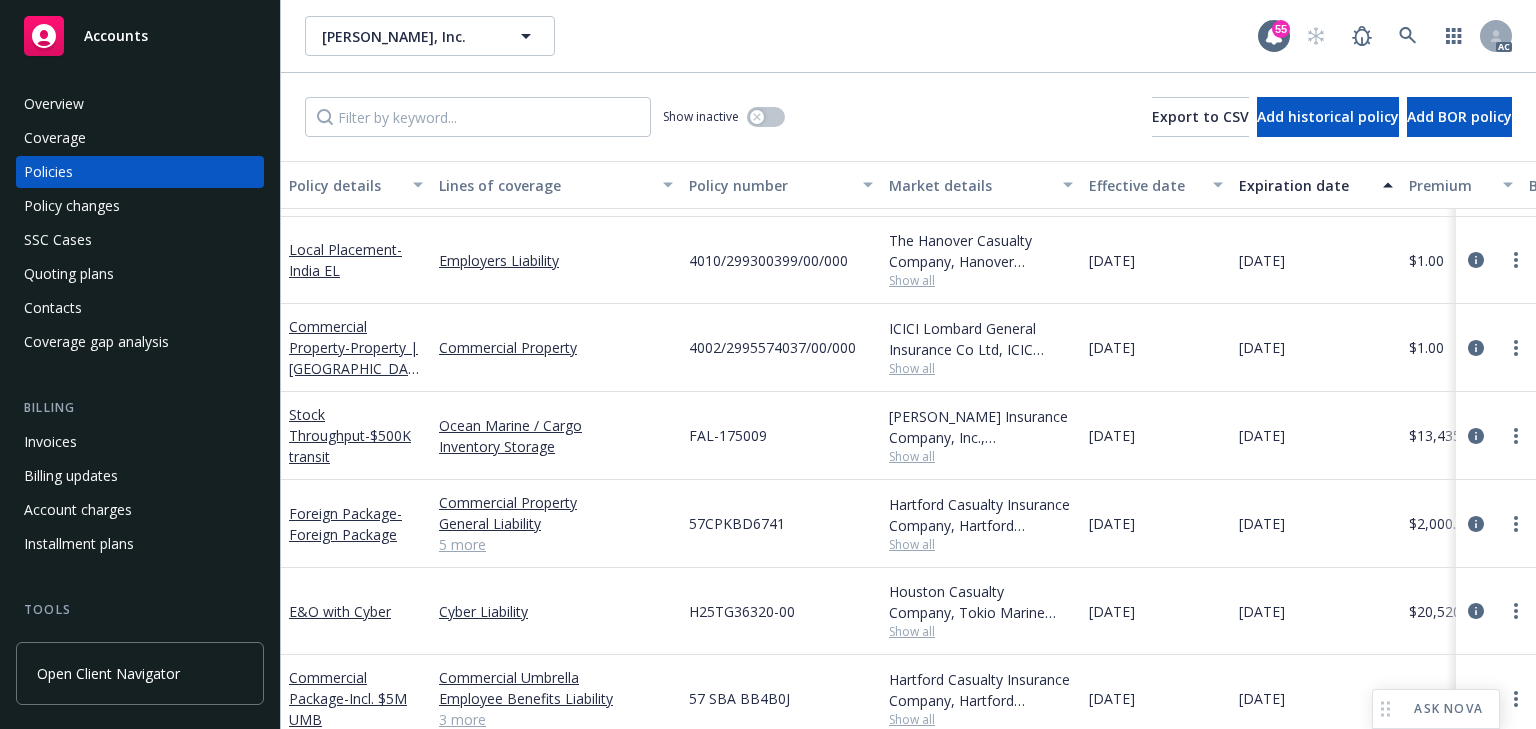 click on "4010/299300399/00/000" at bounding box center (781, 260) 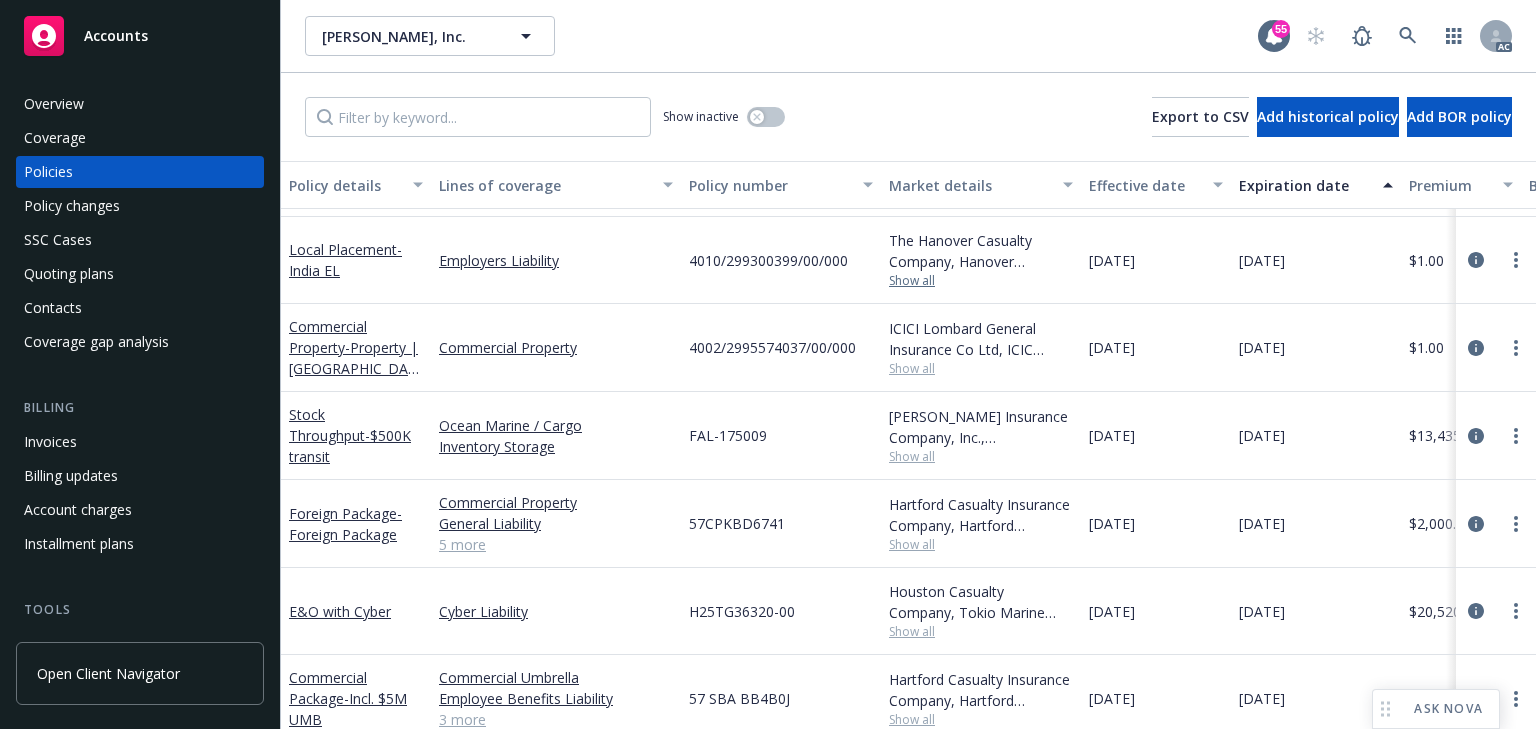 click on "Show all" at bounding box center (981, 281) 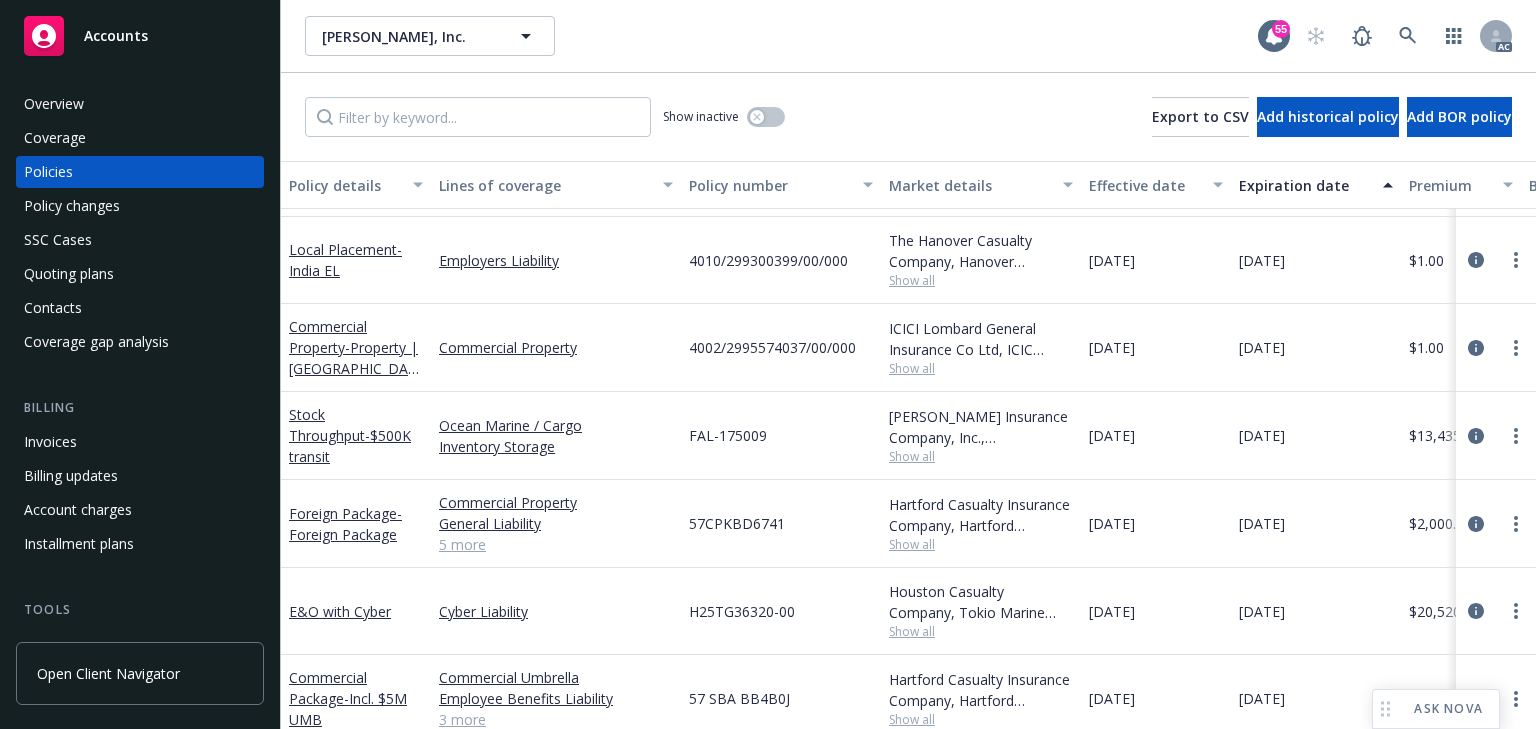click on "4010/299300399/00/000" at bounding box center (781, 260) 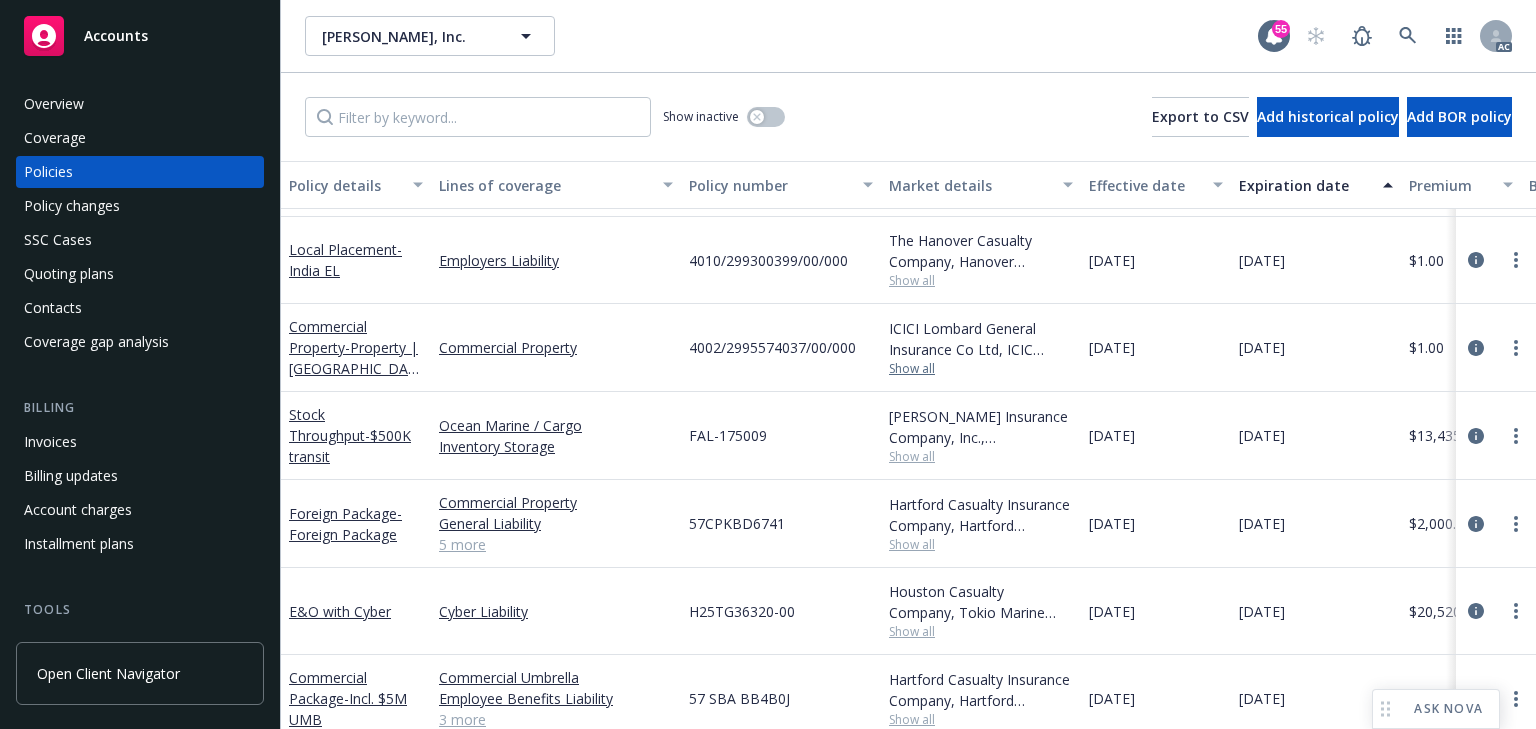 click on "Show all" at bounding box center (981, 369) 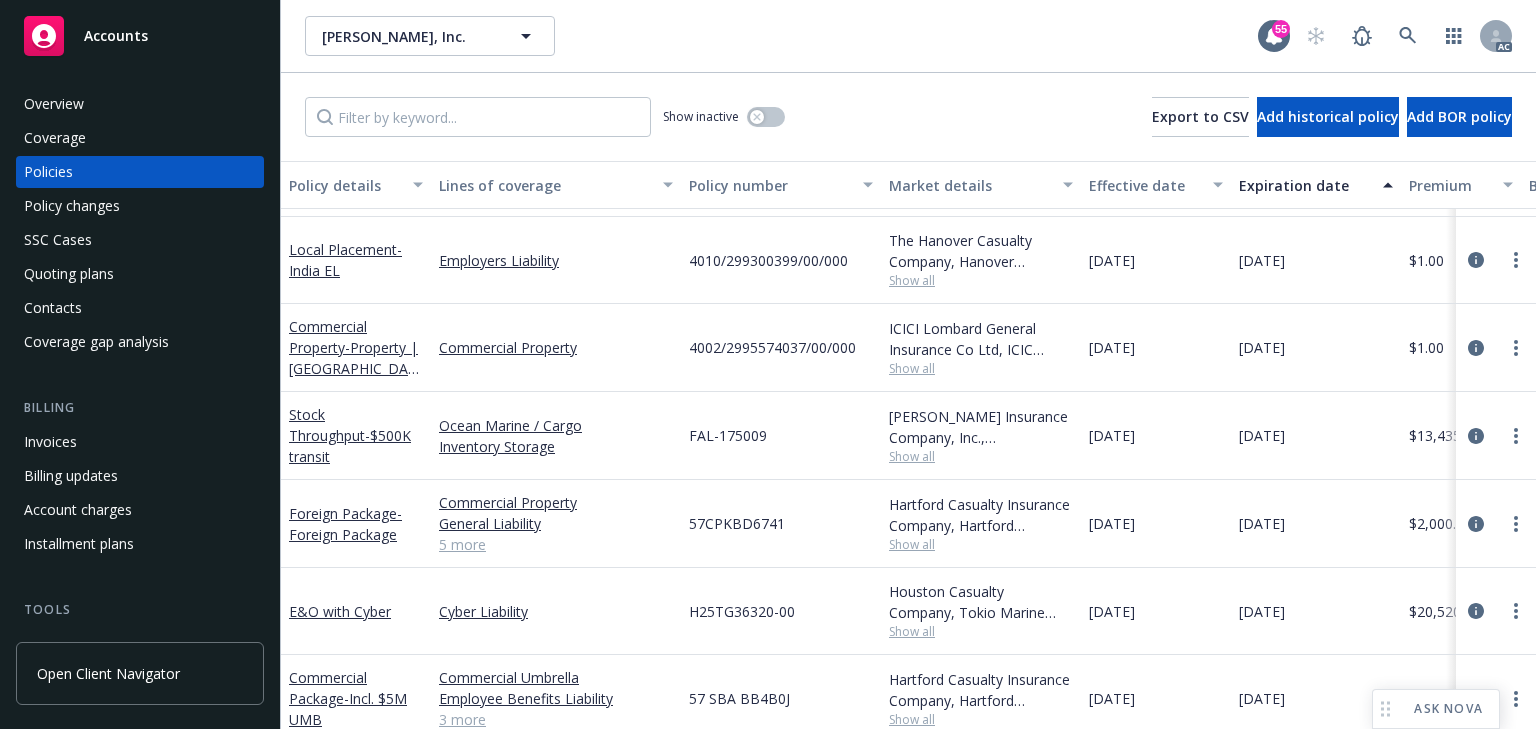 click on "4002/2995574037/00/000" at bounding box center [781, 348] 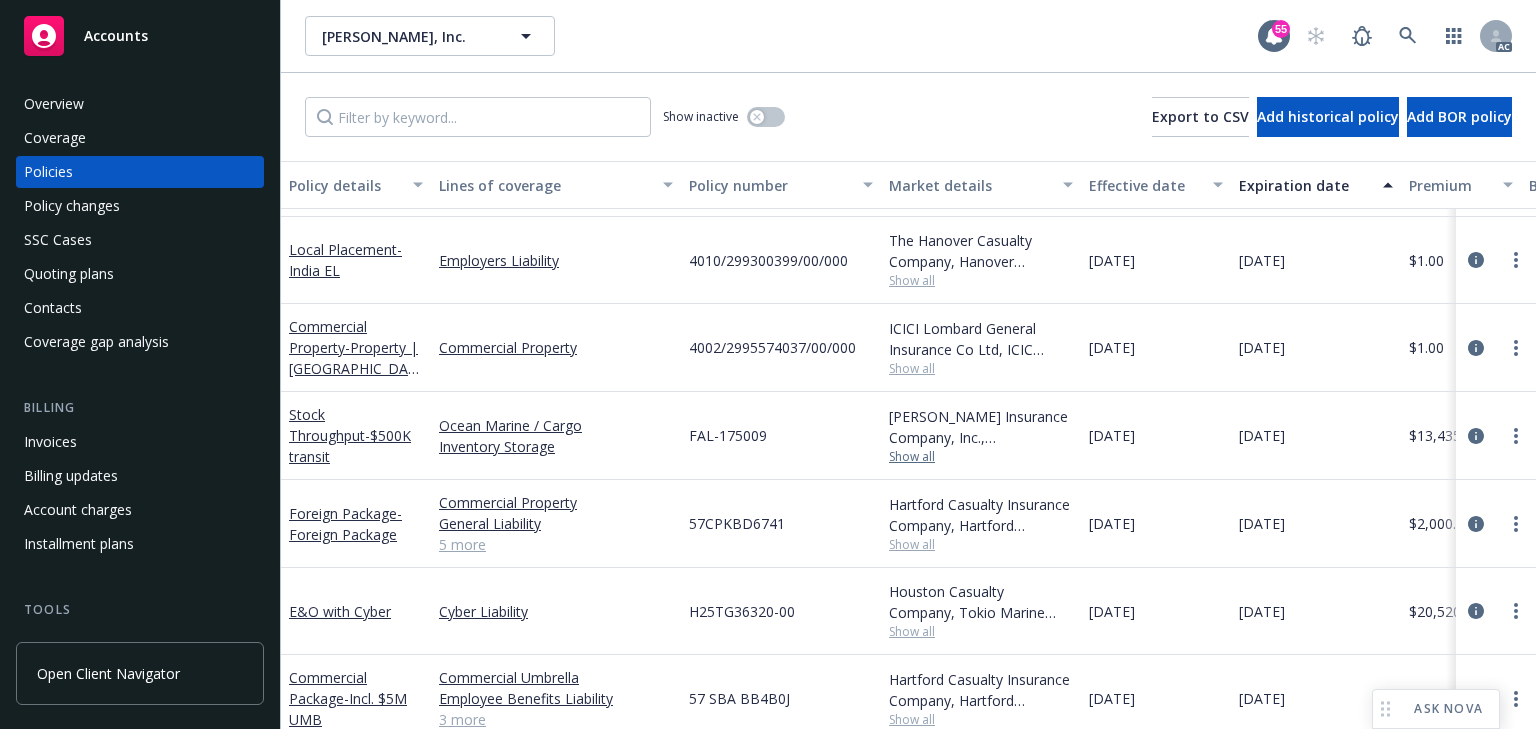 click on "Show all" at bounding box center (981, 457) 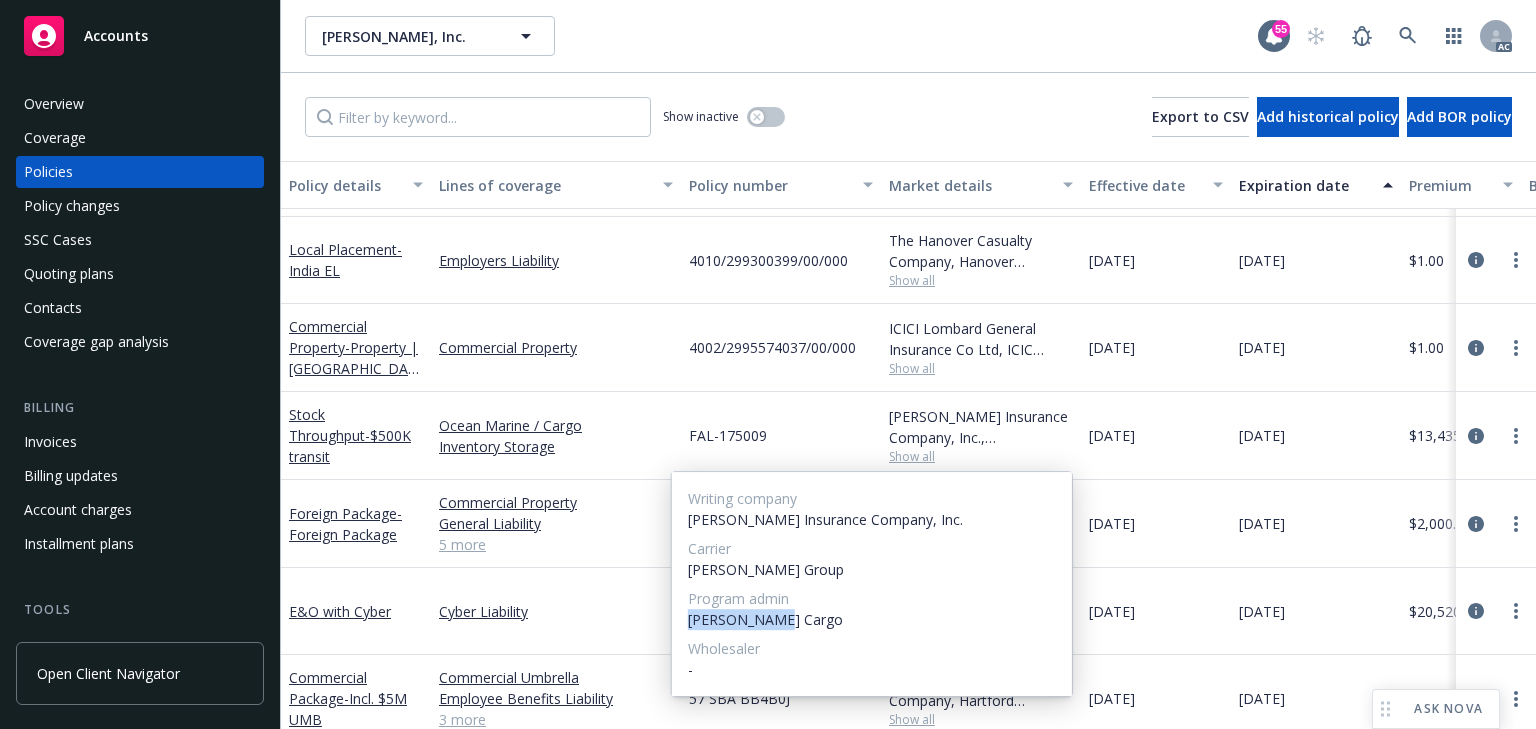 drag, startPoint x: 700, startPoint y: 616, endPoint x: 797, endPoint y: 615, distance: 97.00516 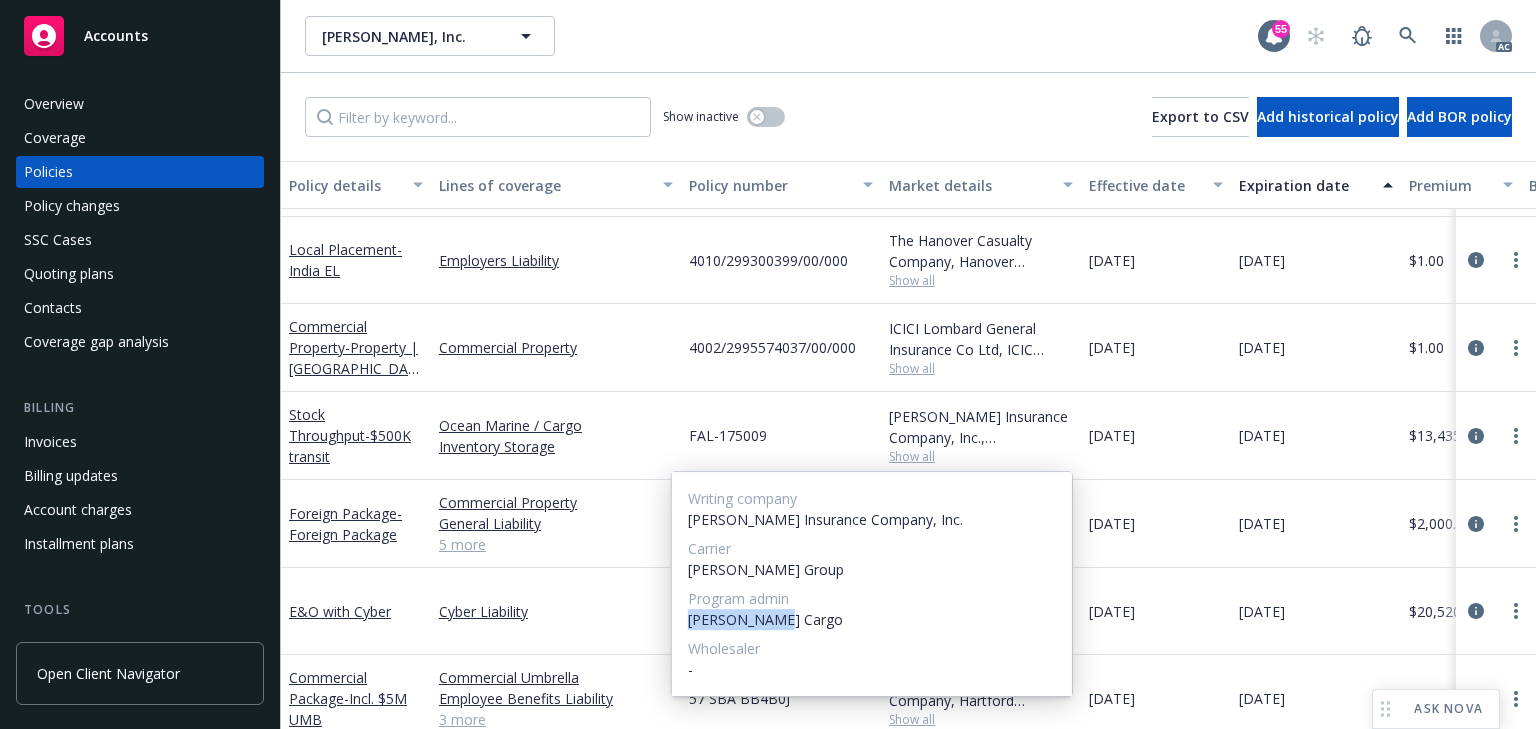 click on "[PERSON_NAME] Cargo" at bounding box center [872, 619] 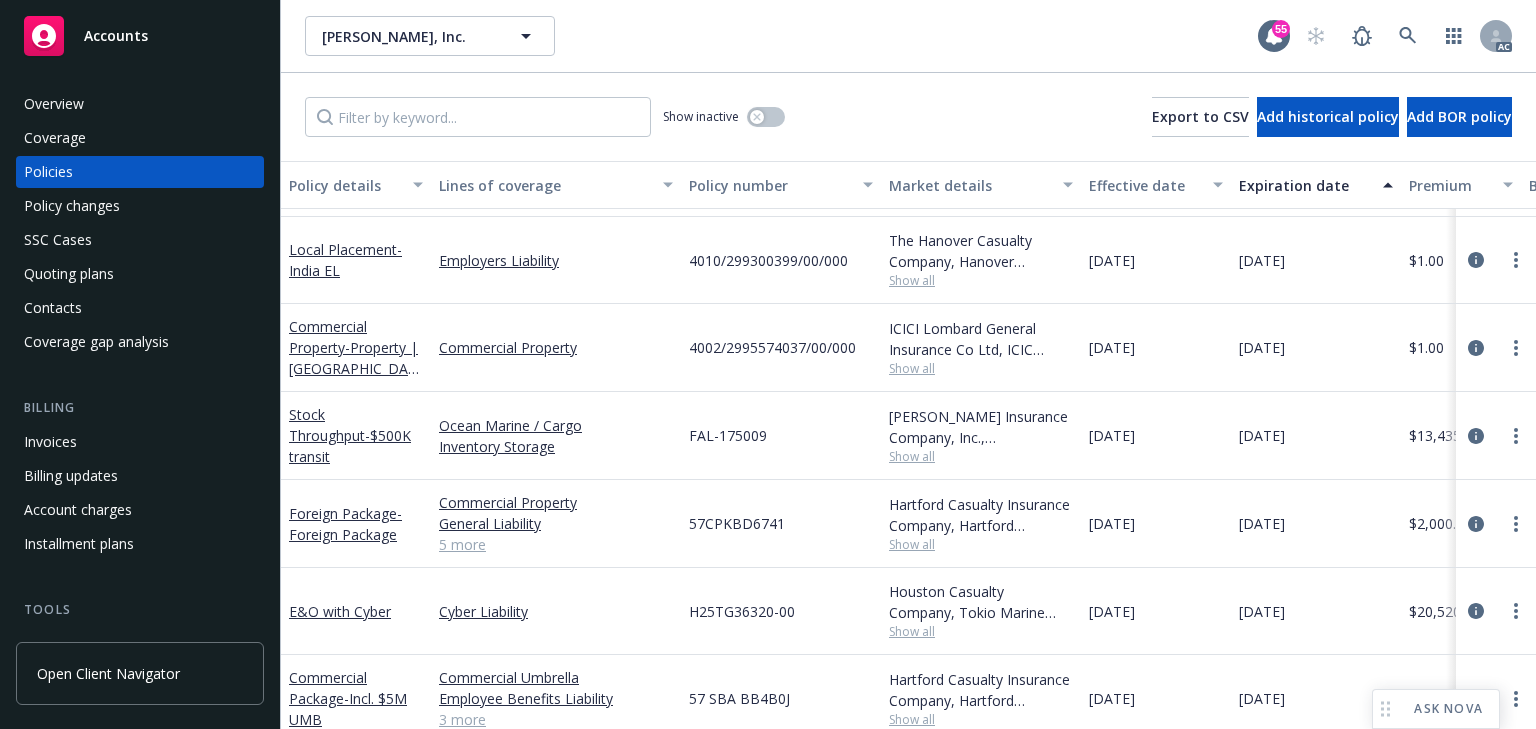 click on "4002/2995574037/00/000" at bounding box center [781, 348] 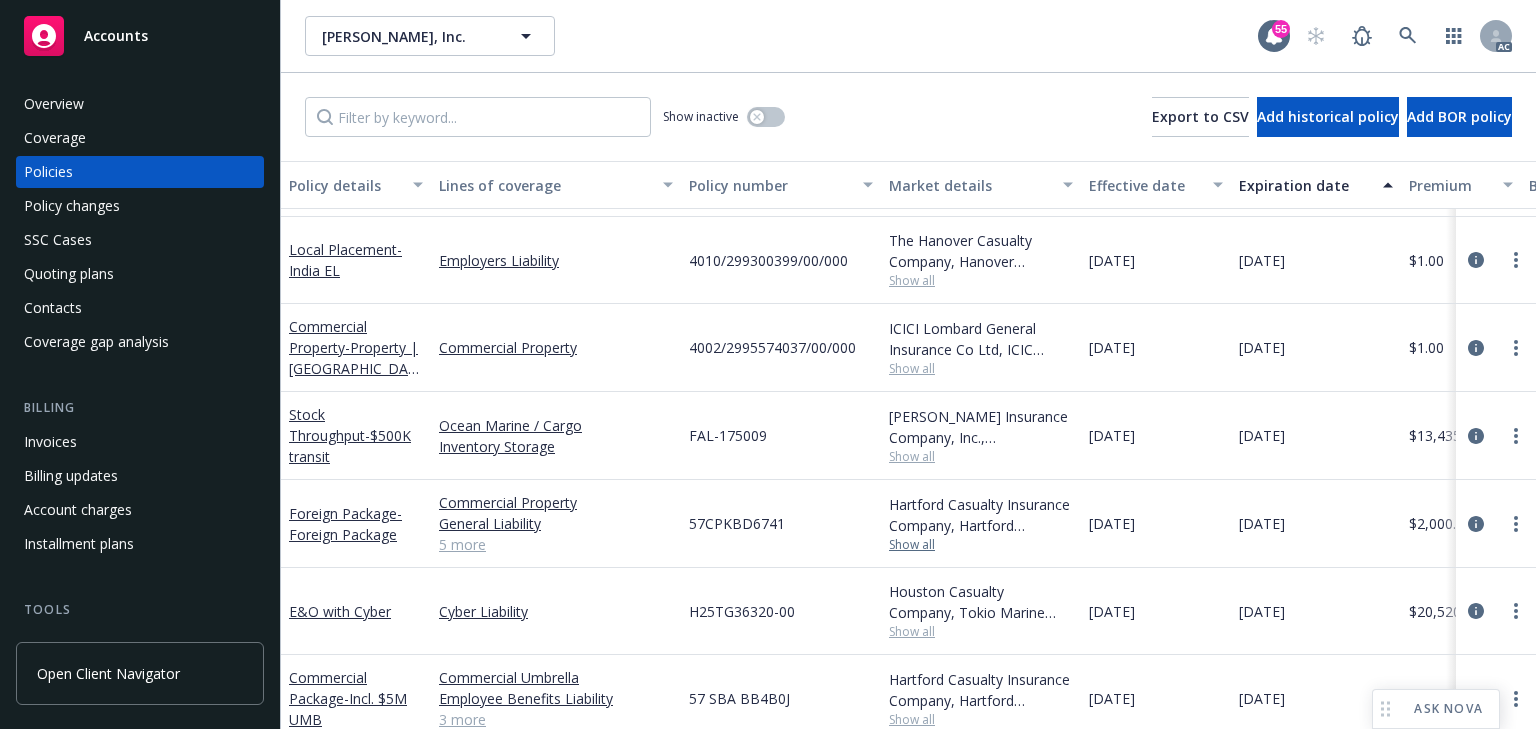 click on "Show all" at bounding box center [981, 545] 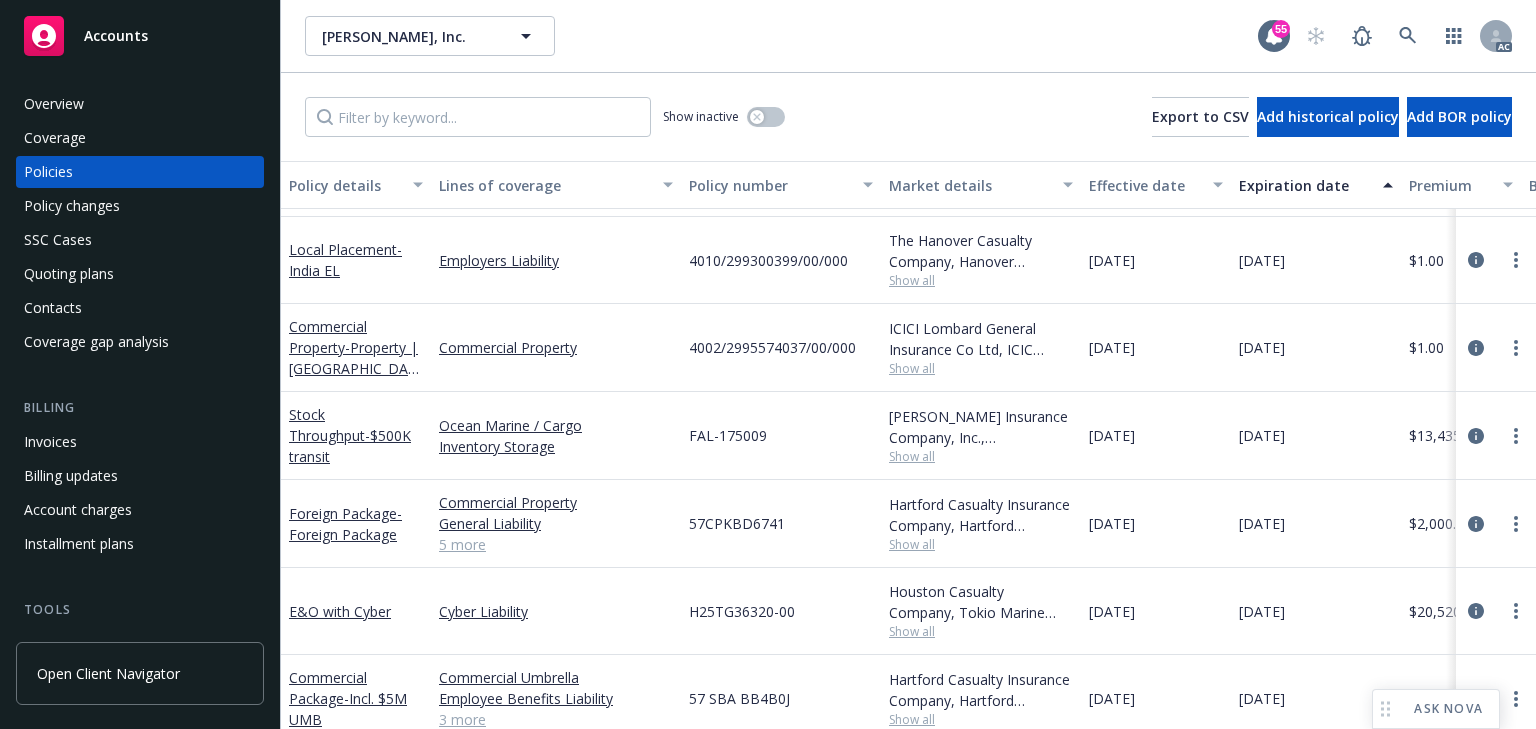 drag, startPoint x: 812, startPoint y: 556, endPoint x: 927, endPoint y: 490, distance: 132.59337 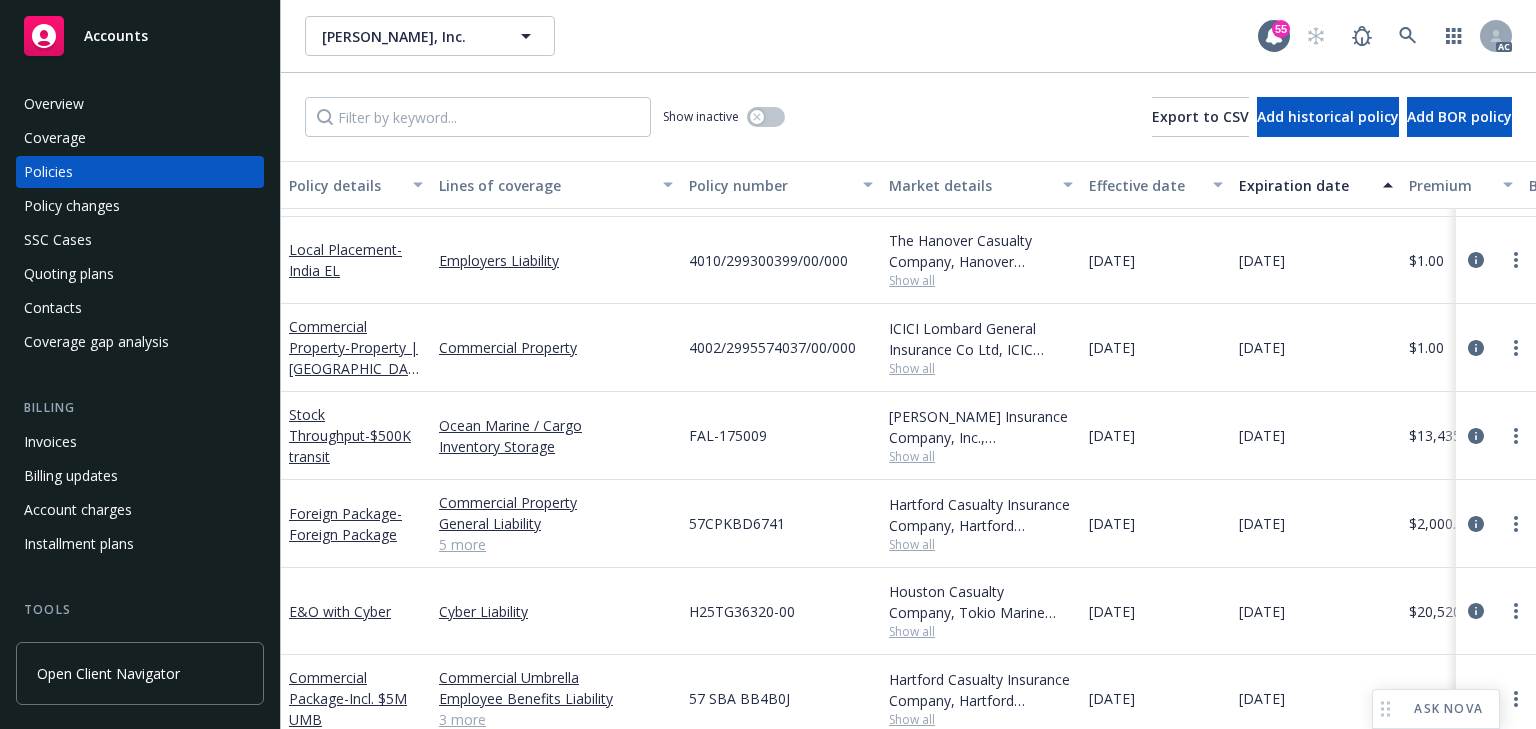 click on "57CPKBD6741" at bounding box center (781, 524) 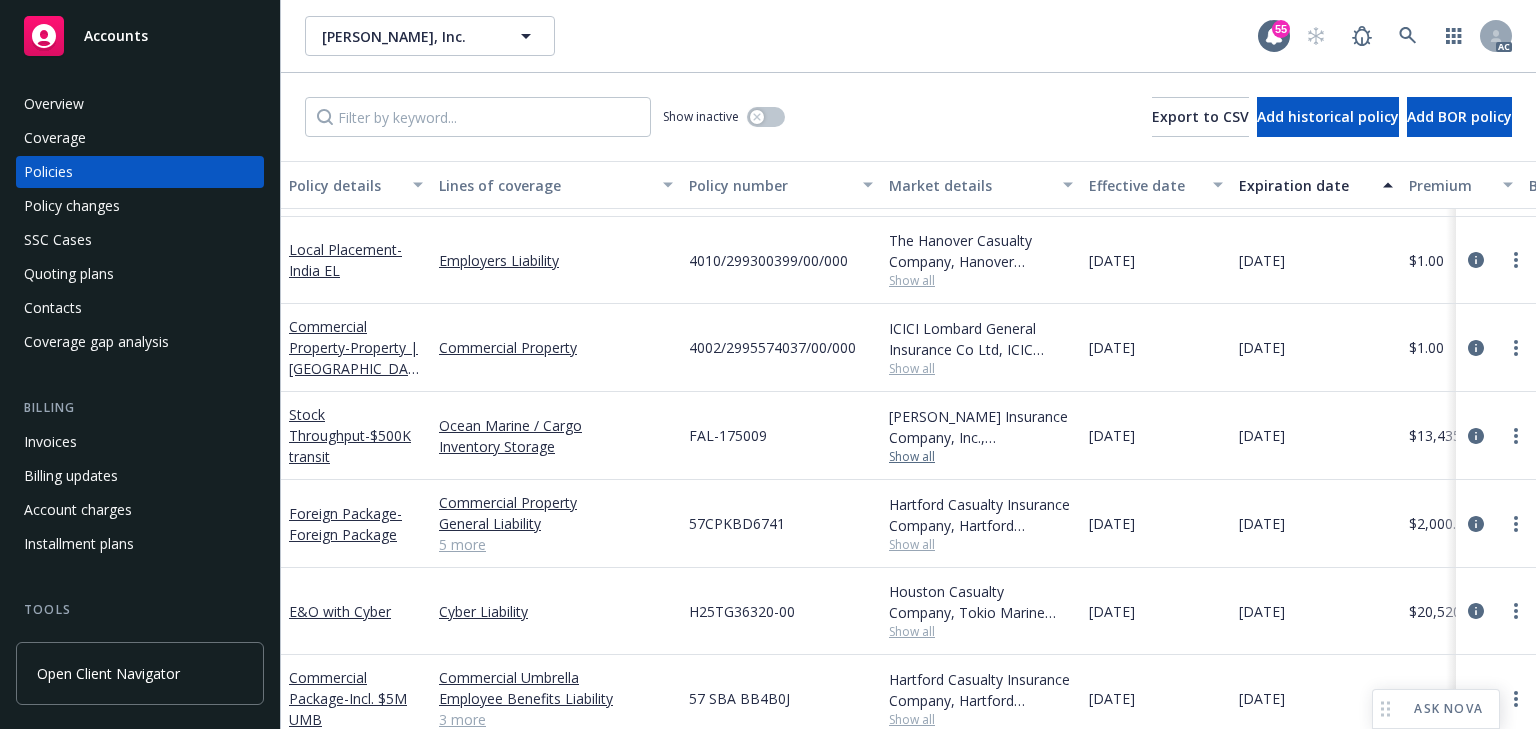 click on "Show all" at bounding box center (981, 457) 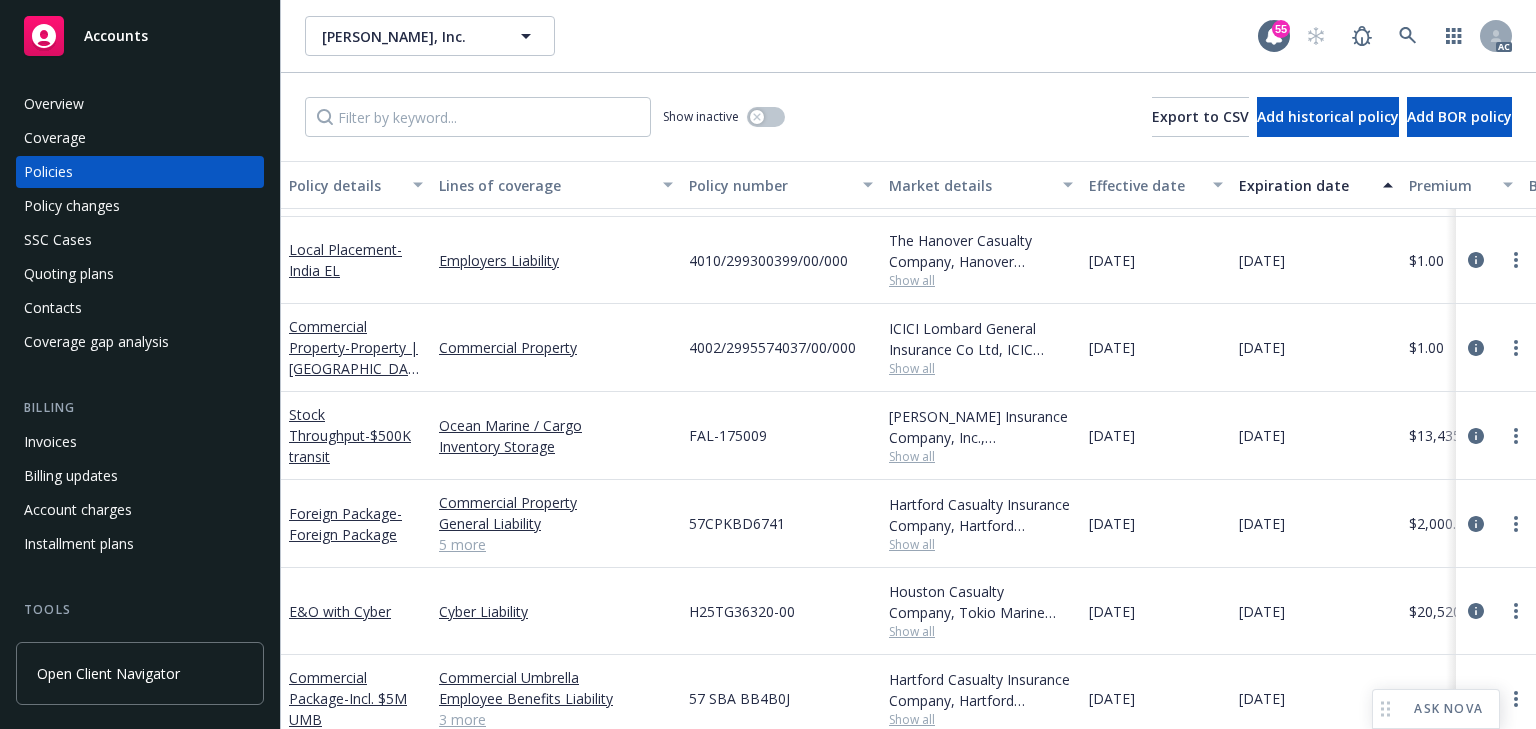 click on "FAL-175009" at bounding box center [781, 436] 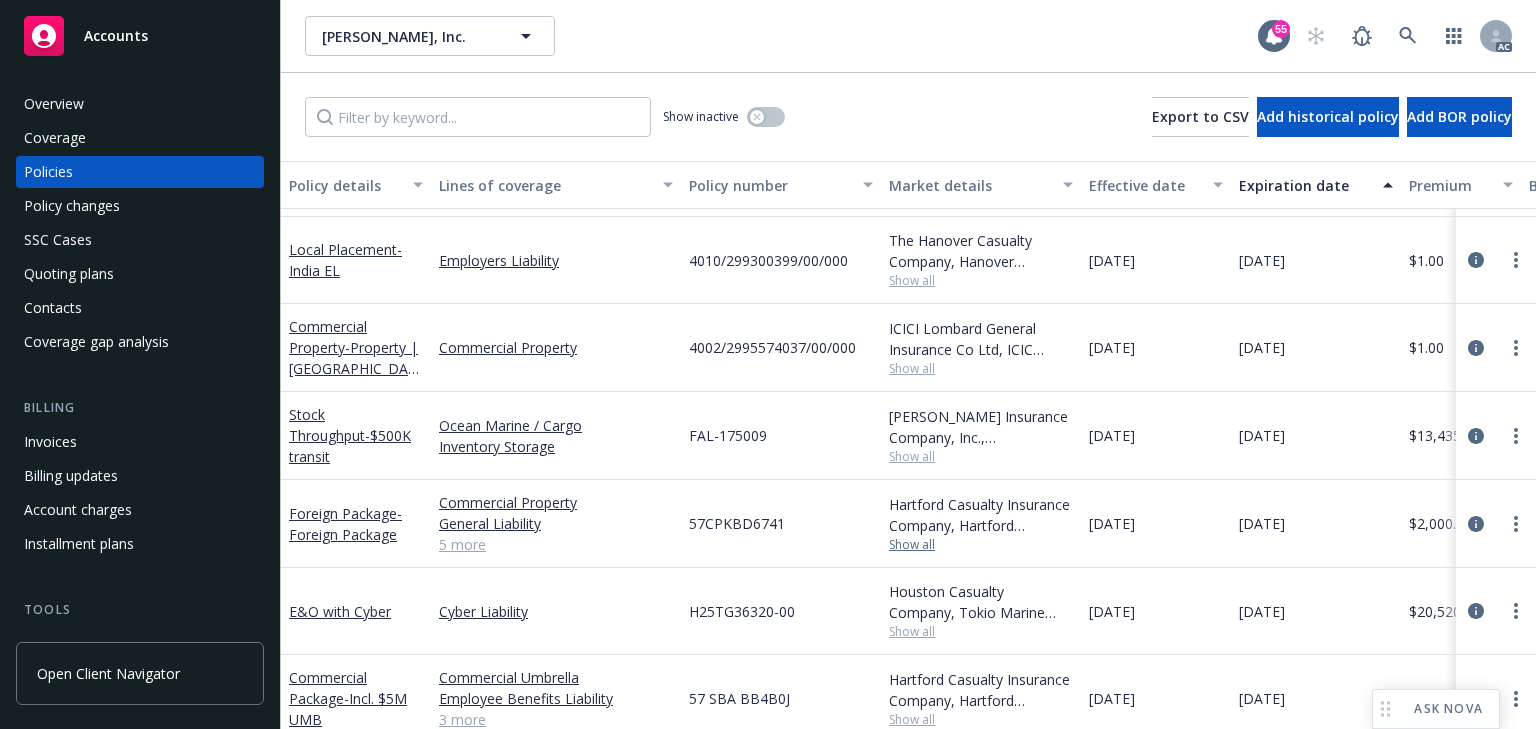 click on "Show all" at bounding box center (981, 545) 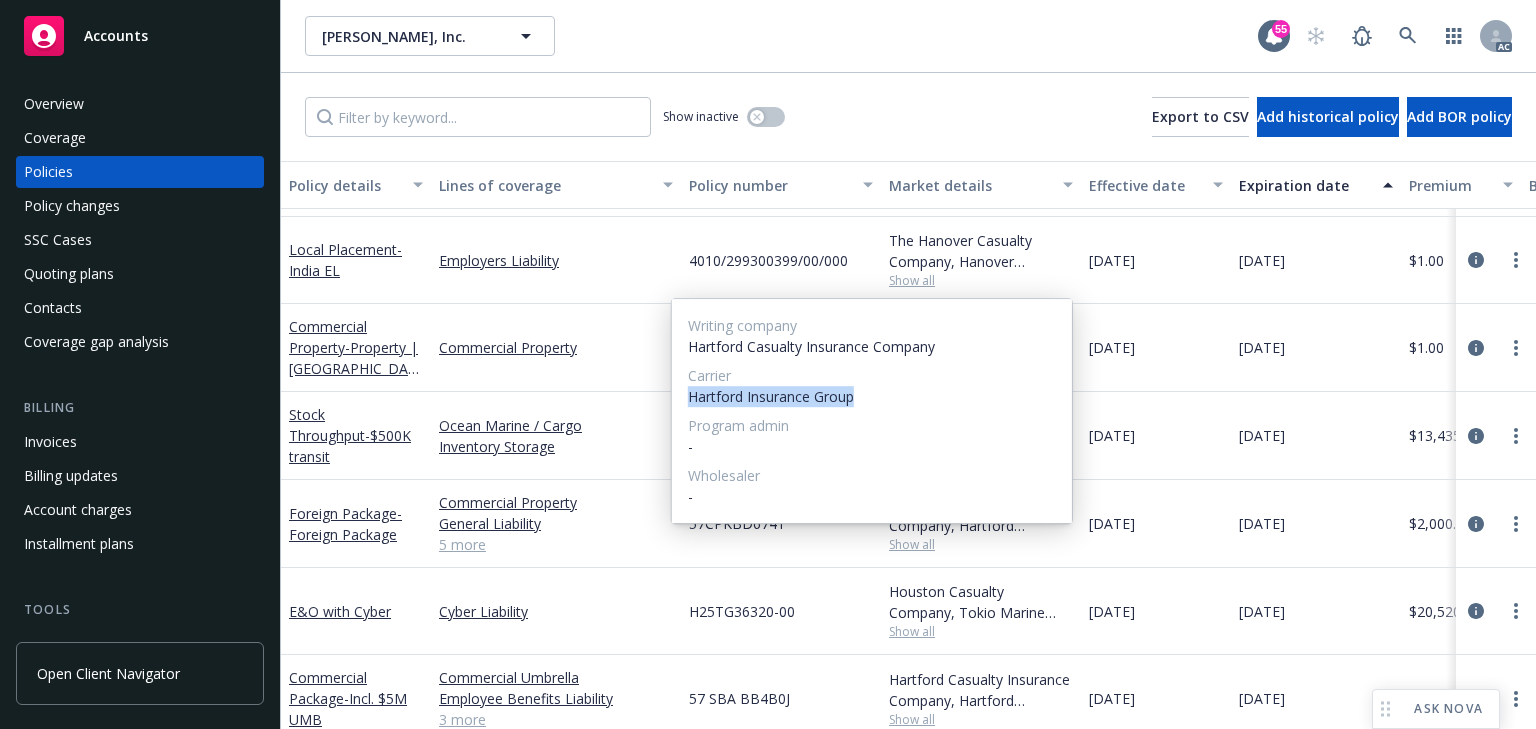 drag, startPoint x: 690, startPoint y: 399, endPoint x: 896, endPoint y: 405, distance: 206.08736 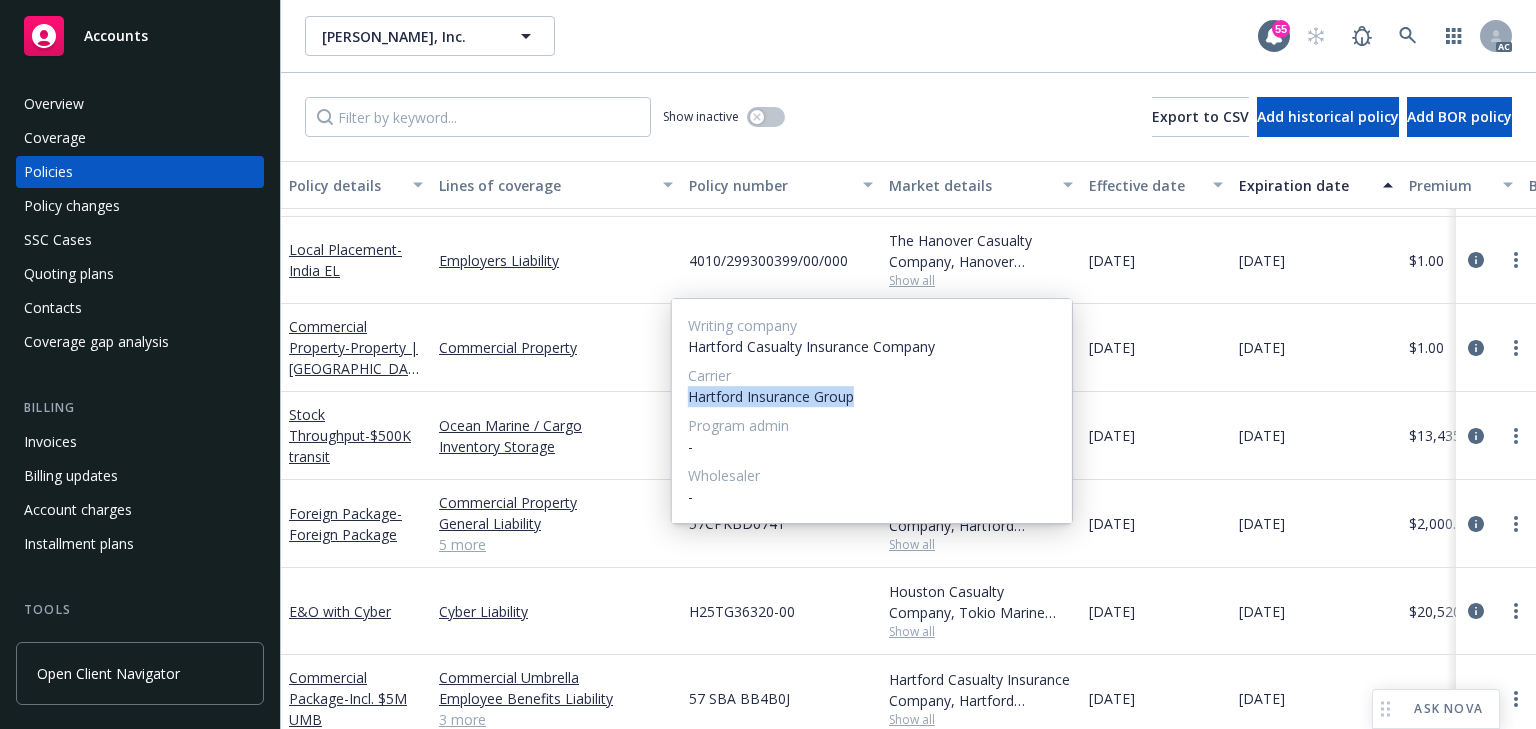 click on "Hartford Insurance Group" at bounding box center (872, 396) 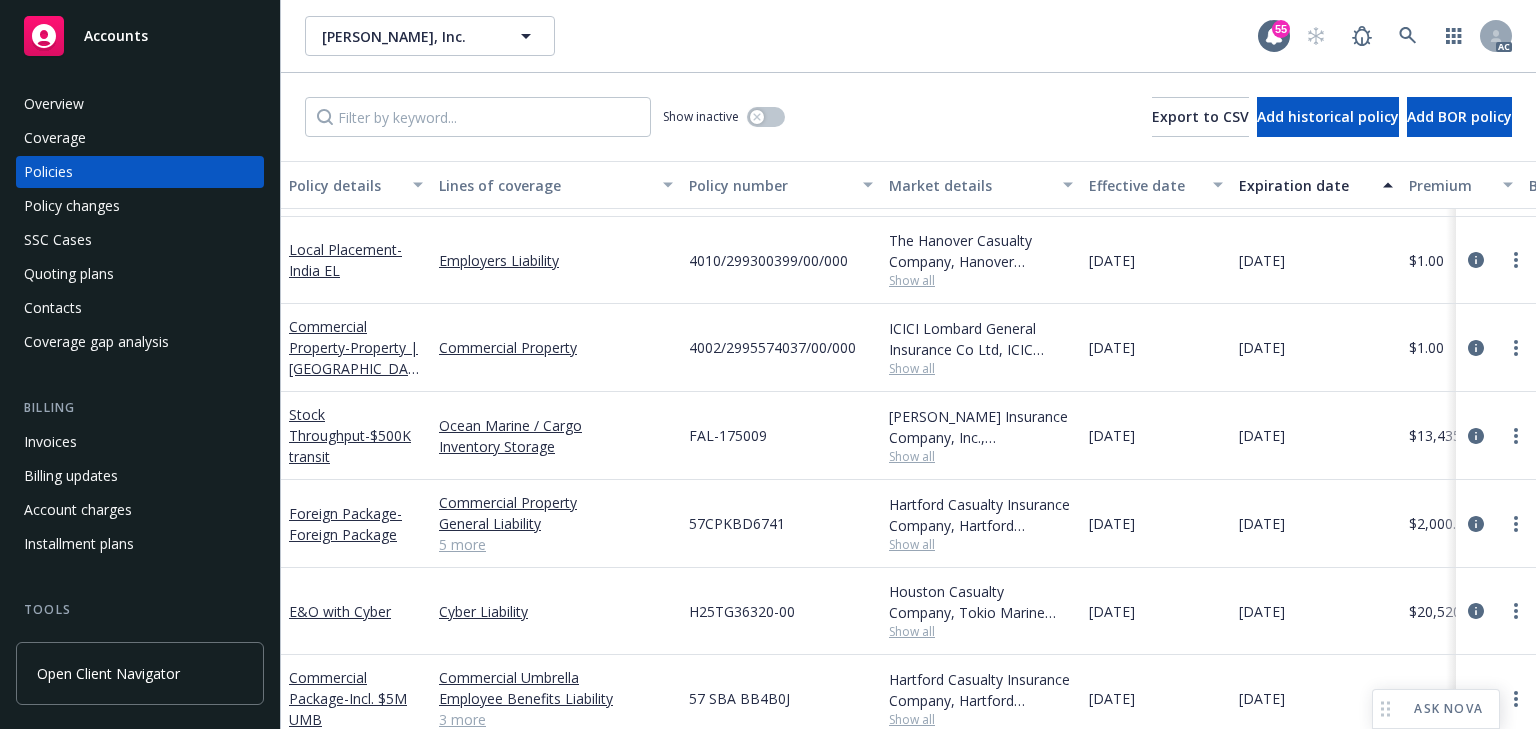 click on "H25TG36320-00" at bounding box center [781, 611] 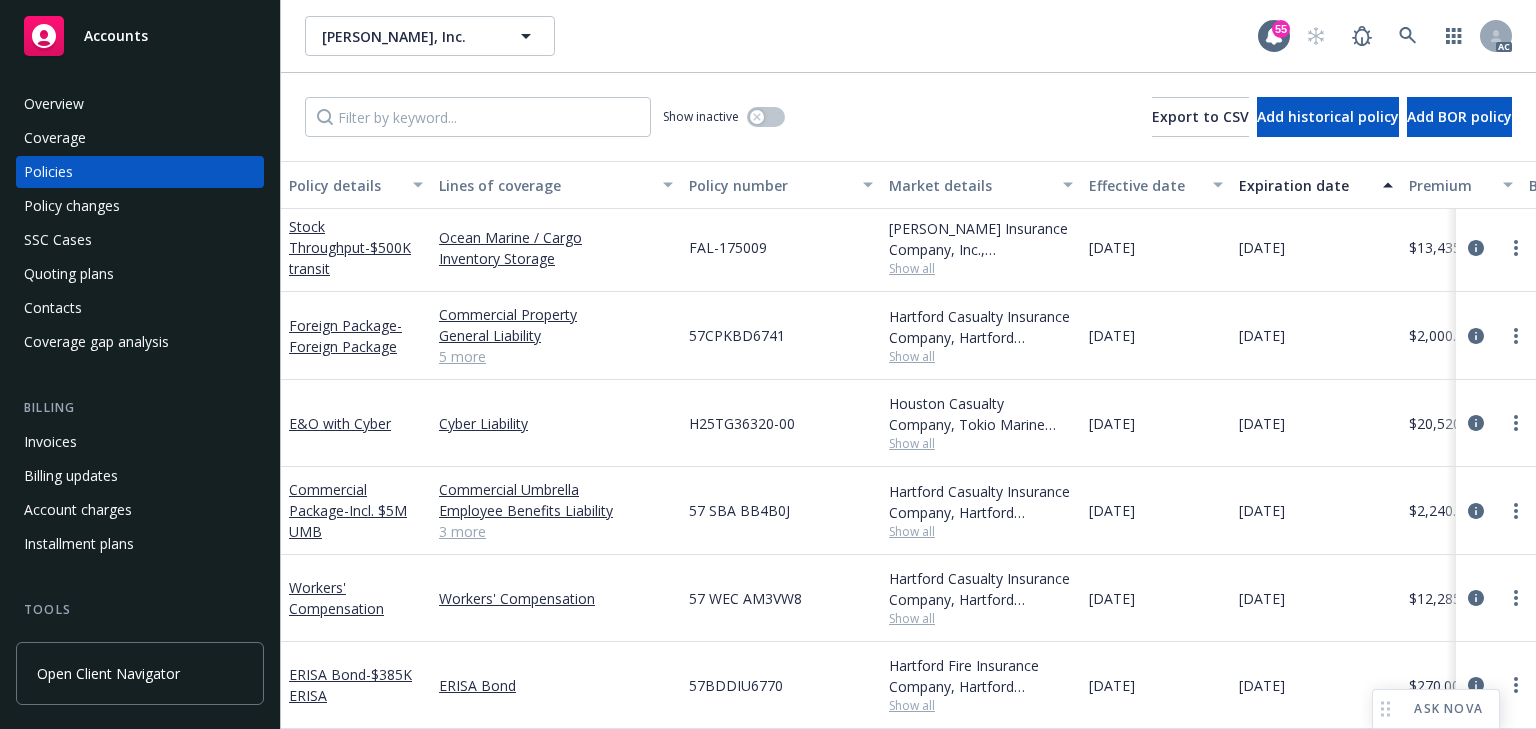 scroll, scrollTop: 502, scrollLeft: 0, axis: vertical 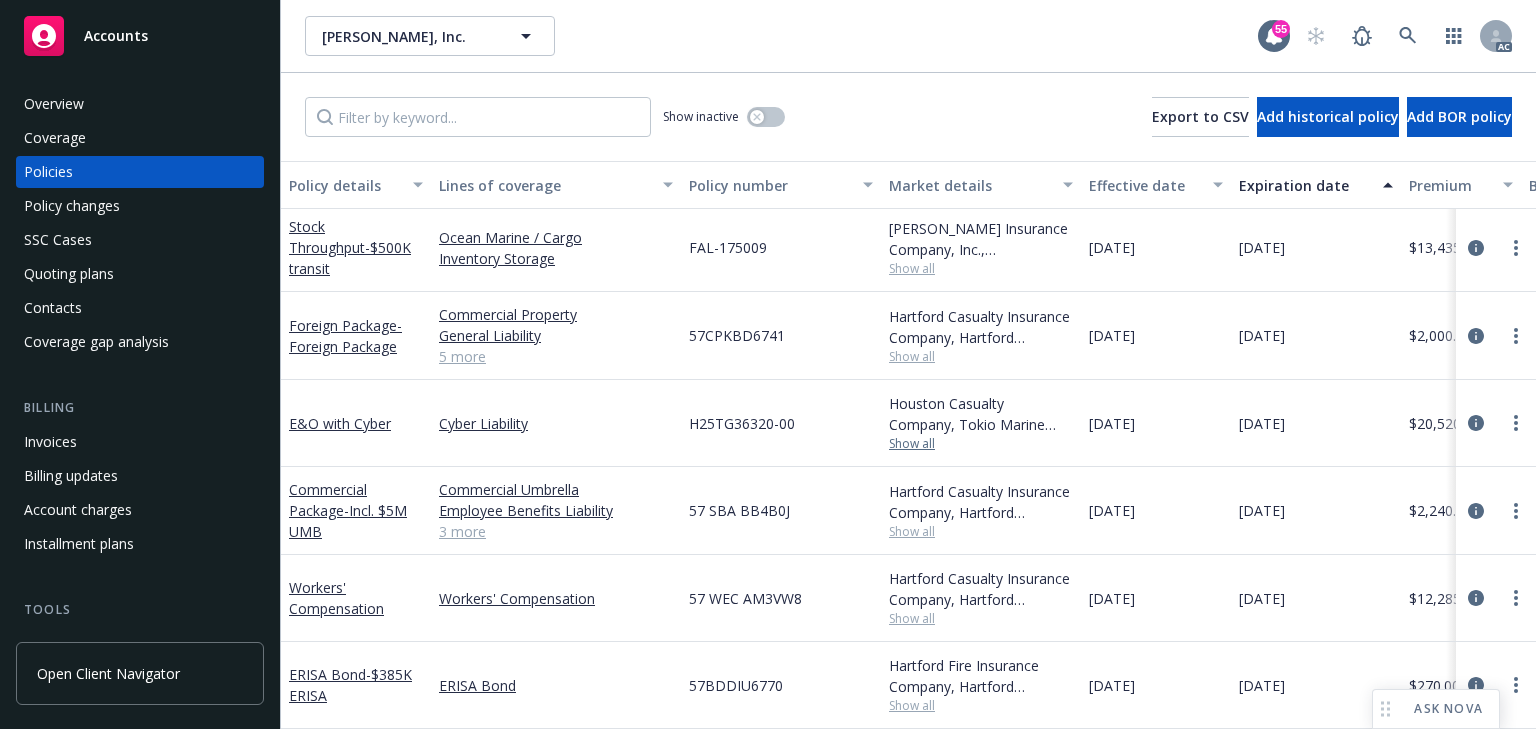 click on "Show all" at bounding box center (981, 444) 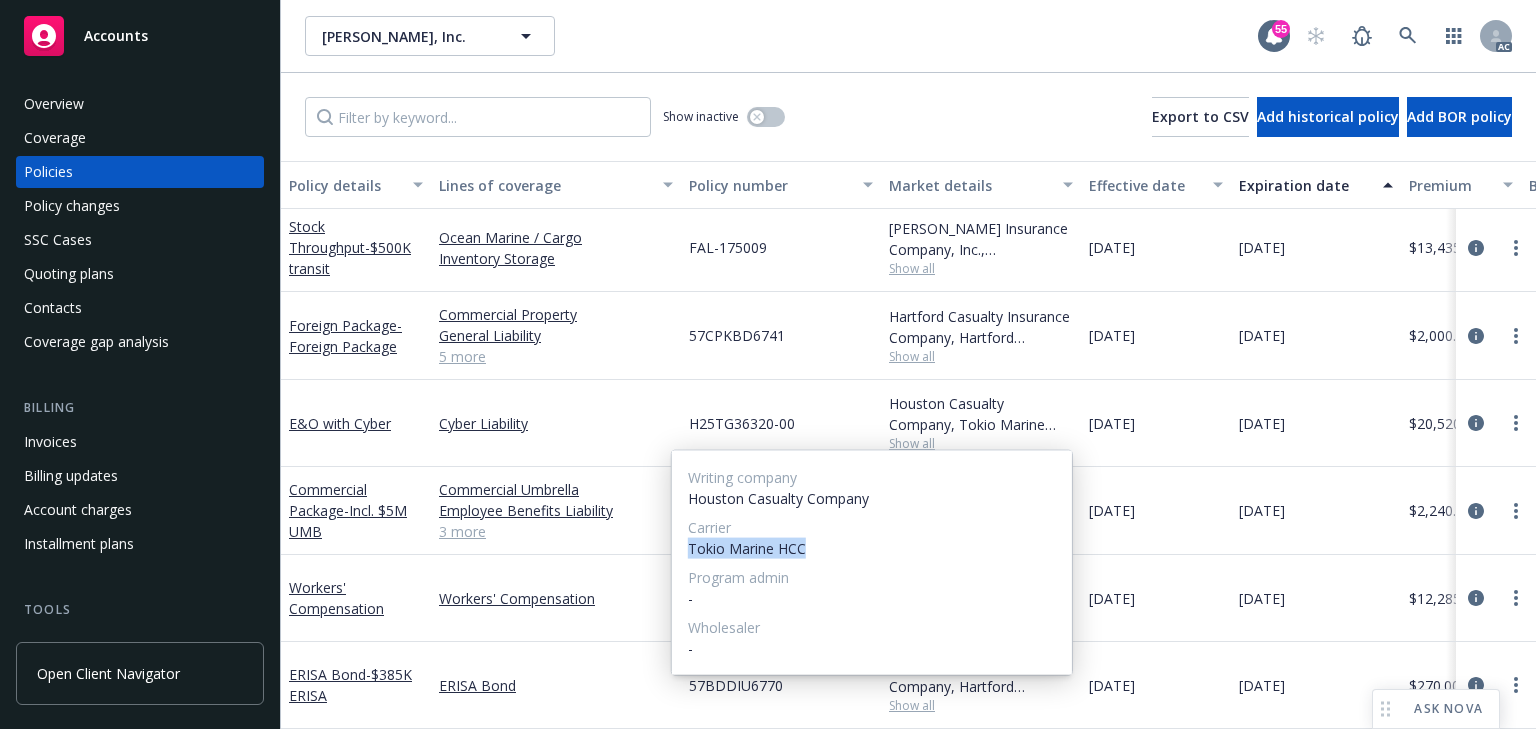 copy on "Tokio Marine HCC" 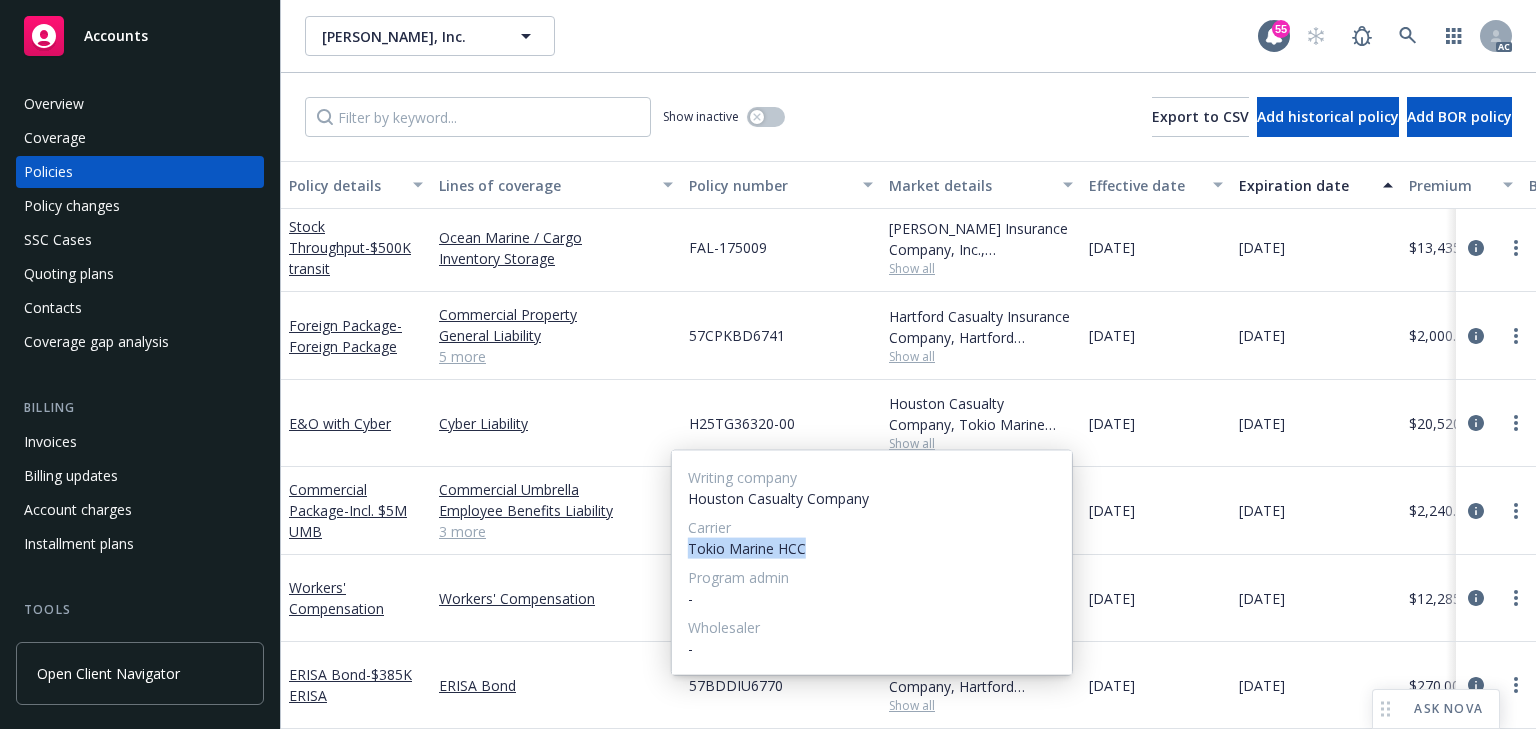 drag, startPoint x: 688, startPoint y: 548, endPoint x: 813, endPoint y: 551, distance: 125.035995 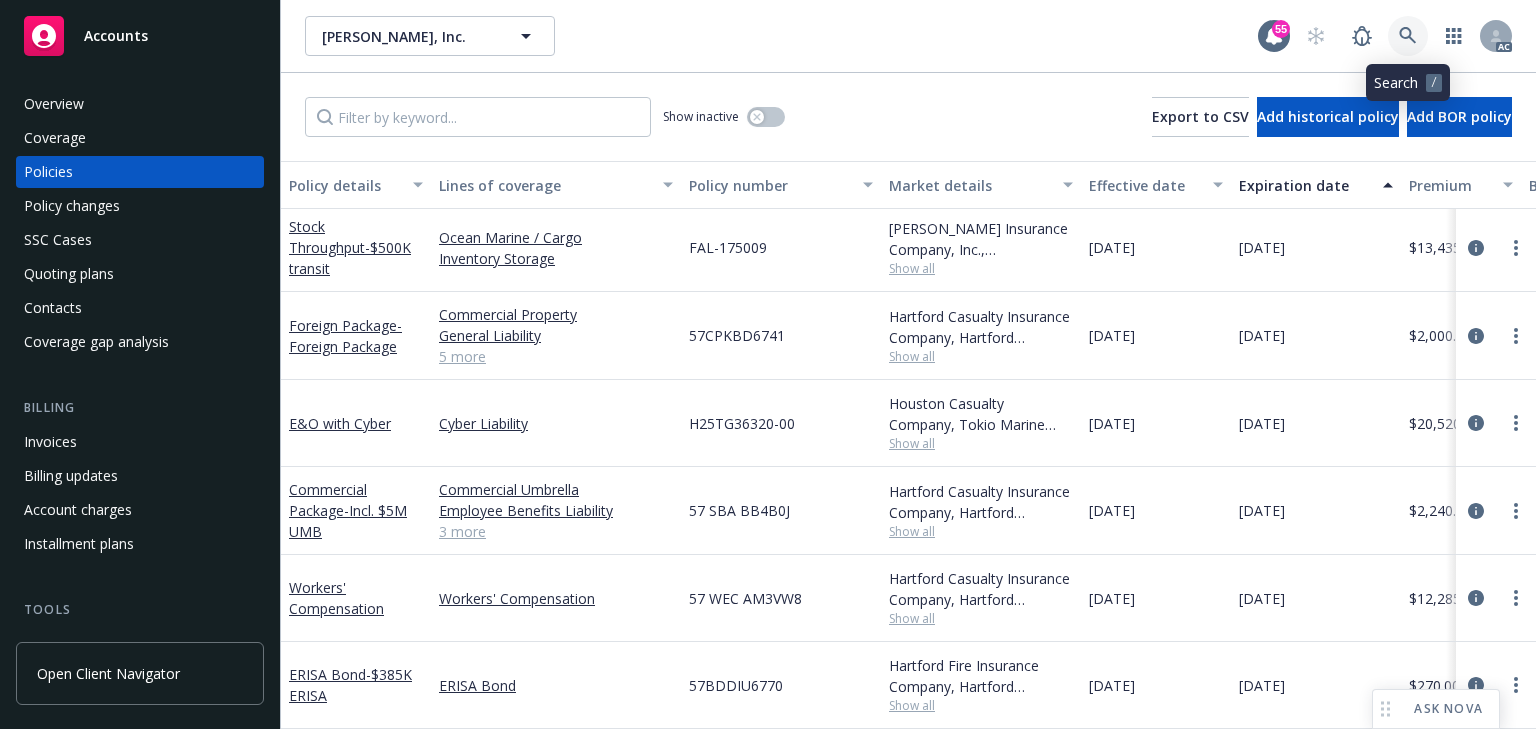 click at bounding box center (1408, 36) 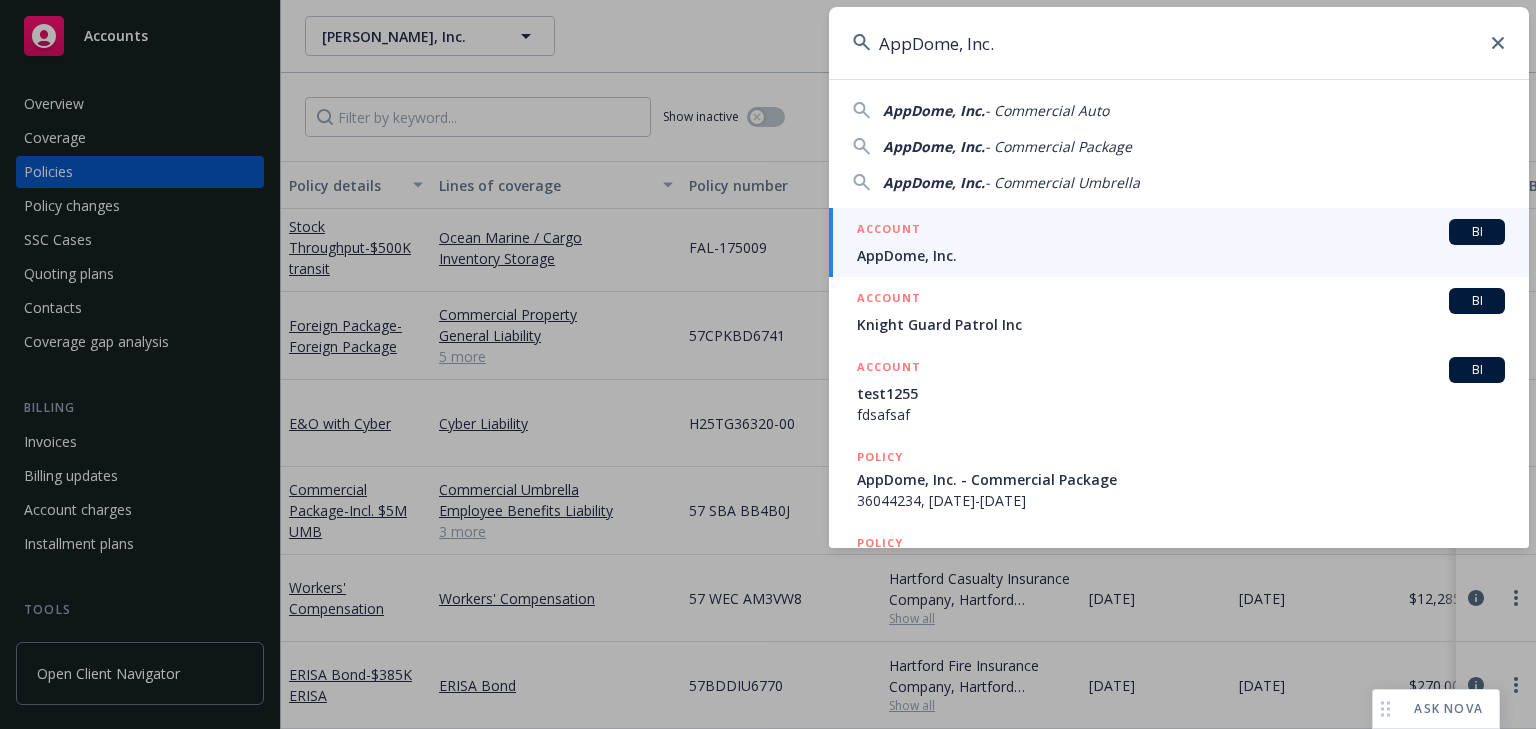 type on "AppDome, Inc." 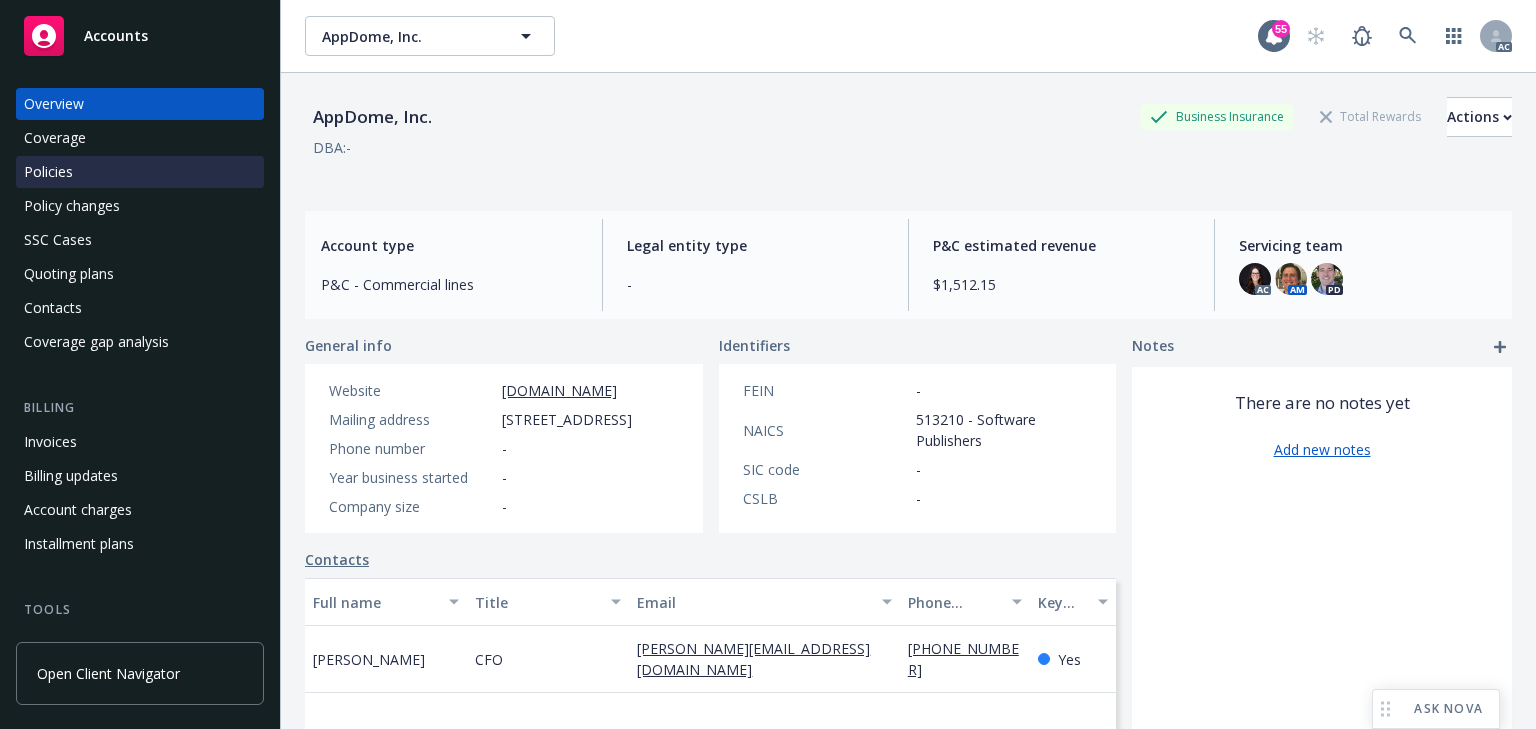 click on "Policies" at bounding box center (140, 172) 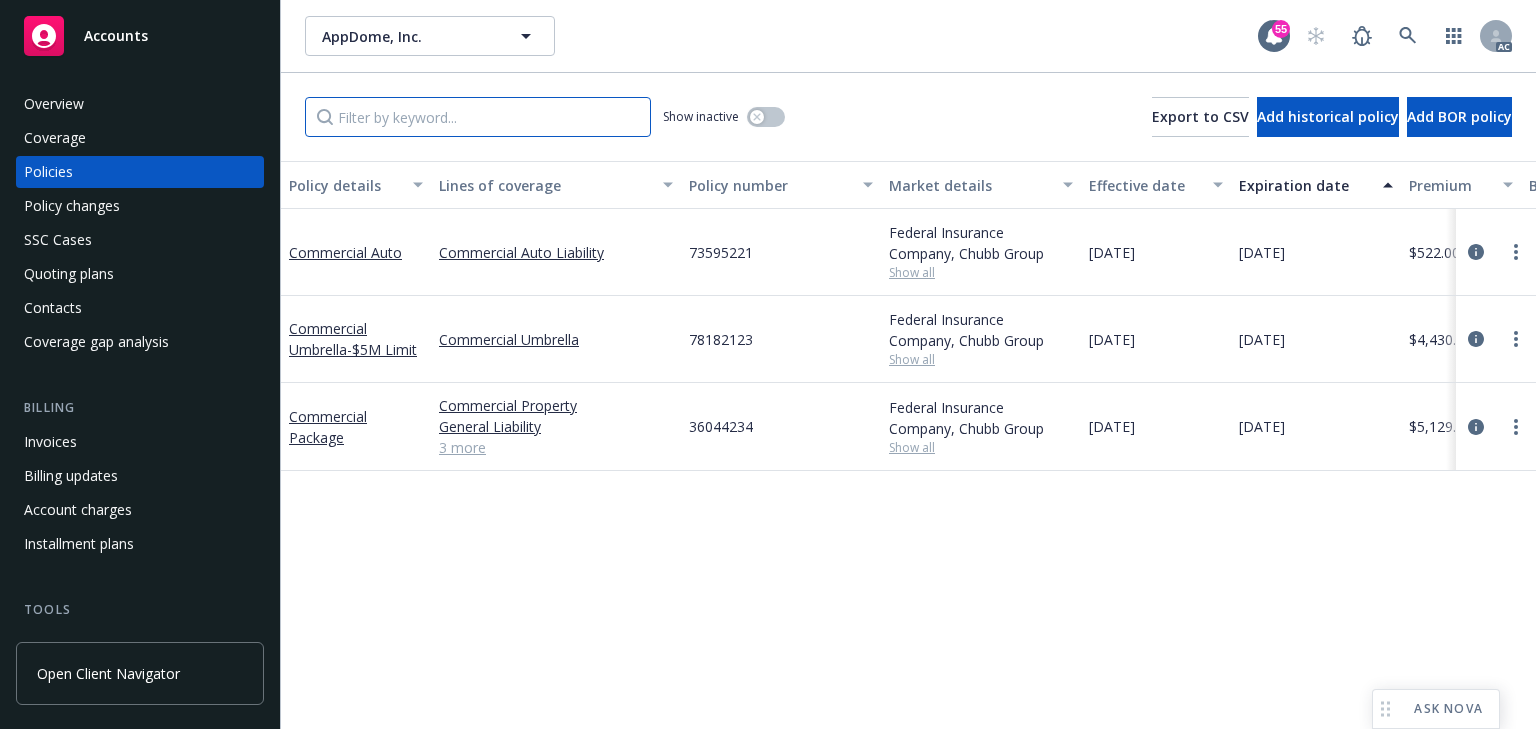 click at bounding box center (478, 117) 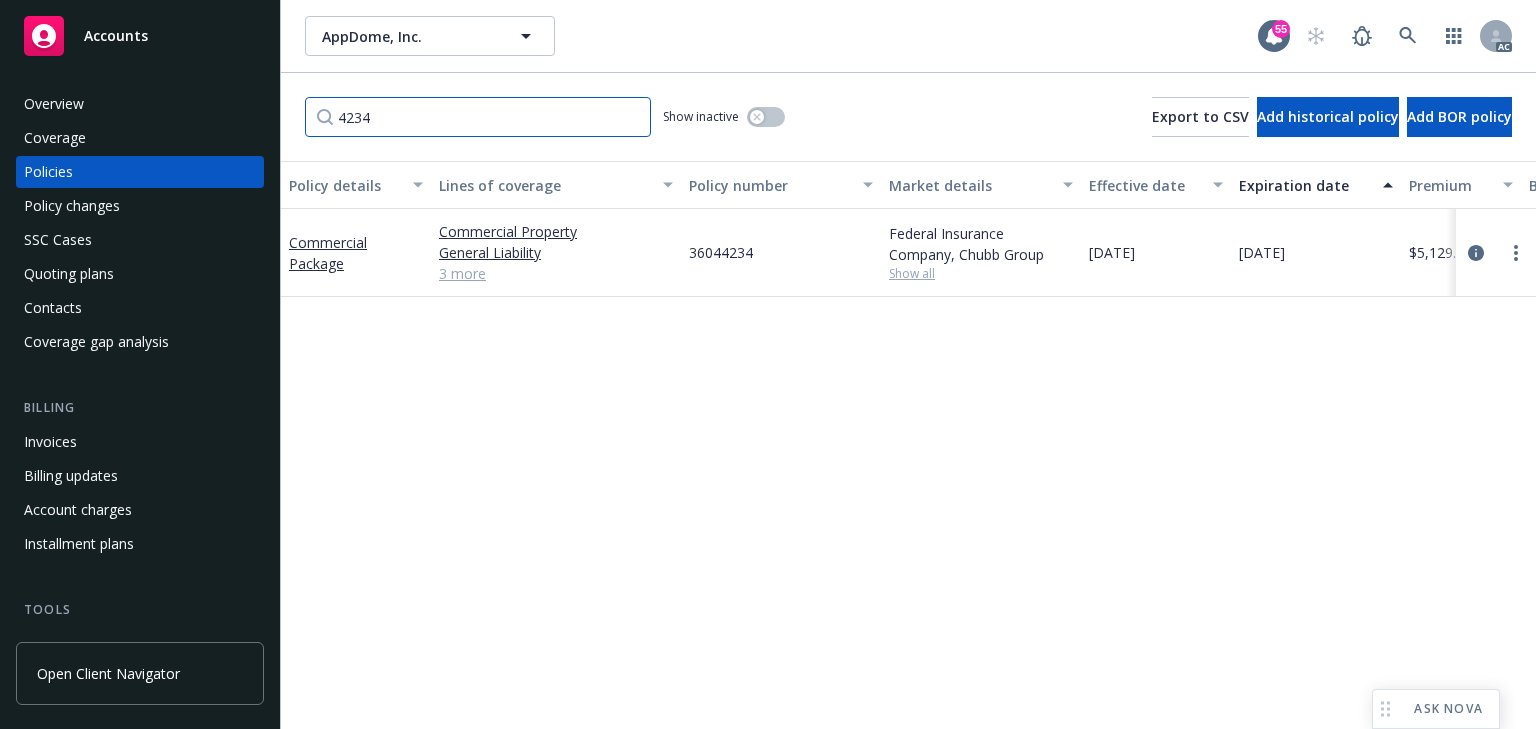 type on "4234" 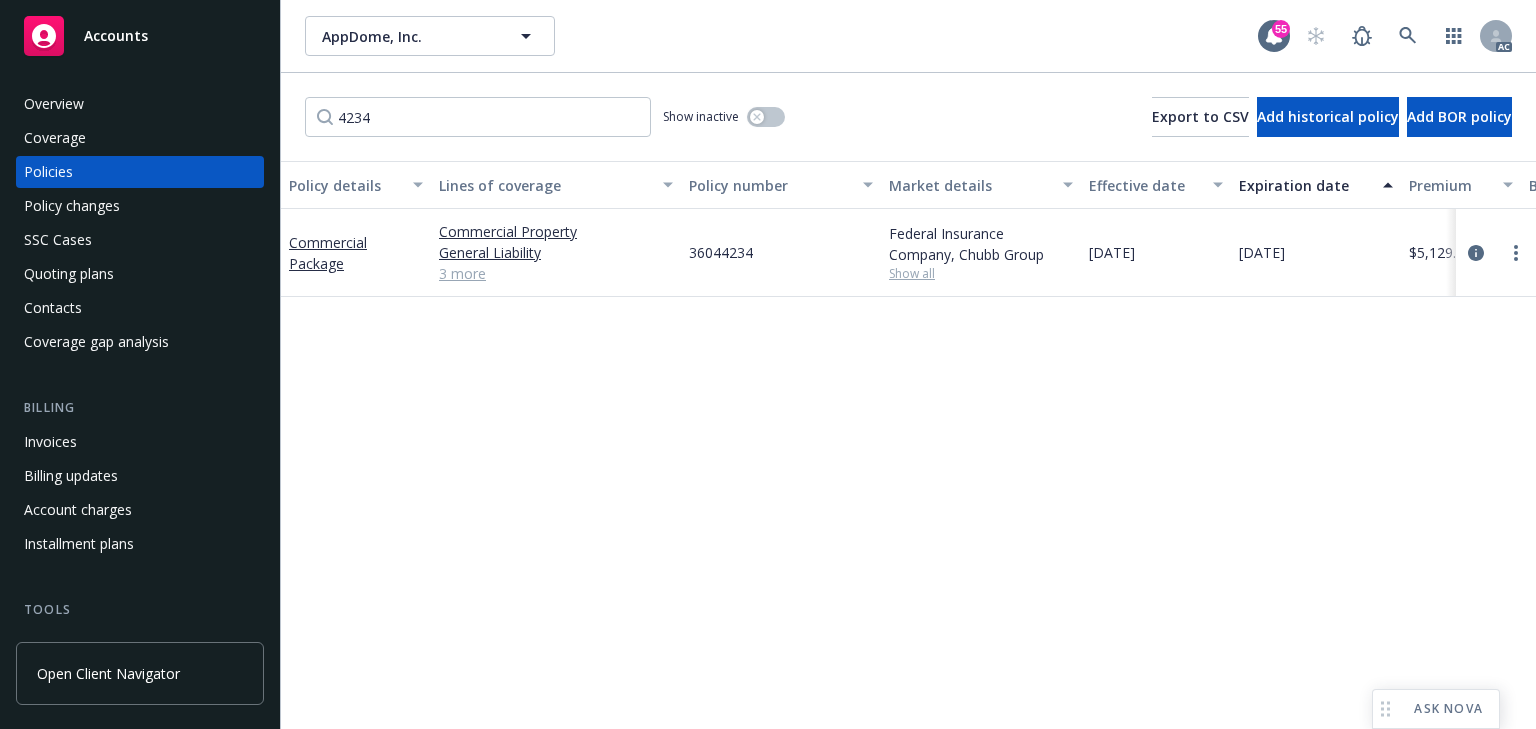 click on "Policy details Lines of coverage Policy number Market details Effective date Expiration date Premium Billing method Stage Status Service team leaders Commercial Package Commercial Property General Liability Blanket Accident Commercial Auto Liability Foreign Voluntary Workers Compensation 3 more 36044234 Federal Insurance Company, Chubb Group Show all [DATE] [DATE] $5,129.00 Direct Renewal Active [PERSON_NAME] AC [PERSON_NAME] AM 1 more" at bounding box center [908, 445] 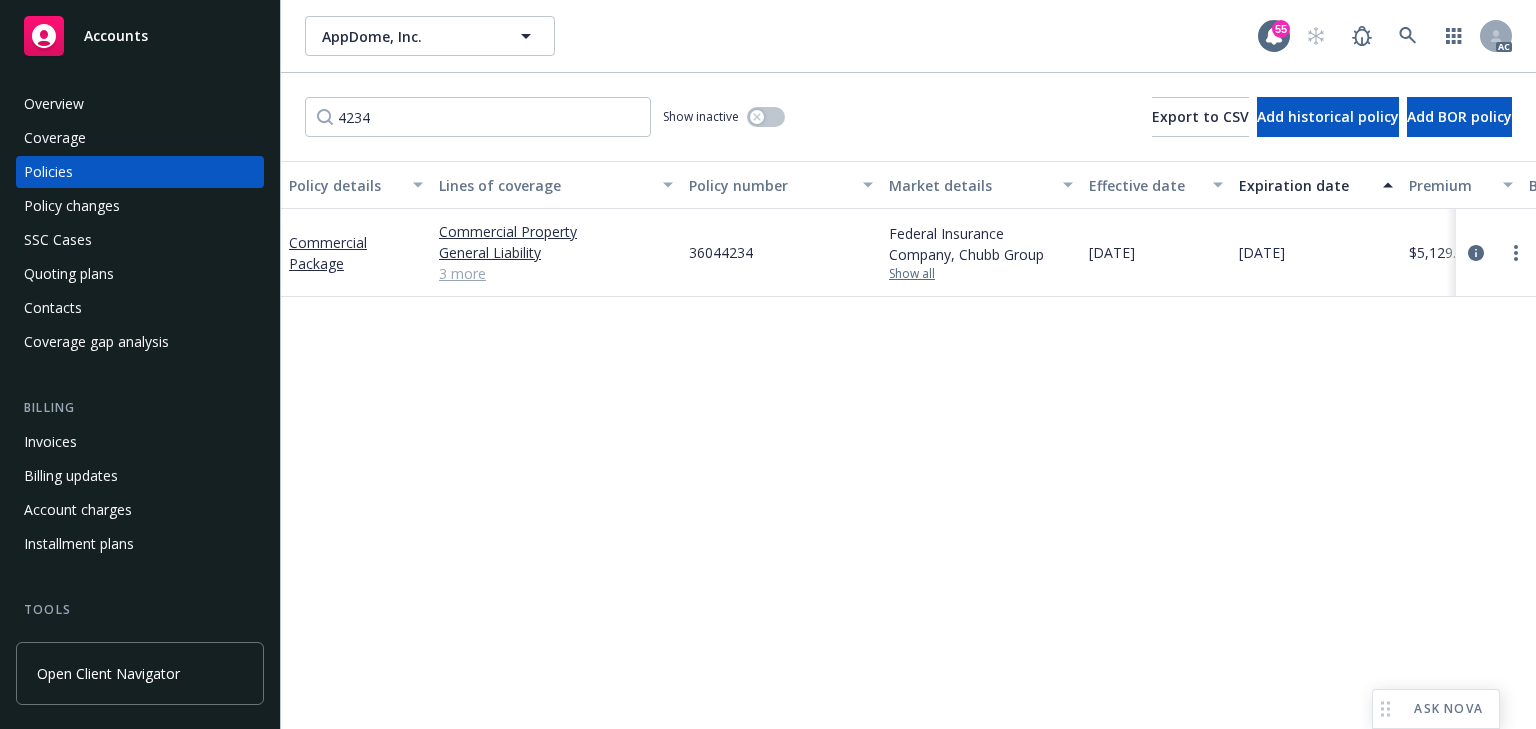 click on "Show all" at bounding box center [981, 274] 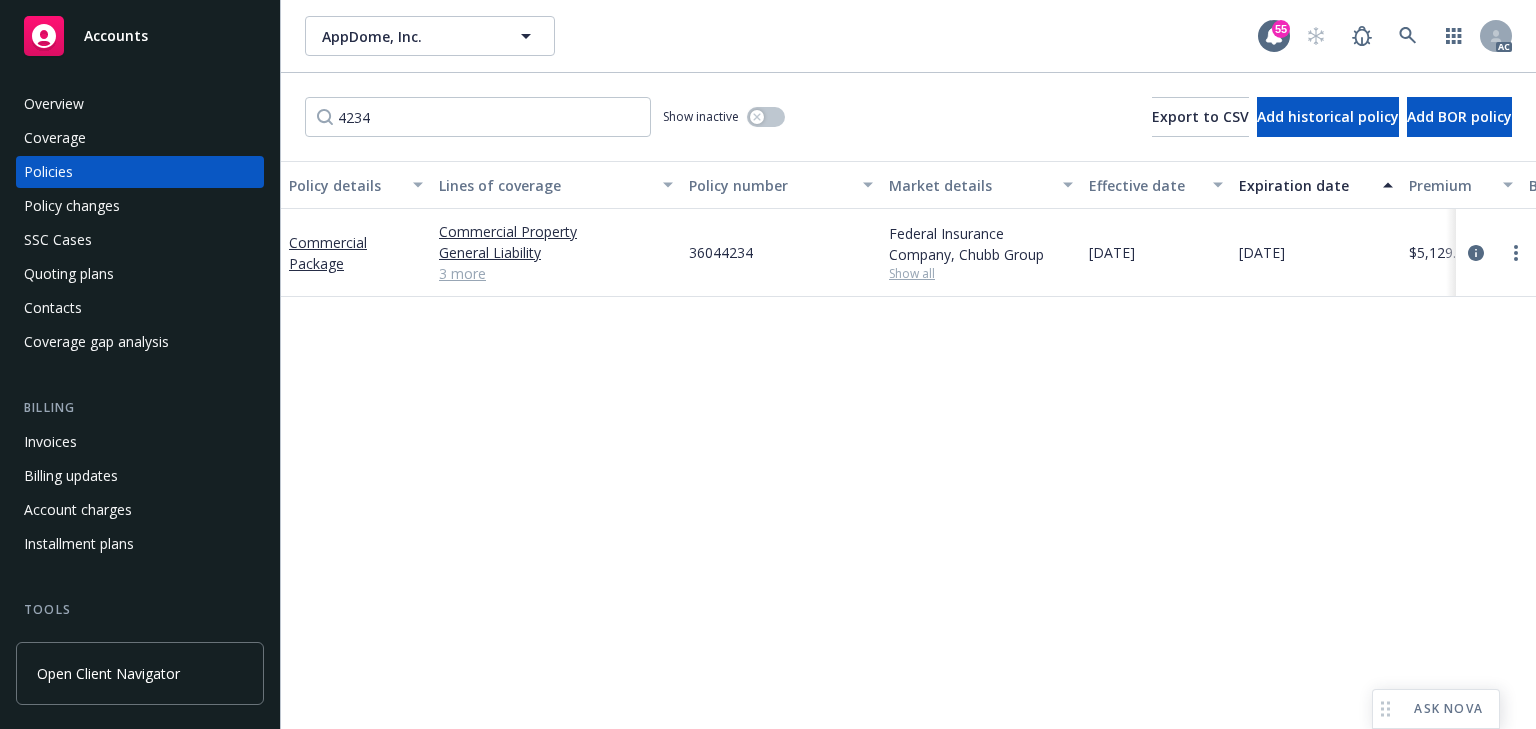 click on "Policy details Lines of coverage Policy number Market details Effective date Expiration date Premium Billing method Stage Status Service team leaders Commercial Package Commercial Property General Liability Blanket Accident Commercial Auto Liability Foreign Voluntary Workers Compensation 3 more 36044234 Federal Insurance Company, Chubb Group Show all [DATE] [DATE] $5,129.00 Direct Renewal Active [PERSON_NAME] AC [PERSON_NAME] AM 1 more" at bounding box center (908, 445) 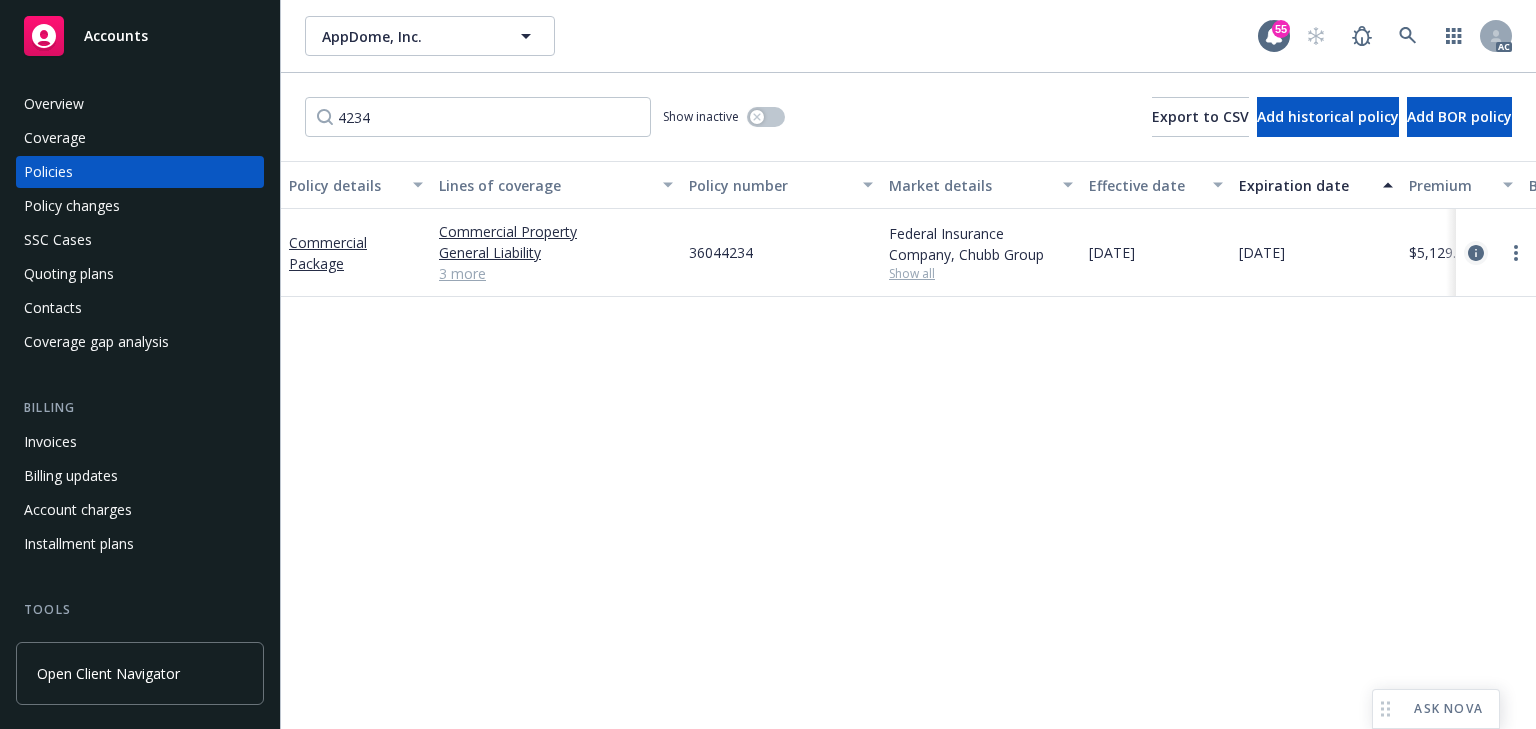 click 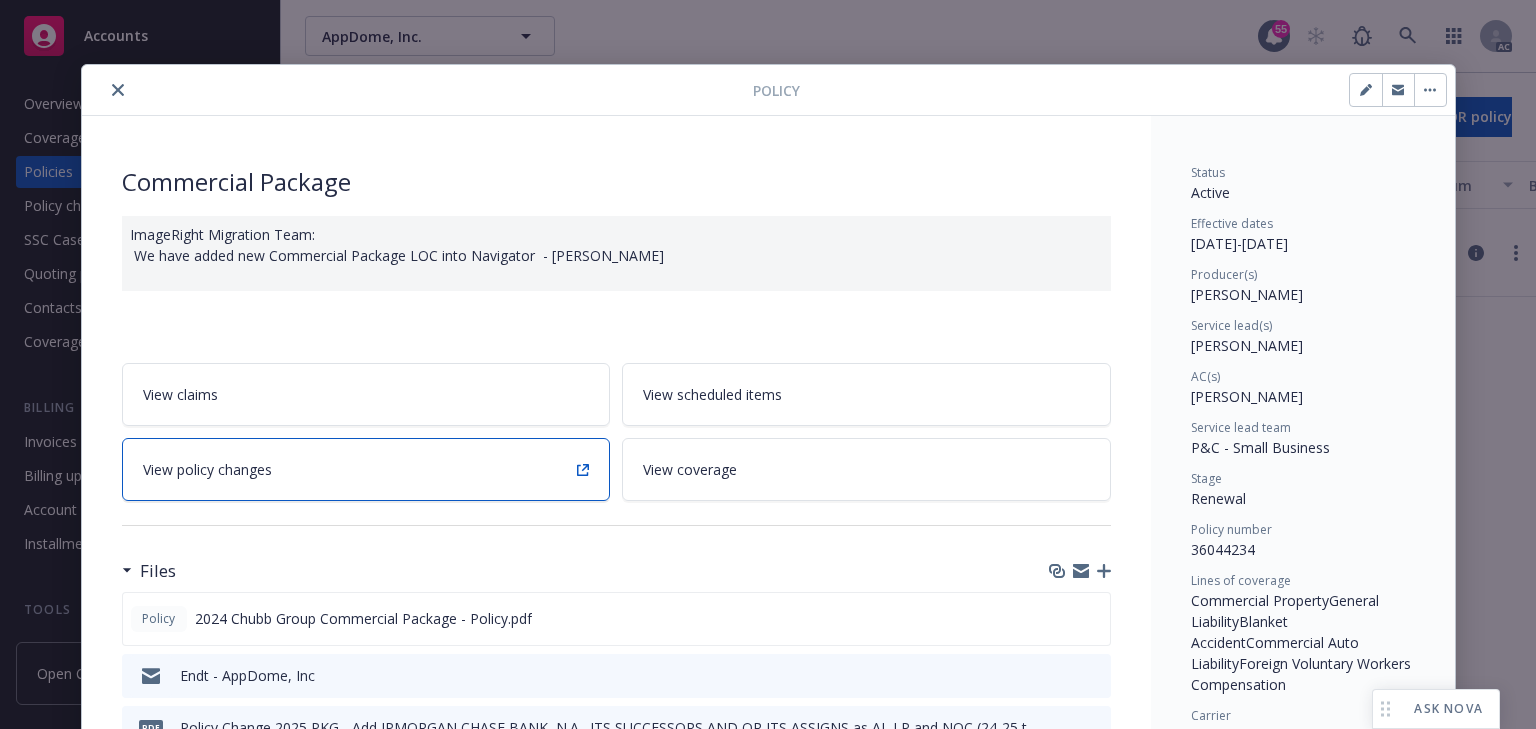 click on "View policy changes" at bounding box center [366, 469] 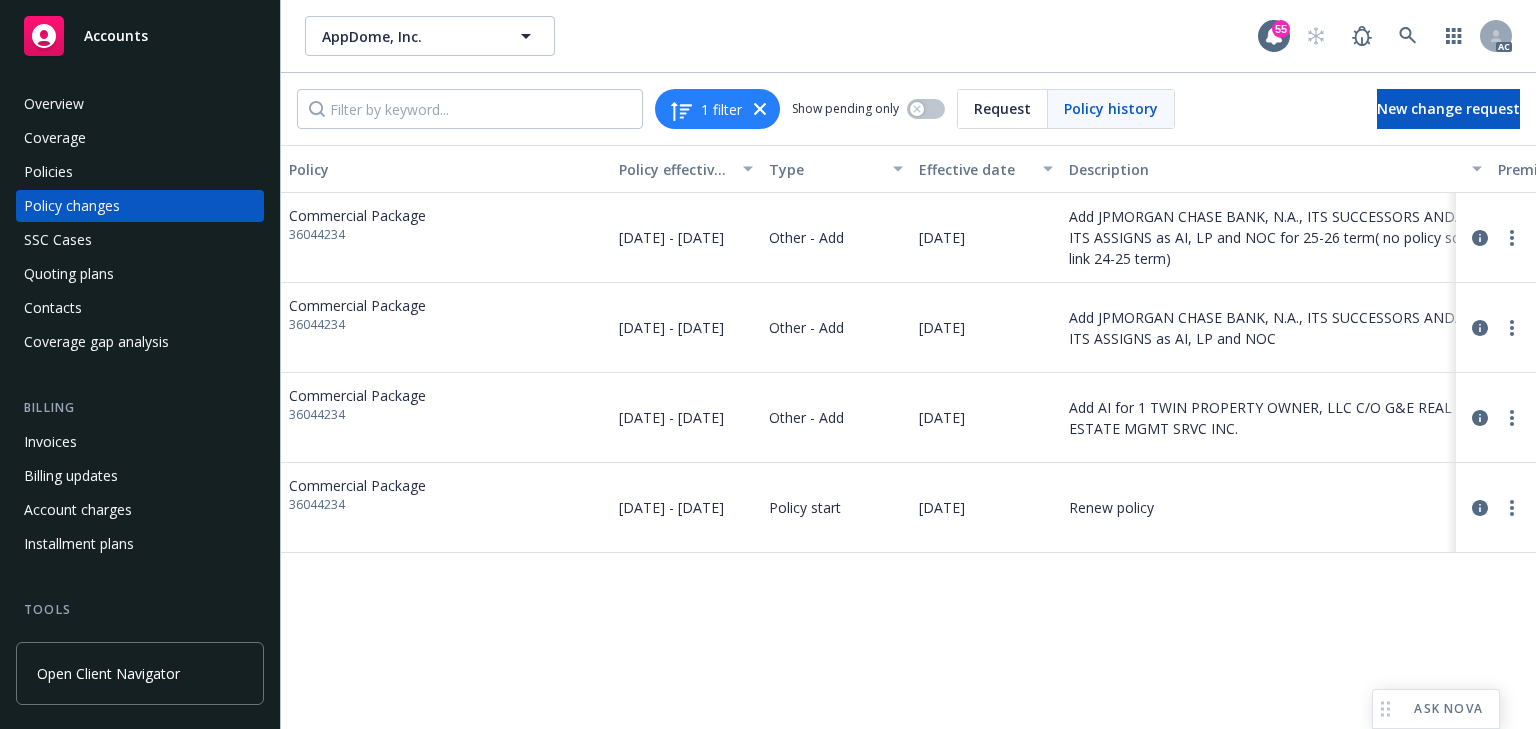 click on "Policy Policy effective dates Type Effective date Description Premium change Annualized total premium change Total premium Status Commercial Package 36044234 [DATE]   -   [DATE] Other - Add [DATE]  Add JPMORGAN CHASE BANK, N.A., ITS SUCCESSORS AND/OR ITS ASSIGNS as AI, LP and NOC for 25-26 term( no policy so link 24-25 term) - - $5,129.00 Initiated Commercial Package 36044234 [DATE]   -   [DATE] Other - Add [DATE] Add JPMORGAN CHASE BANK, N.A., ITS SUCCESSORS AND/OR ITS ASSIGNS as AI, LP and NOC - - $5,129.00 Endorsed Commercial Package 36044234 [DATE]   -   [DATE] Other - Add [DATE] Add AI for 1 TWIN PROPERTY OWNER, LLC C/O G&E REAL ESTATE MGMT SRVC INC.  - - $5,129.00 Endorsed Commercial Package 36044234 [DATE]   -   [DATE] Policy start [DATE] Renew policy $5,129.00 $5,129.00 $5,129.00 Confirmed" at bounding box center [908, 437] 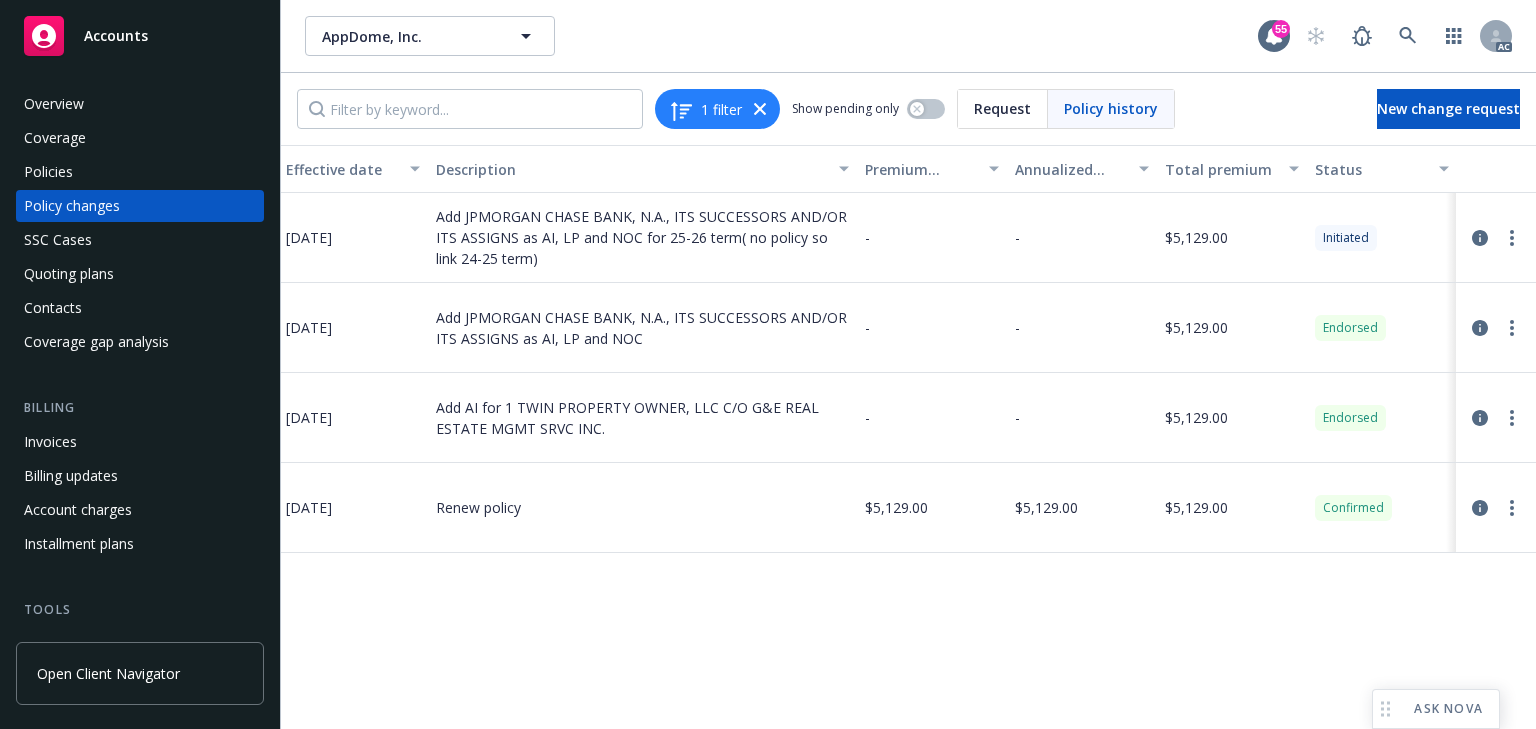 scroll, scrollTop: 0, scrollLeft: 0, axis: both 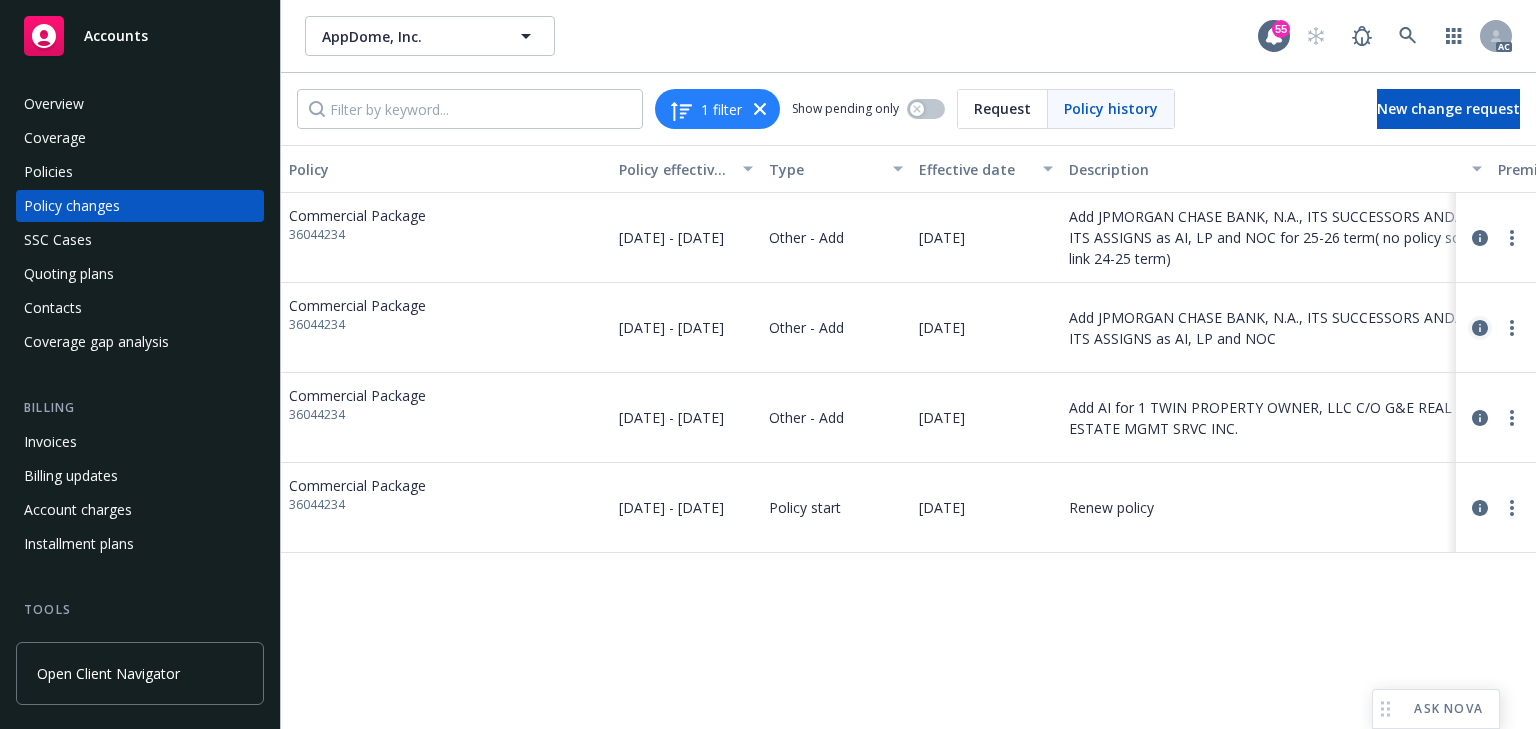 click 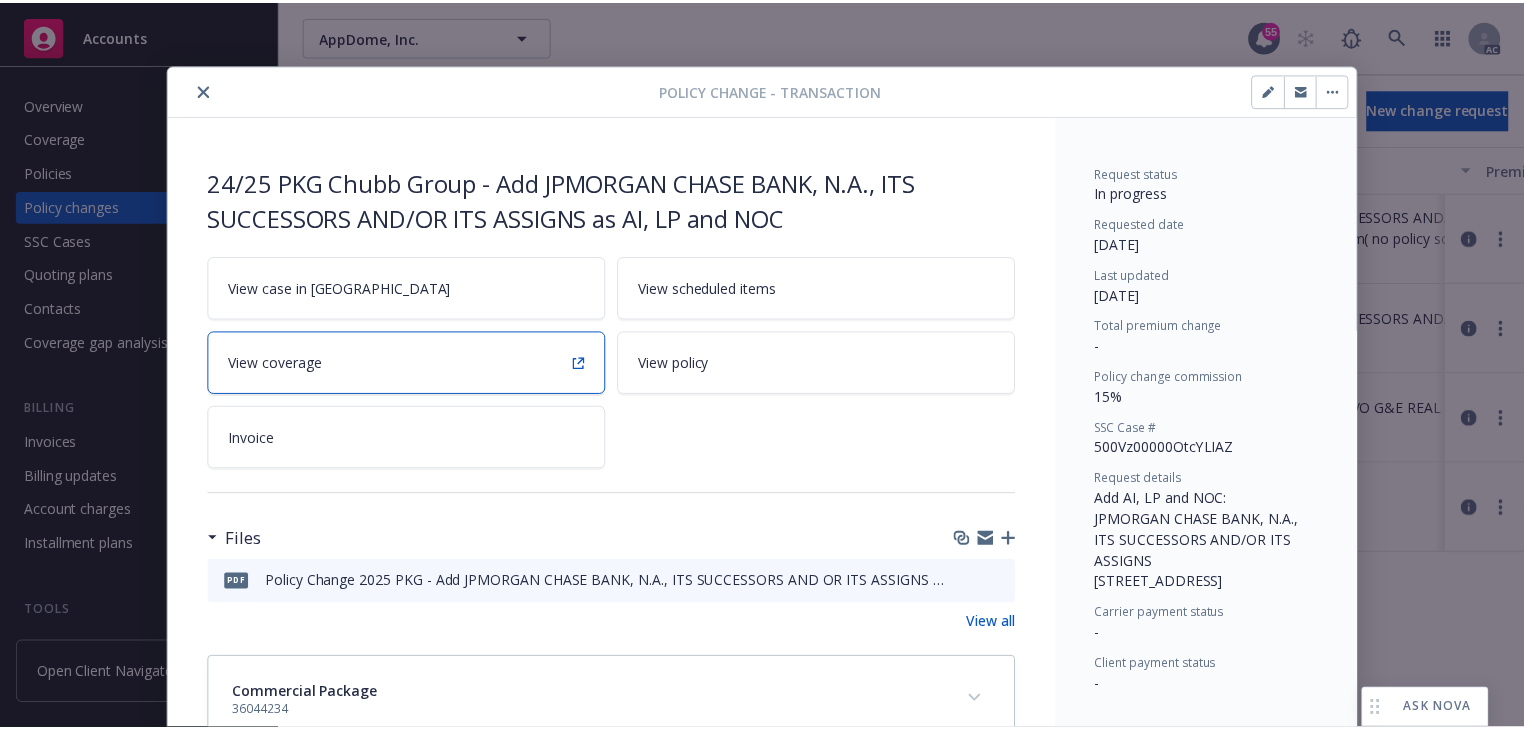 scroll, scrollTop: 56, scrollLeft: 0, axis: vertical 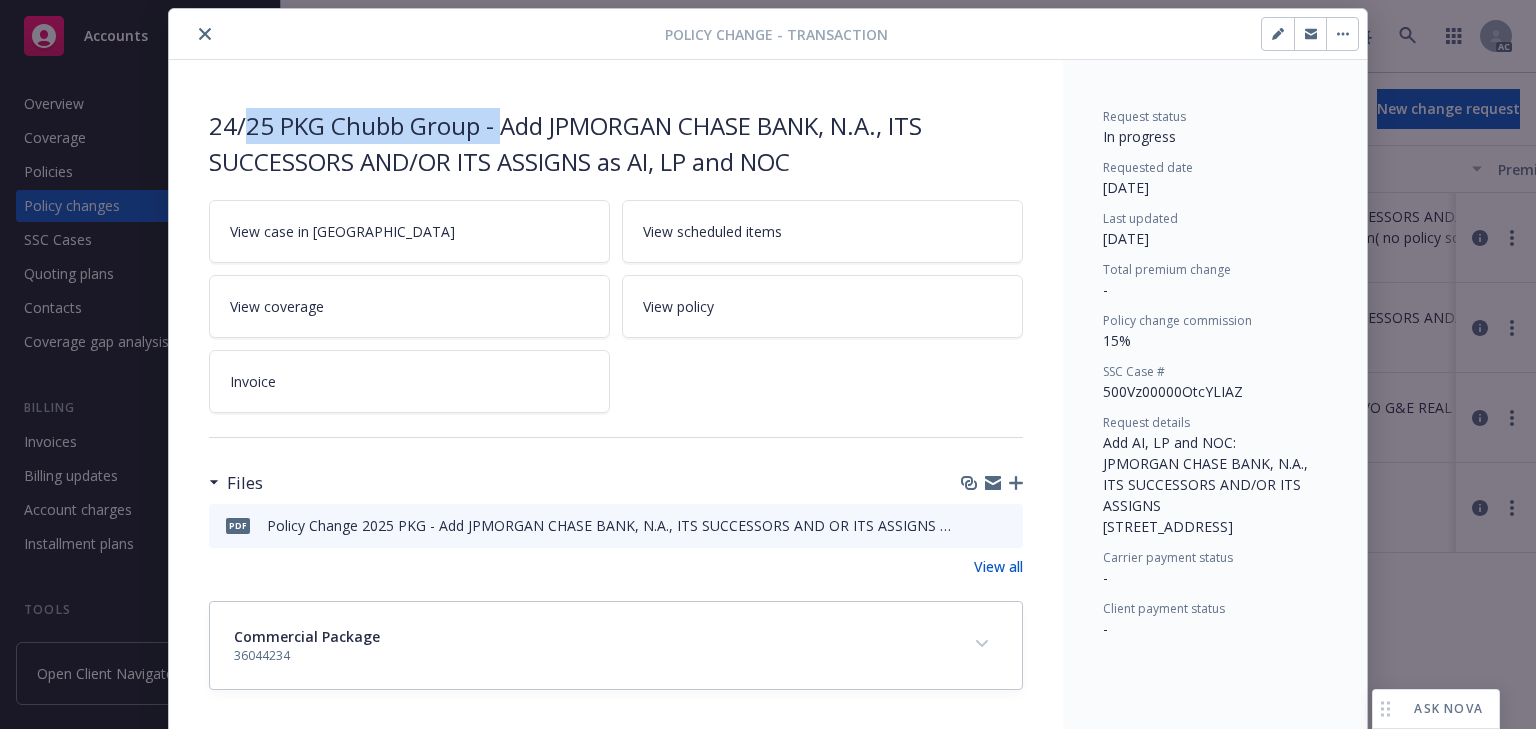 drag, startPoint x: 240, startPoint y: 124, endPoint x: 496, endPoint y: 130, distance: 256.0703 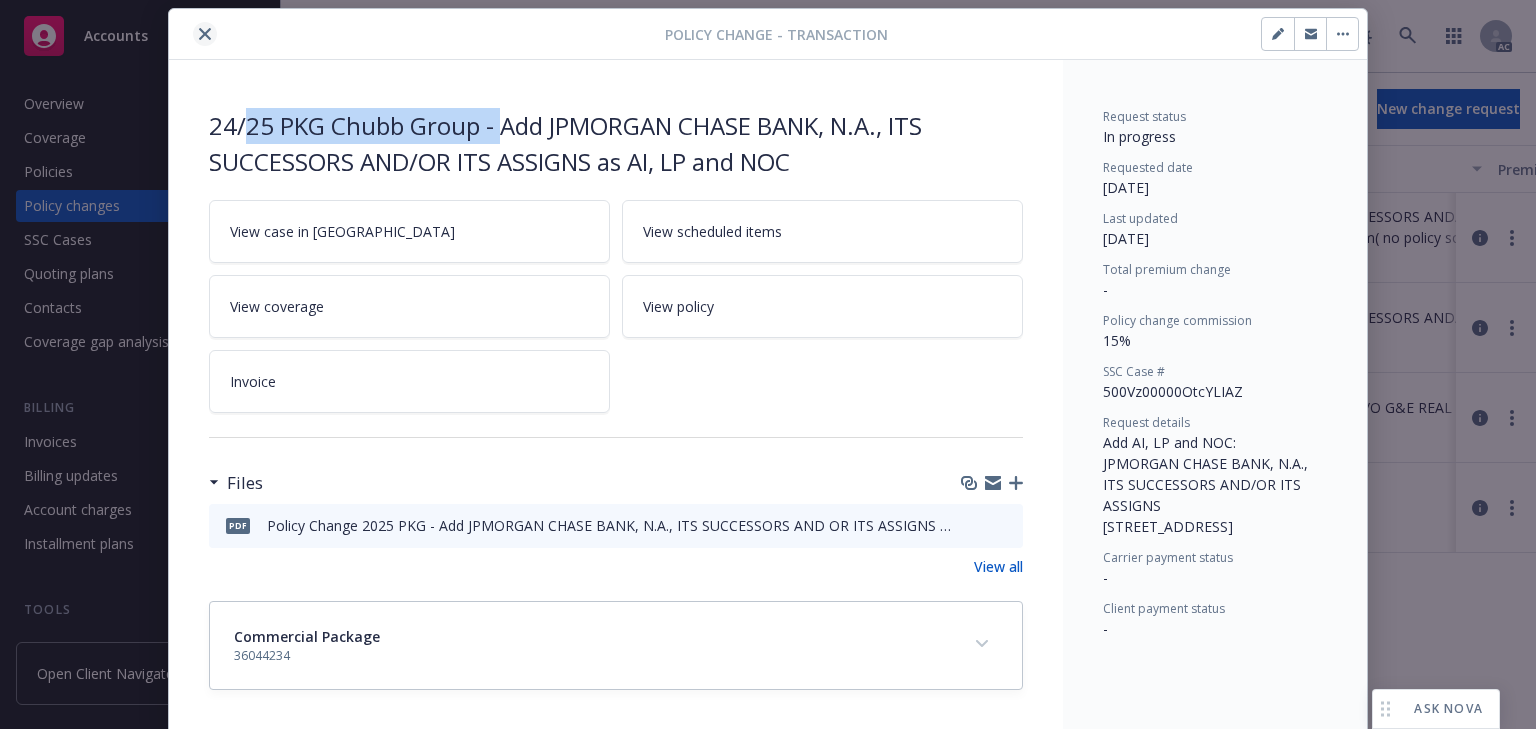 click at bounding box center [205, 34] 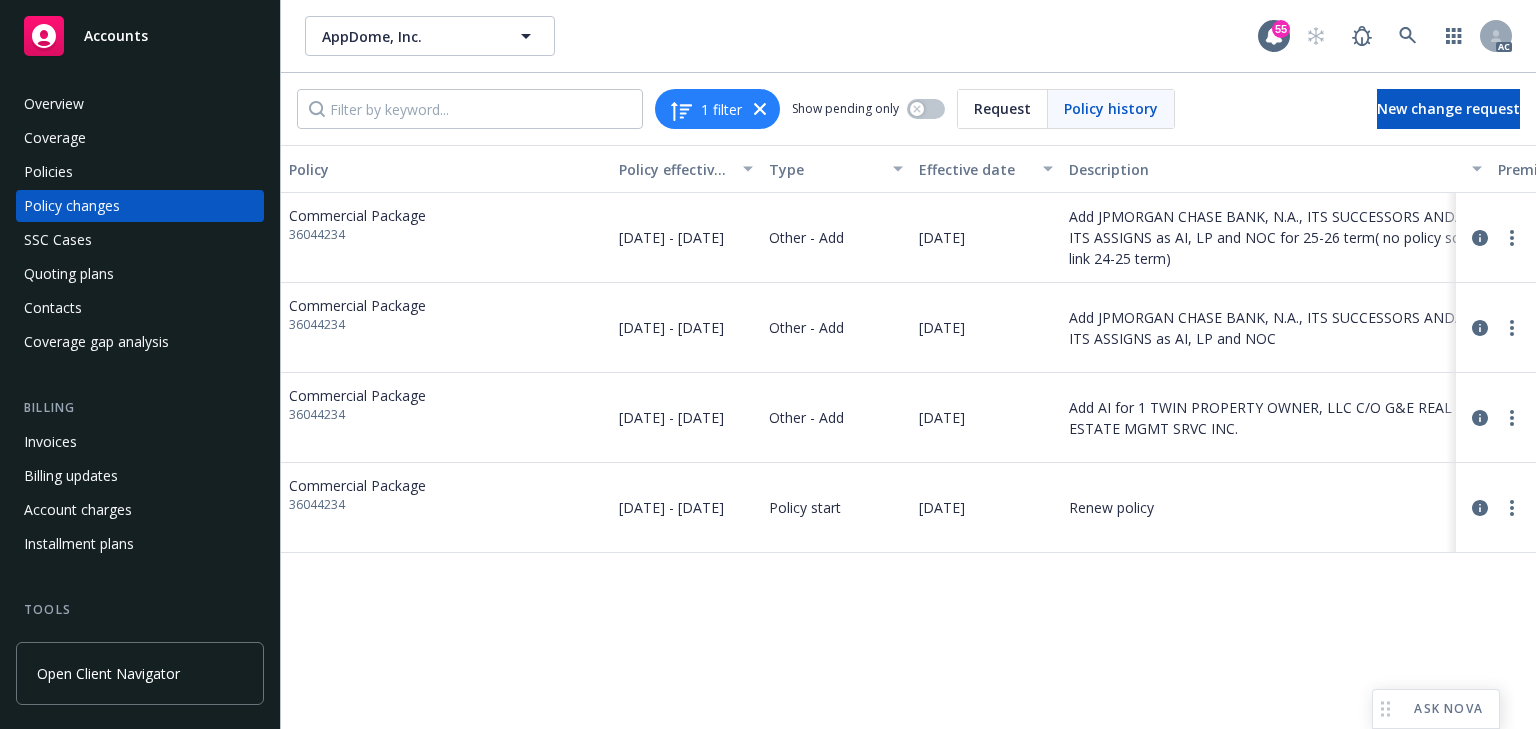 click on "Policy Policy effective dates Type Effective date Description Premium change Annualized total premium change Total premium Status Commercial Package 36044234 [DATE]   -   [DATE] Other - Add [DATE]  Add JPMORGAN CHASE BANK, N.A., ITS SUCCESSORS AND/OR ITS ASSIGNS as AI, LP and NOC for 25-26 term( no policy so link 24-25 term) - - $5,129.00 Initiated Commercial Package 36044234 [DATE]   -   [DATE] Other - Add [DATE] Add JPMORGAN CHASE BANK, N.A., ITS SUCCESSORS AND/OR ITS ASSIGNS as AI, LP and NOC - - $5,129.00 Endorsed Commercial Package 36044234 [DATE]   -   [DATE] Other - Add [DATE] Add AI for 1 TWIN PROPERTY OWNER, LLC C/O G&E REAL ESTATE MGMT SRVC INC.  - - $5,129.00 Endorsed Commercial Package 36044234 [DATE]   -   [DATE] Policy start [DATE] Renew policy $5,129.00 $5,129.00 $5,129.00 Confirmed" at bounding box center [908, 437] 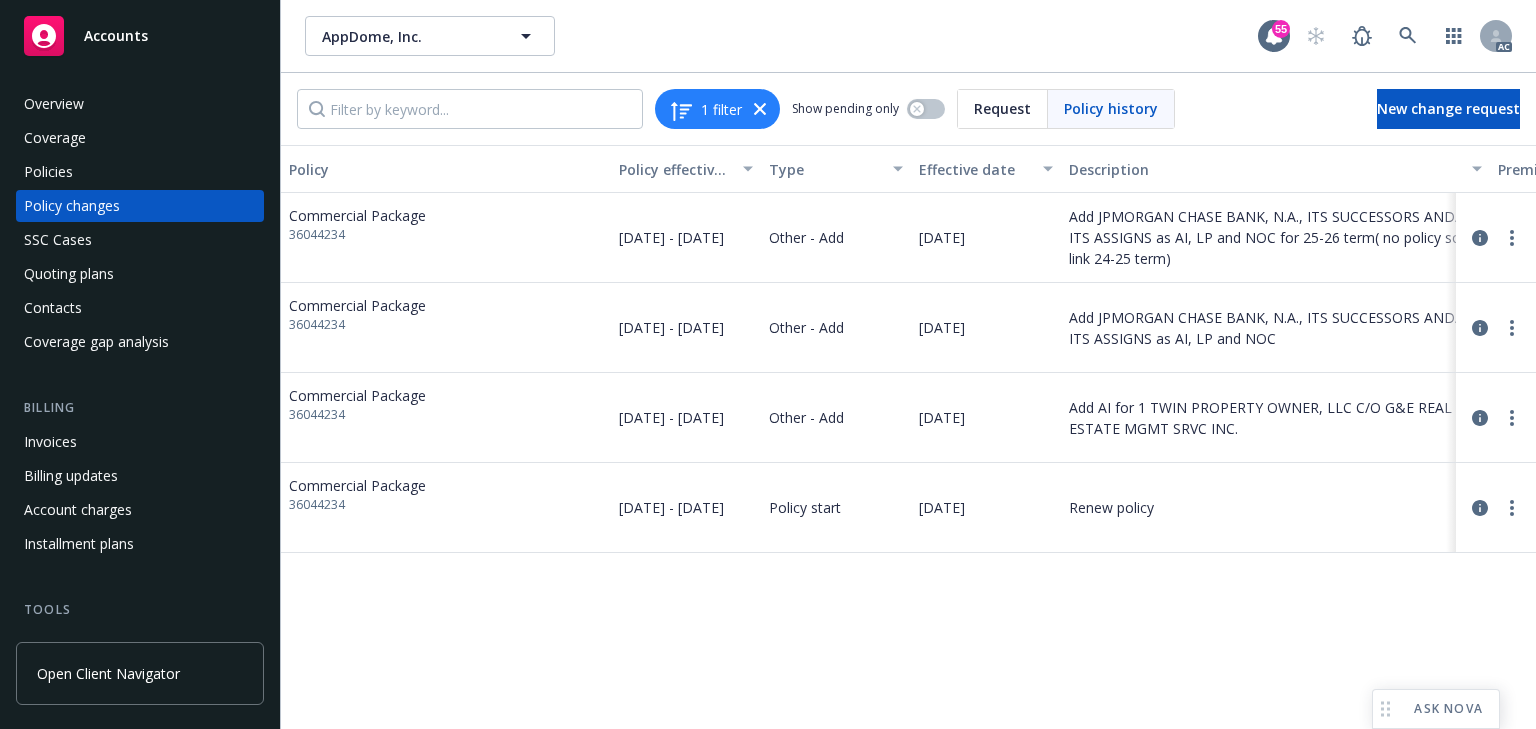 click on "Policy Policy effective dates Type Effective date Description Premium change Annualized total premium change Total premium Status Commercial Package 36044234 [DATE]   -   [DATE] Other - Add [DATE]  Add JPMORGAN CHASE BANK, N.A., ITS SUCCESSORS AND/OR ITS ASSIGNS as AI, LP and NOC for 25-26 term( no policy so link 24-25 term) - - $5,129.00 Initiated Commercial Package 36044234 [DATE]   -   [DATE] Other - Add [DATE] Add JPMORGAN CHASE BANK, N.A., ITS SUCCESSORS AND/OR ITS ASSIGNS as AI, LP and NOC - - $5,129.00 Endorsed Commercial Package 36044234 [DATE]   -   [DATE] Other - Add [DATE] Add AI for 1 TWIN PROPERTY OWNER, LLC C/O G&E REAL ESTATE MGMT SRVC INC.  - - $5,129.00 Endorsed Commercial Package 36044234 [DATE]   -   [DATE] Policy start [DATE] Renew policy $5,129.00 $5,129.00 $5,129.00 Confirmed" at bounding box center (908, 437) 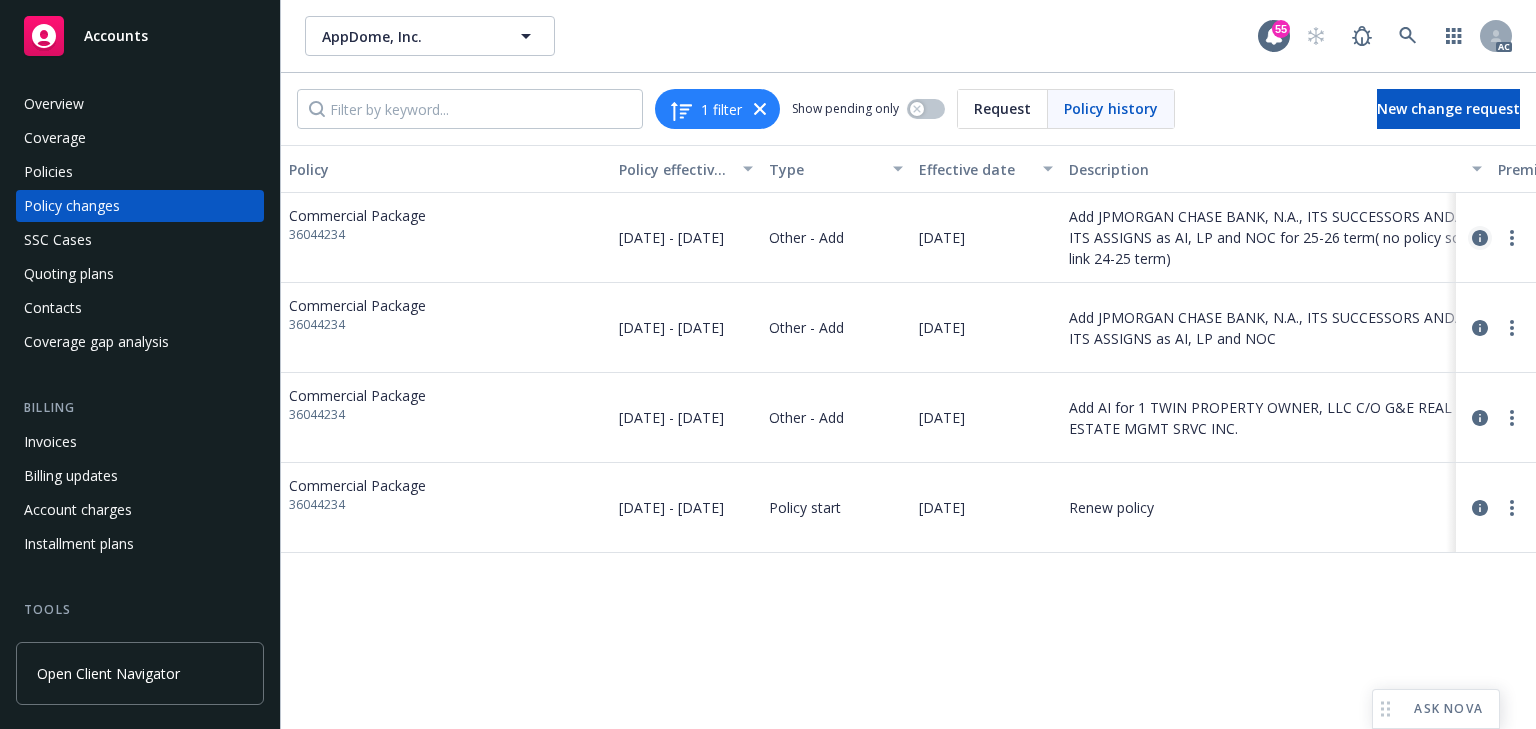 click 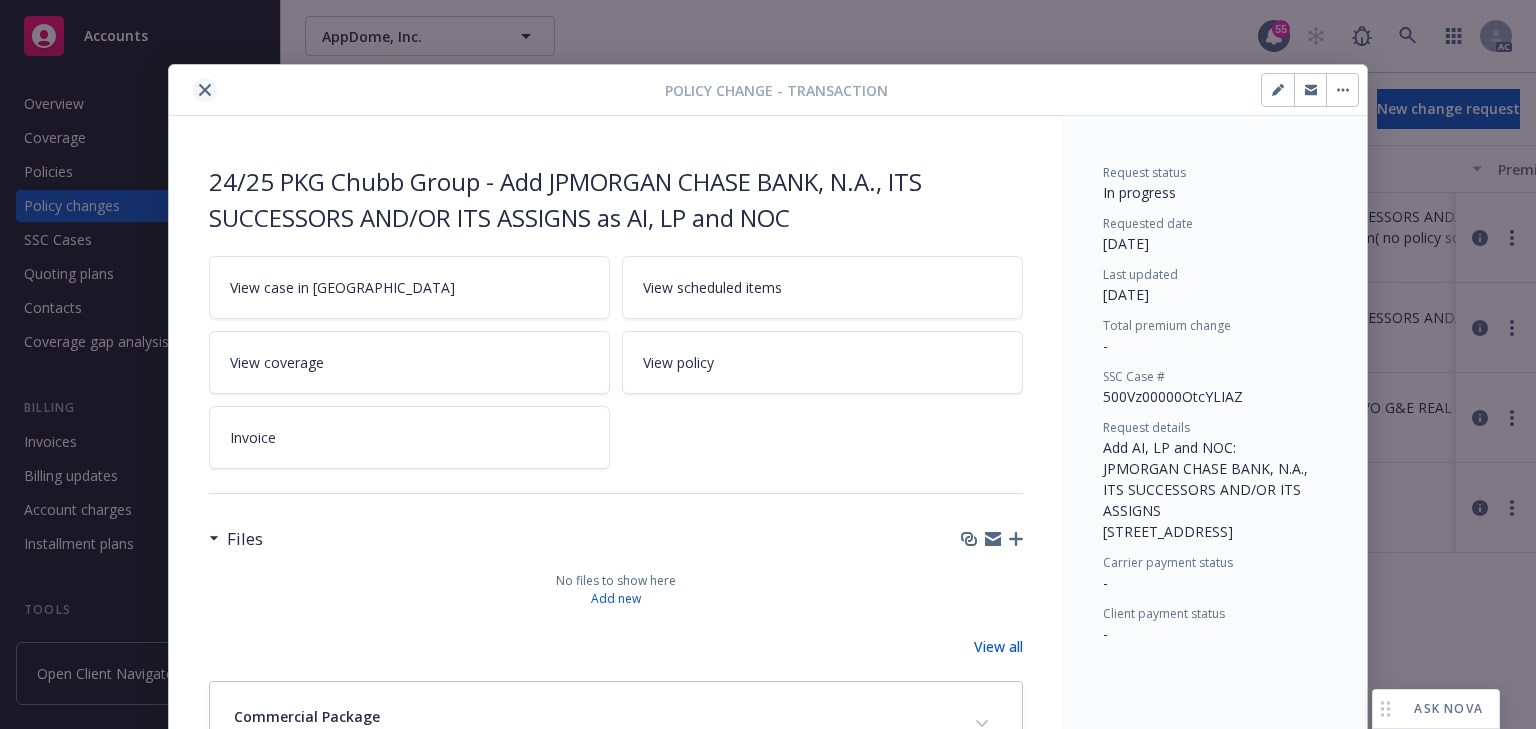 click at bounding box center (205, 90) 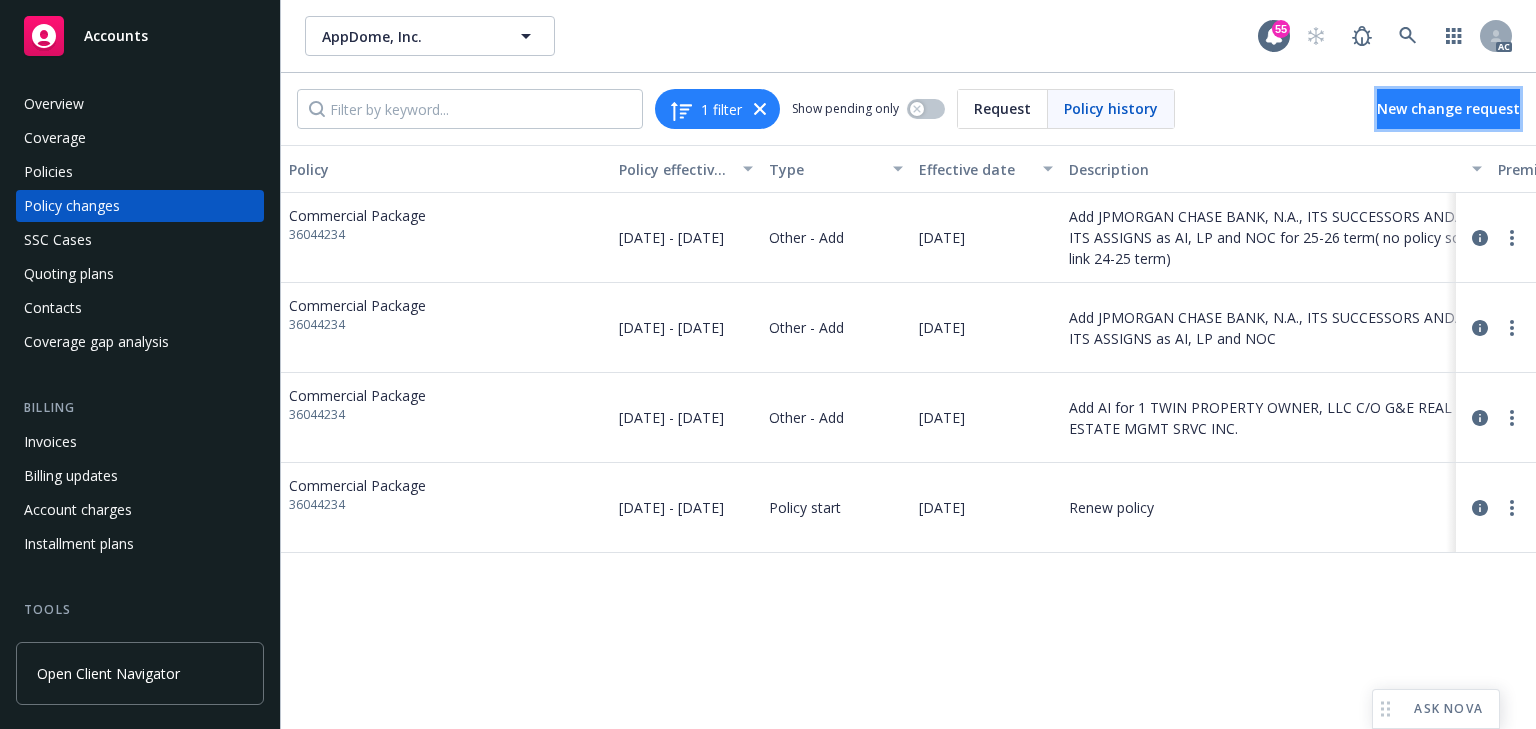 click on "New change request" at bounding box center (1448, 109) 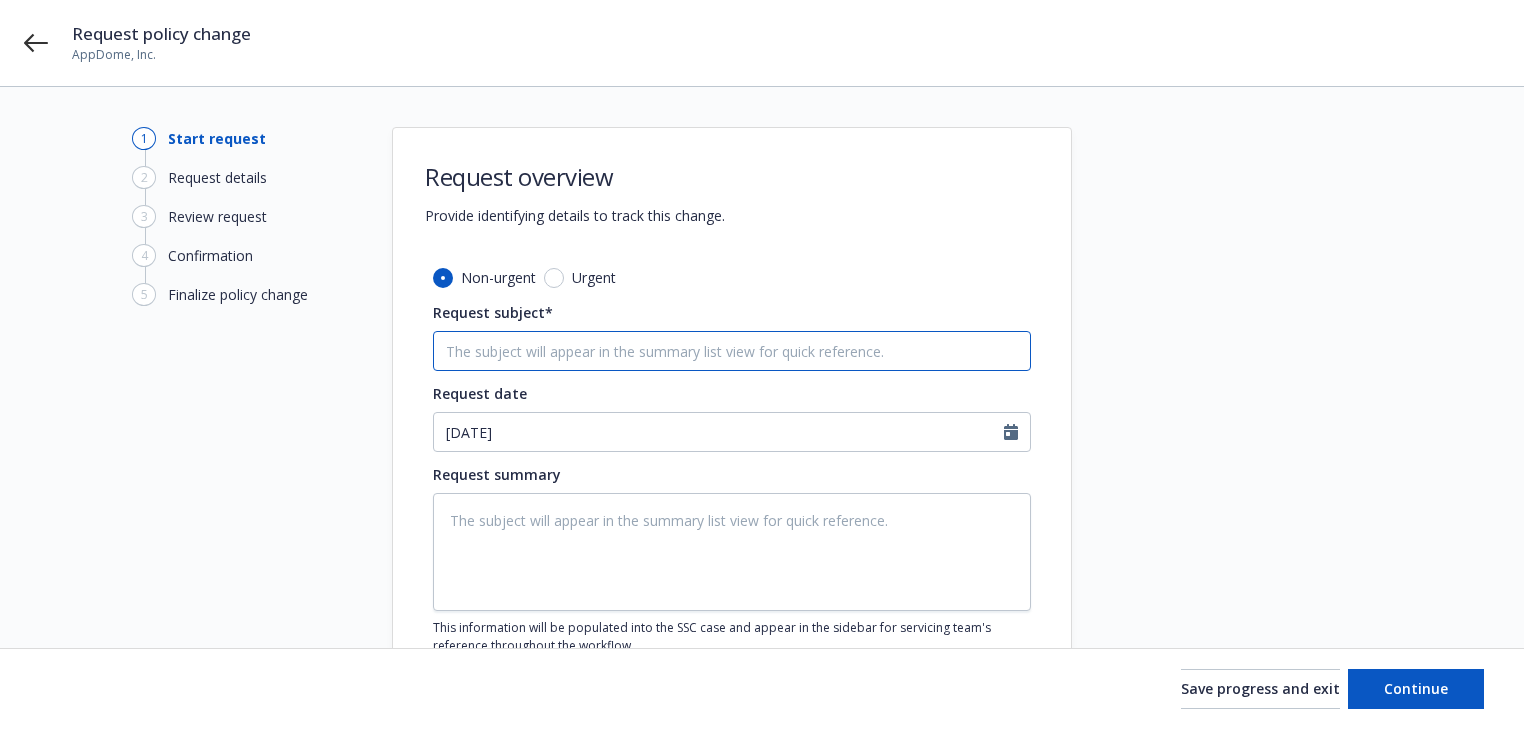 click on "Request subject*" at bounding box center [732, 351] 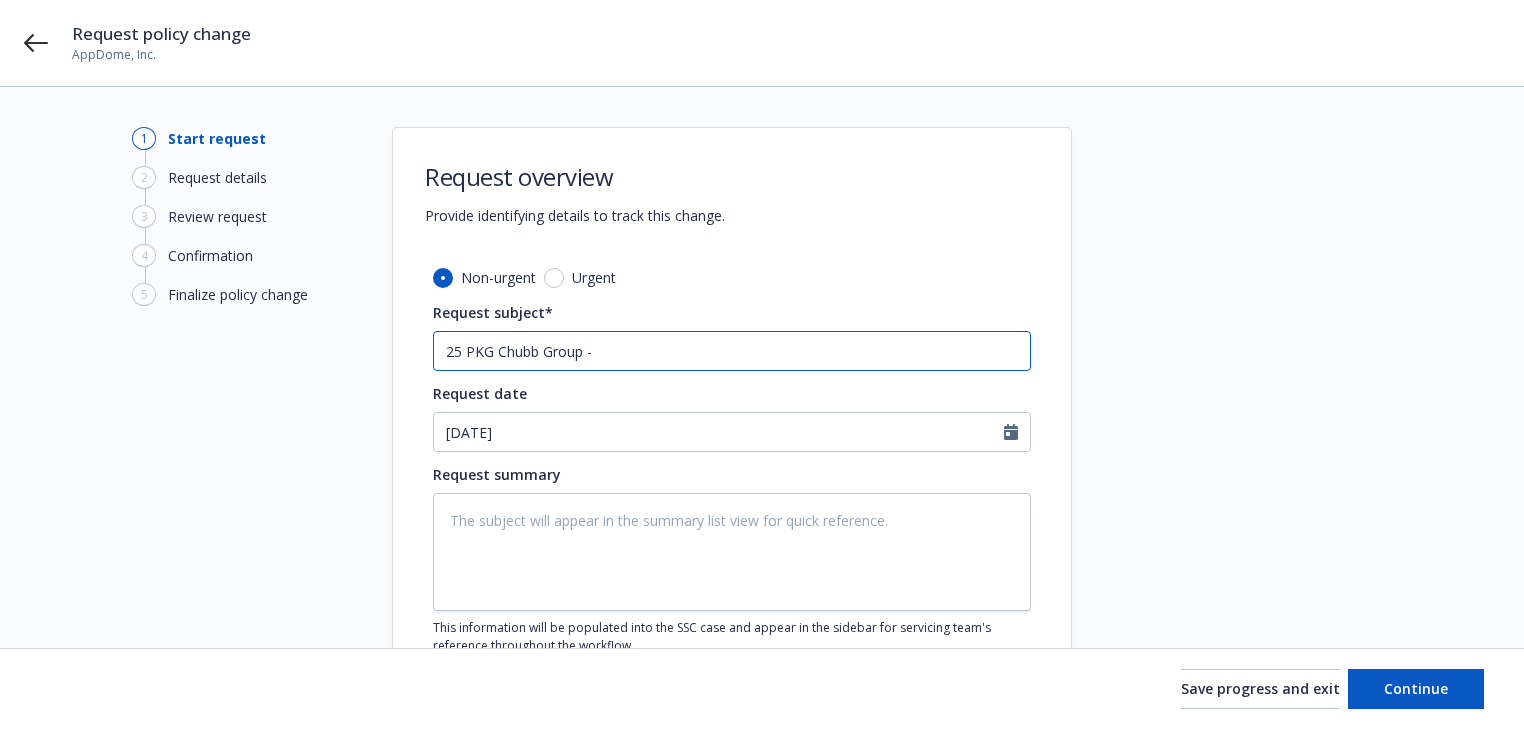 drag, startPoint x: 462, startPoint y: 353, endPoint x: 474, endPoint y: 364, distance: 16.27882 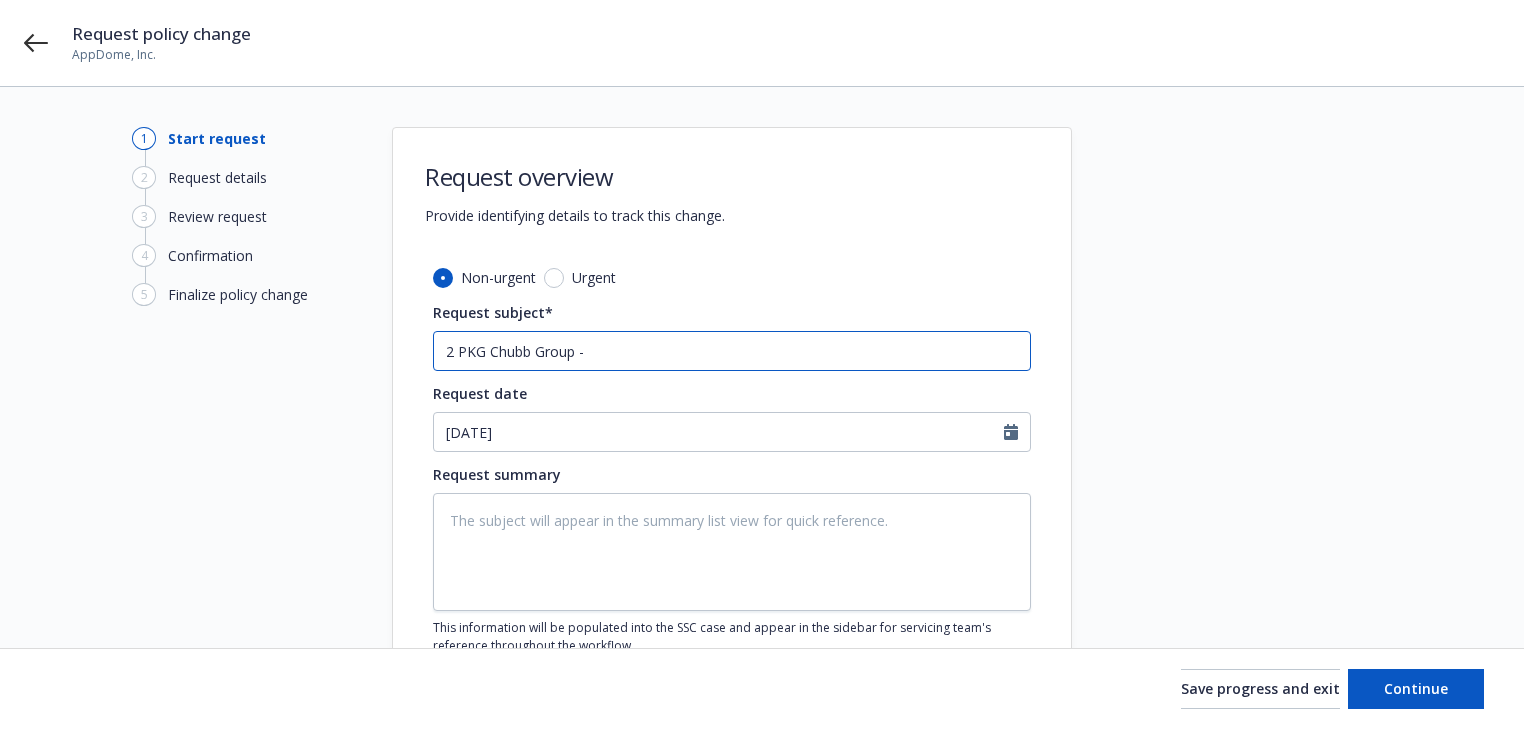 type on "x" 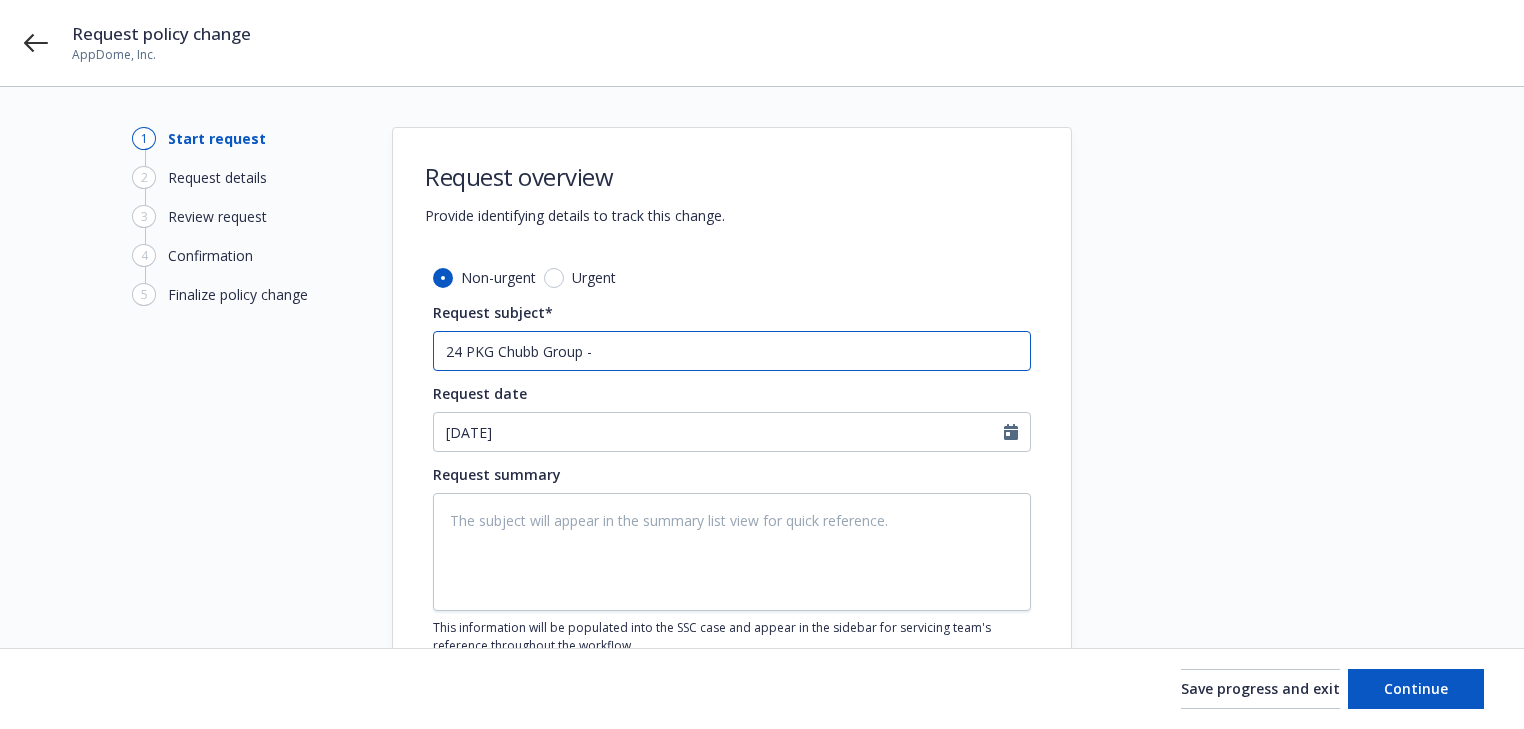 type on "24 PKG Chubb Group -" 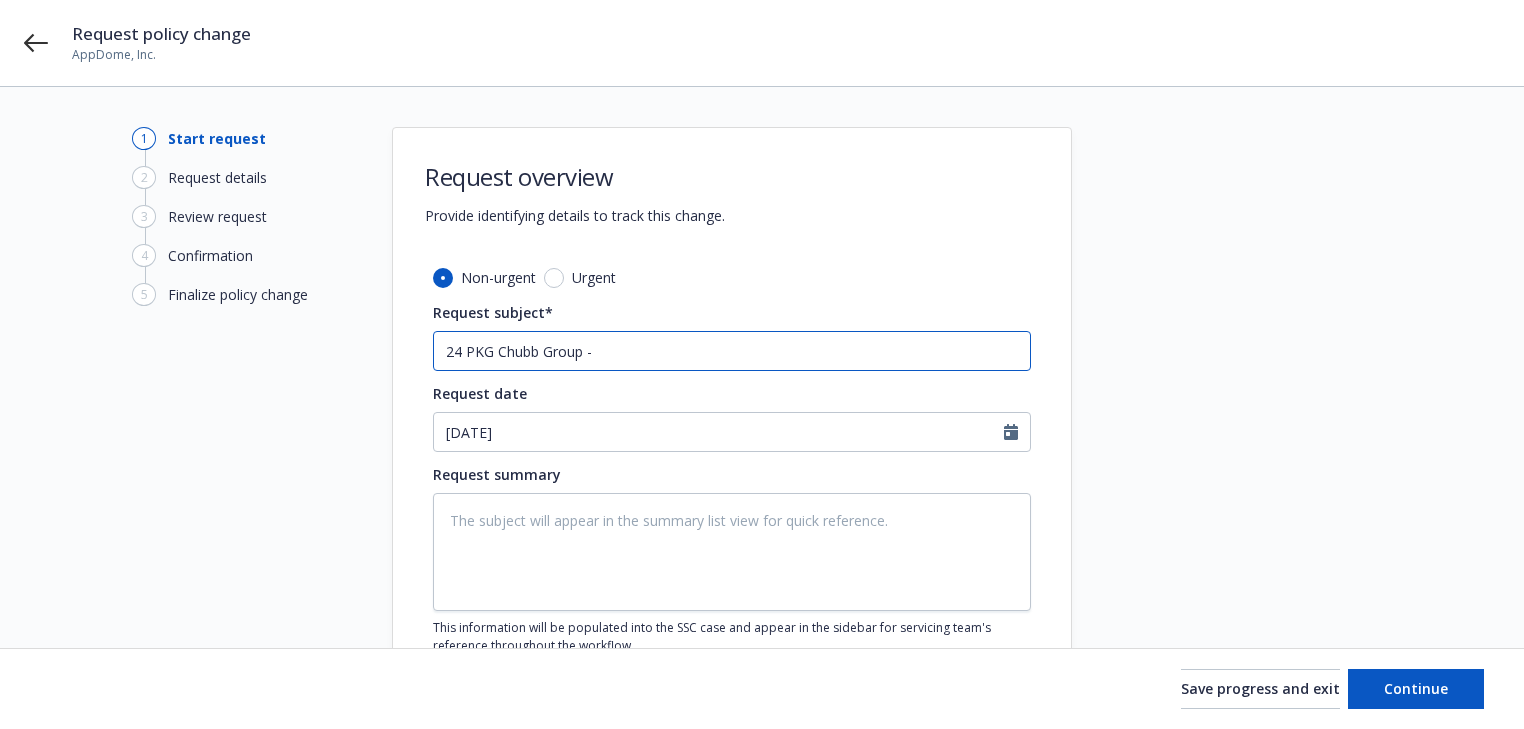 click on "24 PKG Chubb Group -" at bounding box center (732, 351) 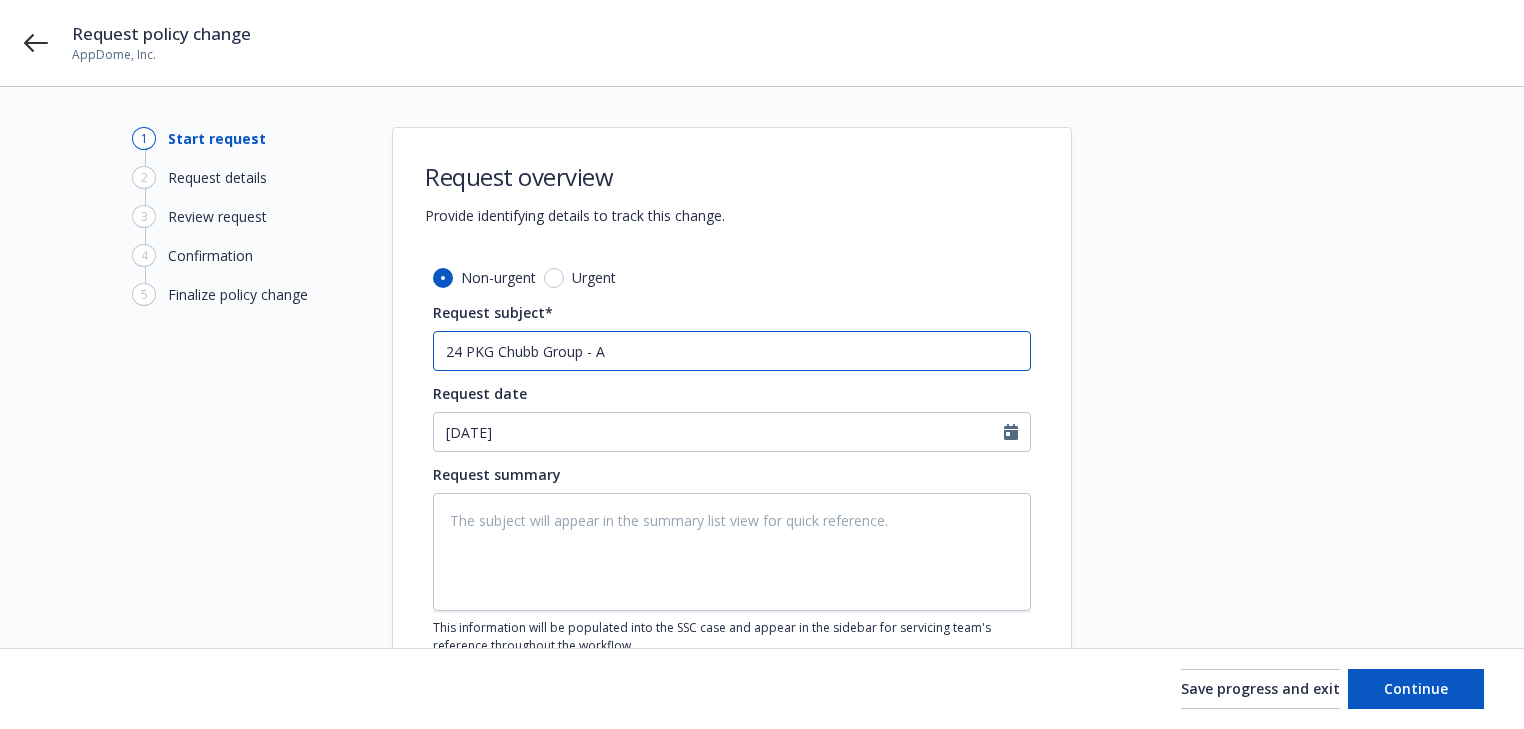 type on "x" 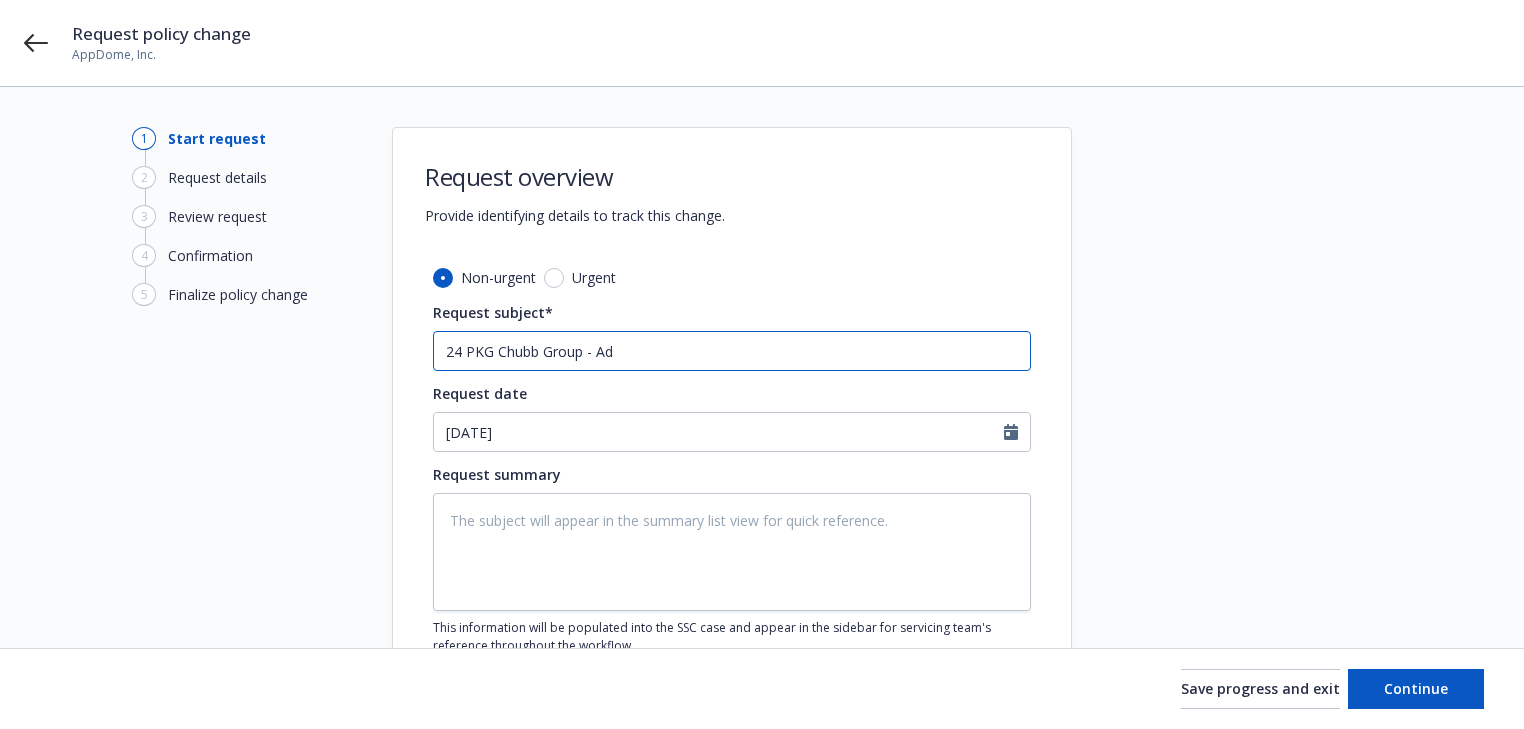 type on "x" 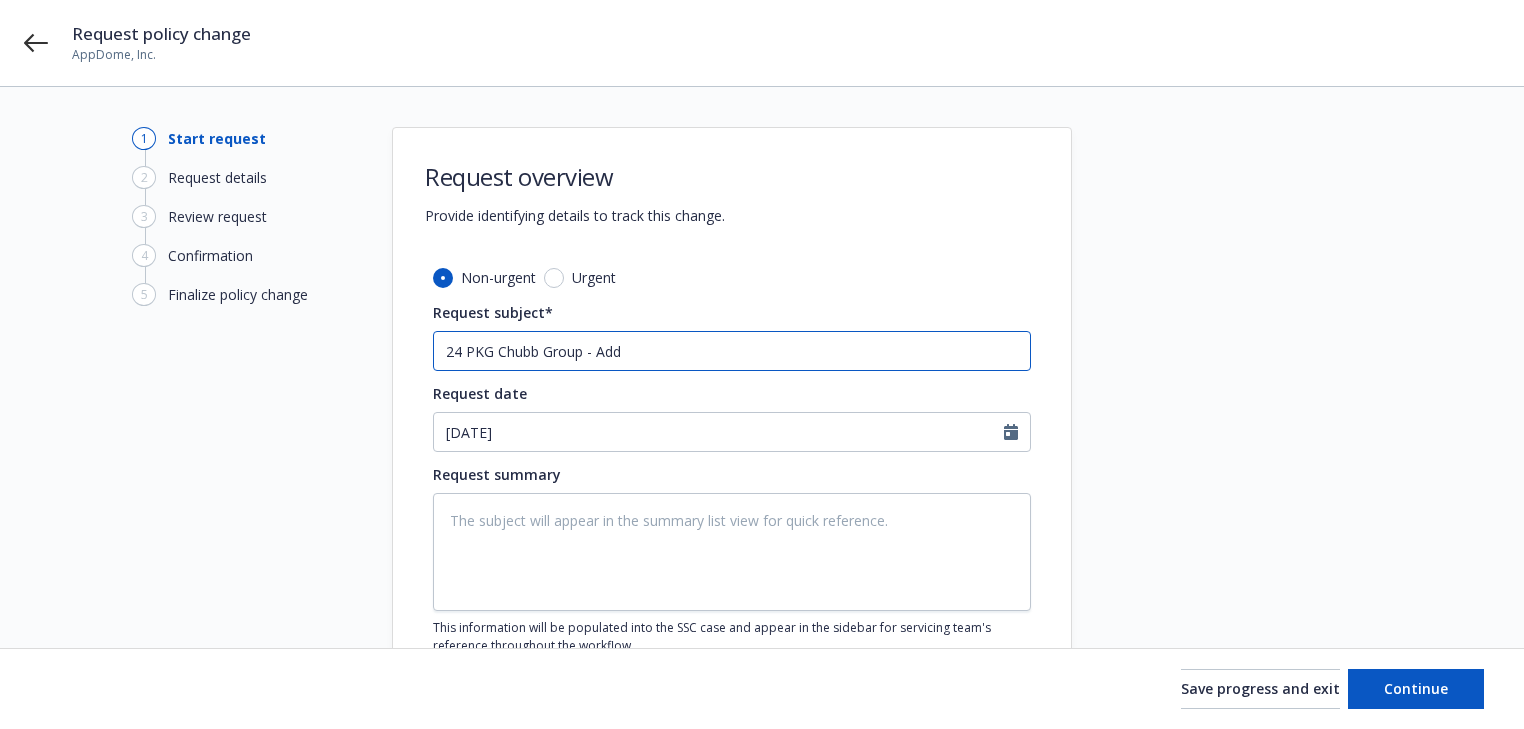 type on "x" 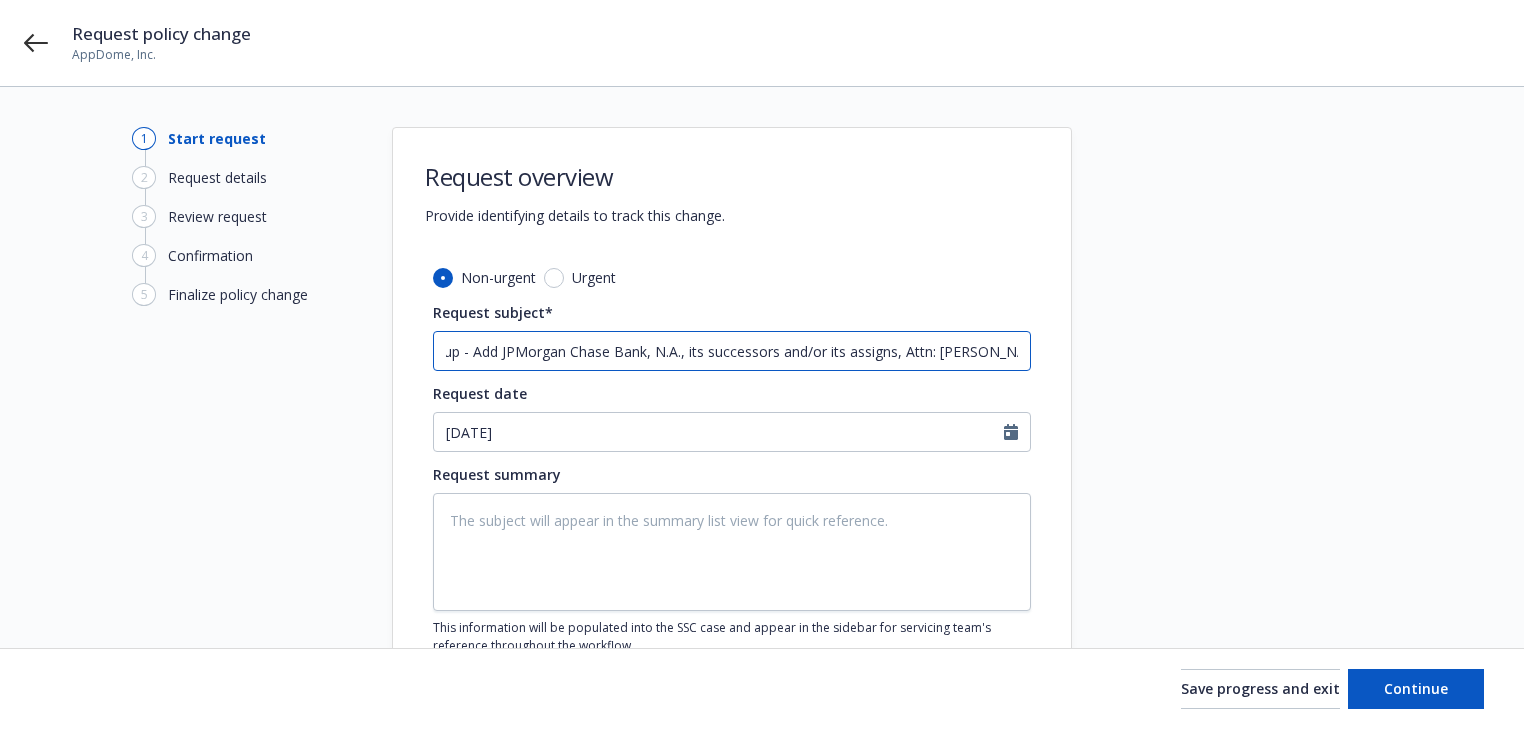 type on "x" 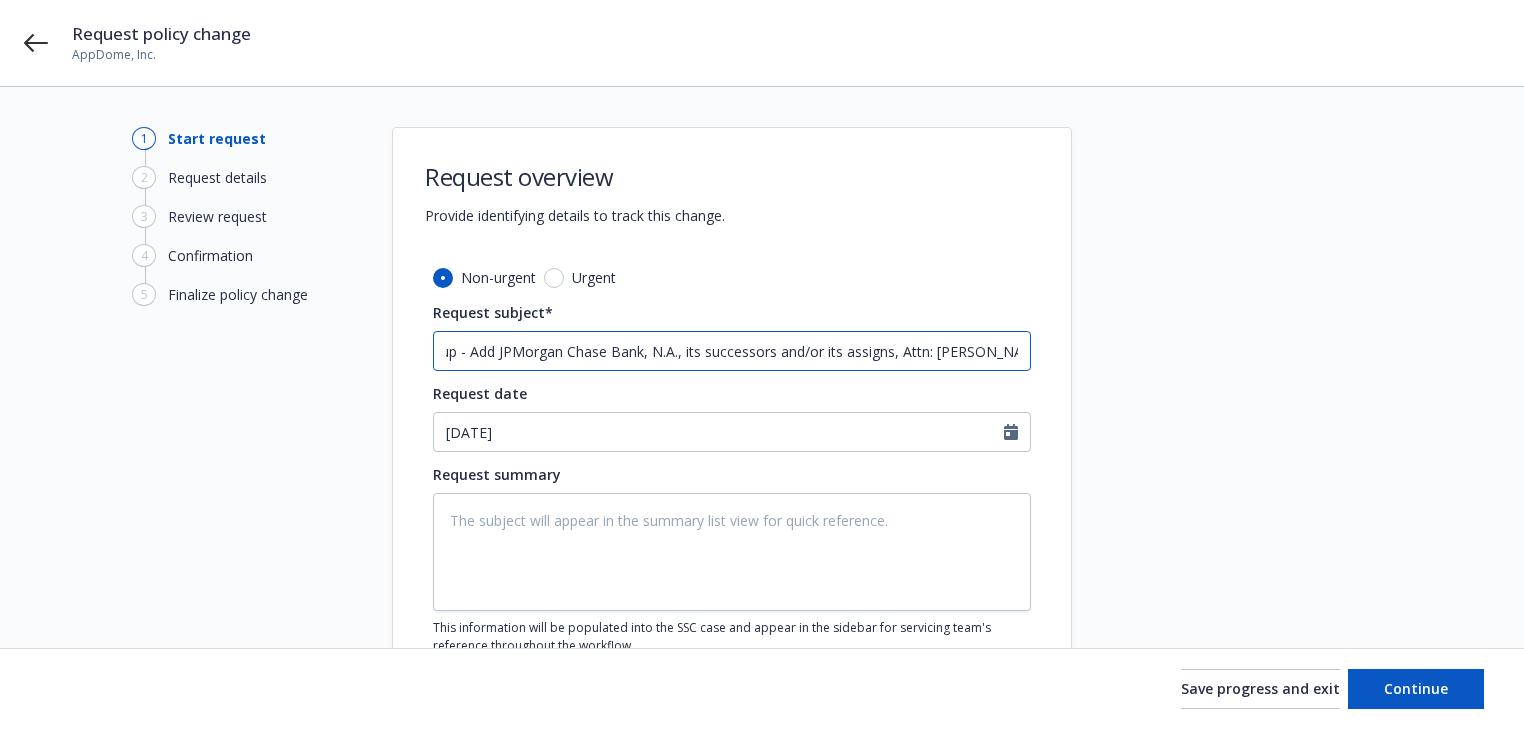 type on "x" 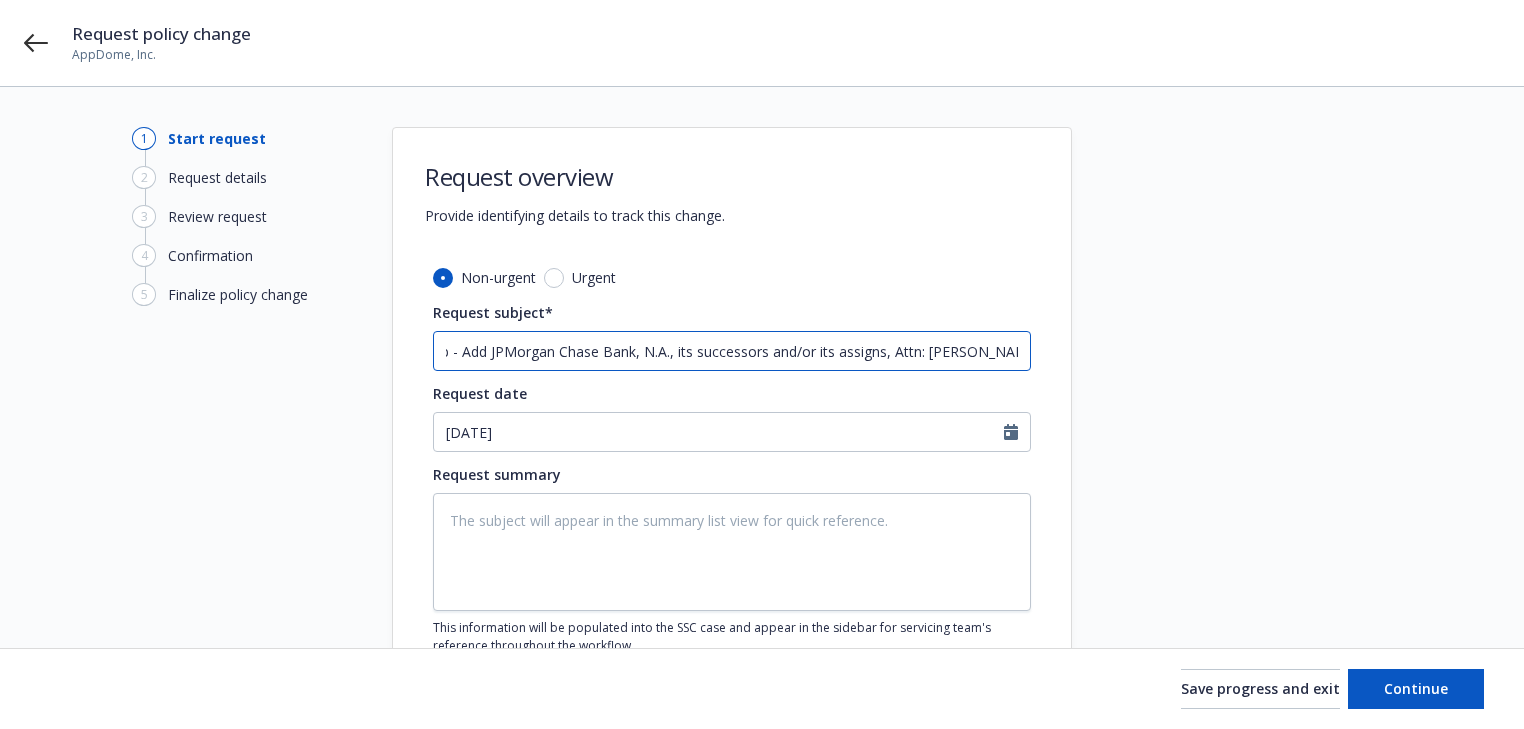 type on "x" 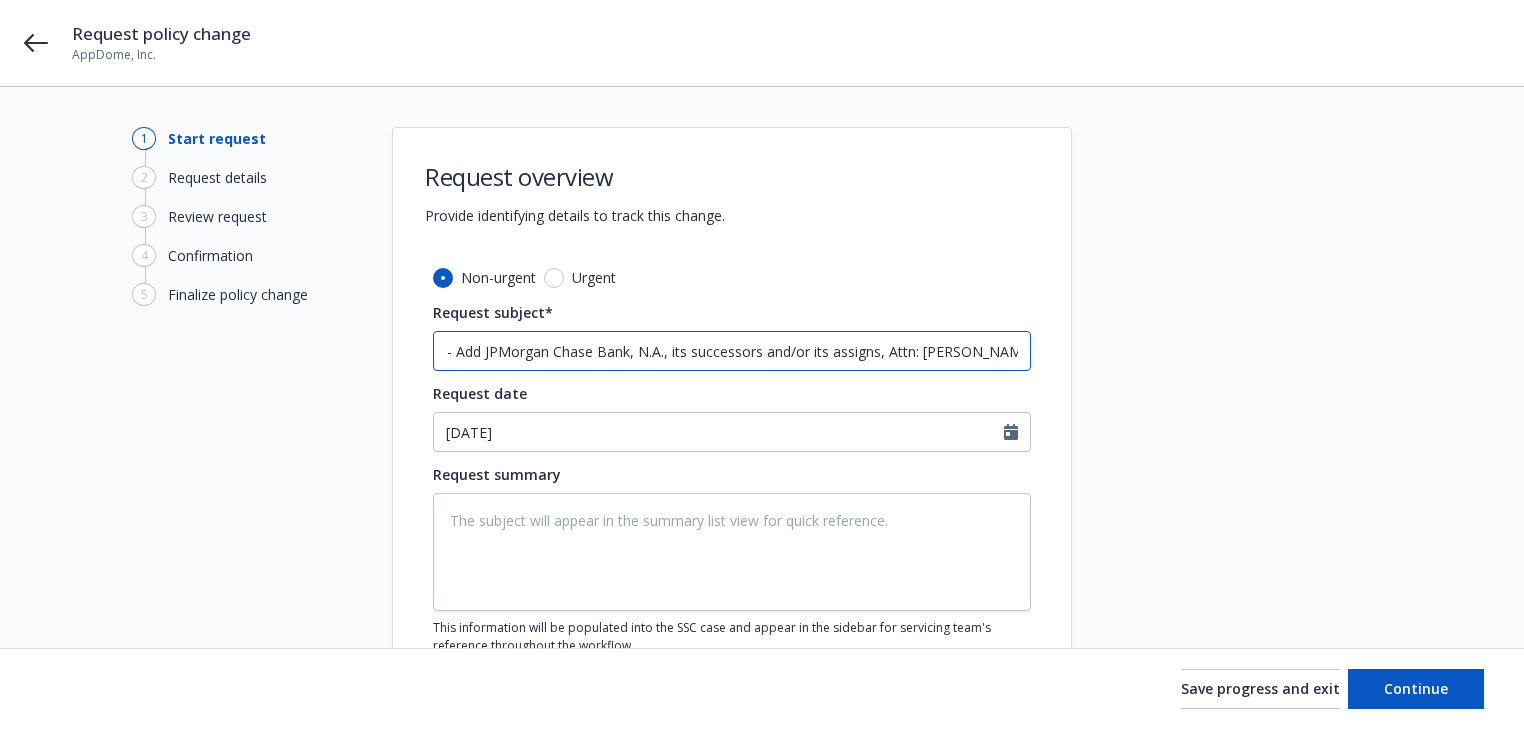 type on "x" 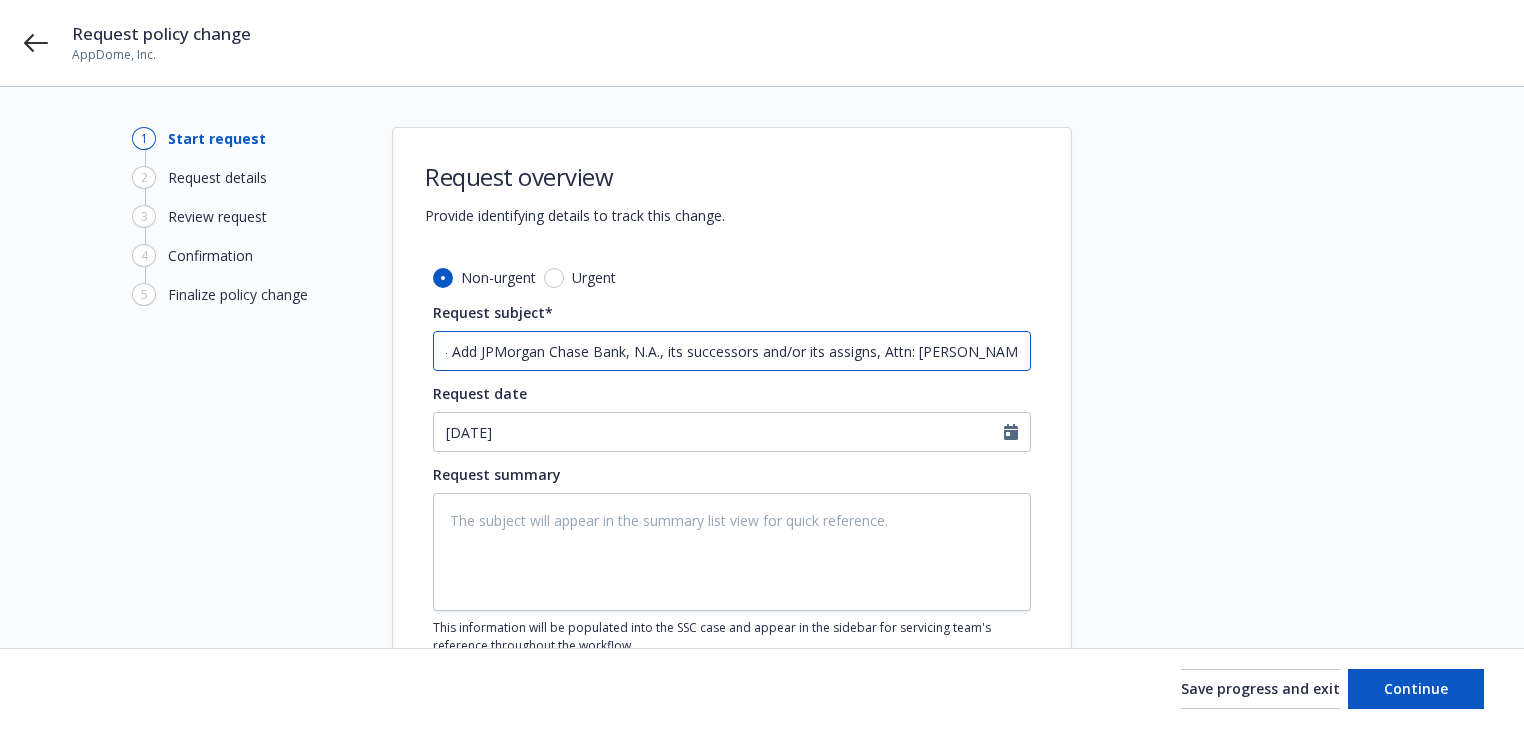 click on "24 PKG Chubb Group - Add JPMorgan Chase Bank, N.A., its successors and/or its assigns, Attn: [PERSON_NAME]  as" at bounding box center [732, 351] 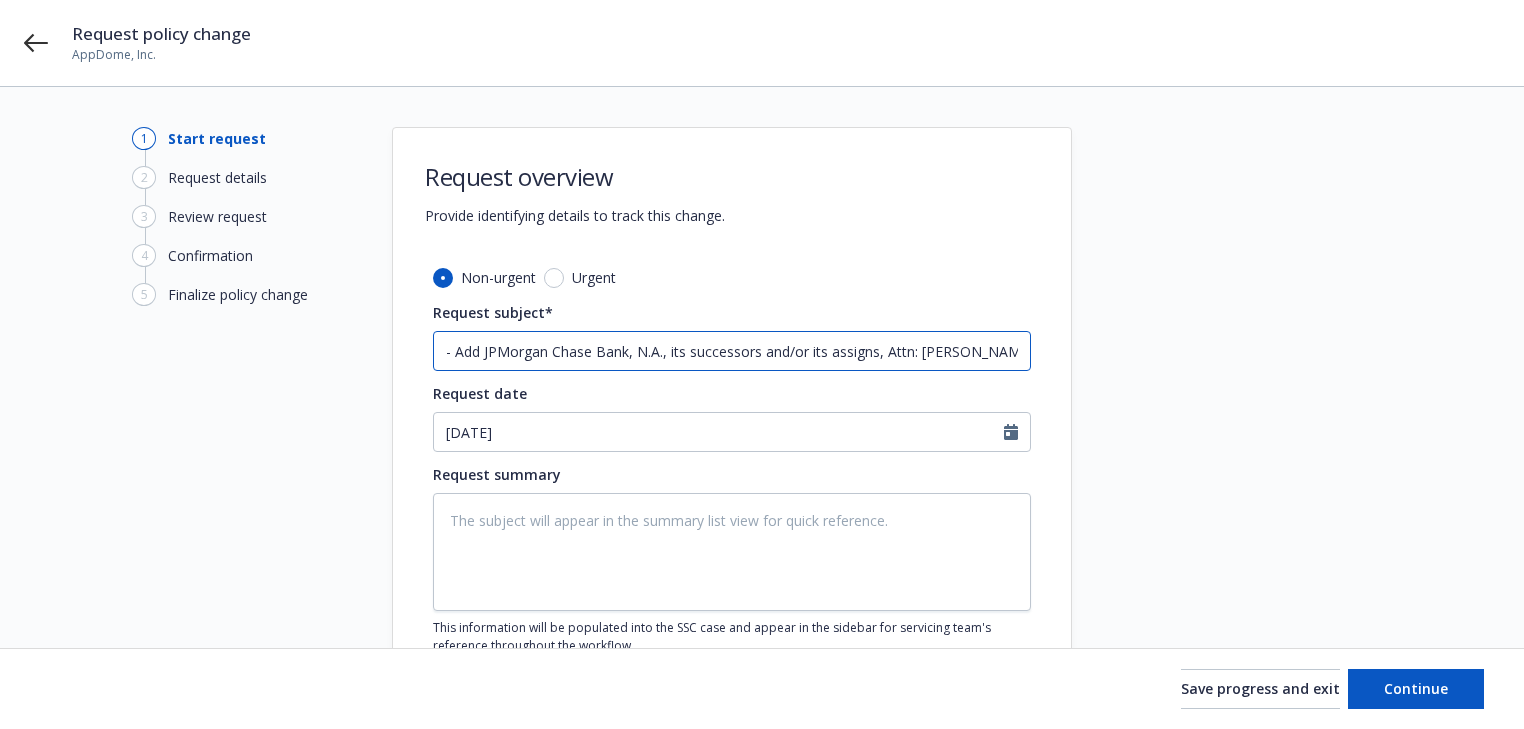 click on "24 PKG Chubb Group - Add JPMorgan Chase Bank, N.A., its successors and/or its assigns, Attn: [PERSON_NAME] as" at bounding box center [732, 351] 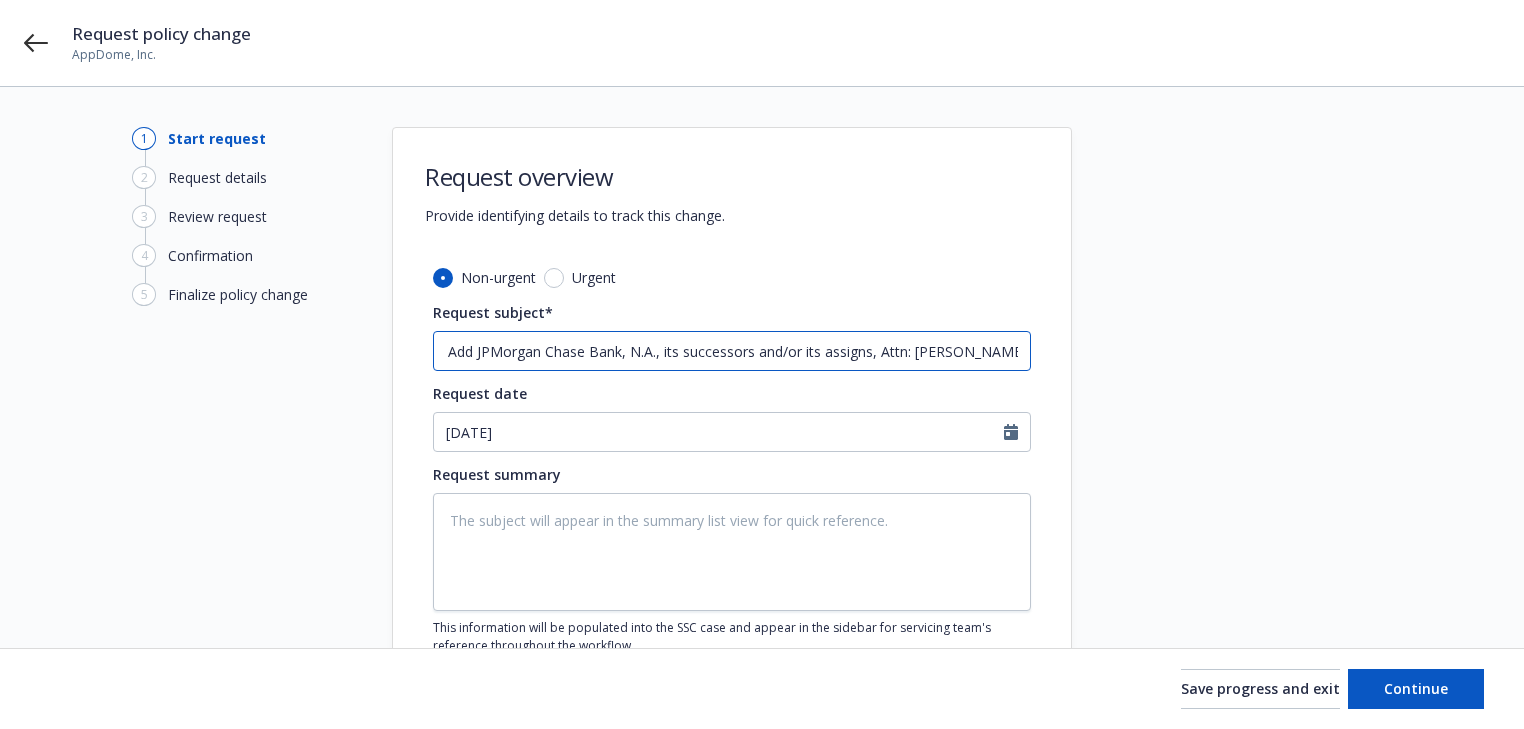 type on "x" 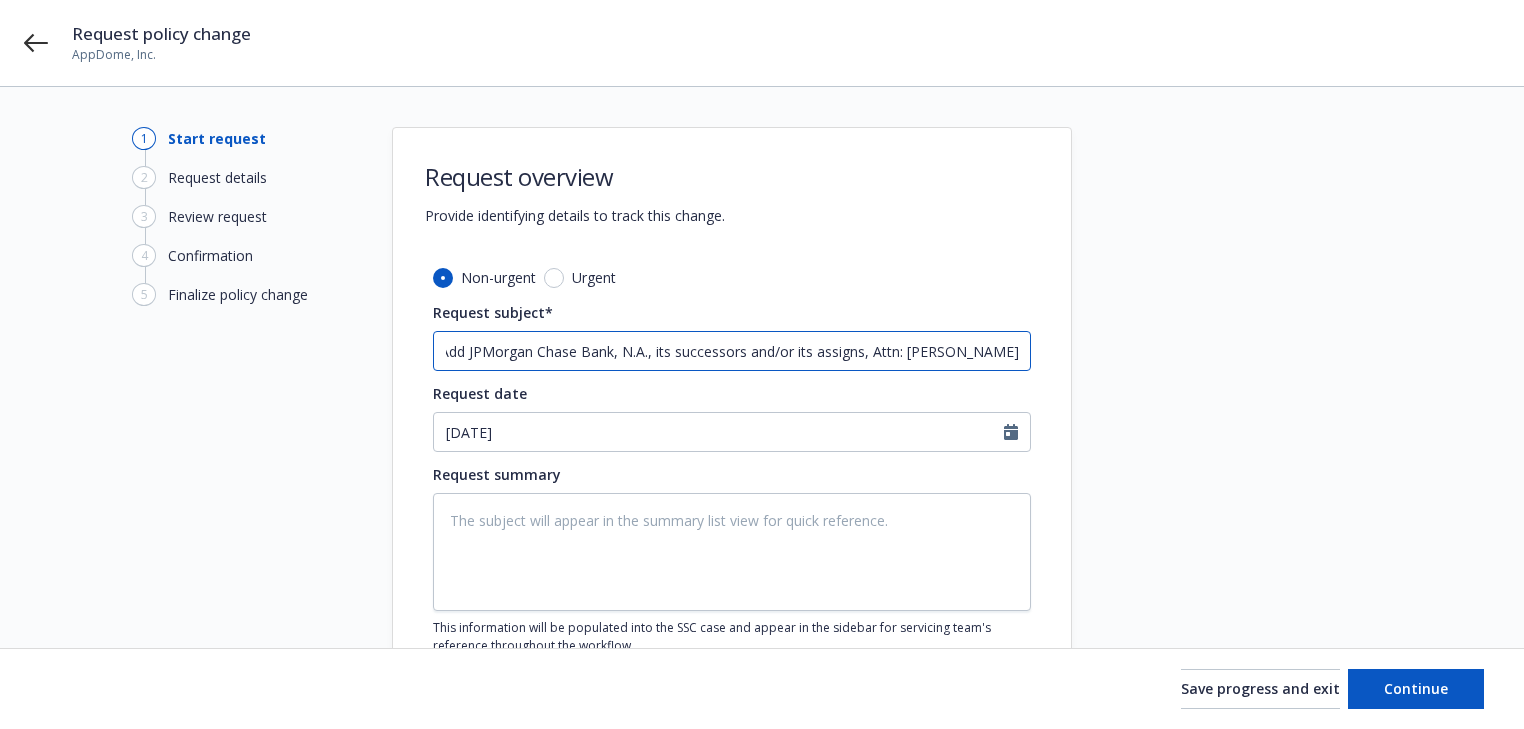 type on "x" 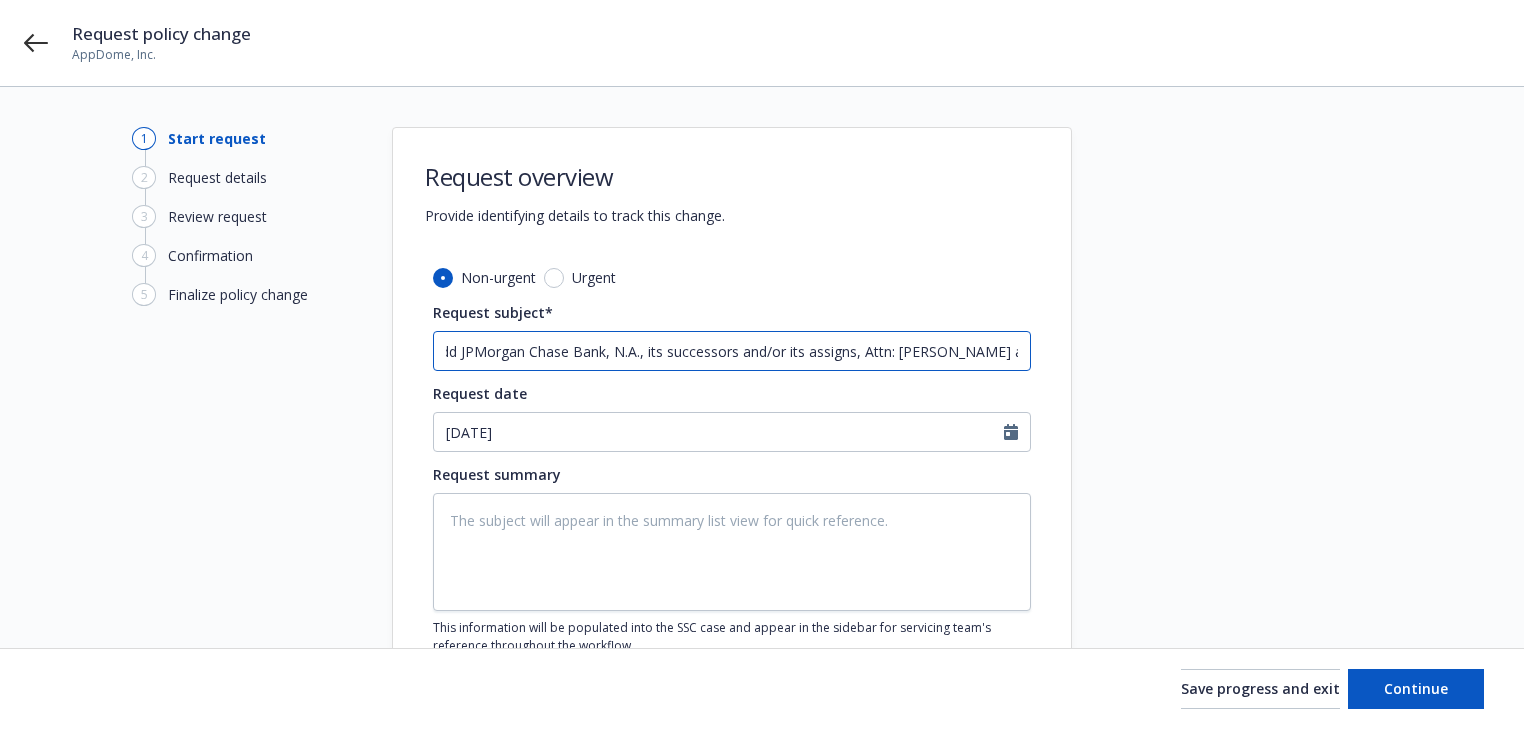type on "x" 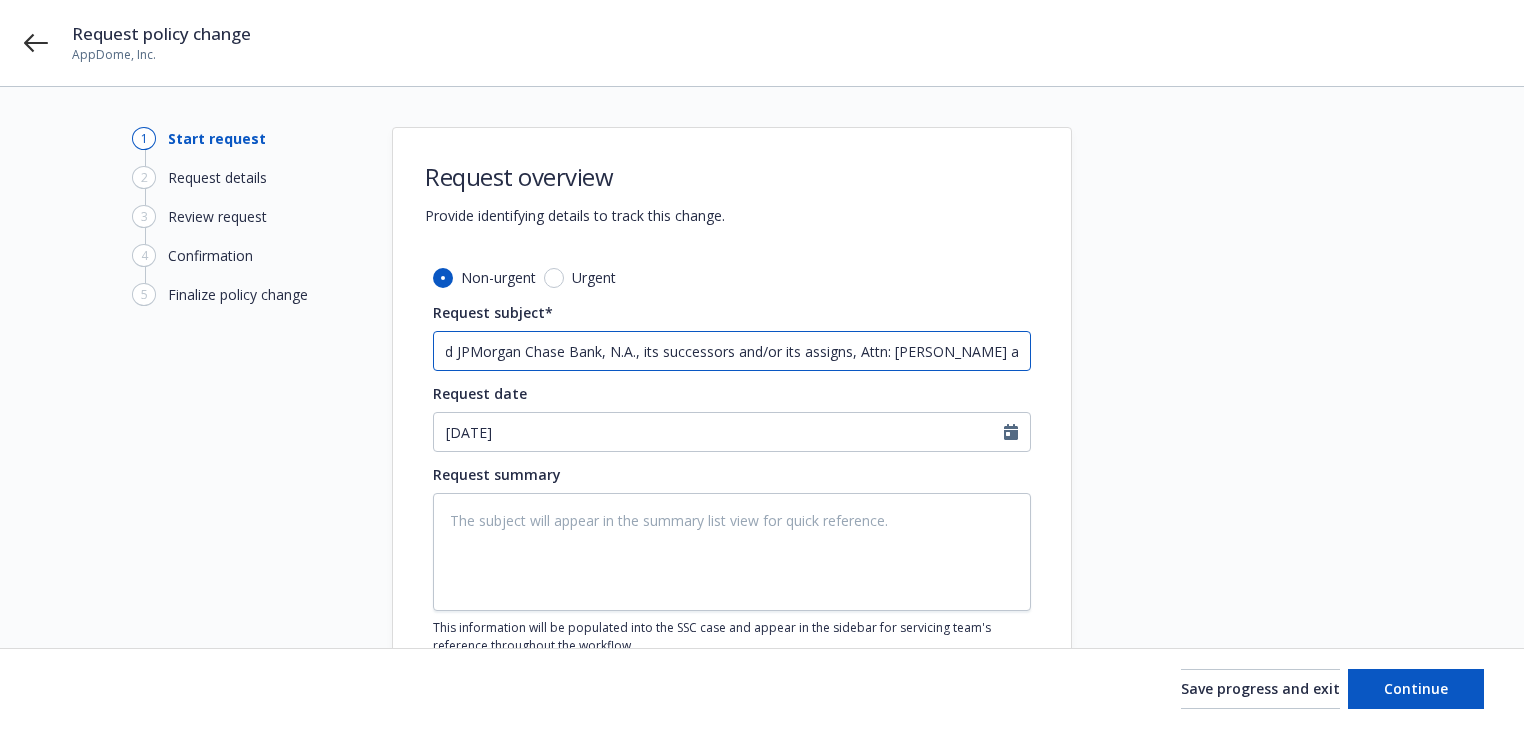 type on "x" 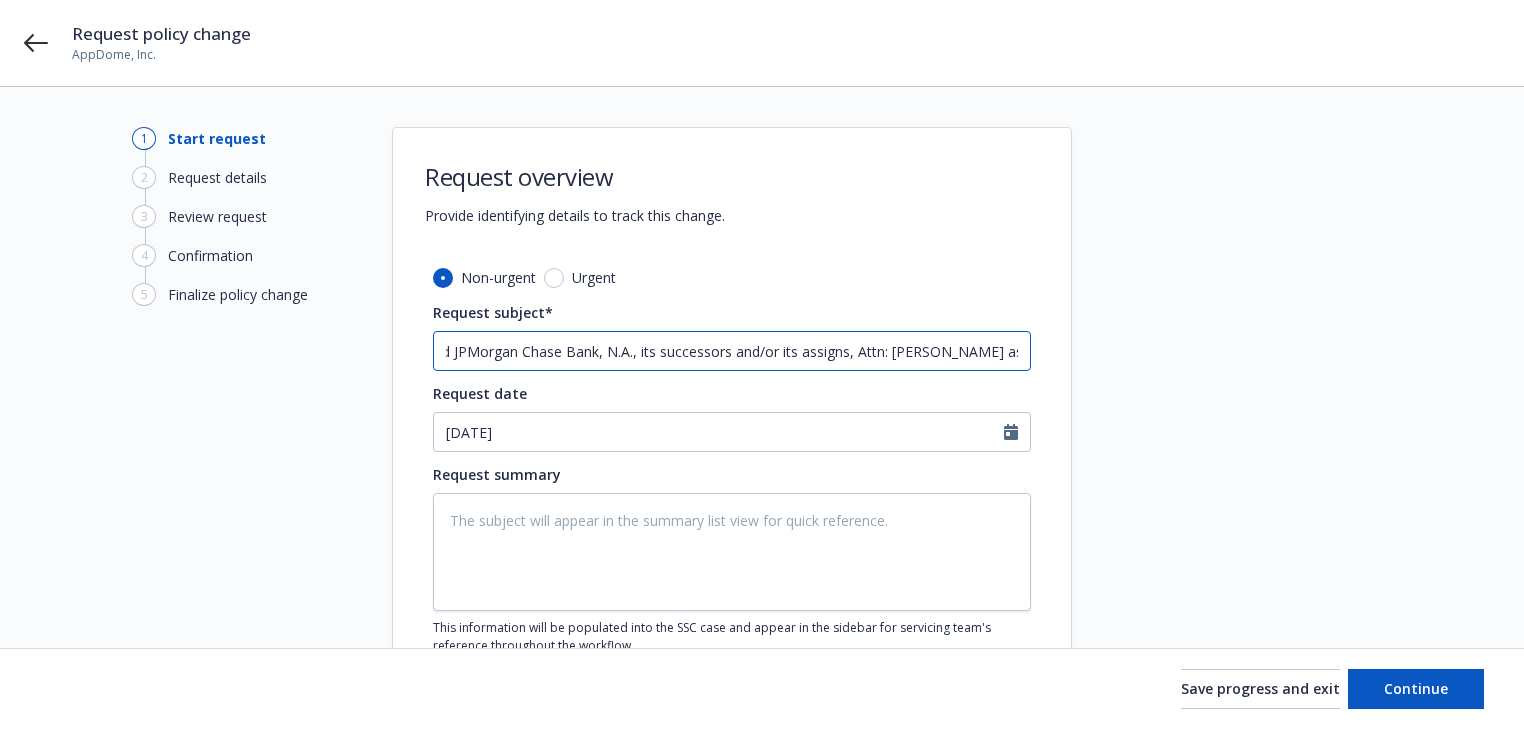 type on "x" 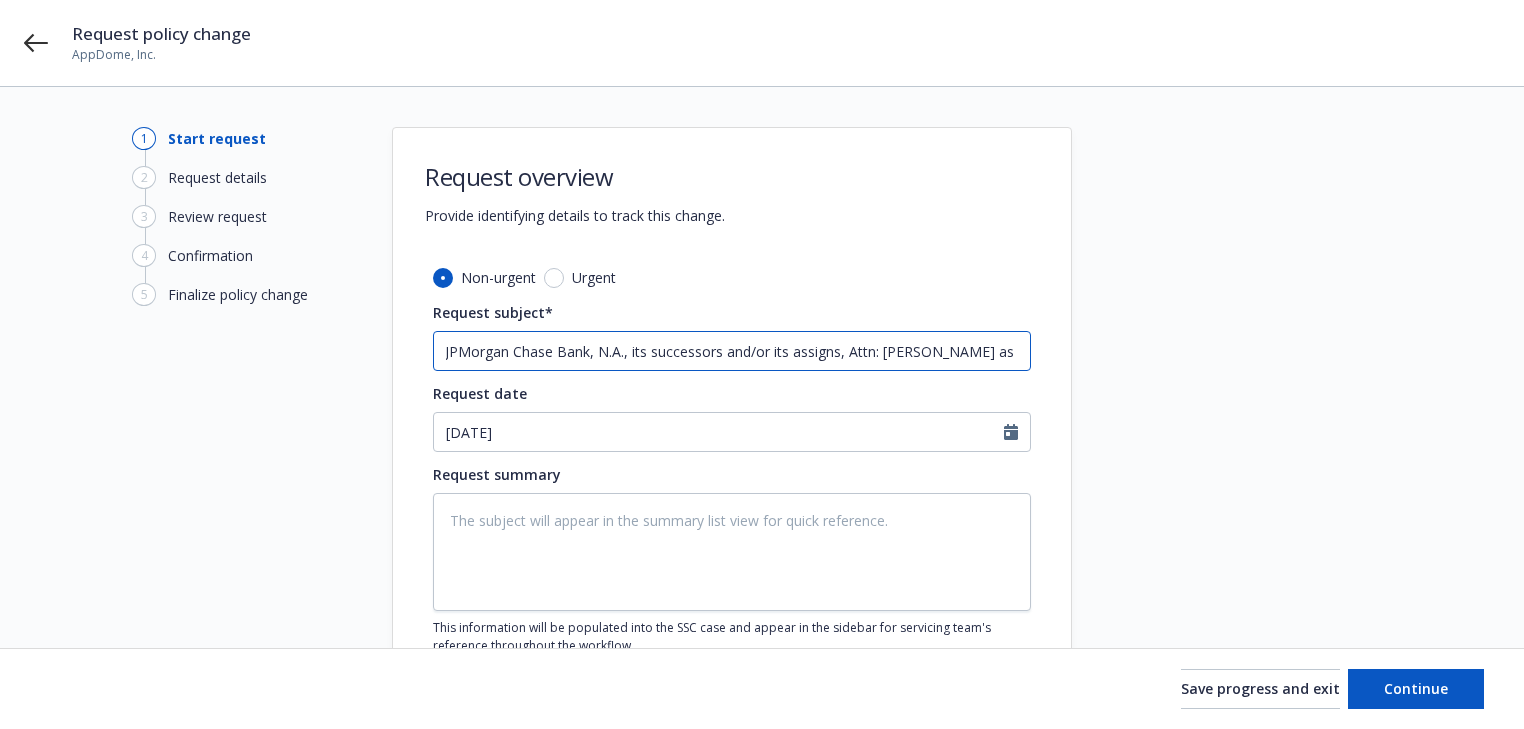 type on "x" 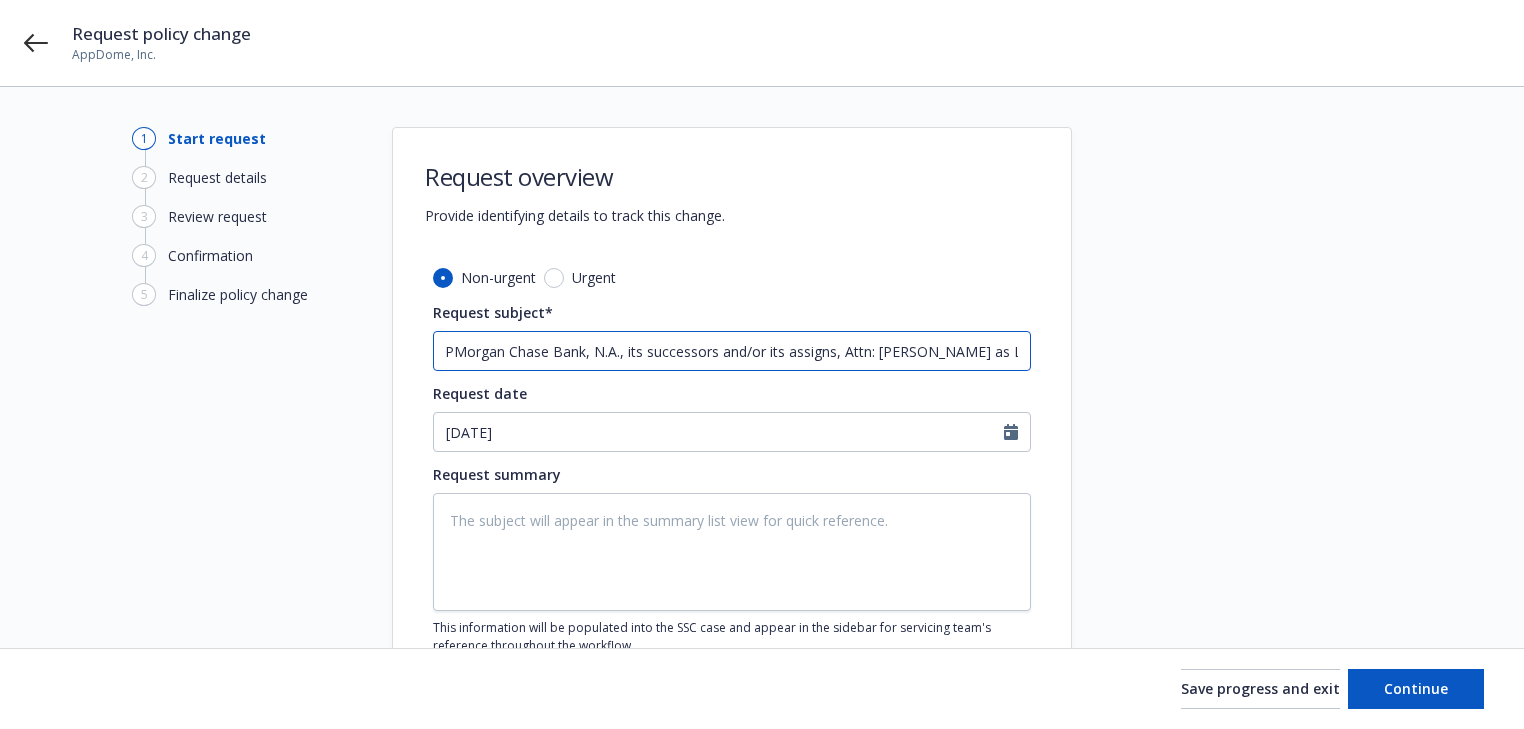 type on "x" 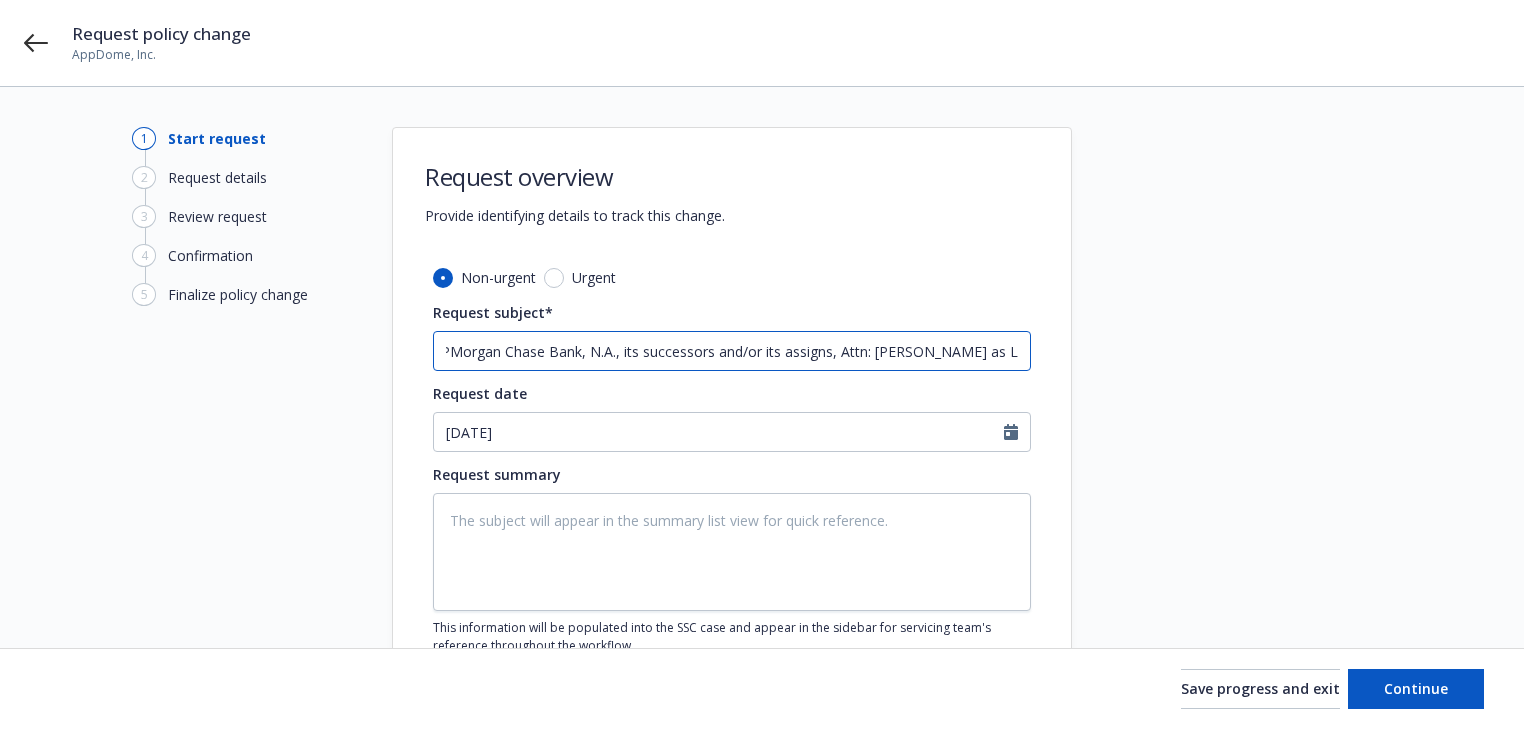 type on "x" 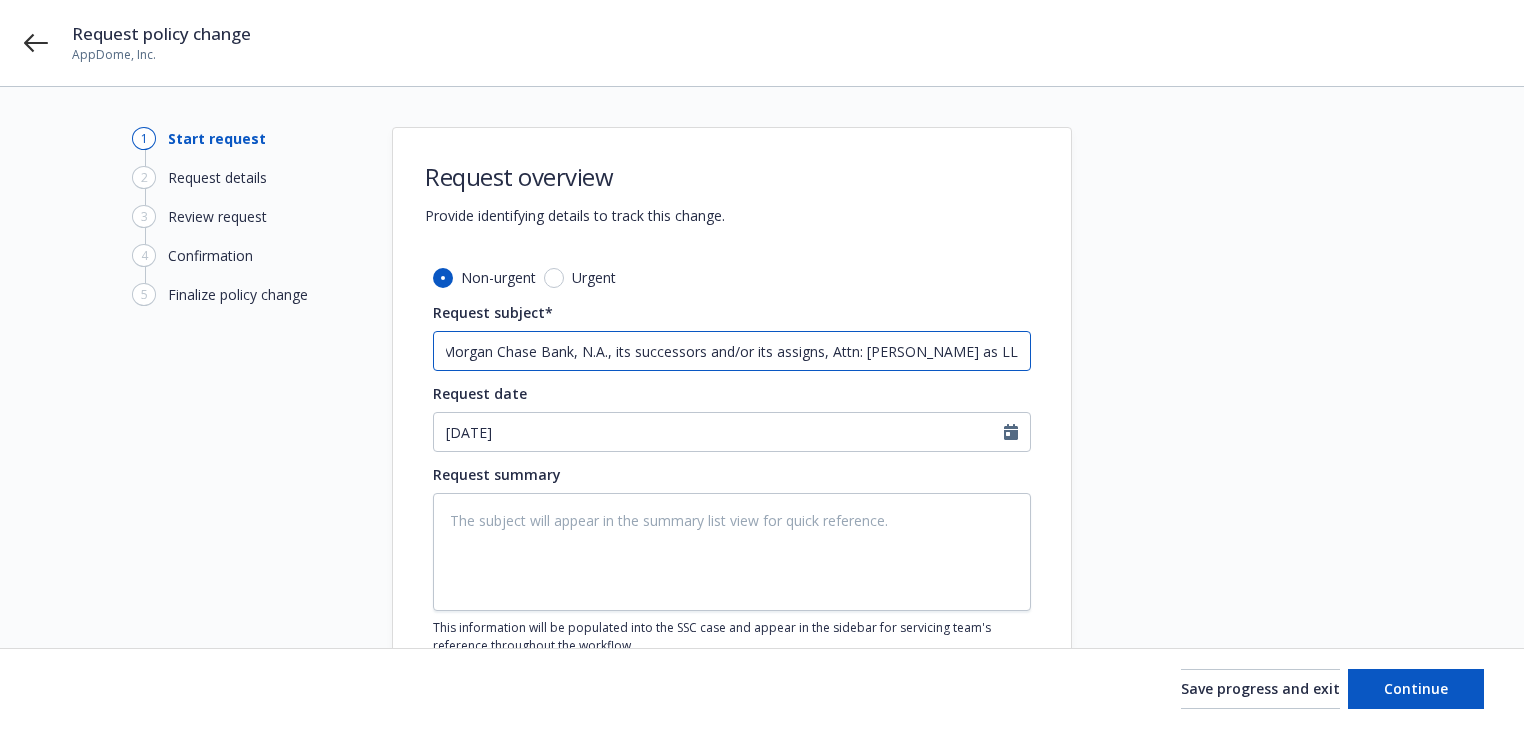 type on "x" 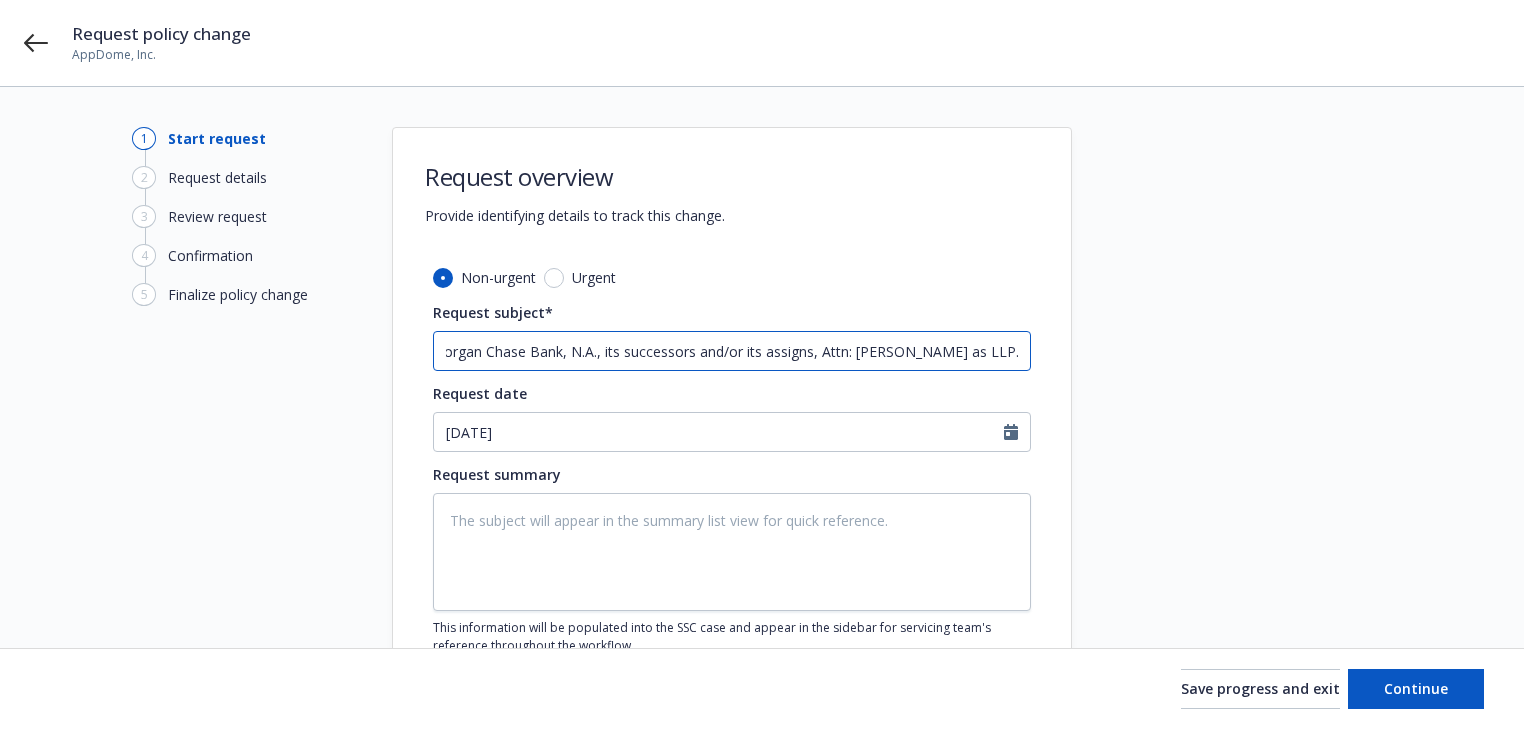 type on "x" 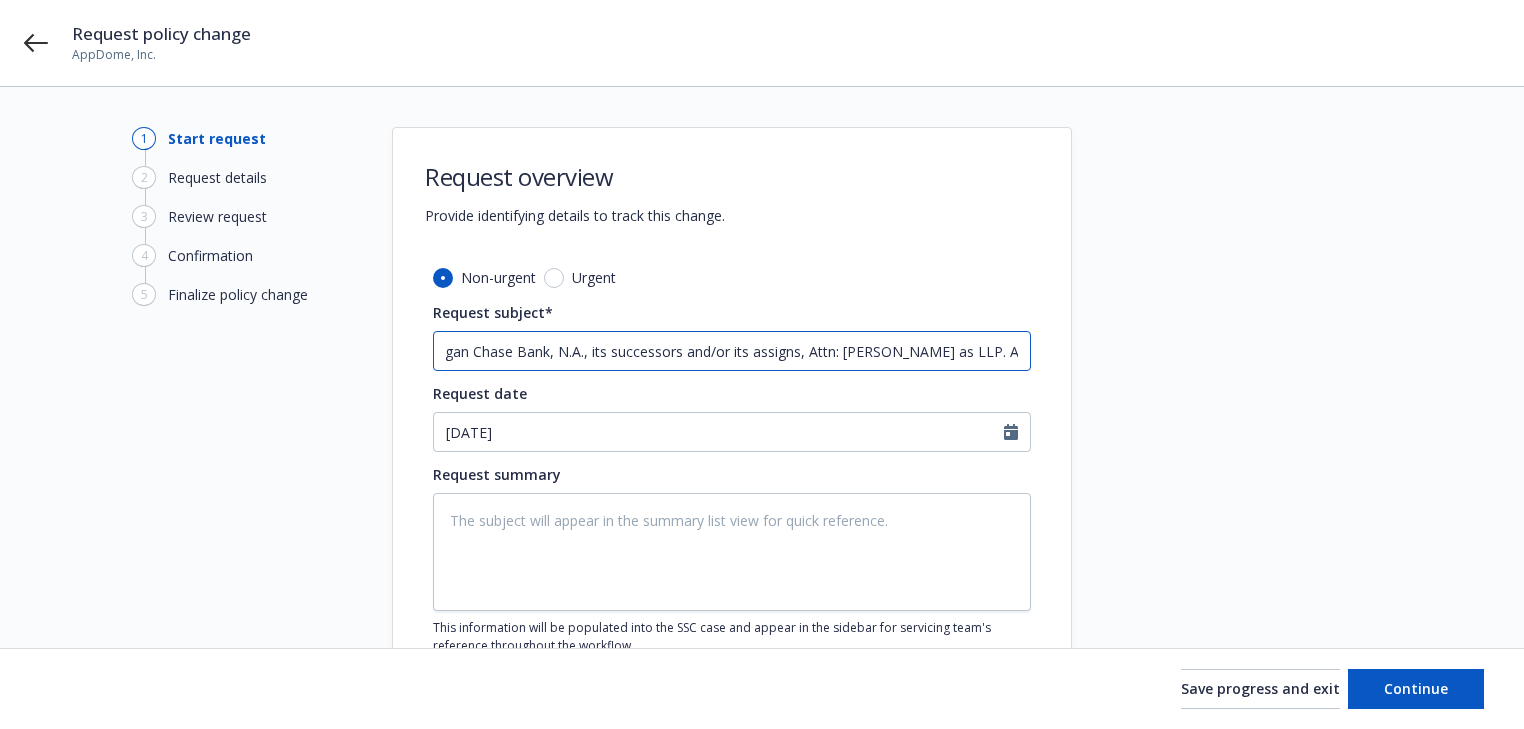 type on "x" 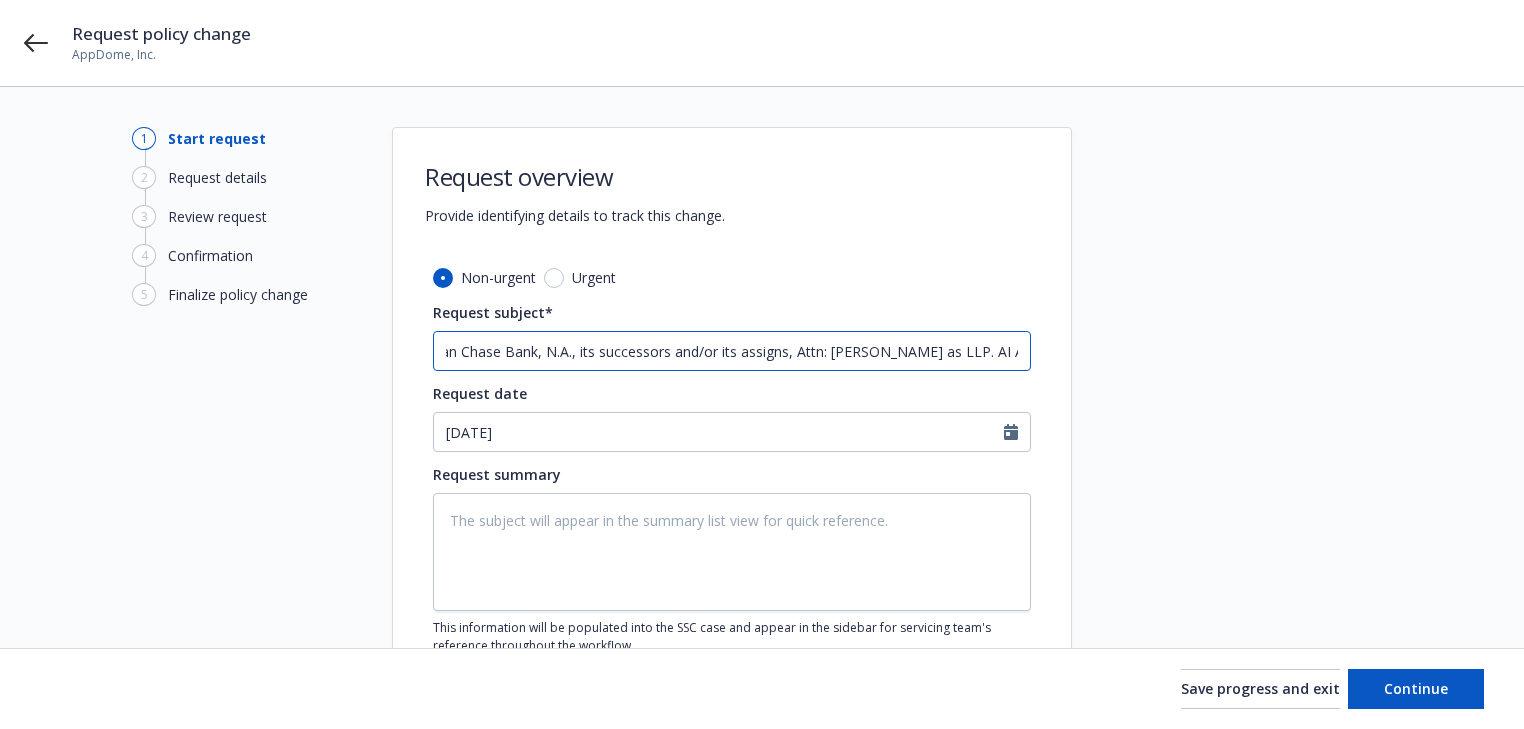 type on "x" 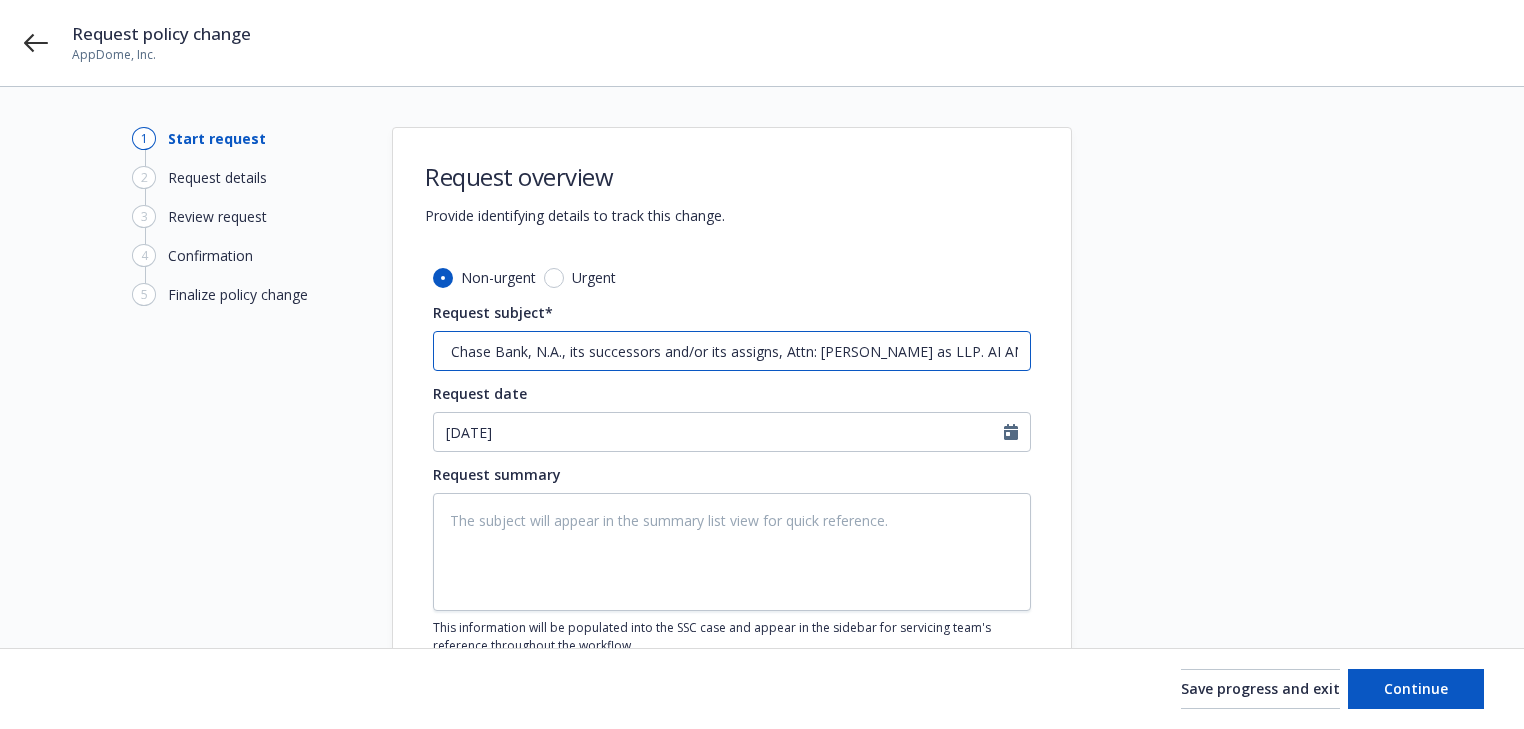type on "x" 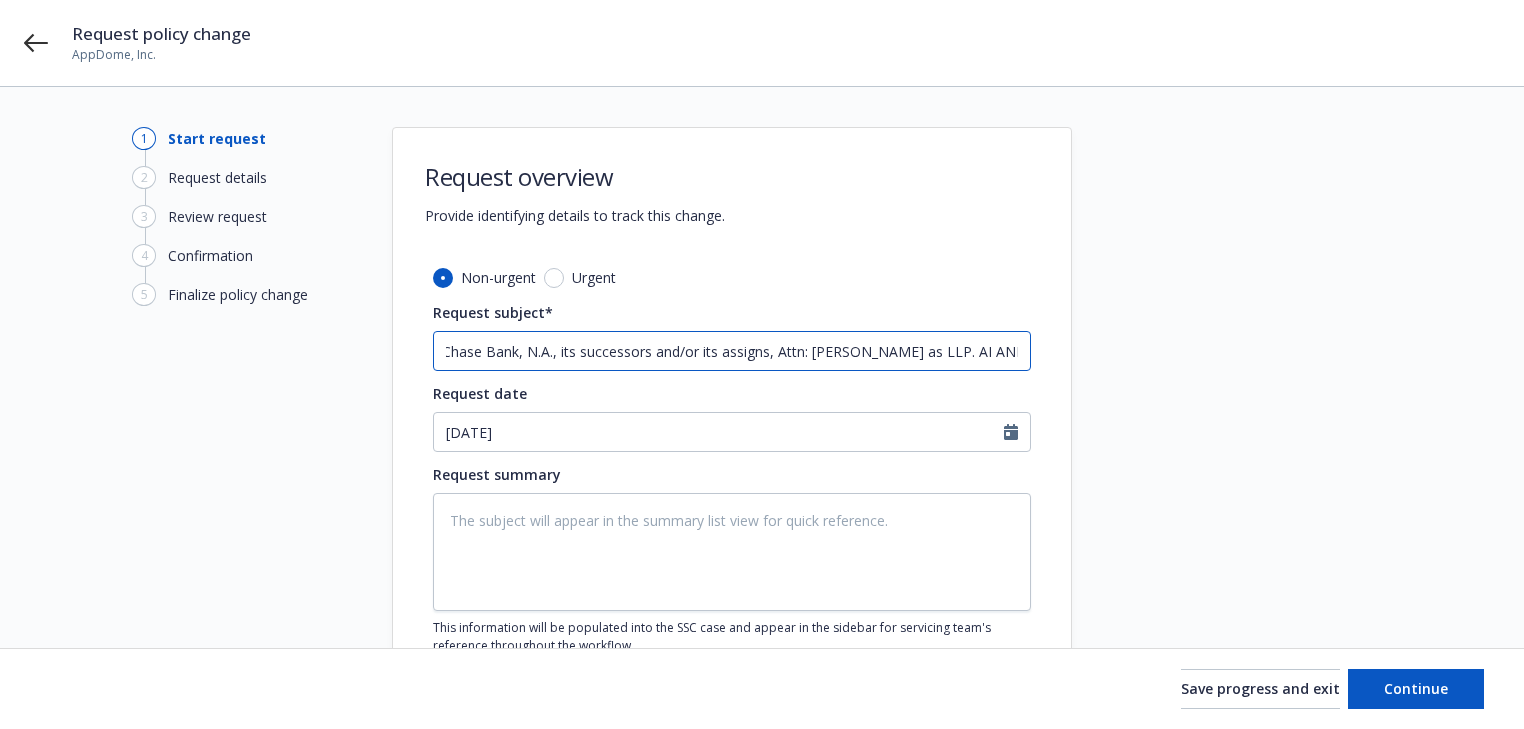 type on "24 PKG Chubb Group - Add JPMorgan Chase Bank, N.A., its successors and/or its assigns, Attn: [PERSON_NAME] as LLP. AI AND NOC" 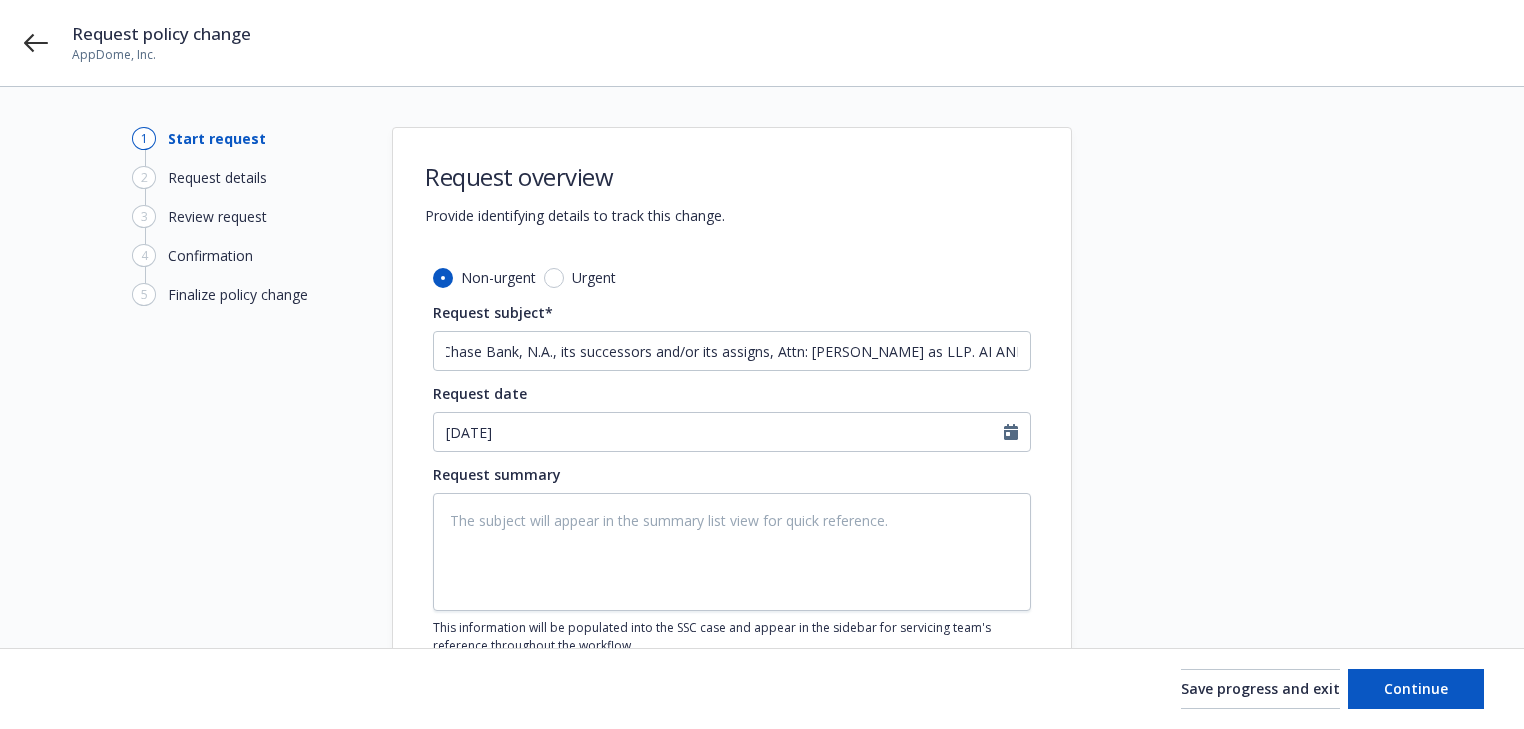scroll, scrollTop: 0, scrollLeft: 0, axis: both 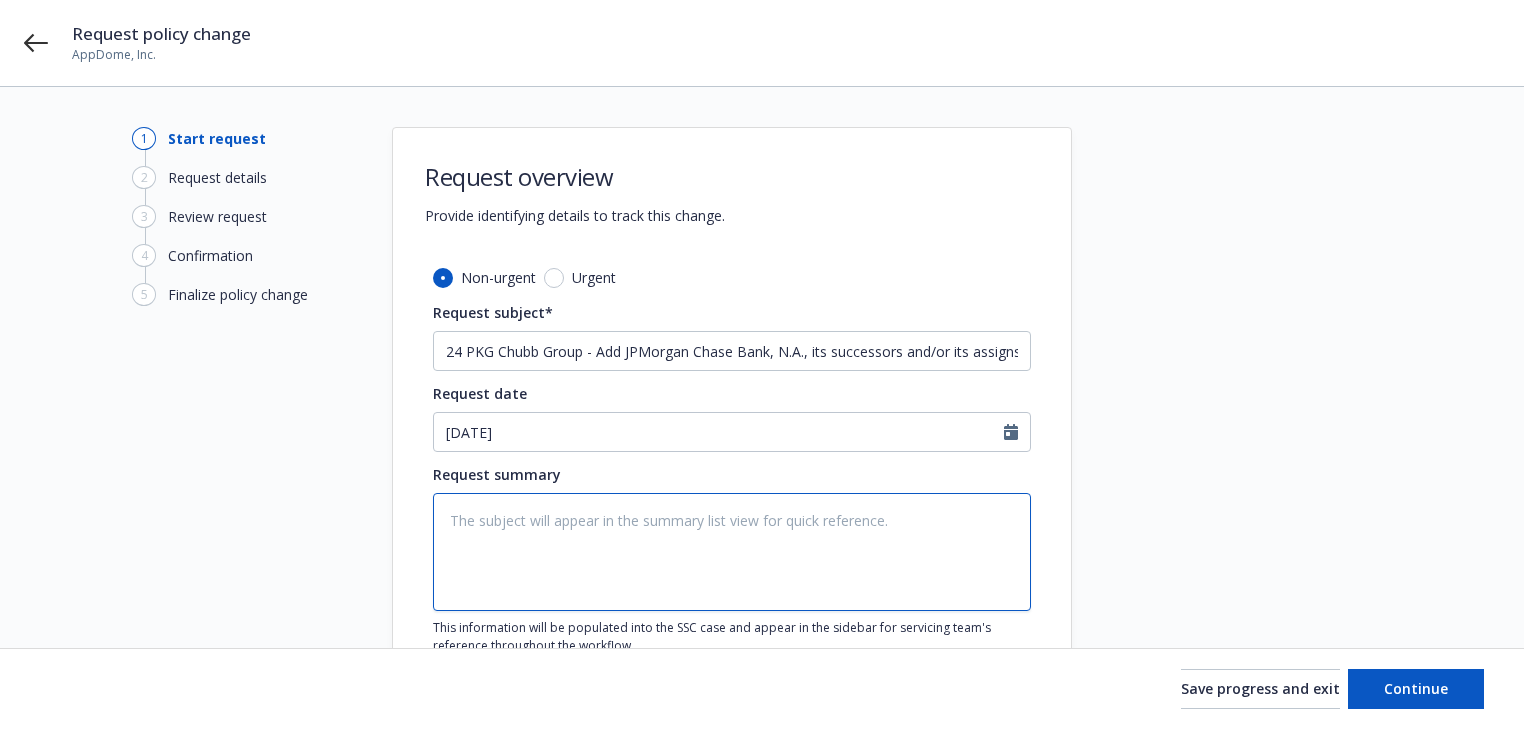 click at bounding box center [732, 552] 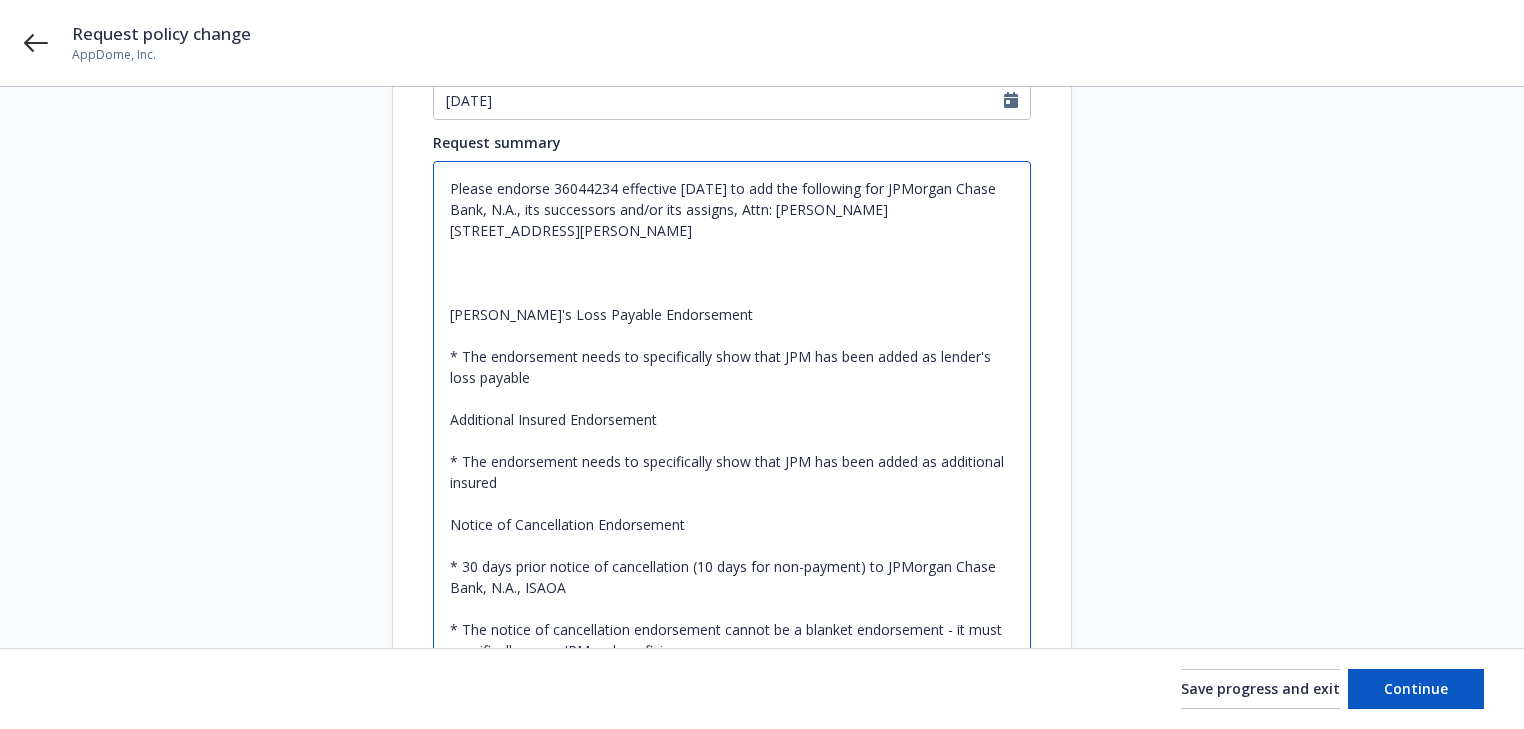 scroll, scrollTop: 423, scrollLeft: 0, axis: vertical 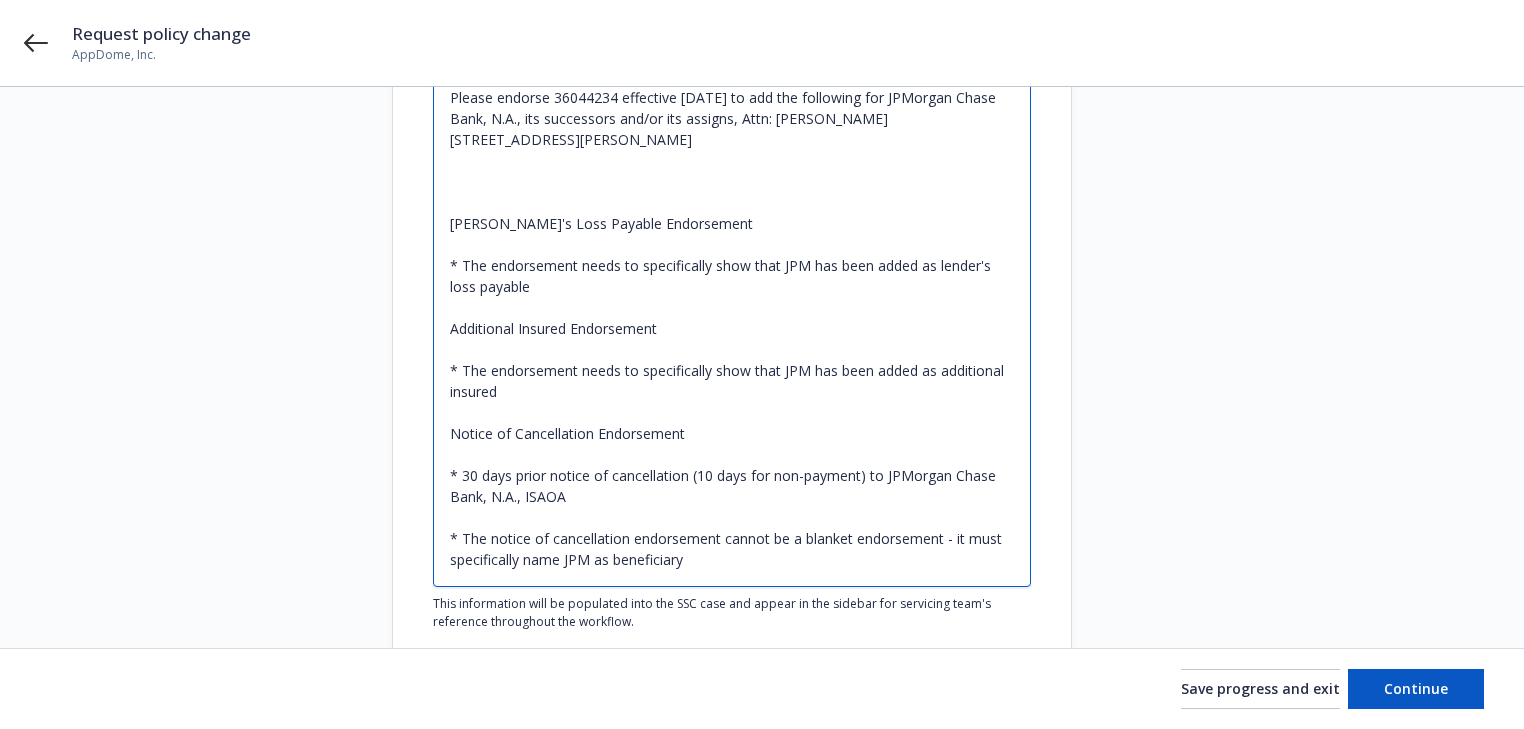 type on "Please endorse 36044234 effective [DATE] to add the following for JPMorgan Chase Bank, N.A., its successors and/or its assigns, Attn: [PERSON_NAME] [STREET_ADDRESS][PERSON_NAME]
[PERSON_NAME]'s Loss Payable Endorsement
* The endorsement needs to specifically show that JPM has been added as lender's loss payable
Additional Insured Endorsement
* The endorsement needs to specifically show that JPM has been added as additional insured
Notice of Cancellation Endorsement
* 30 days prior notice of cancellation (10 days for non-payment) to JPMorgan Chase Bank, N.A., ISAOA
* The notice of cancellation endorsement cannot be a blanket endorsement - it must specifically name JPM as beneficiary" 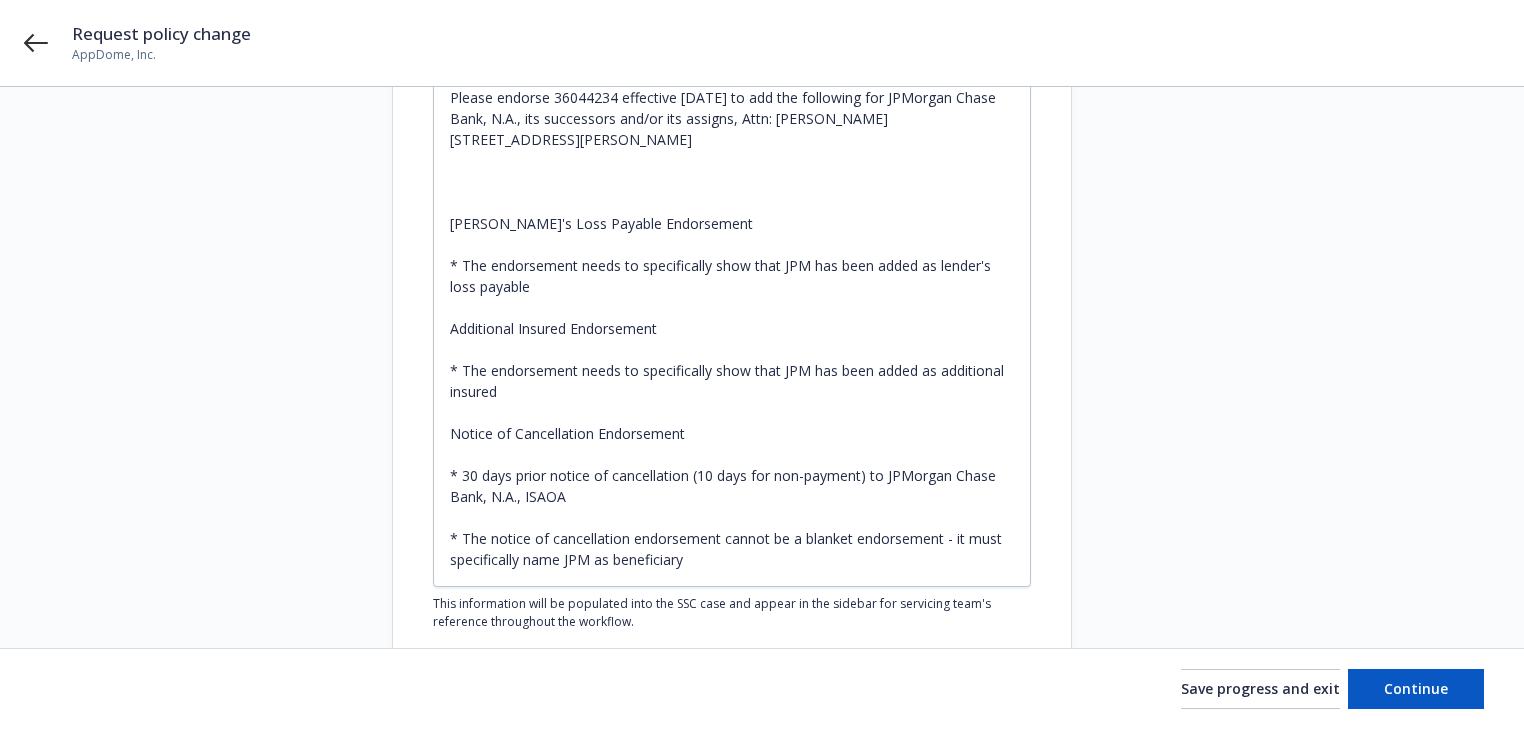 drag, startPoint x: 1244, startPoint y: 584, endPoint x: 1376, endPoint y: 656, distance: 150.35957 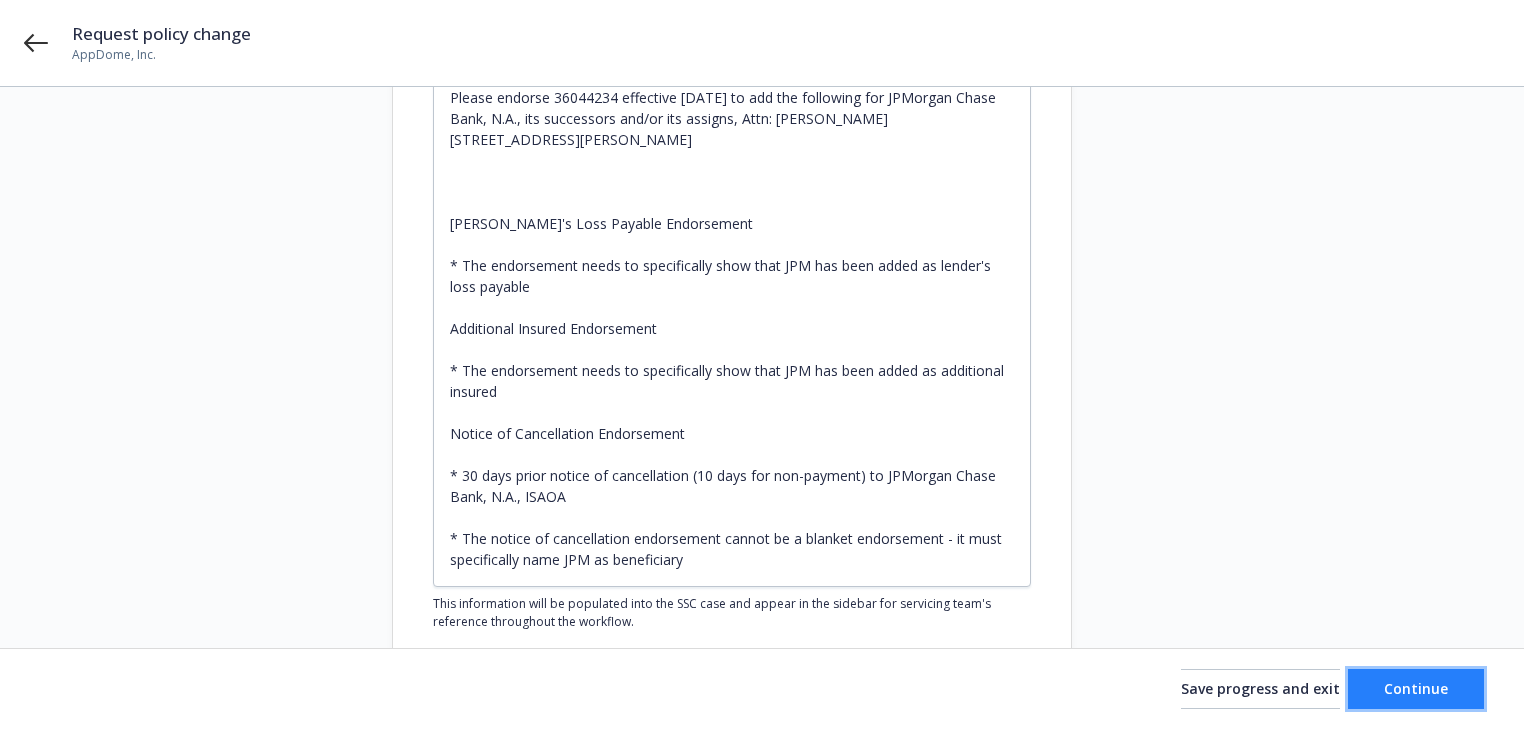 click on "Continue" at bounding box center (1416, 688) 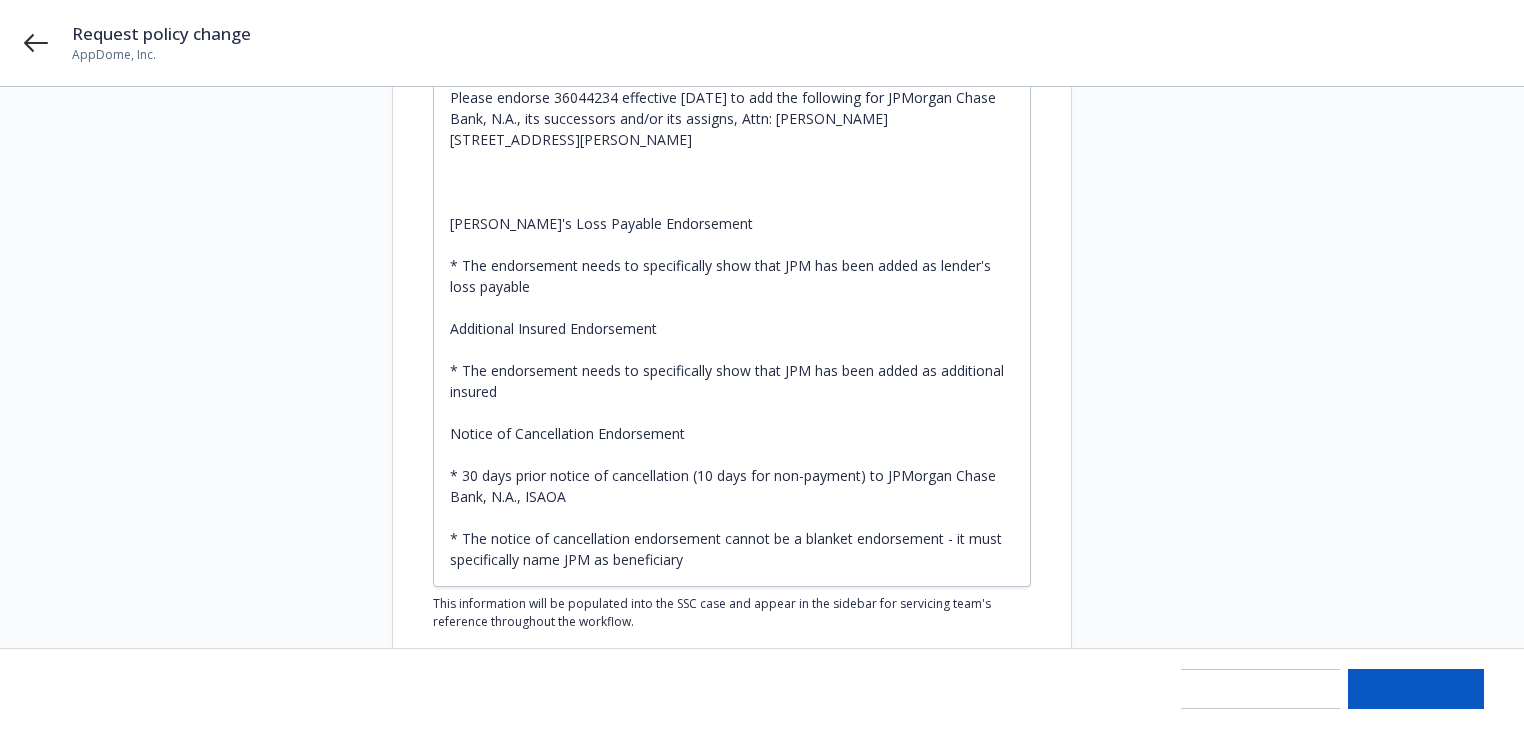 type on "x" 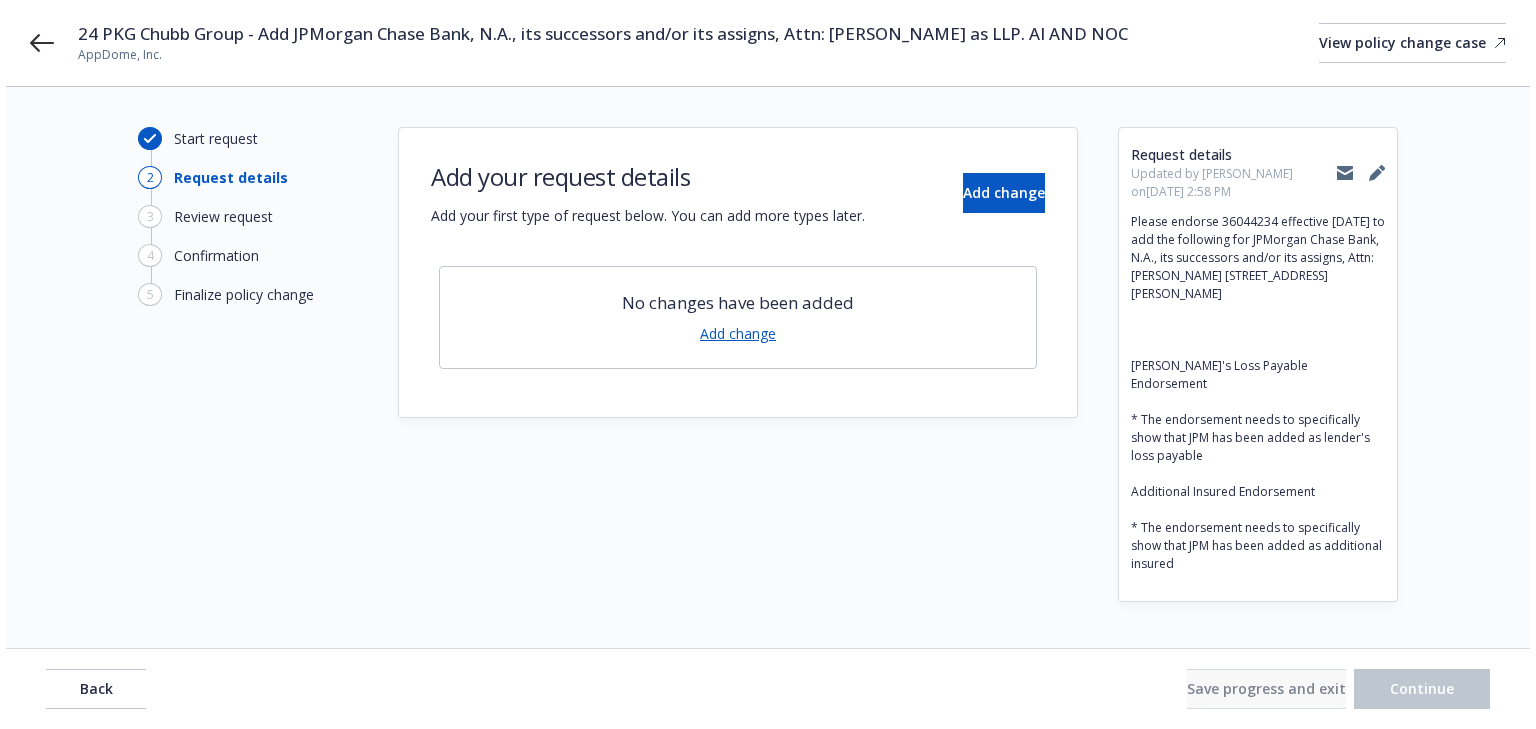scroll, scrollTop: 0, scrollLeft: 0, axis: both 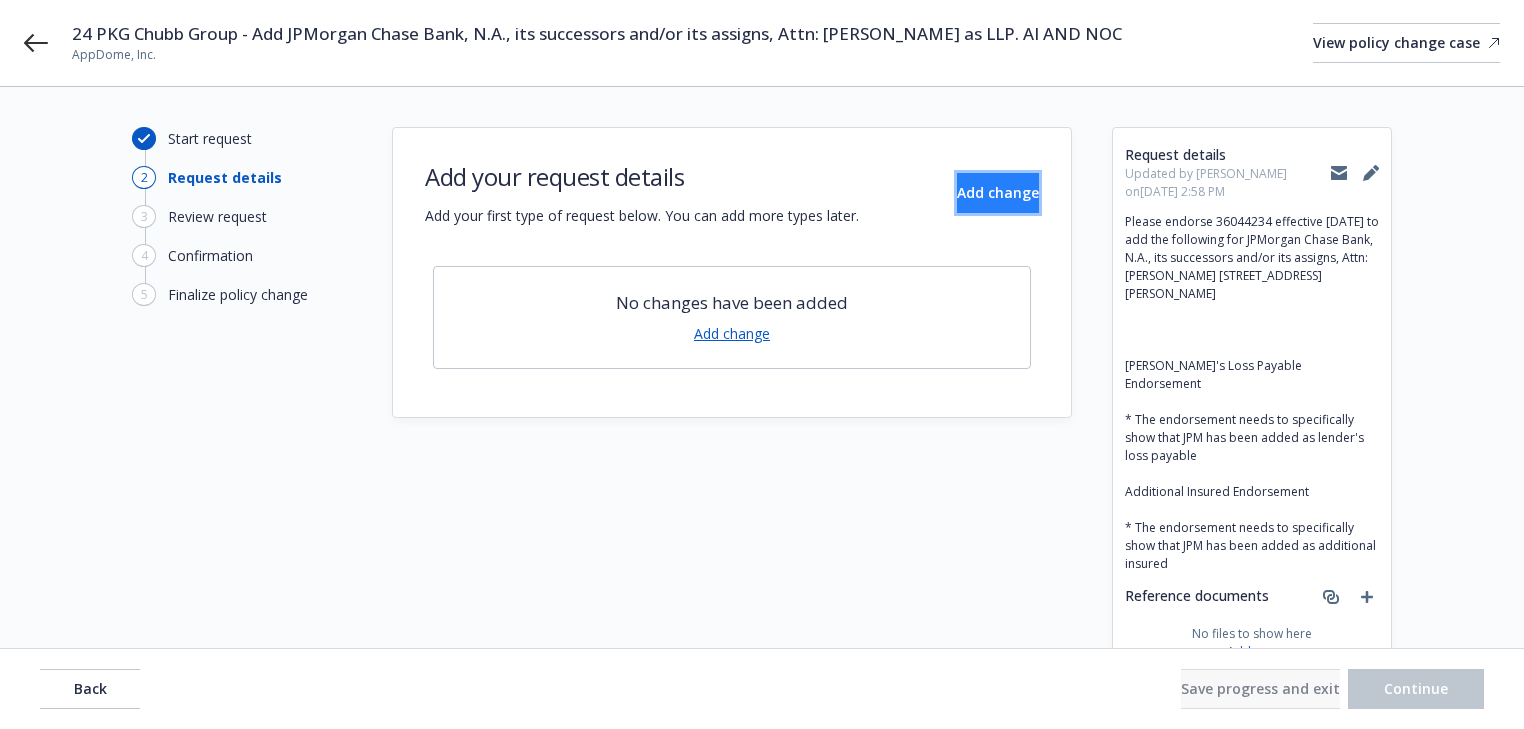 click on "Add change" at bounding box center [998, 192] 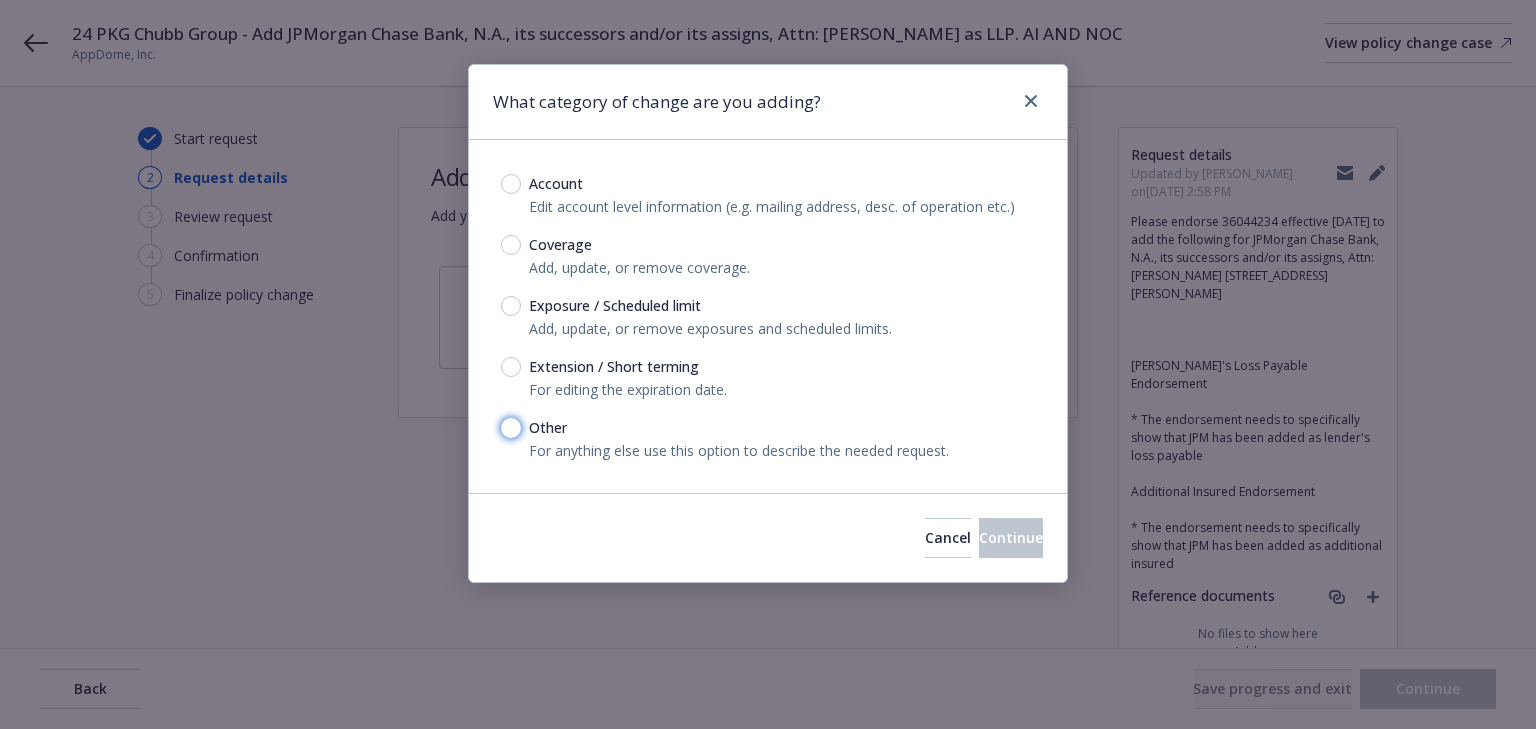 click on "Other" at bounding box center [511, 428] 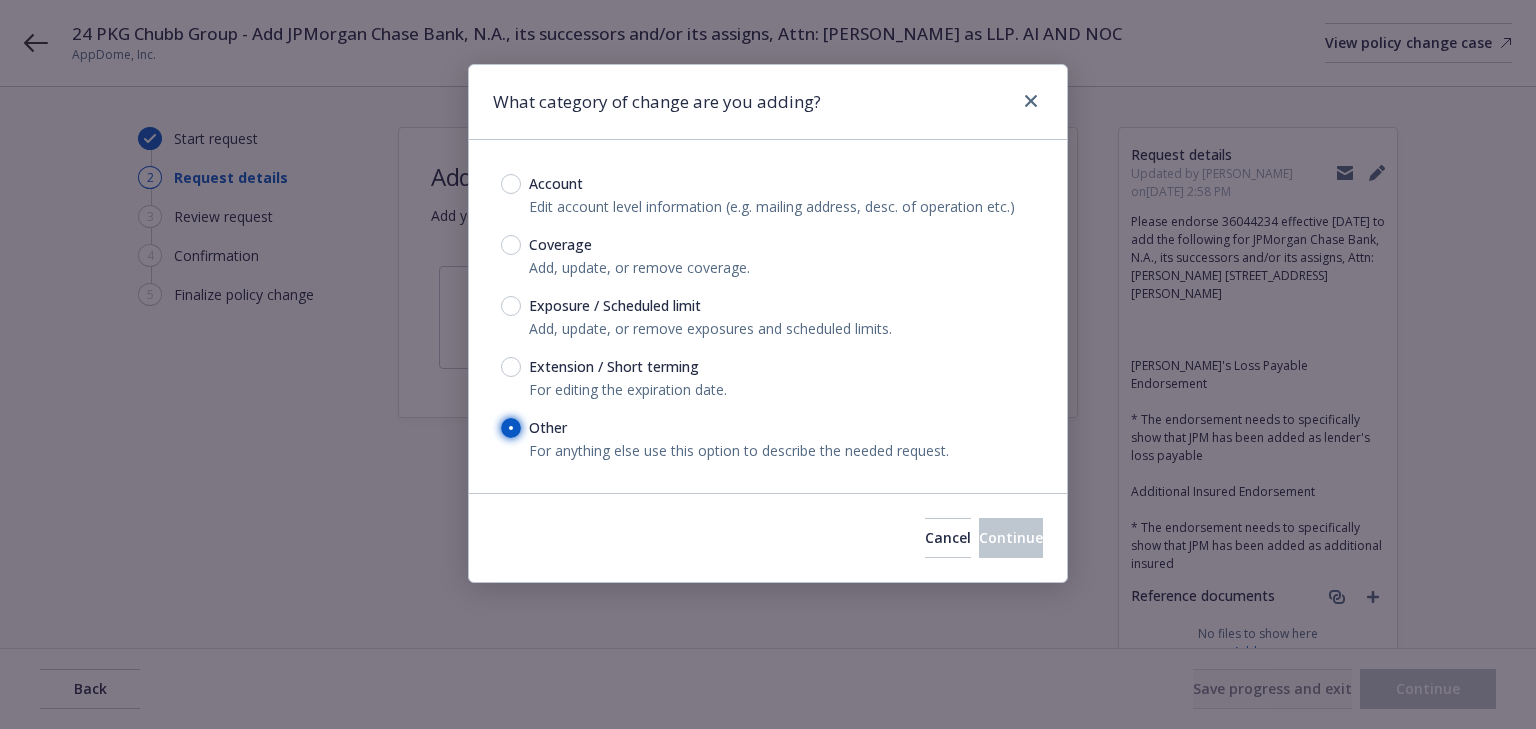 radio on "true" 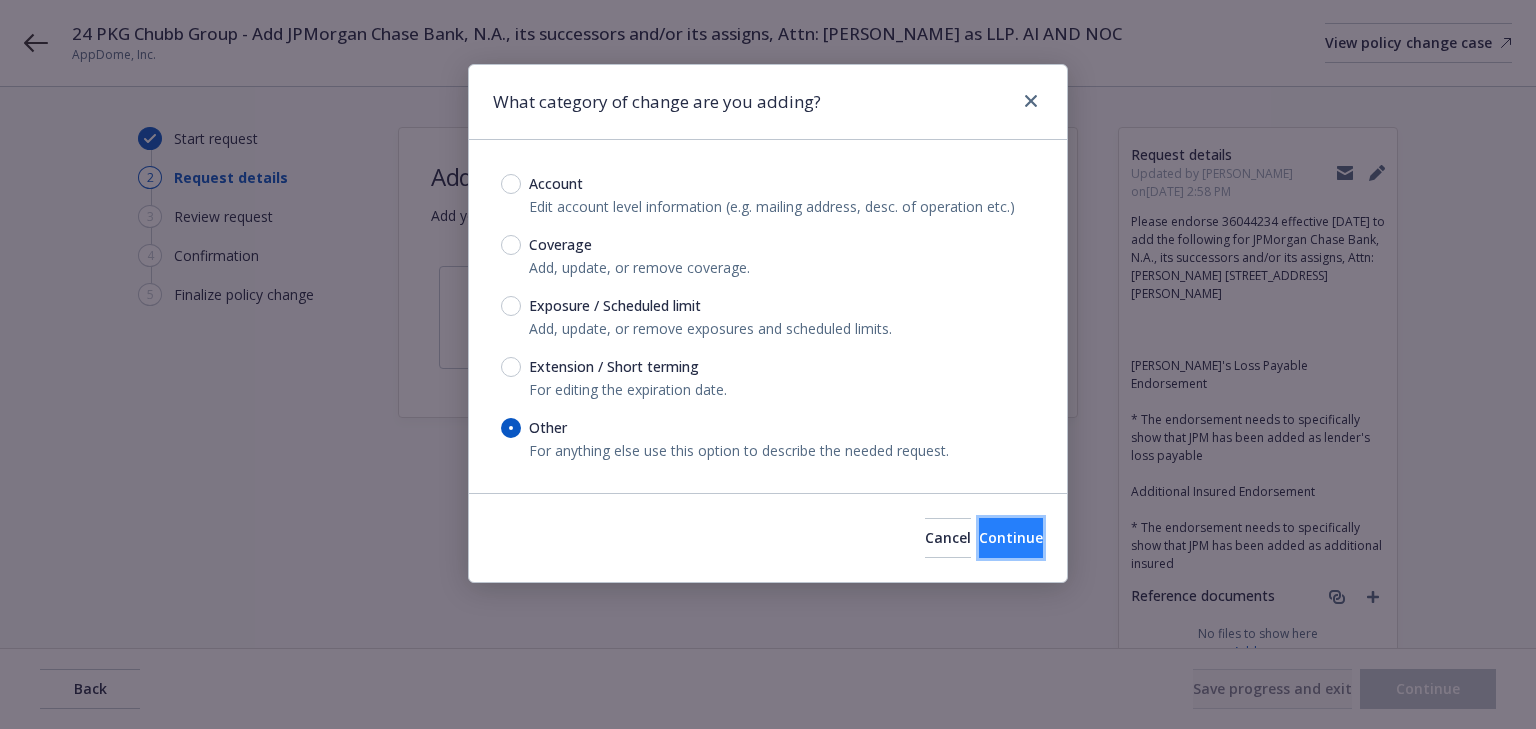 click on "Continue" at bounding box center [1011, 538] 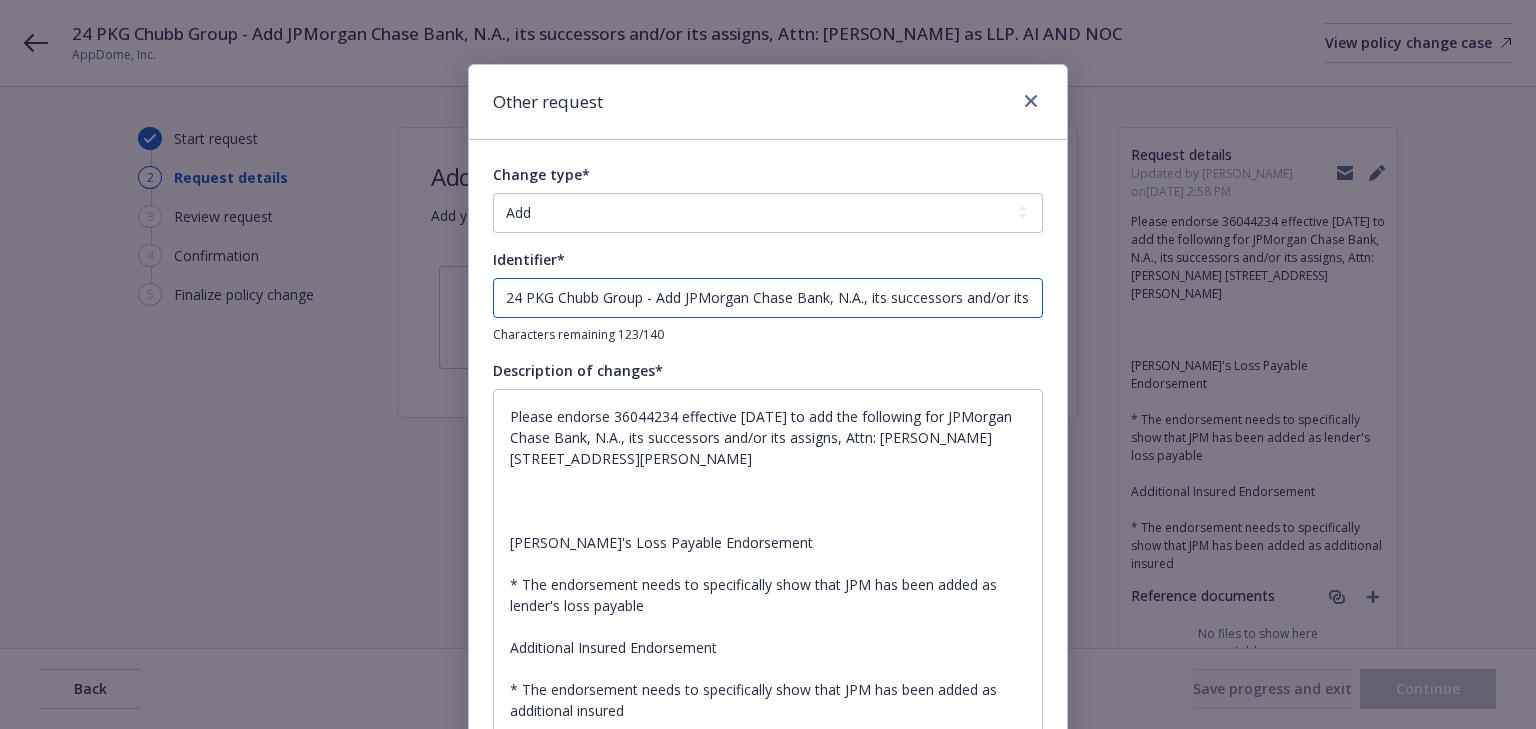 drag, startPoint x: 649, startPoint y: 298, endPoint x: -584, endPoint y: 316, distance: 1233.1313 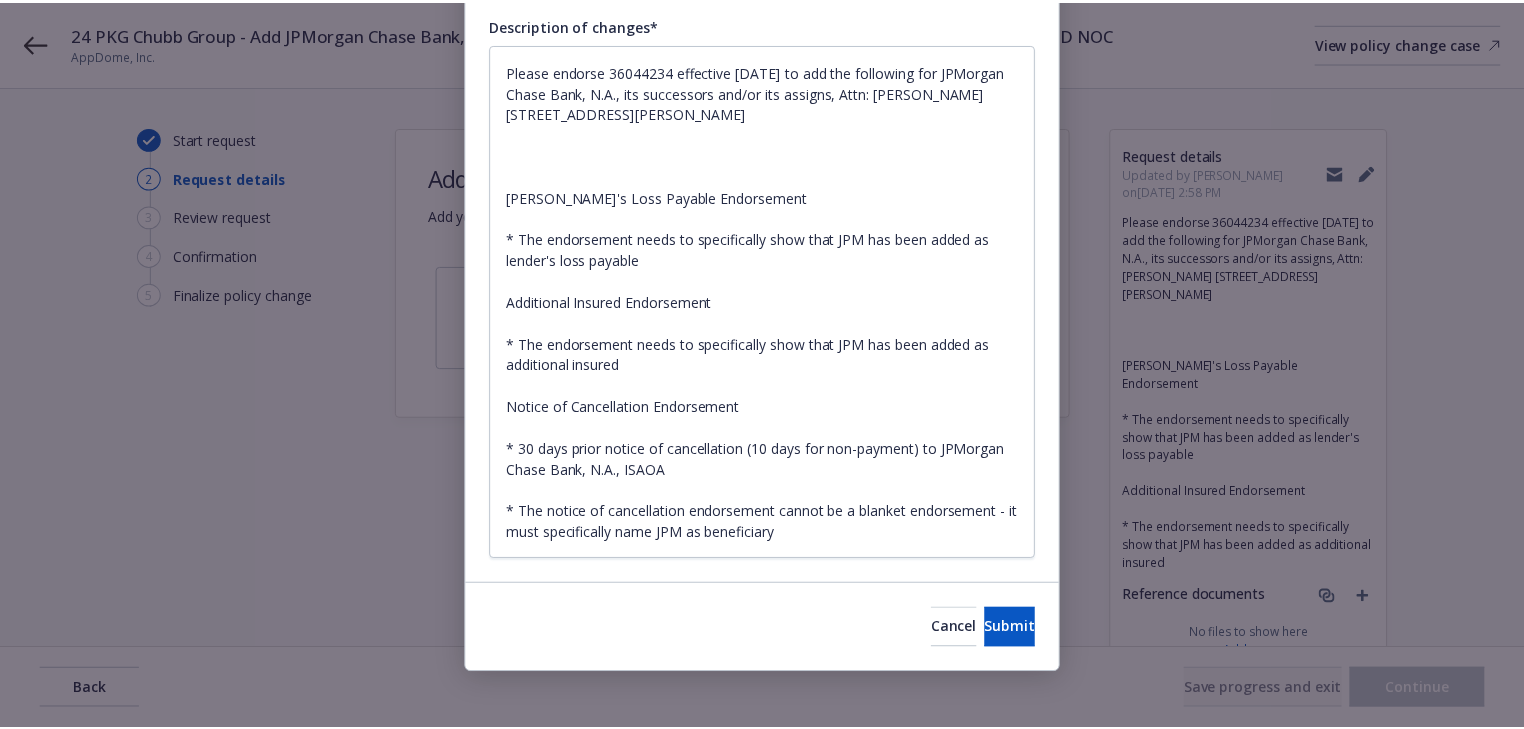 scroll, scrollTop: 353, scrollLeft: 0, axis: vertical 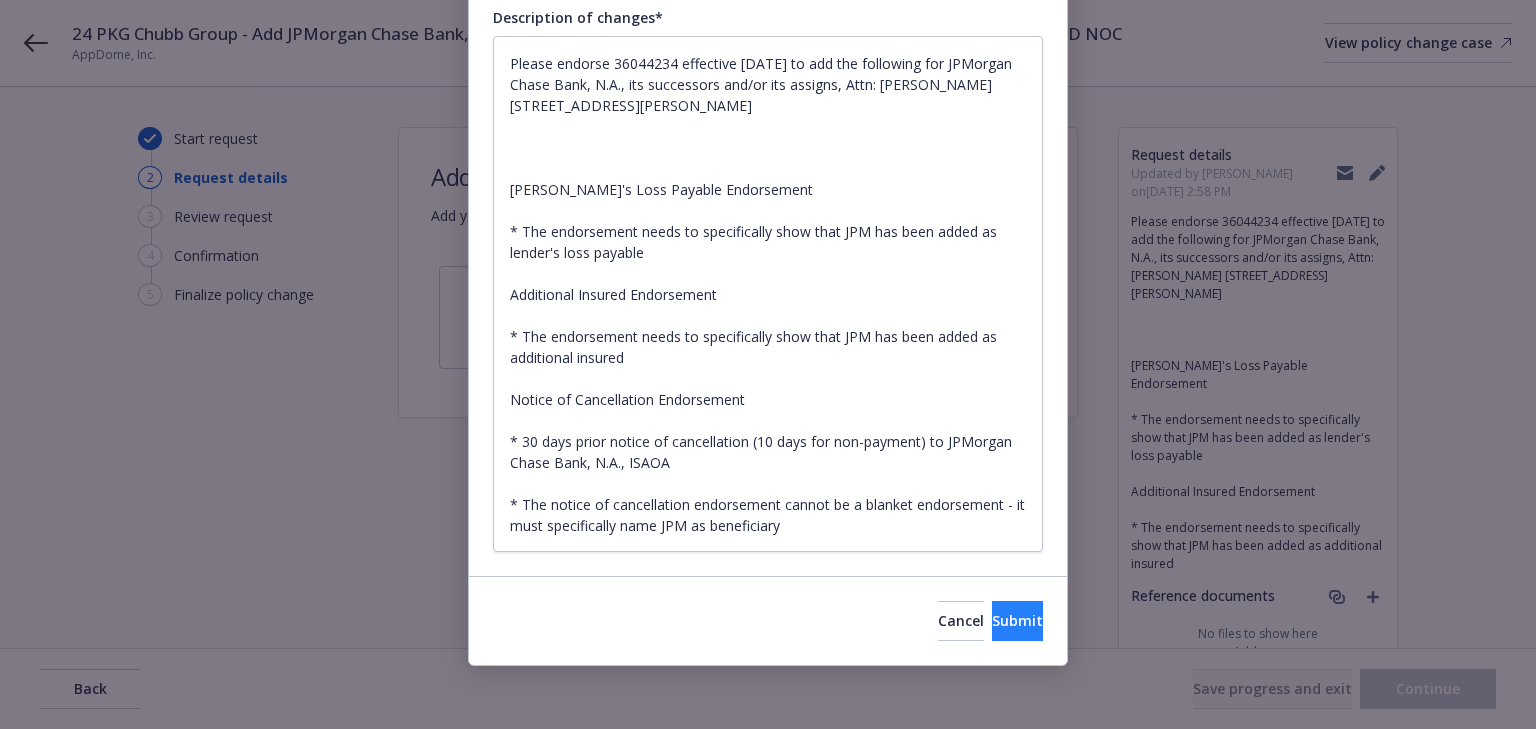 type on "Add JPMorgan Chase Bank, N.A., its successors and/or its assigns, Attn: [PERSON_NAME] as LLP. AI AND NOC" 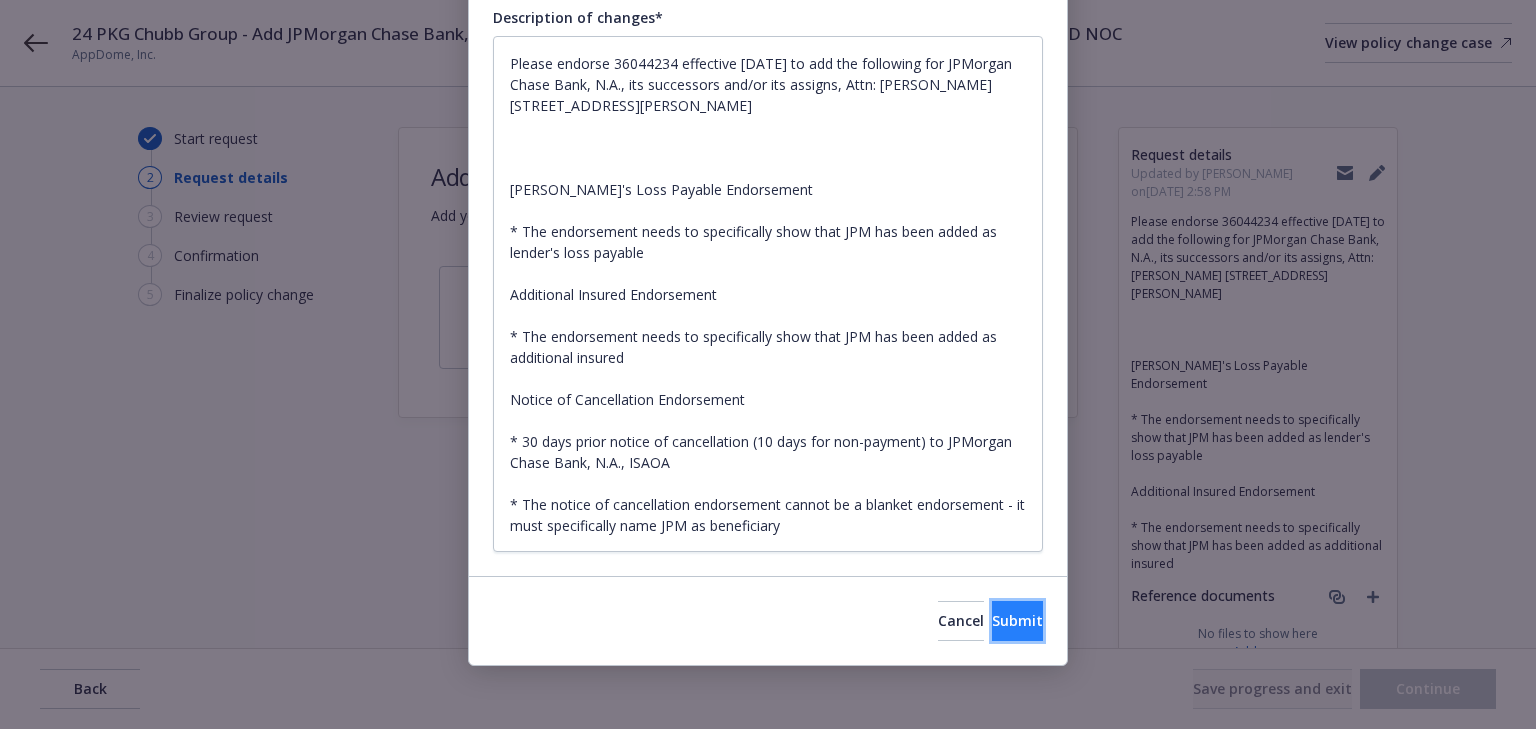 click on "Submit" at bounding box center [1017, 621] 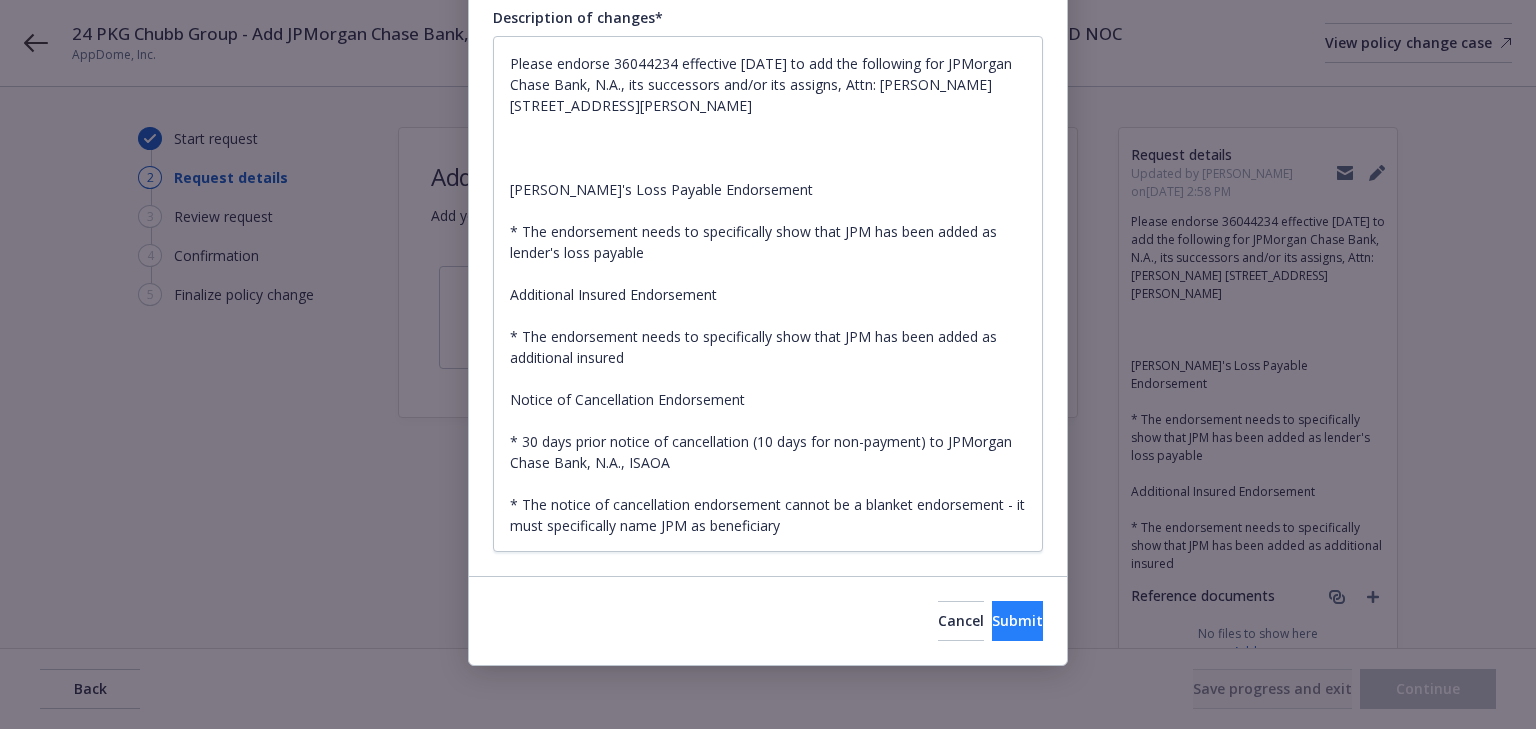 type on "x" 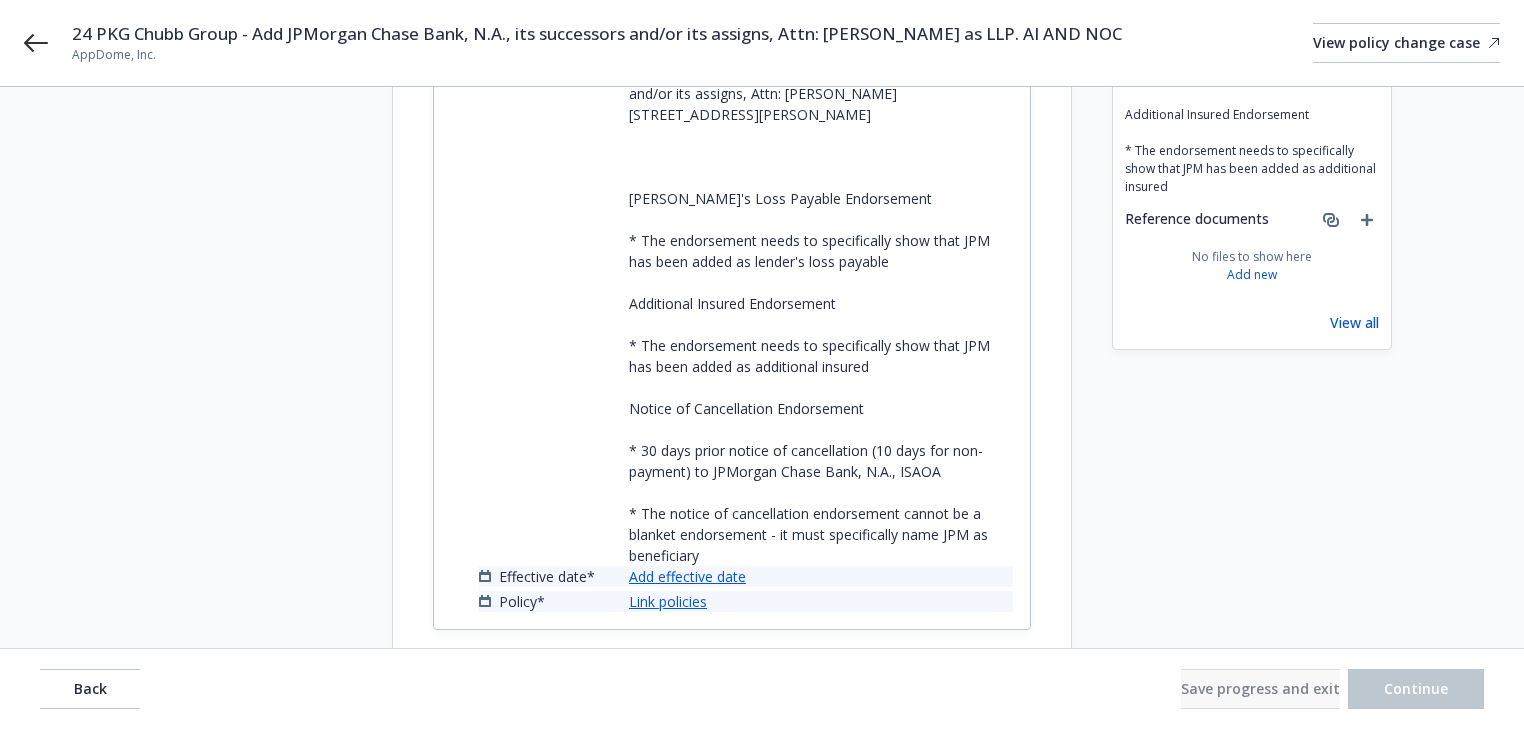 scroll, scrollTop: 445, scrollLeft: 0, axis: vertical 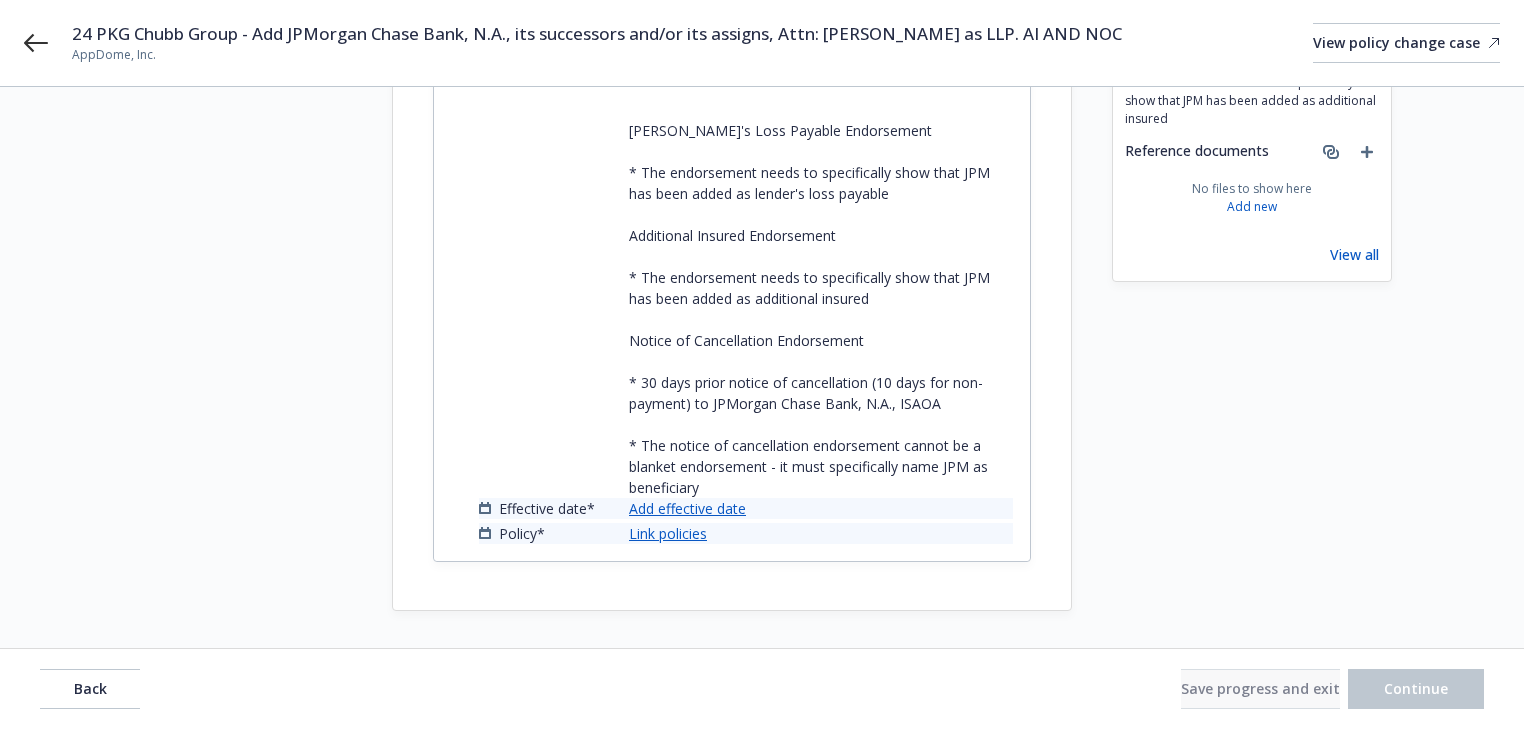 click on "Add effective date" at bounding box center (687, 508) 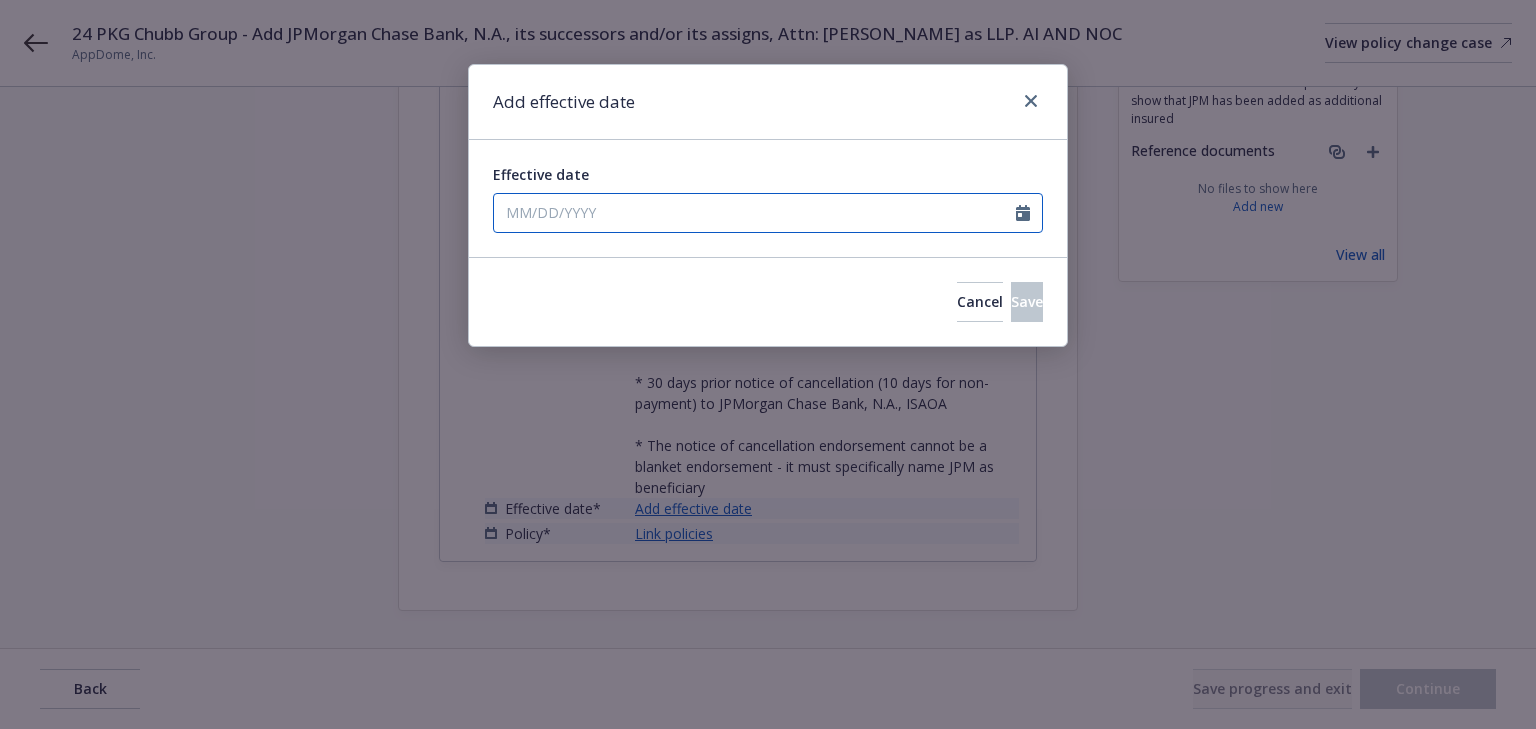 click on "Effective date" at bounding box center [755, 213] 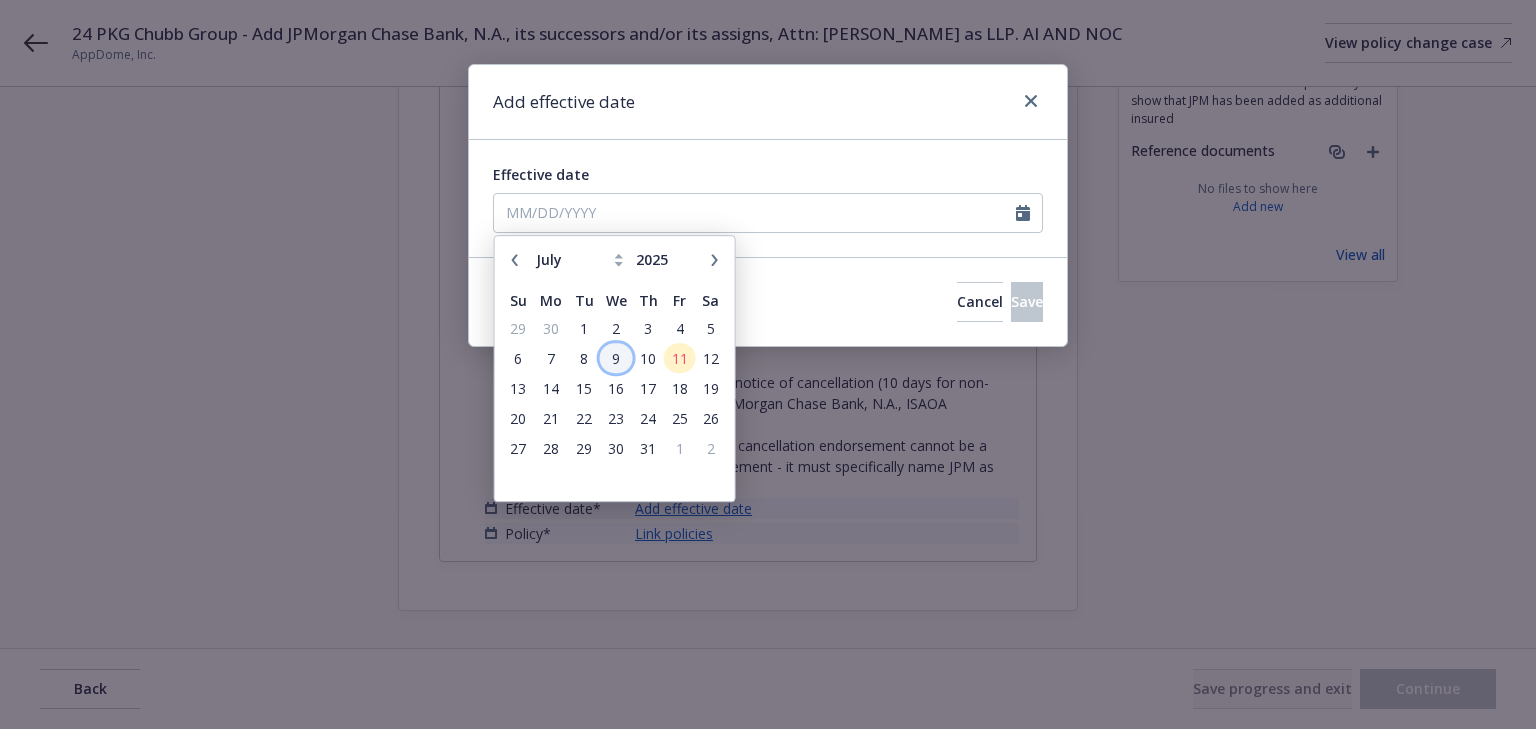 click on "9" at bounding box center (616, 358) 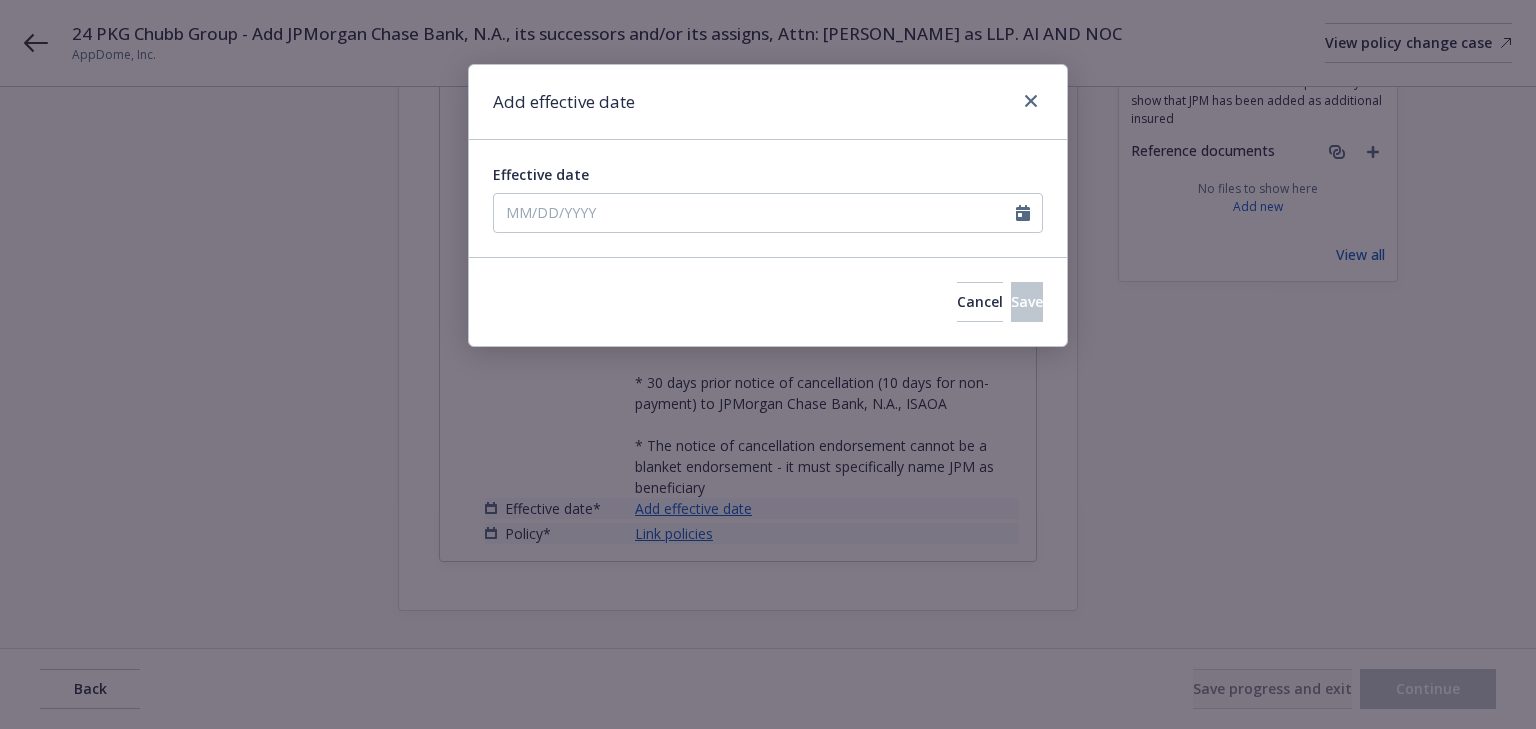 type on "[DATE]" 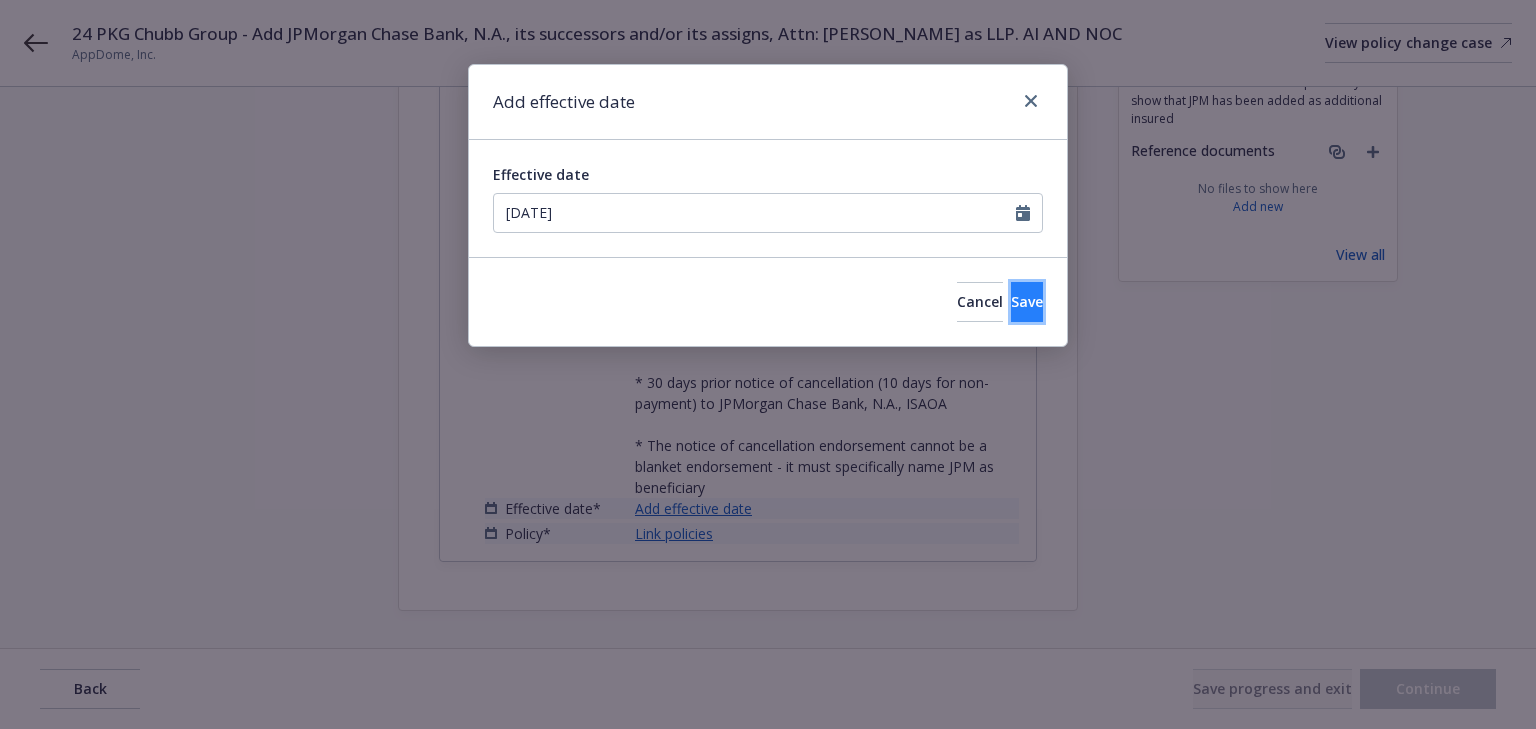 click on "Save" at bounding box center (1027, 301) 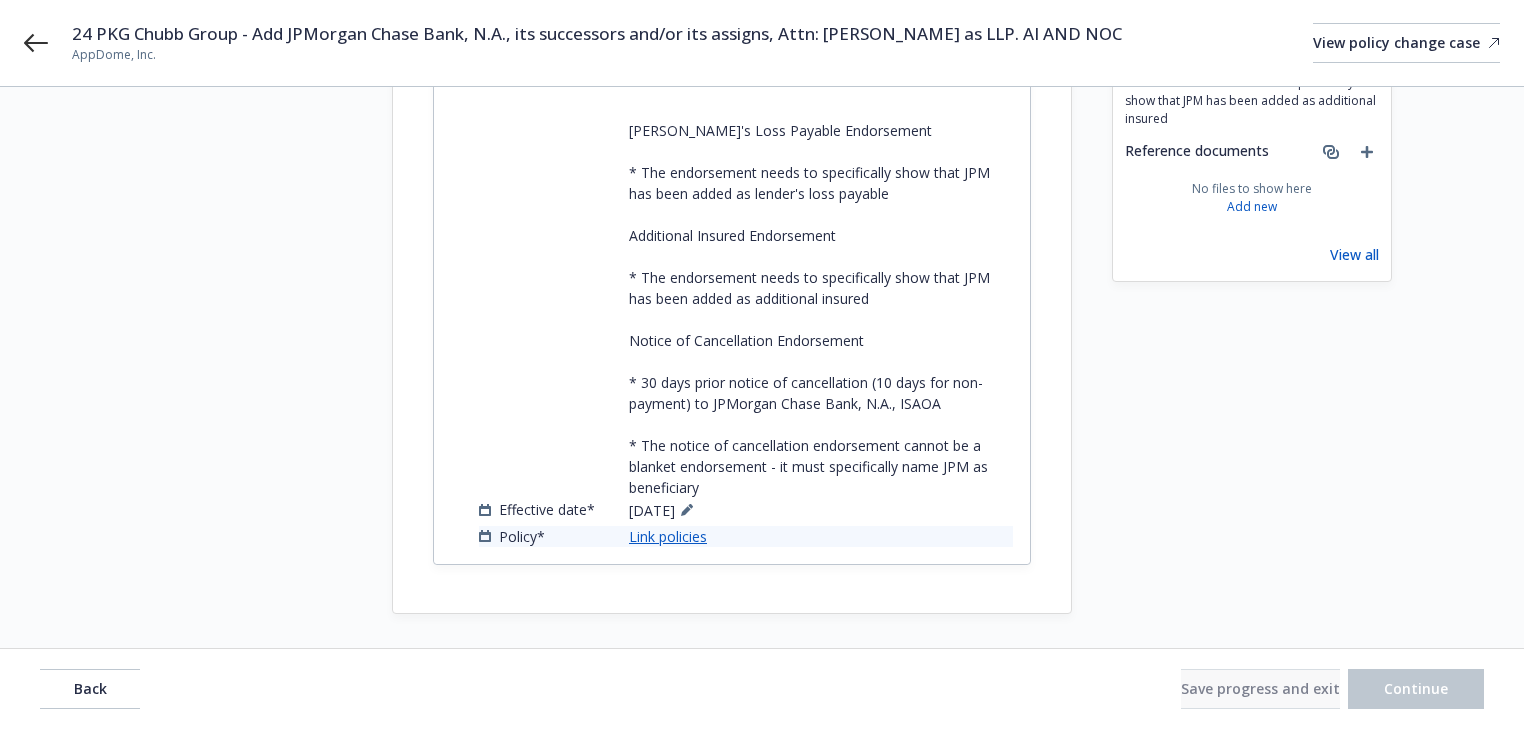 click on "Link policies" at bounding box center (668, 536) 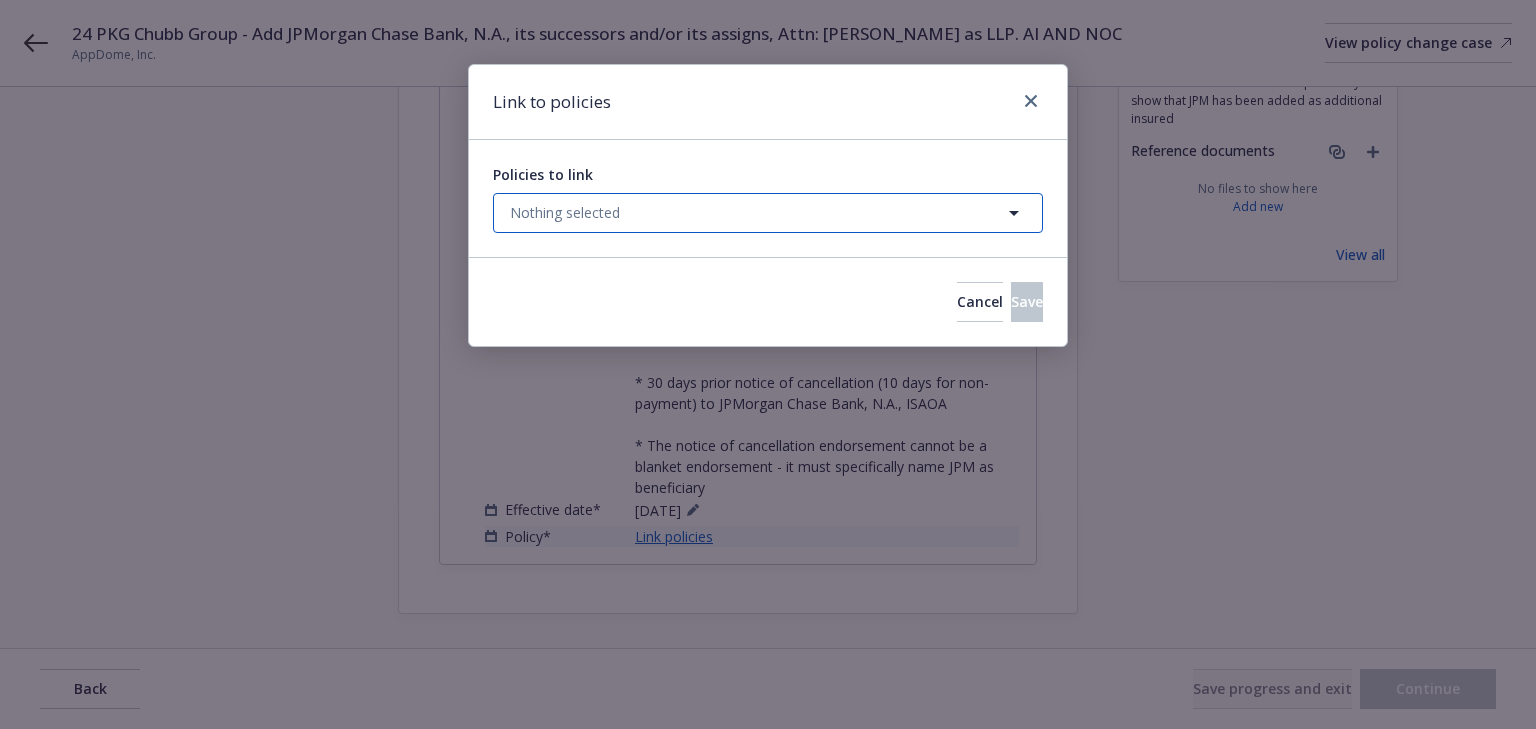 click on "Nothing selected" at bounding box center [565, 212] 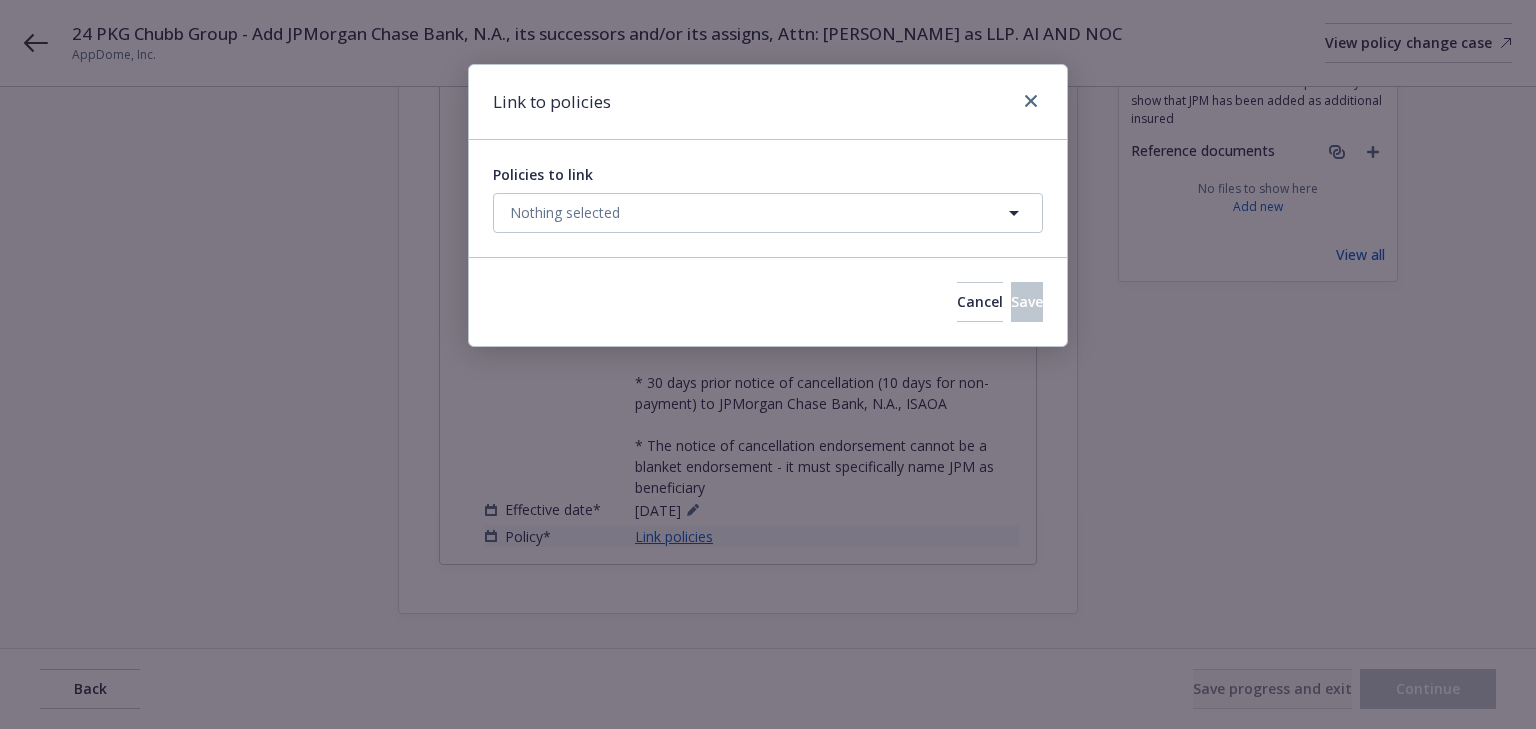 select on "ACTIVE" 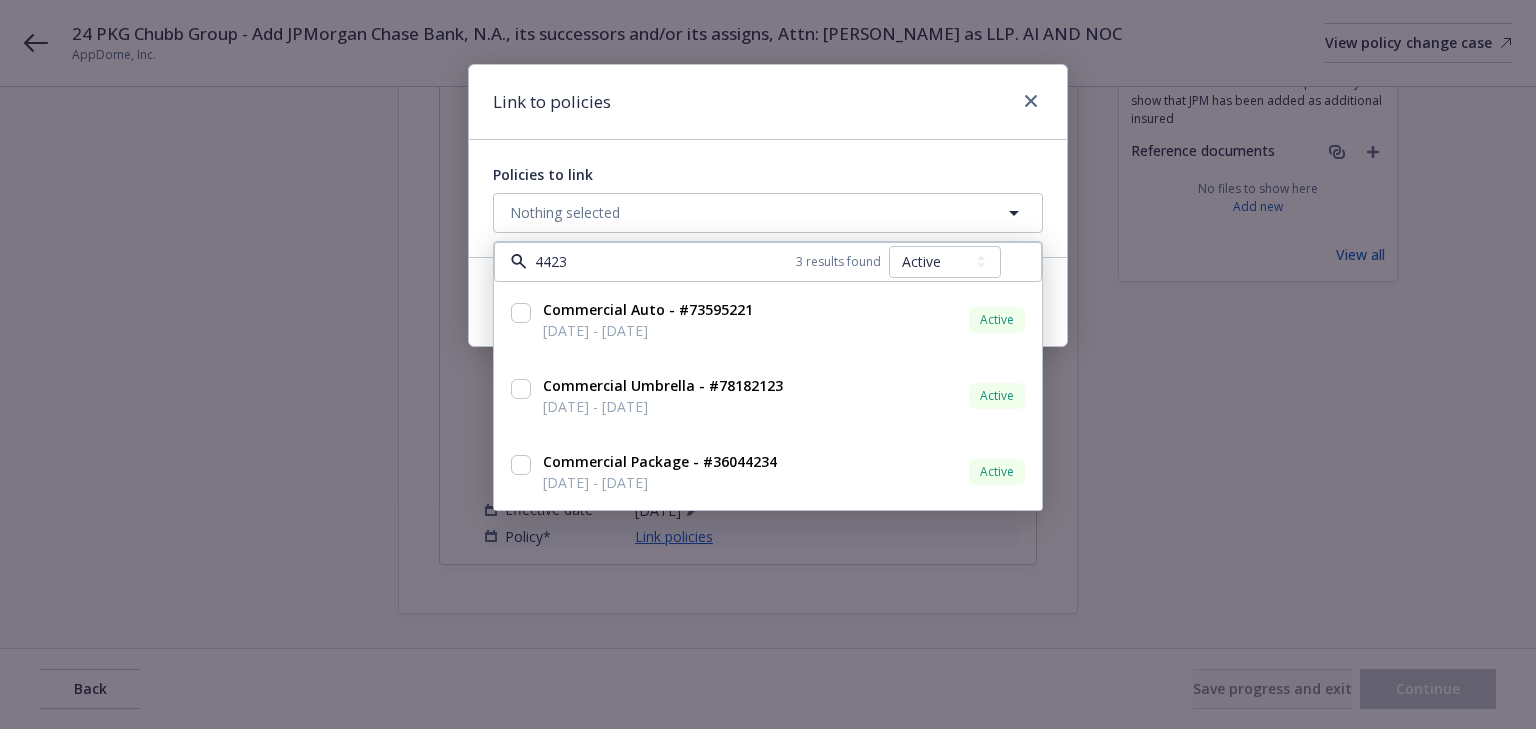 type on "44234" 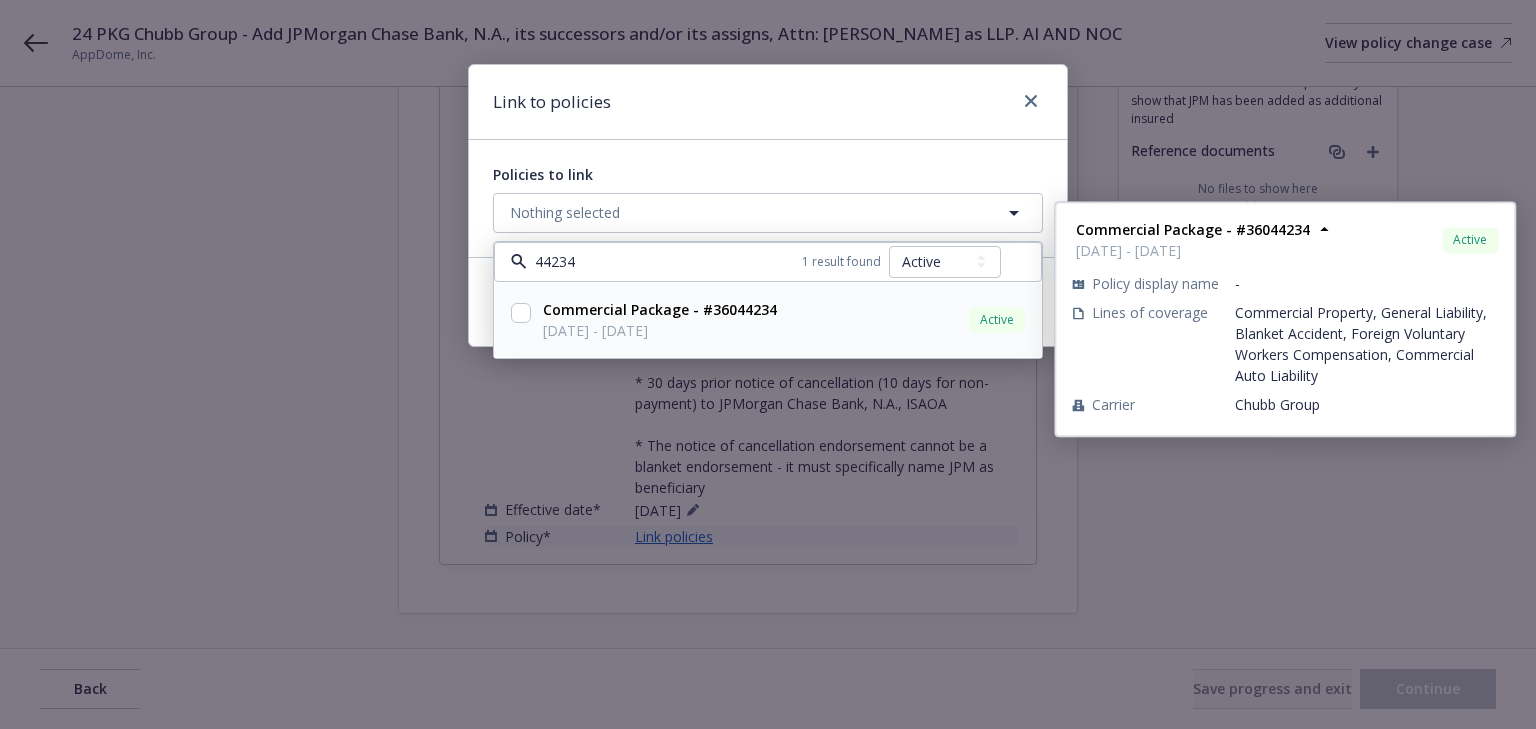 click at bounding box center [521, 313] 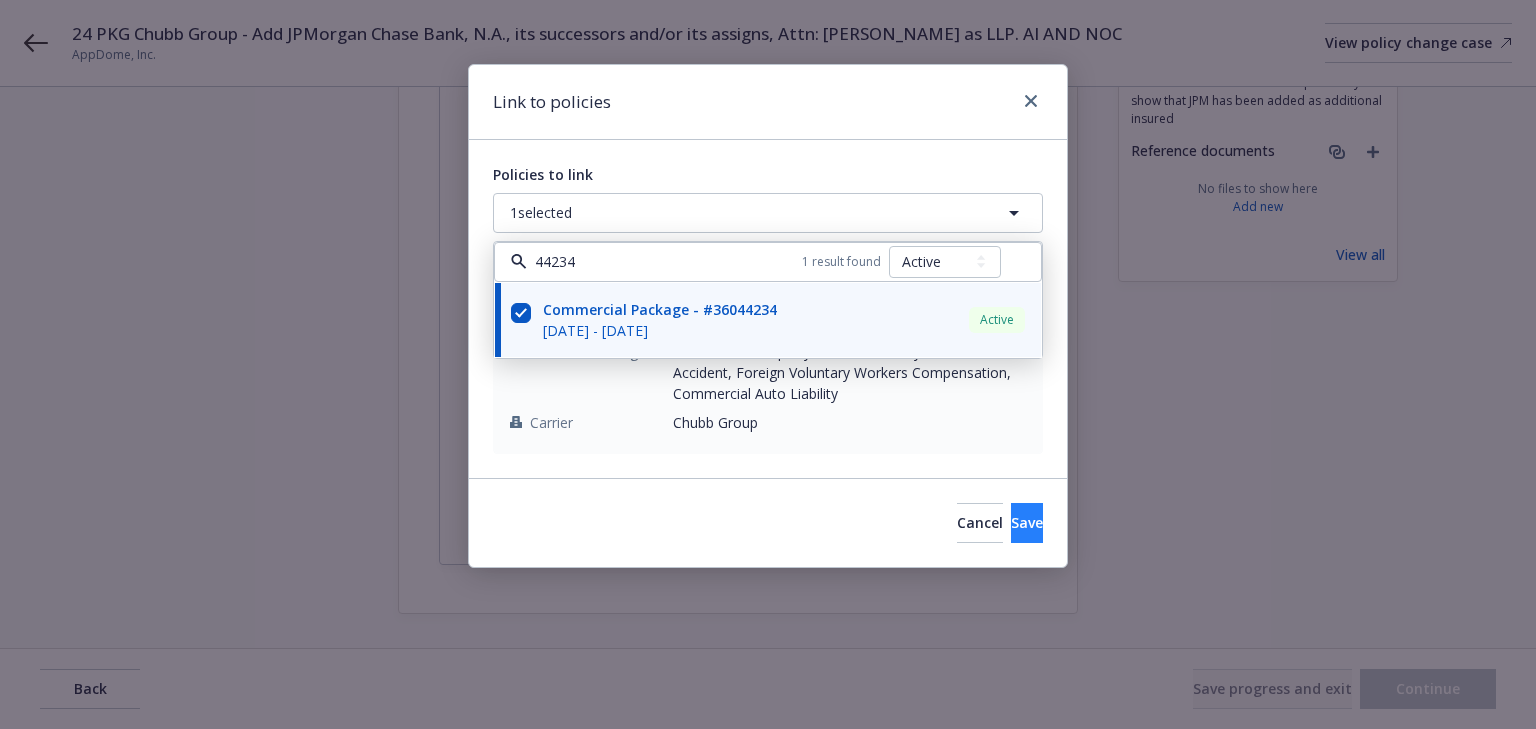 type on "44234" 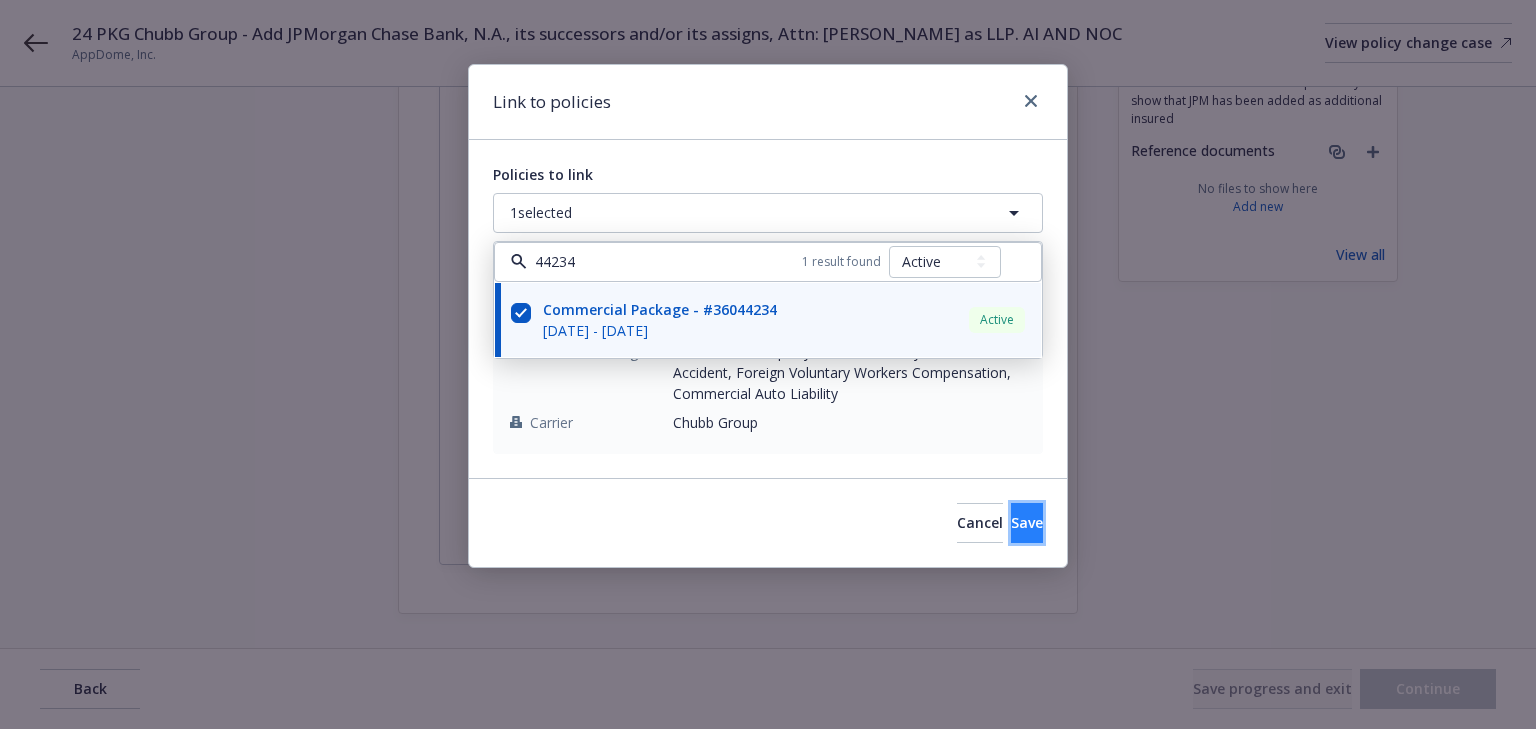 click on "Save" at bounding box center (1027, 523) 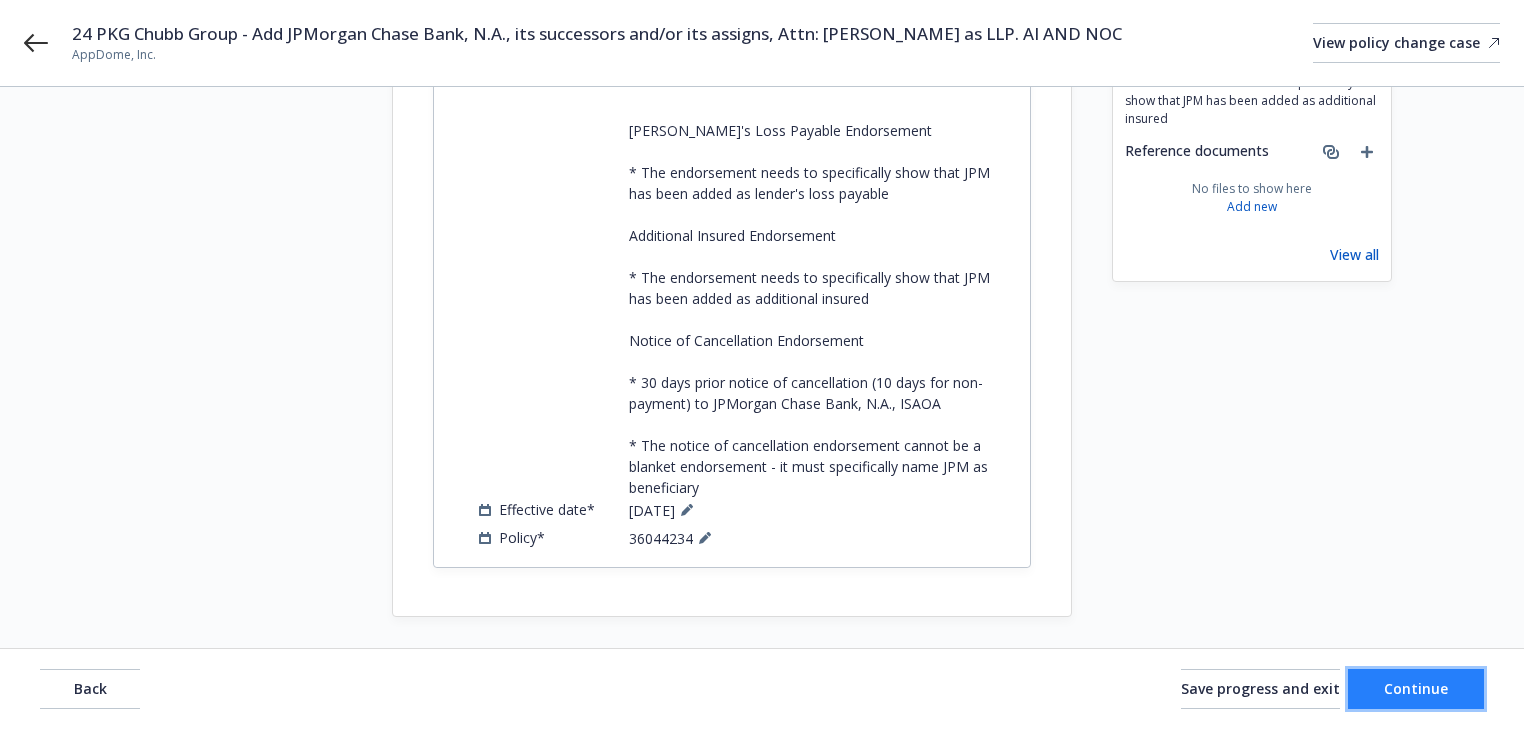 click on "Continue" at bounding box center (1416, 688) 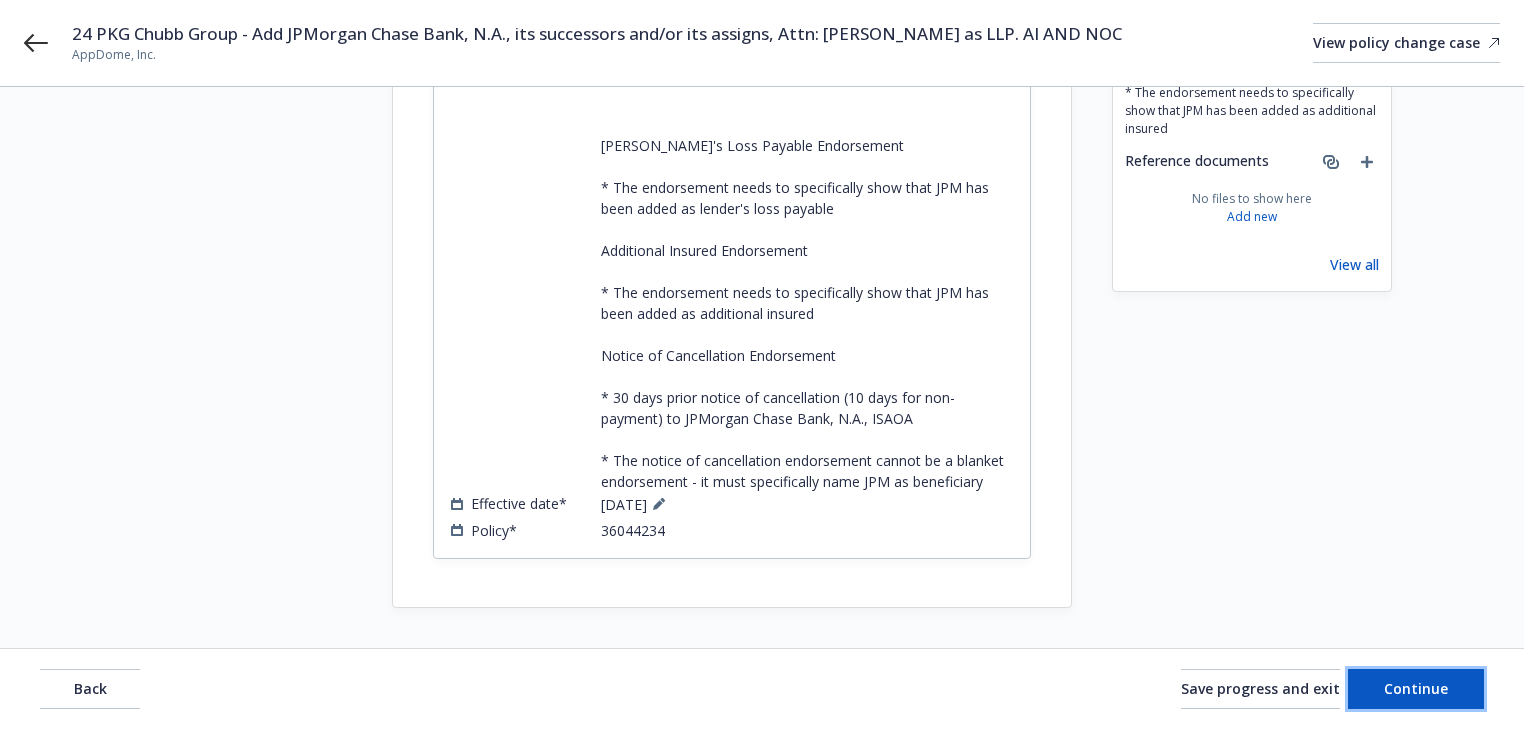 click on "Continue" at bounding box center (1416, 688) 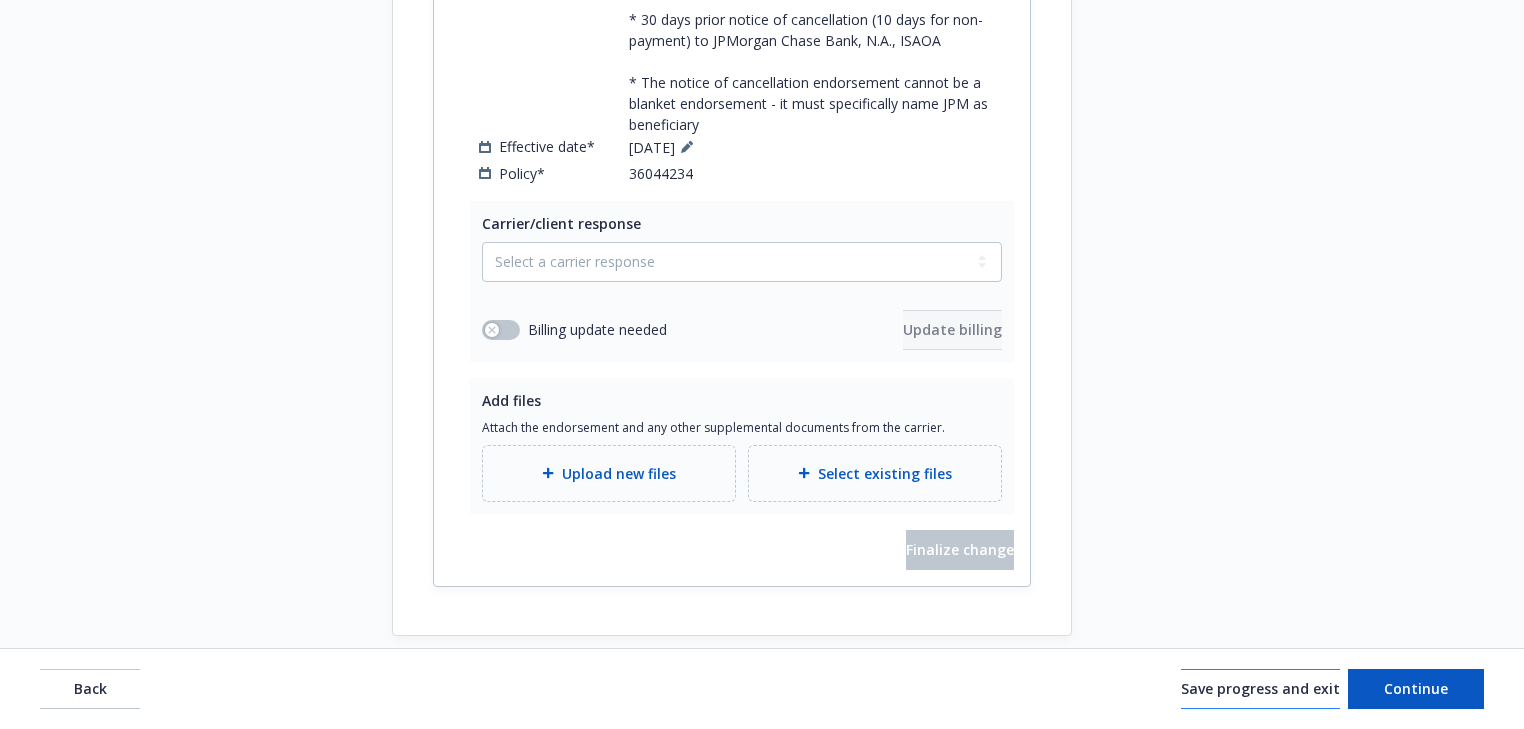 scroll, scrollTop: 838, scrollLeft: 0, axis: vertical 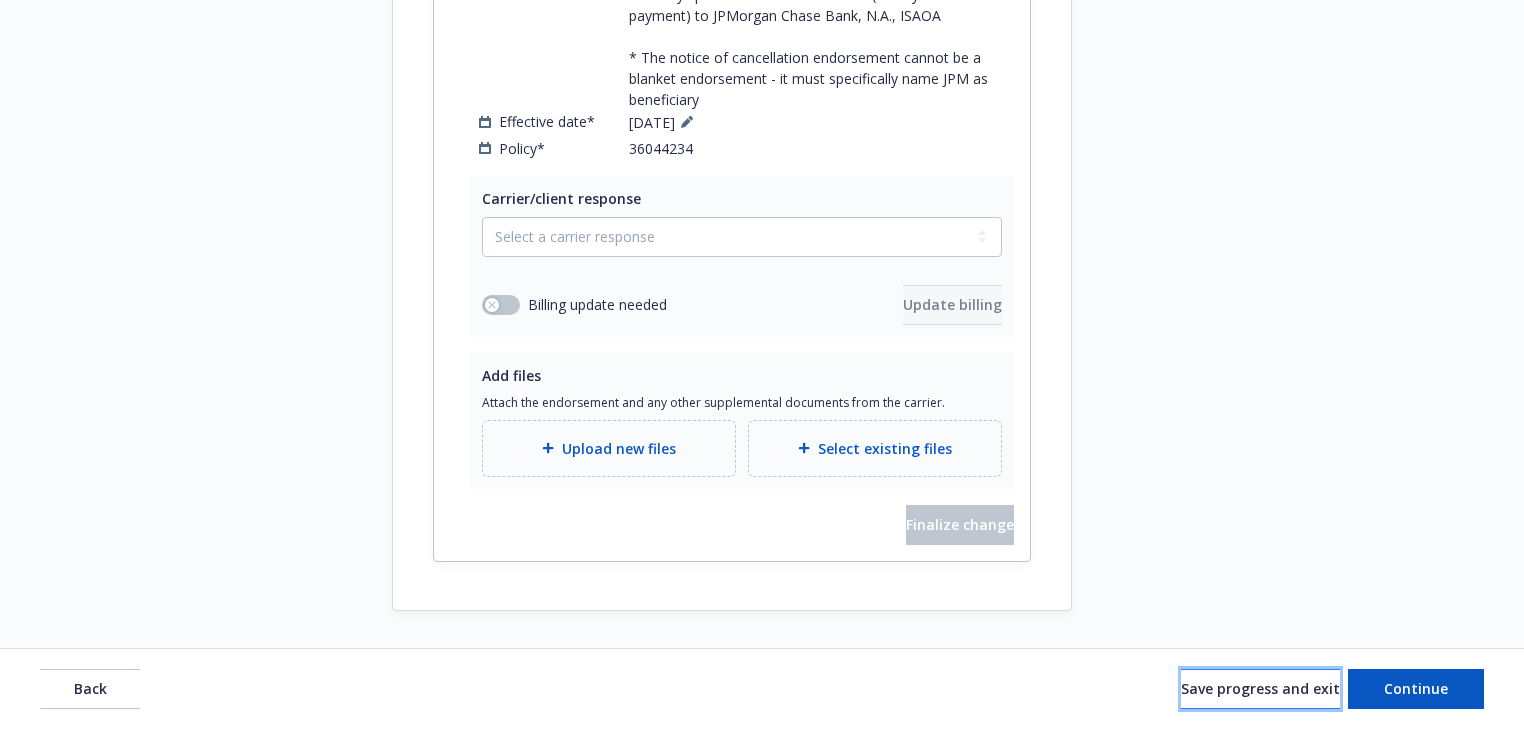 click on "Save progress and exit" at bounding box center [1260, 688] 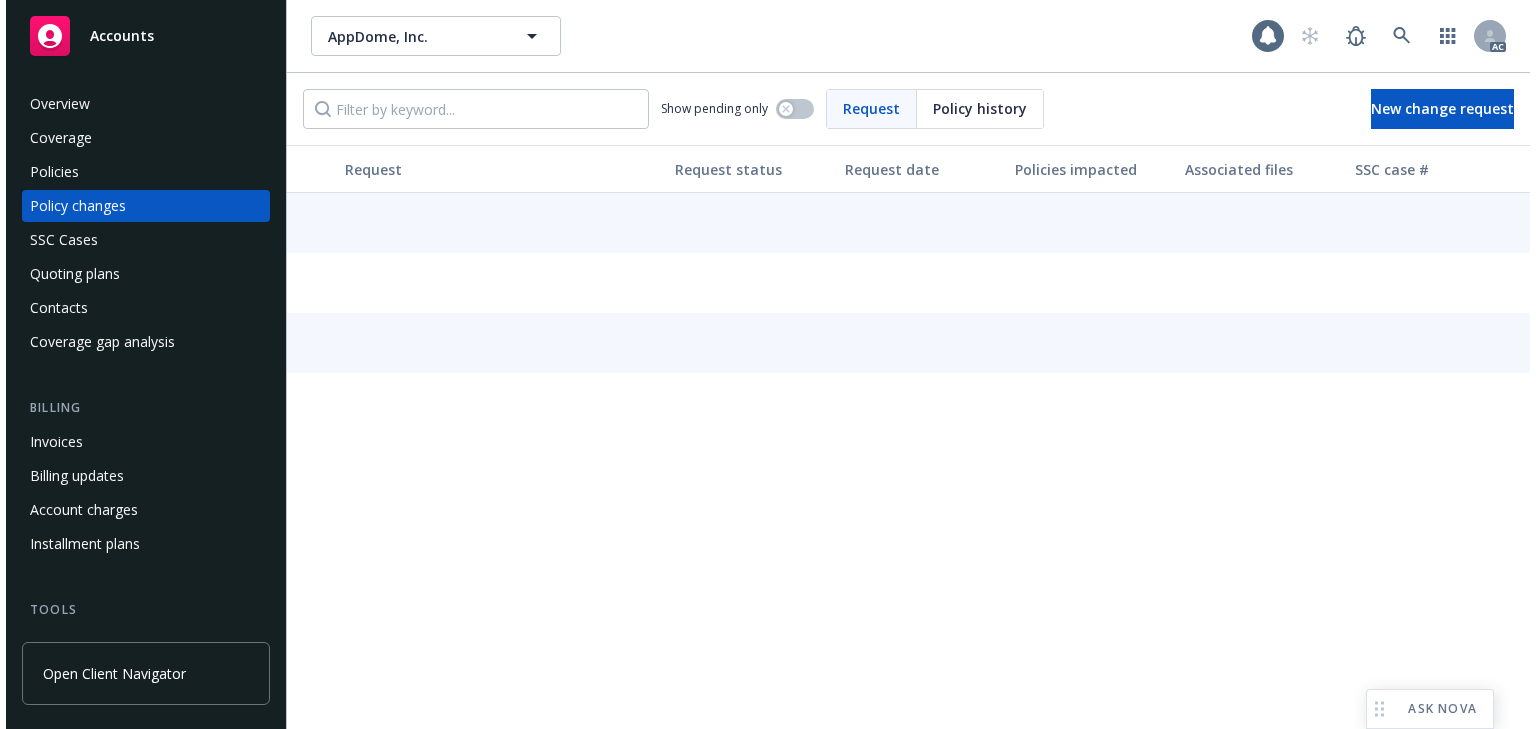 scroll, scrollTop: 0, scrollLeft: 0, axis: both 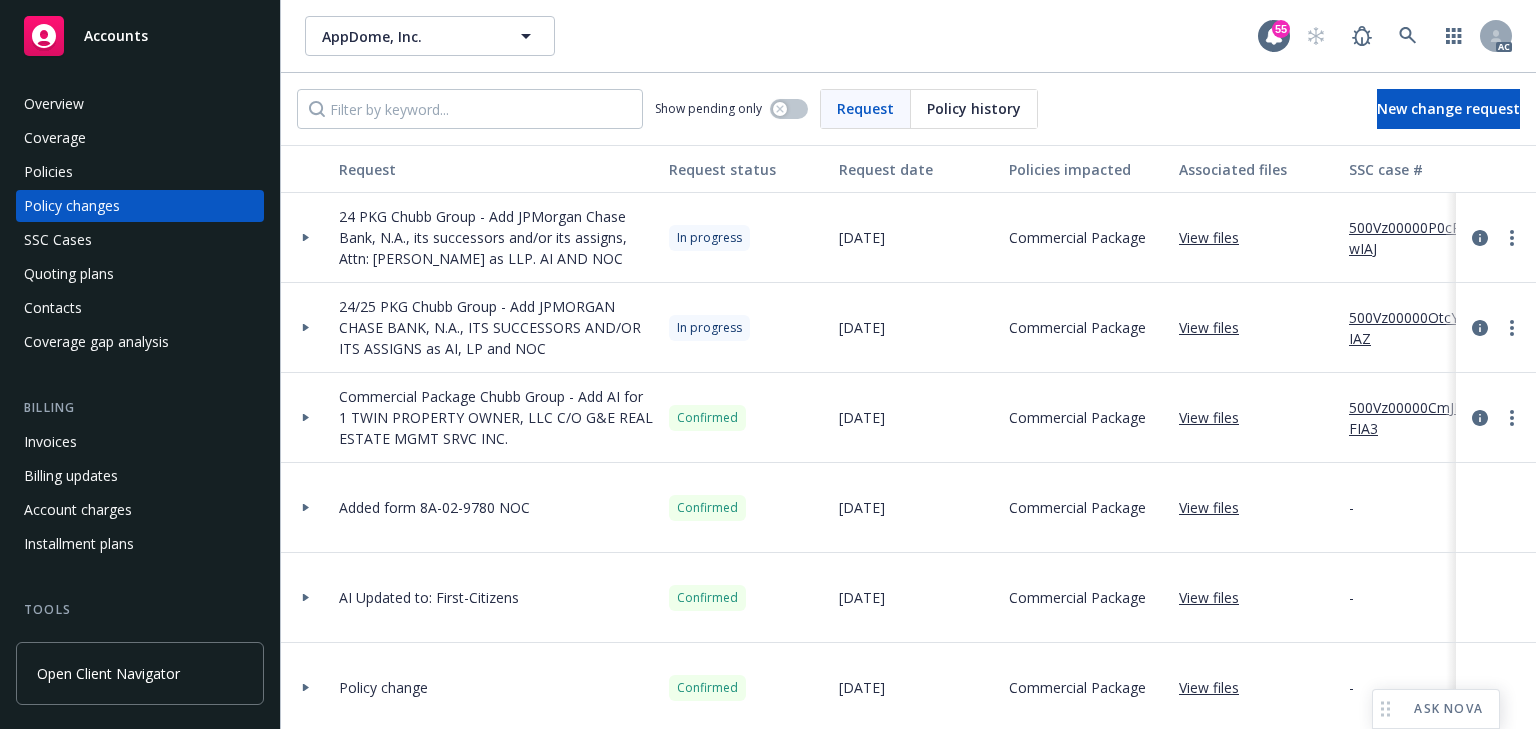 click on "500Vz00000P0cRwIAJ" at bounding box center [1416, 238] 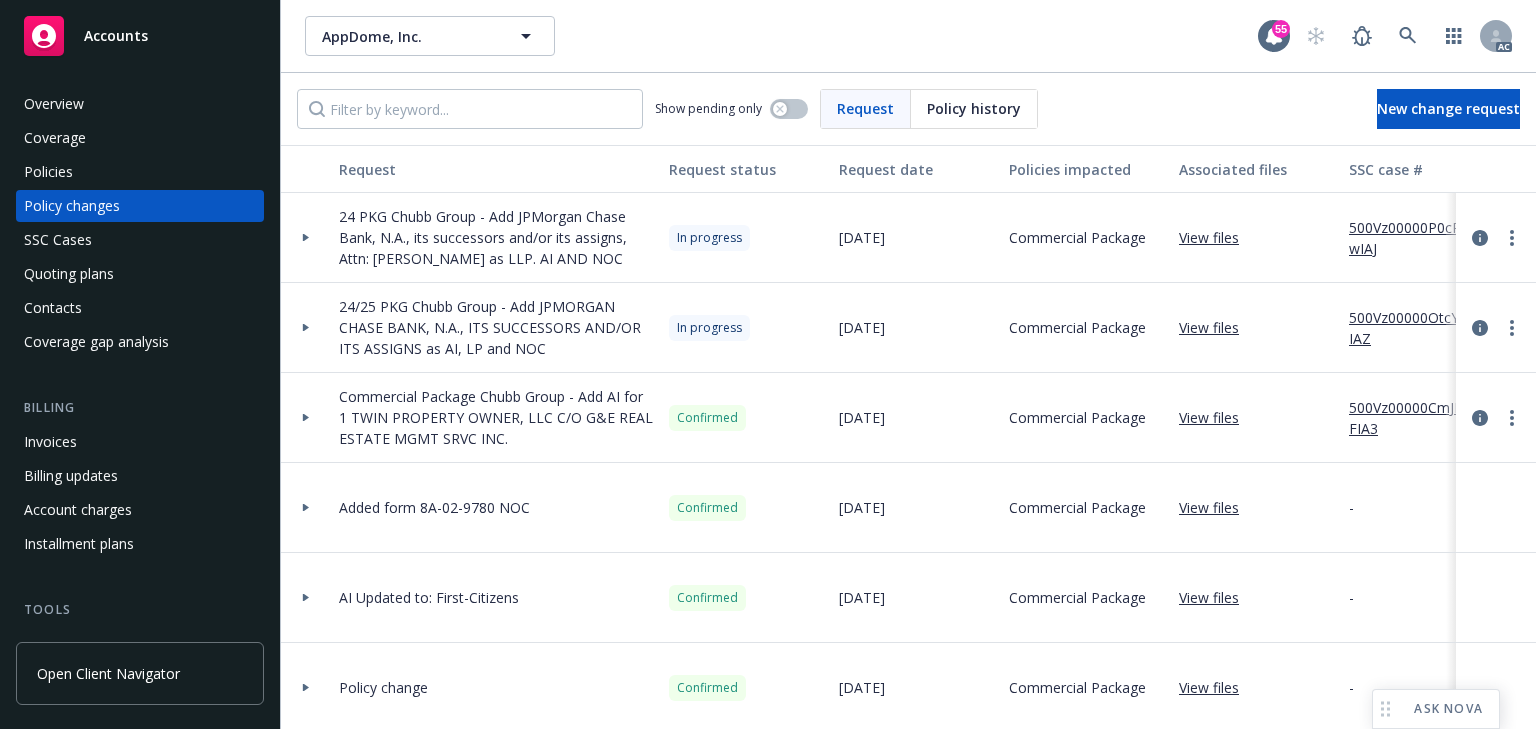 click at bounding box center [306, 237] 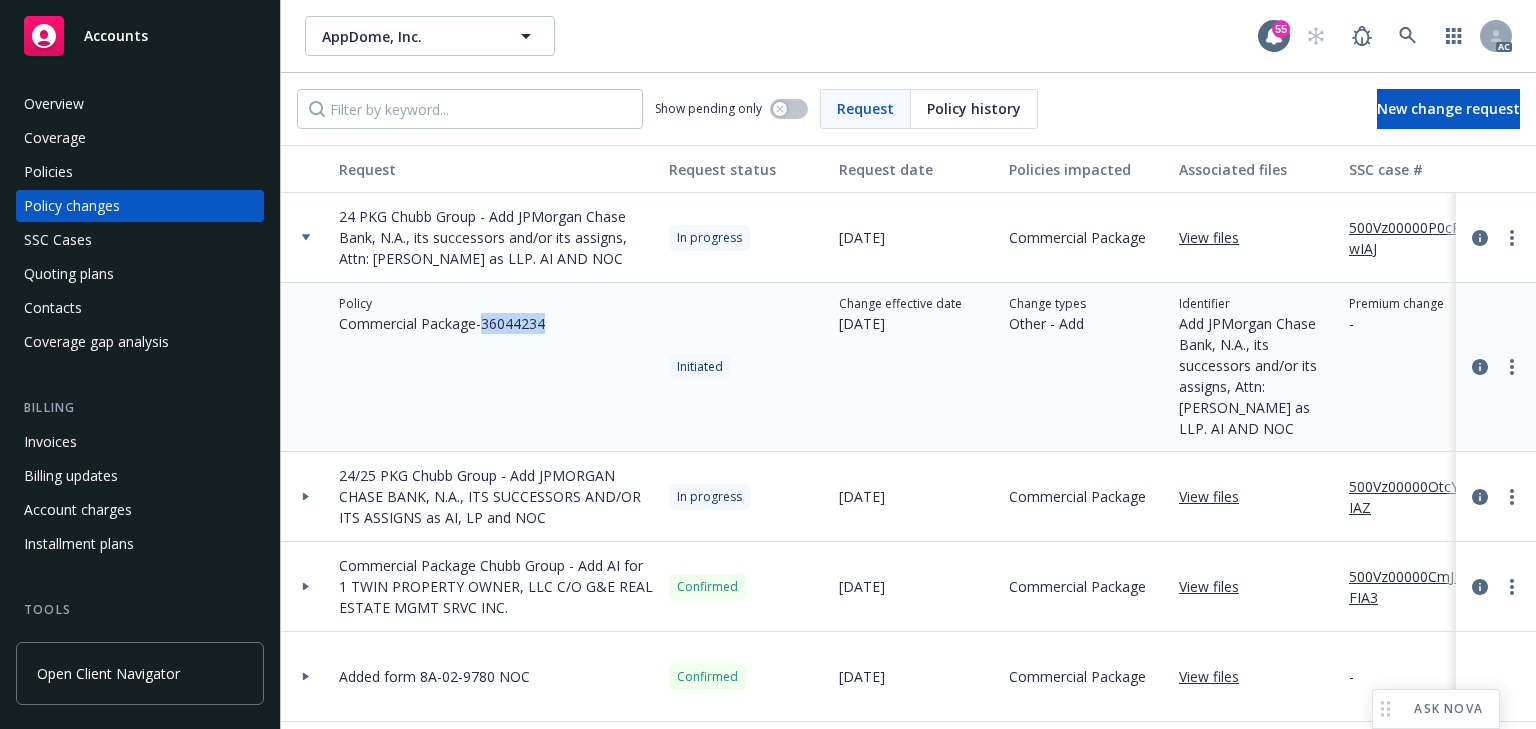 drag, startPoint x: 487, startPoint y: 324, endPoint x: 597, endPoint y: 326, distance: 110.01818 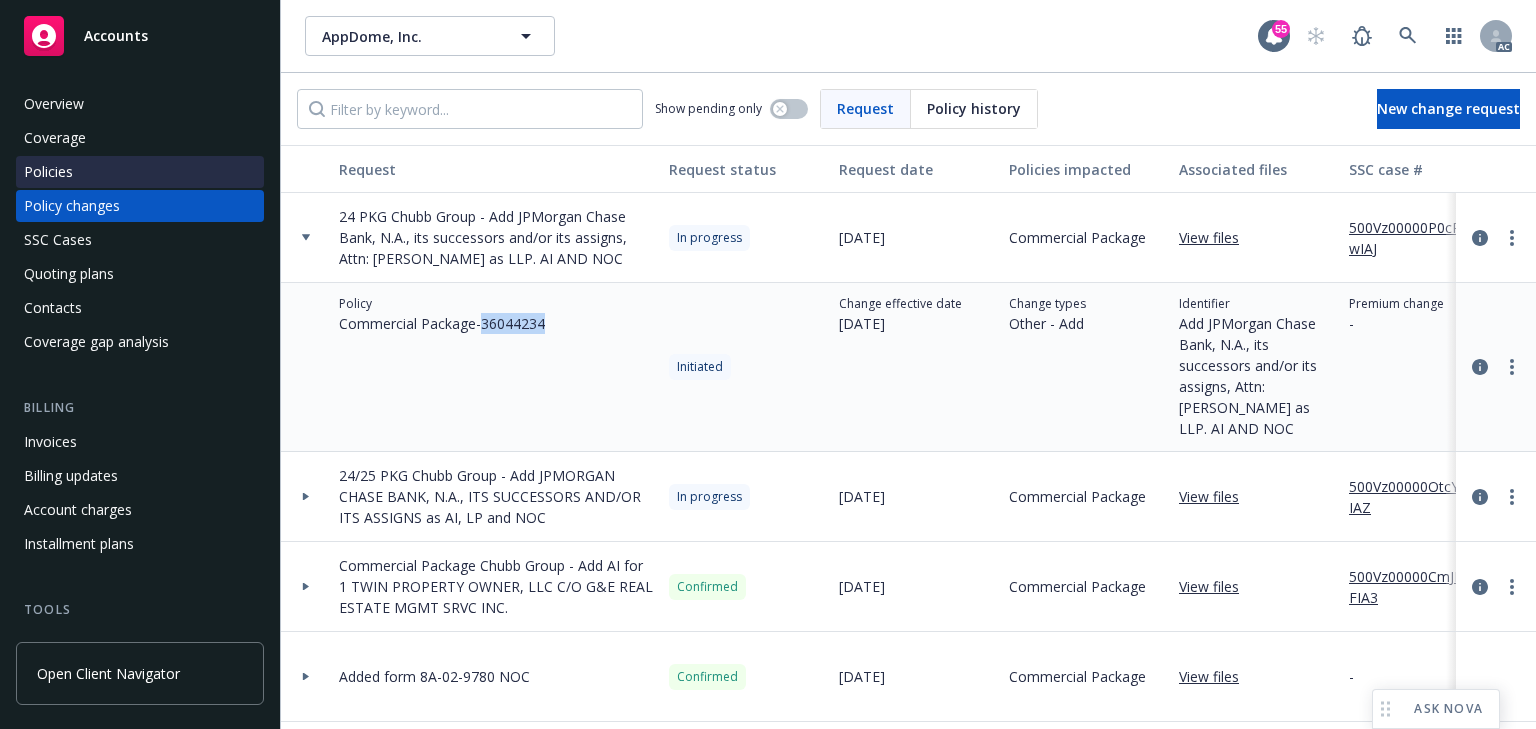 click on "Policies" at bounding box center (140, 172) 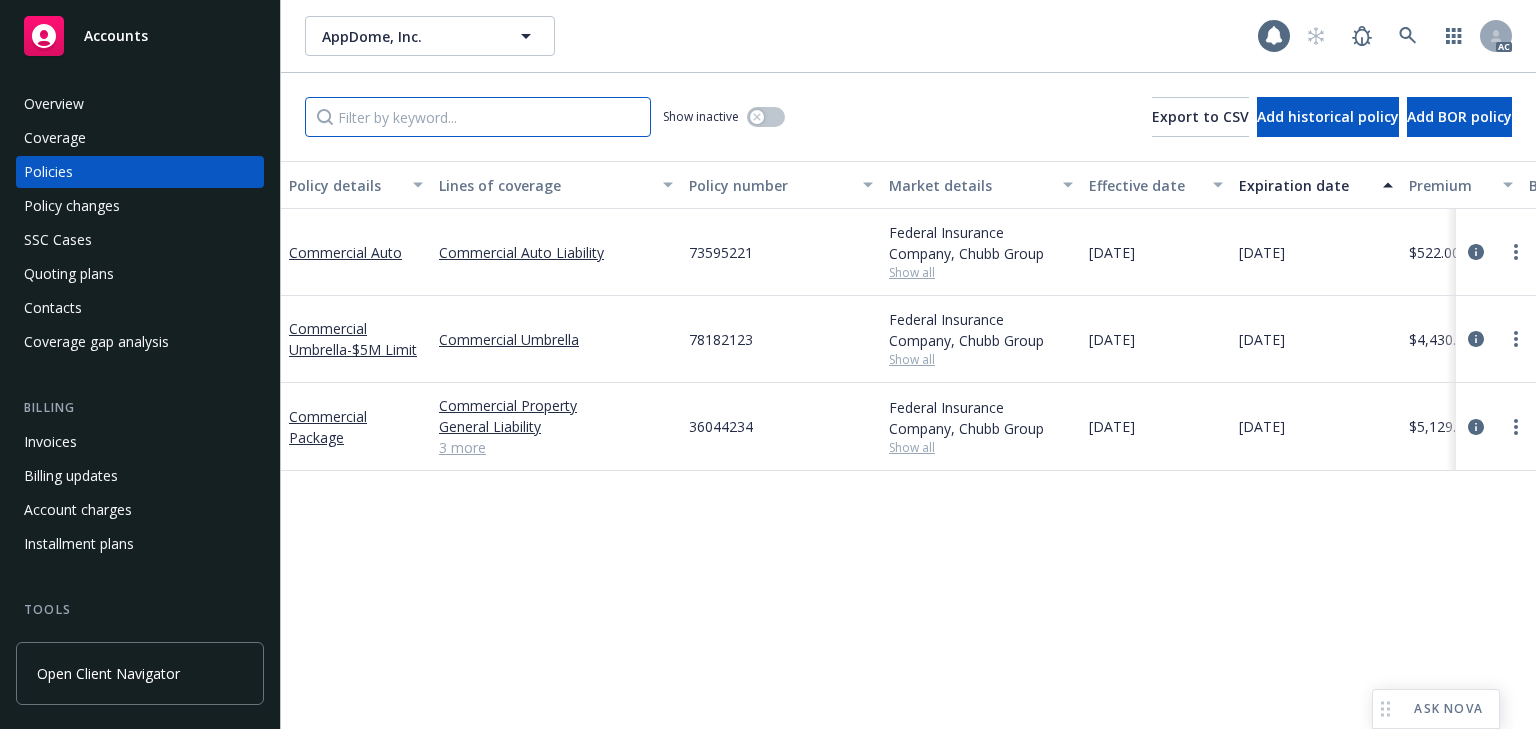 click at bounding box center [478, 117] 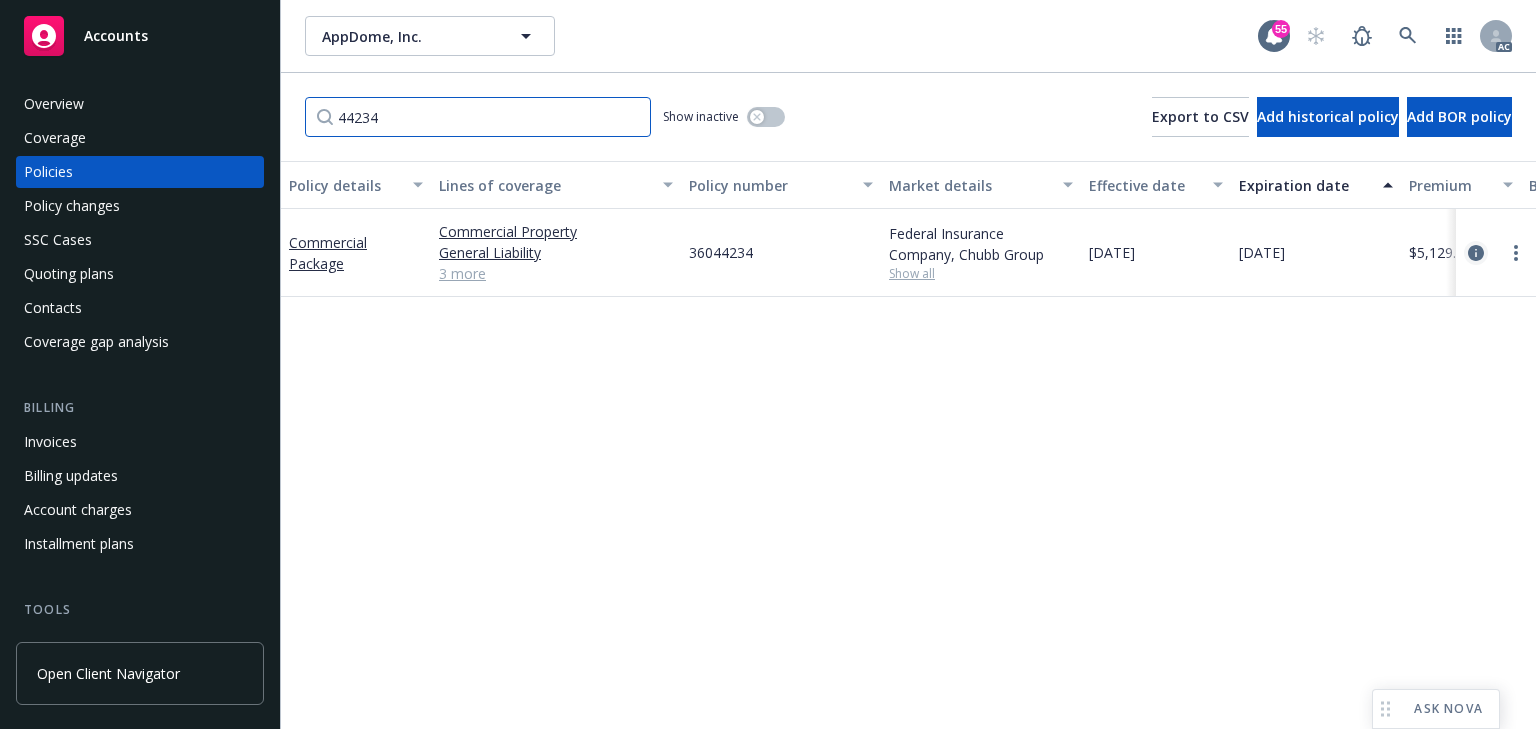 type on "44234" 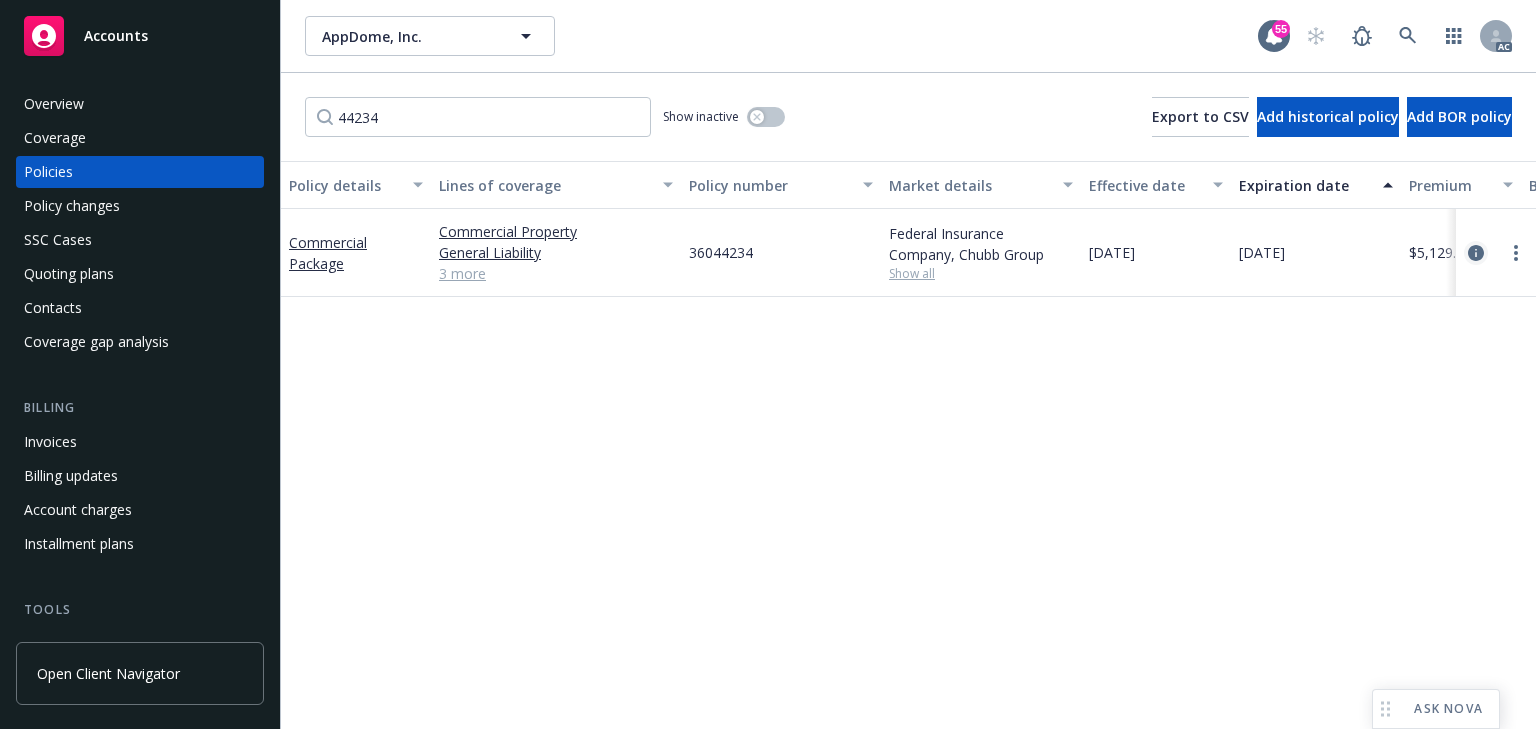 click 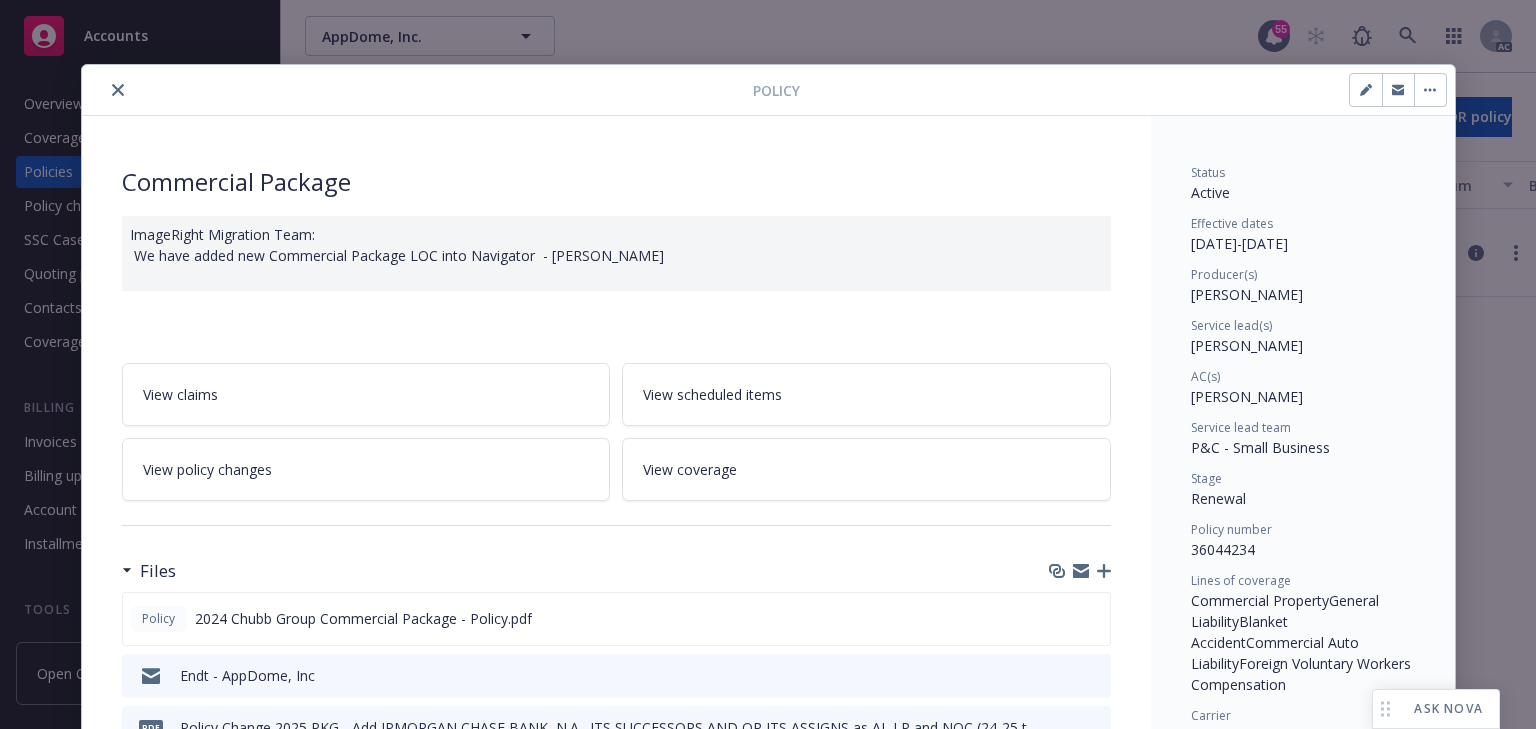 scroll, scrollTop: 60, scrollLeft: 0, axis: vertical 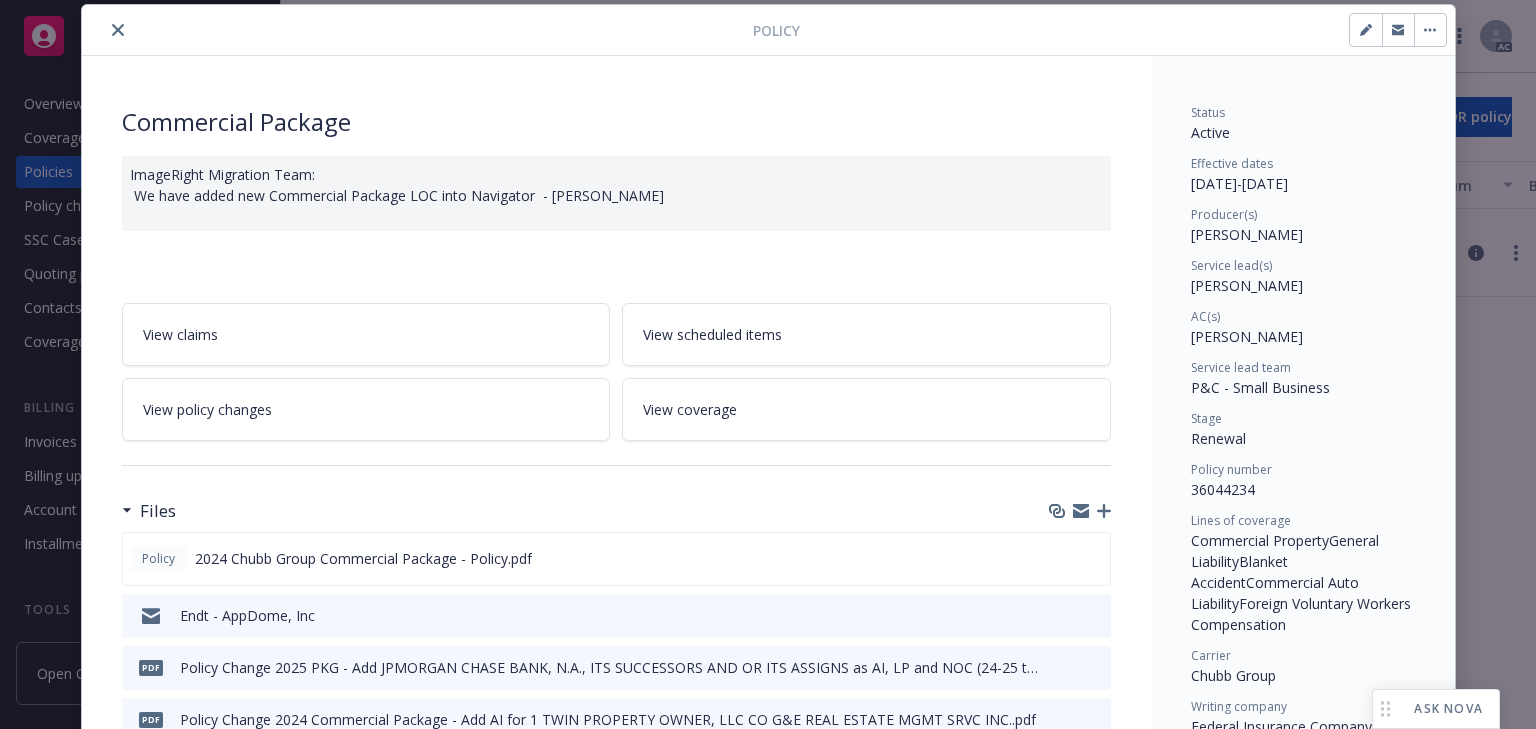 drag, startPoint x: 1178, startPoint y: 287, endPoint x: 1320, endPoint y: 293, distance: 142.12671 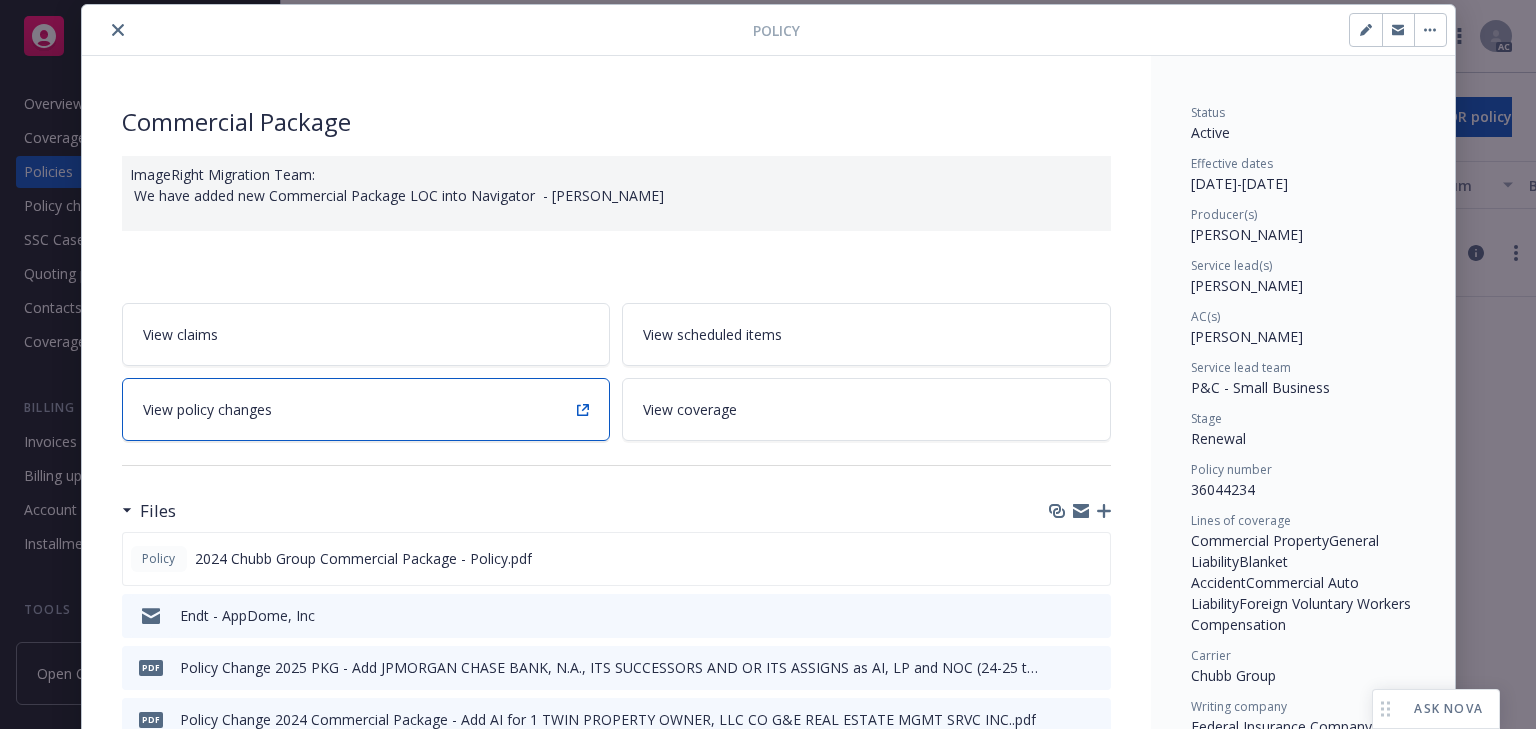 click on "View policy changes" at bounding box center [366, 409] 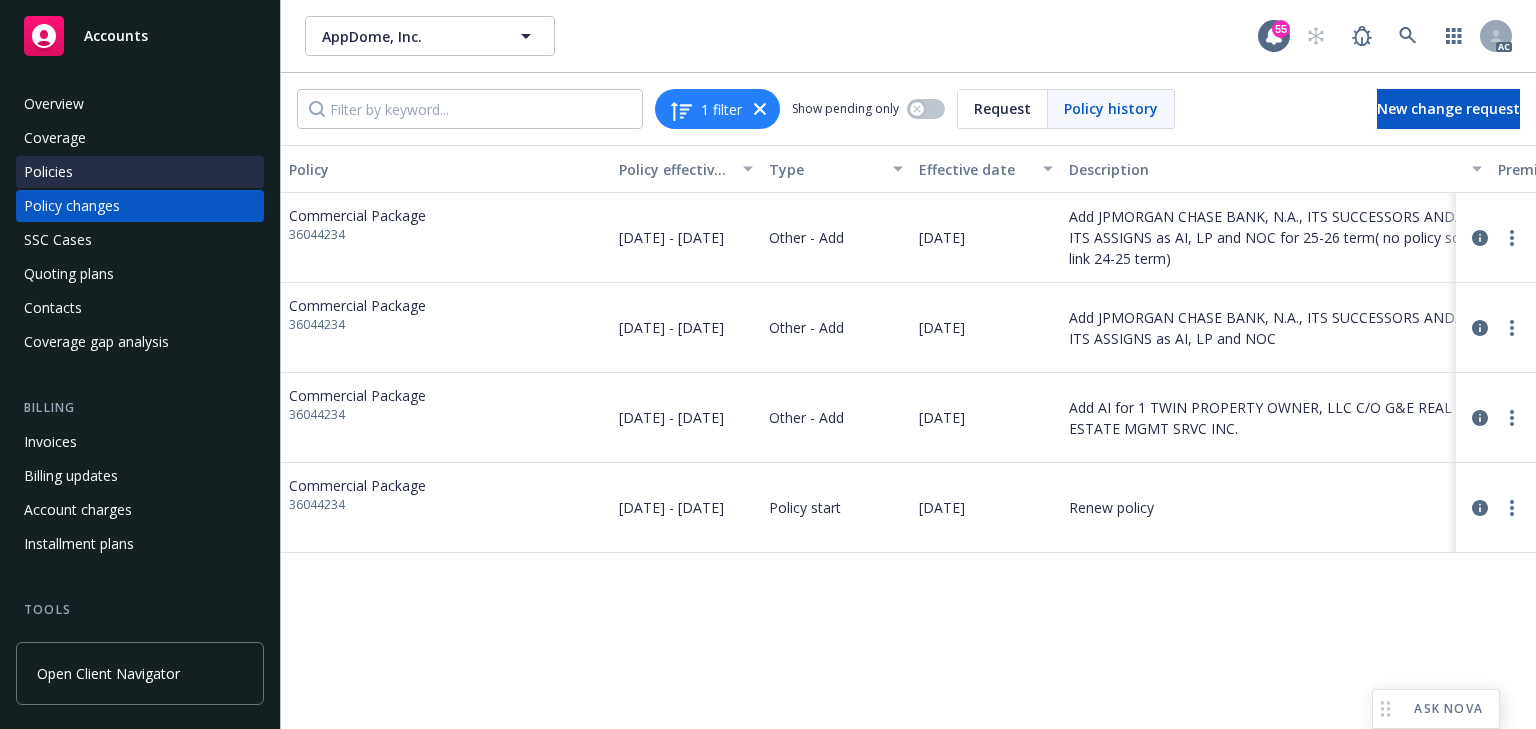 click on "Policies" at bounding box center [140, 172] 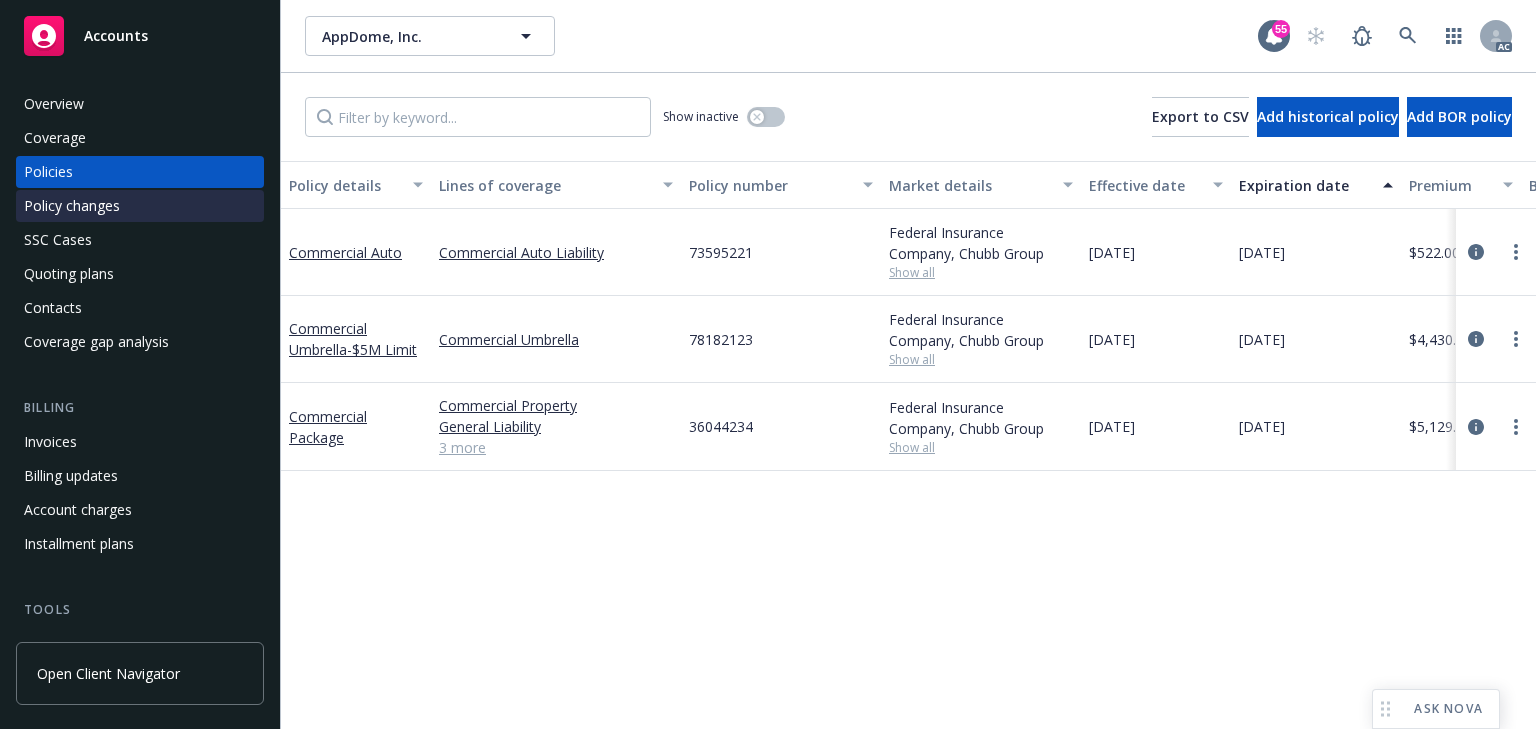click on "Policy changes" at bounding box center (72, 206) 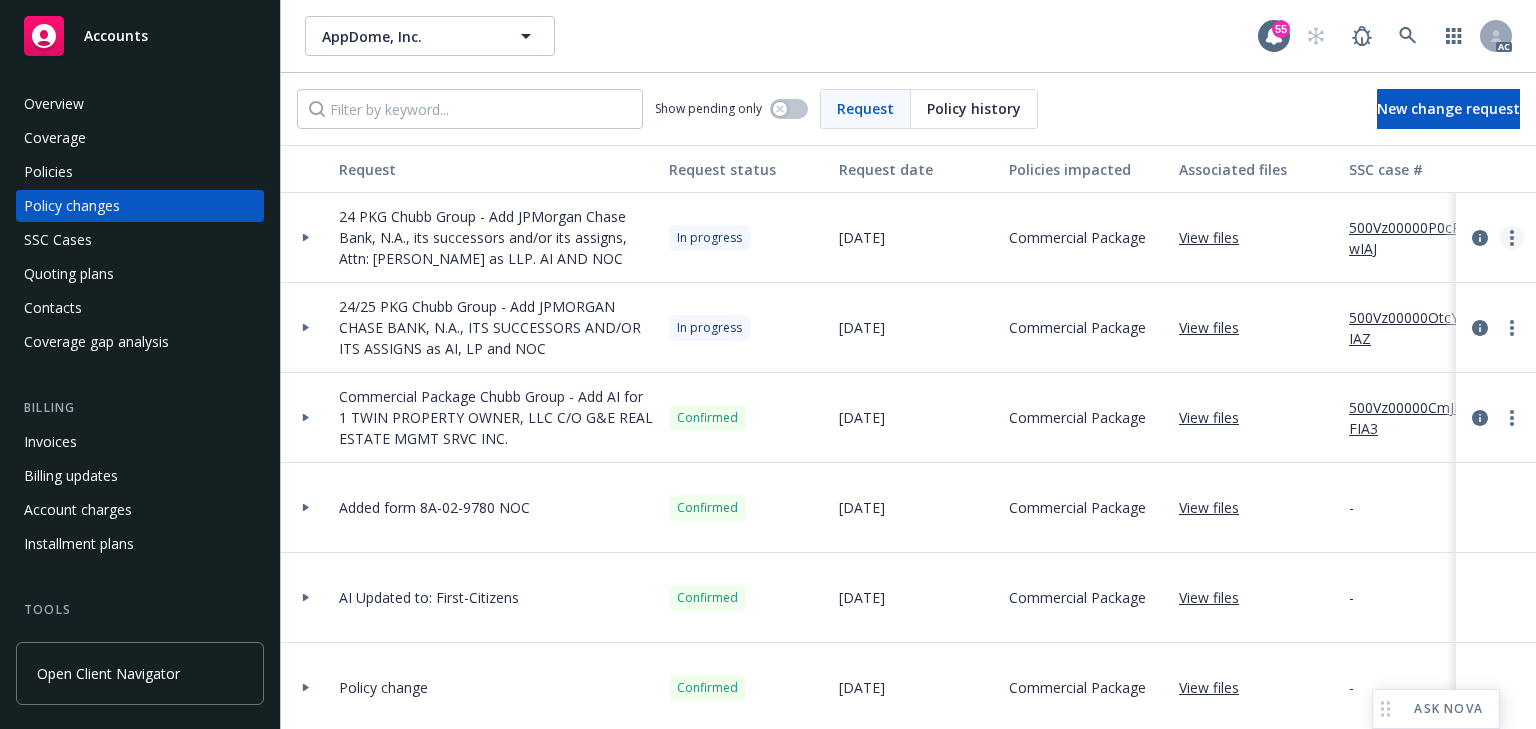 click at bounding box center [1512, 238] 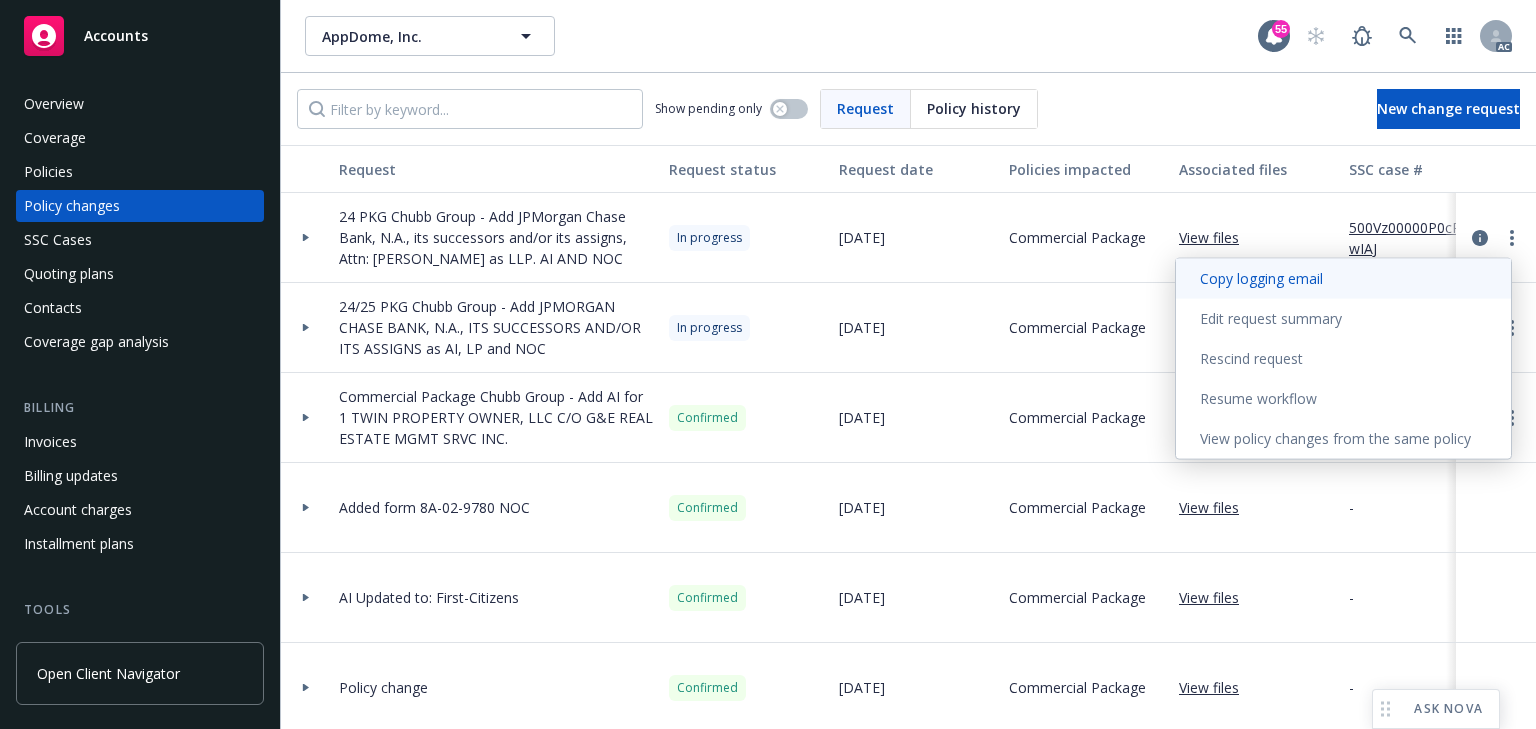 click on "Copy logging email" at bounding box center (1343, 279) 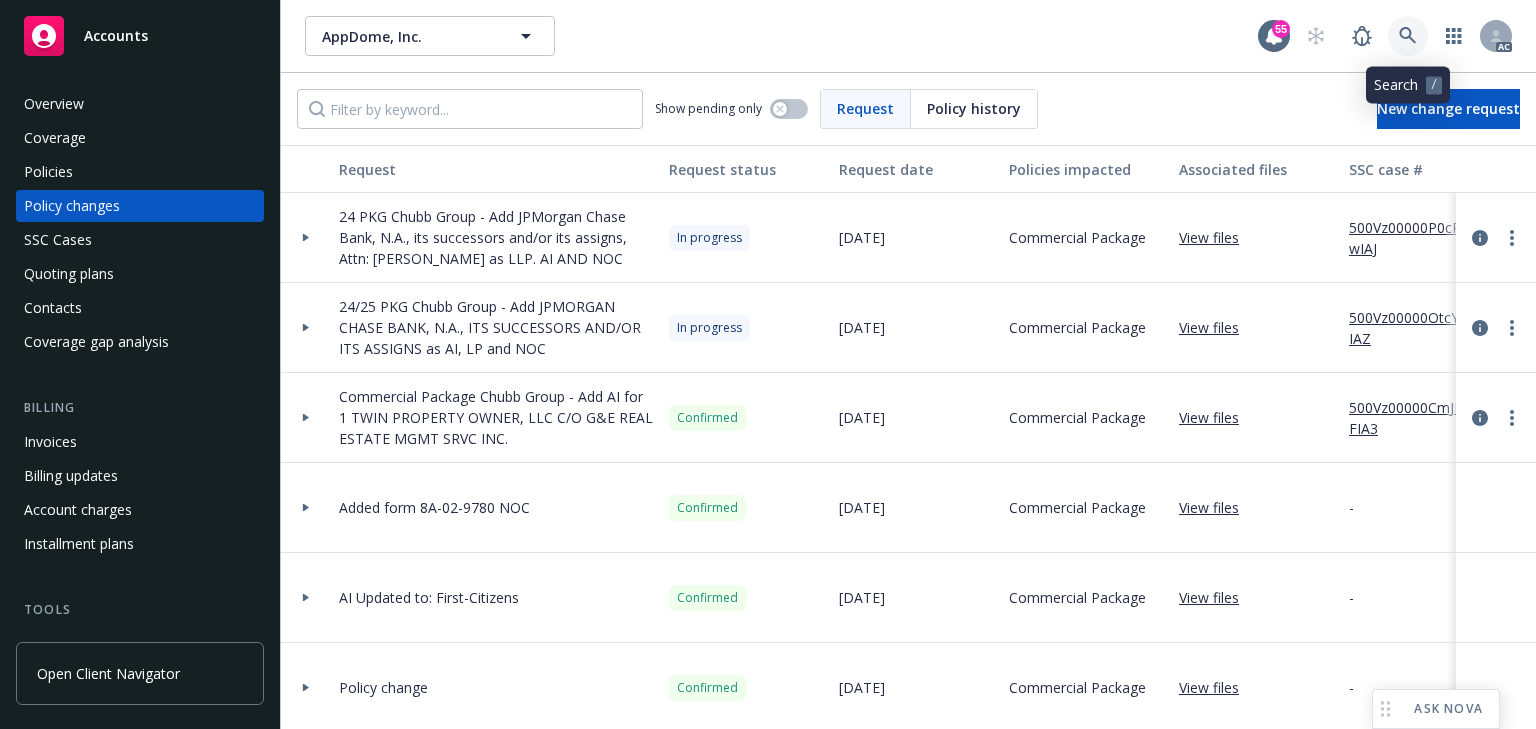 click 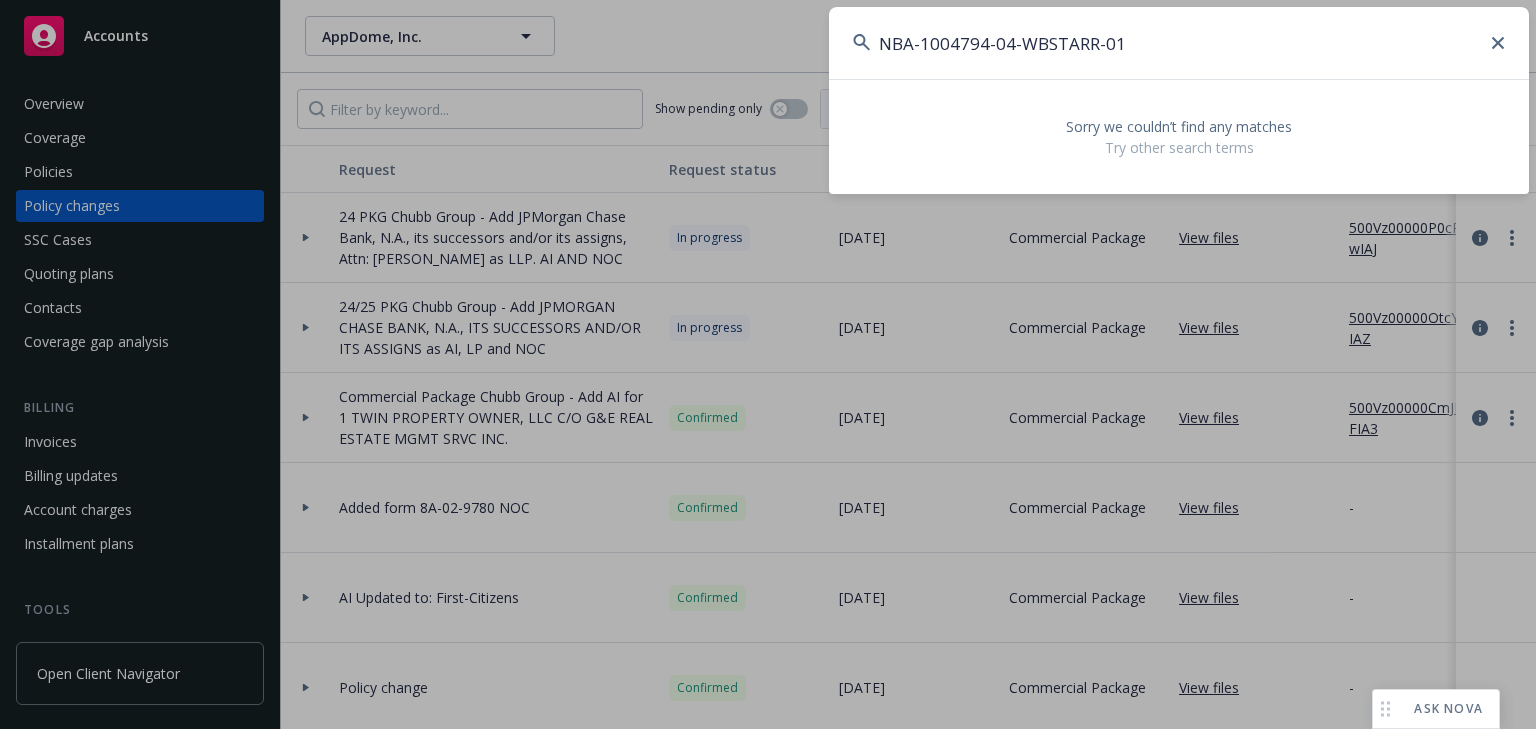 click on "NBA-1004794-04-WBSTARR-01" at bounding box center (1179, 43) 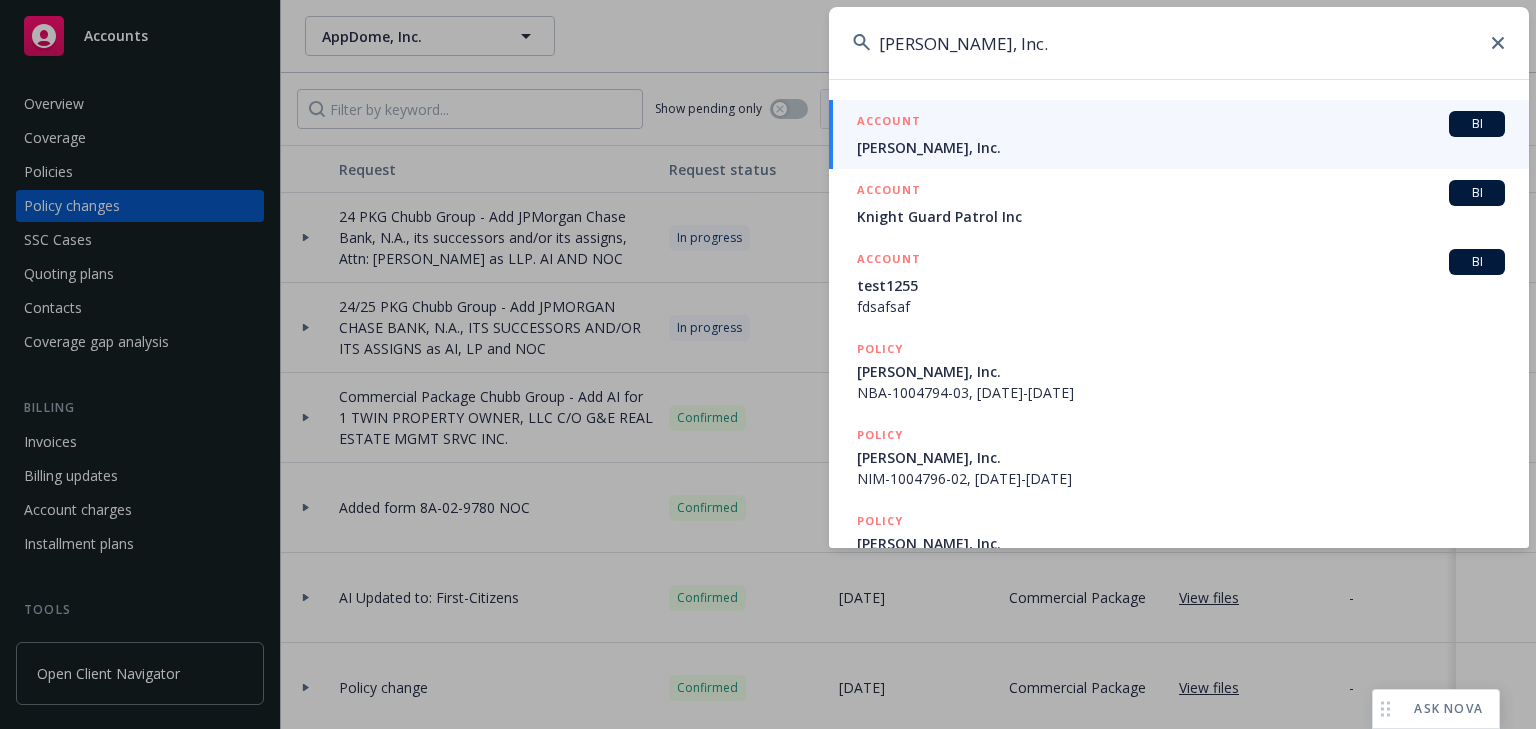 type on "[PERSON_NAME], Inc." 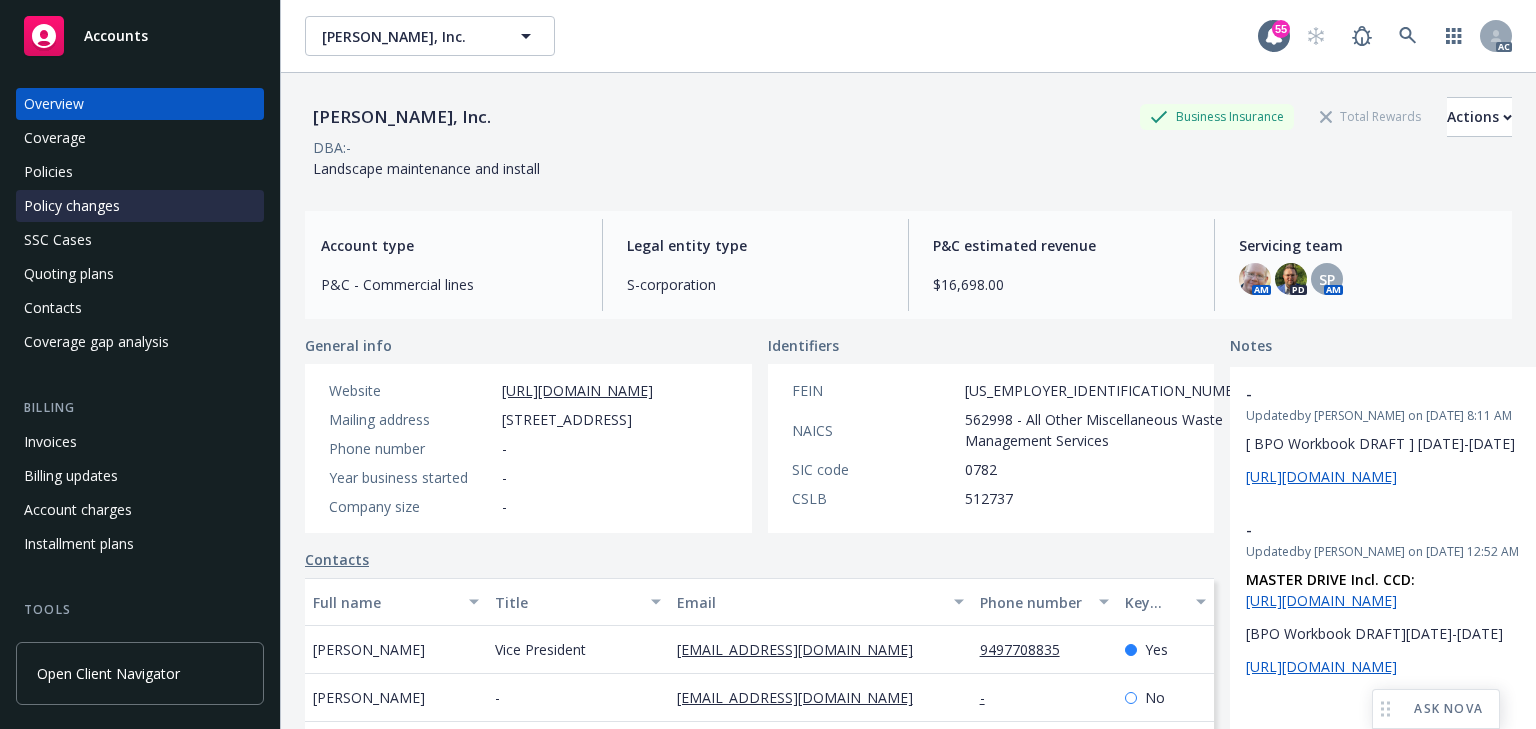 click on "Policy changes" at bounding box center [140, 206] 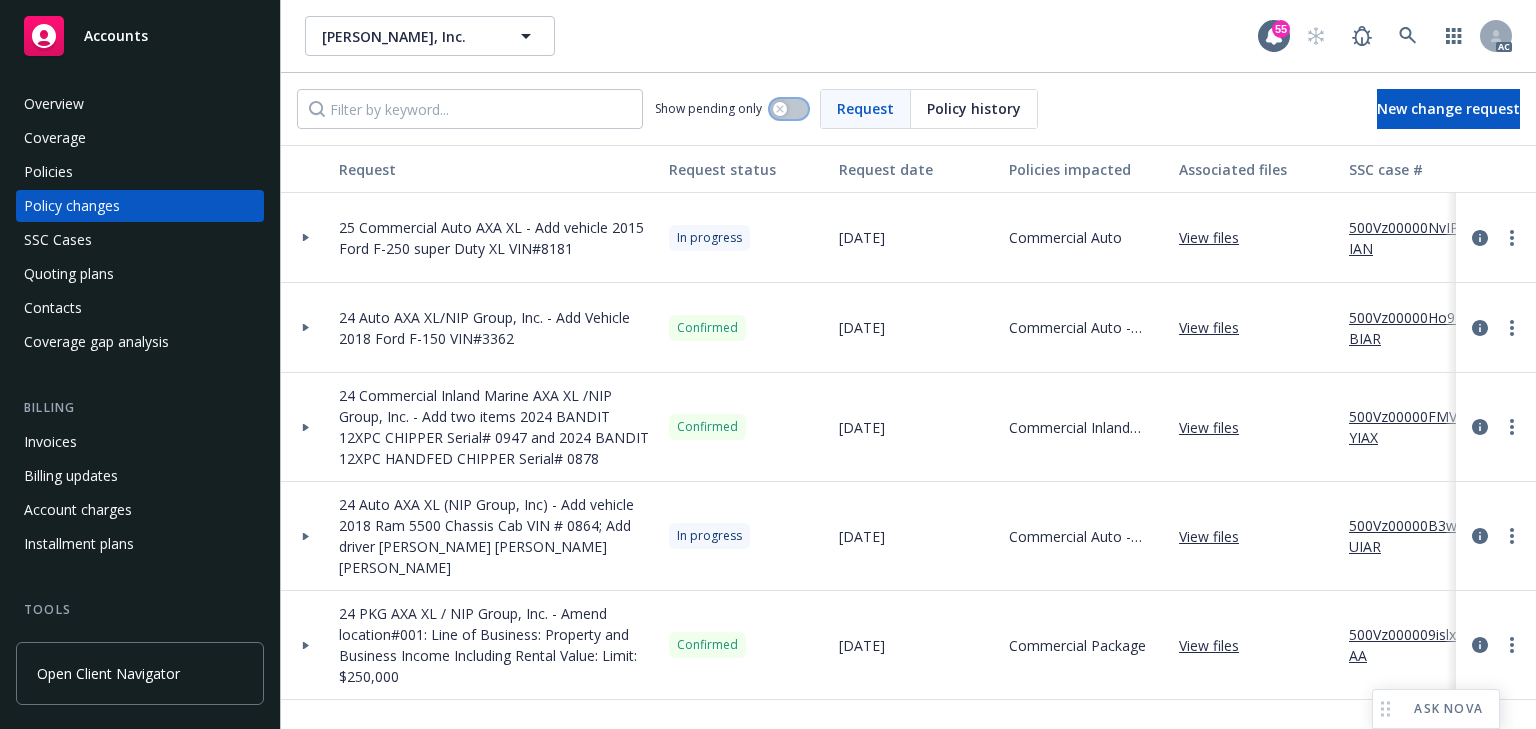 click 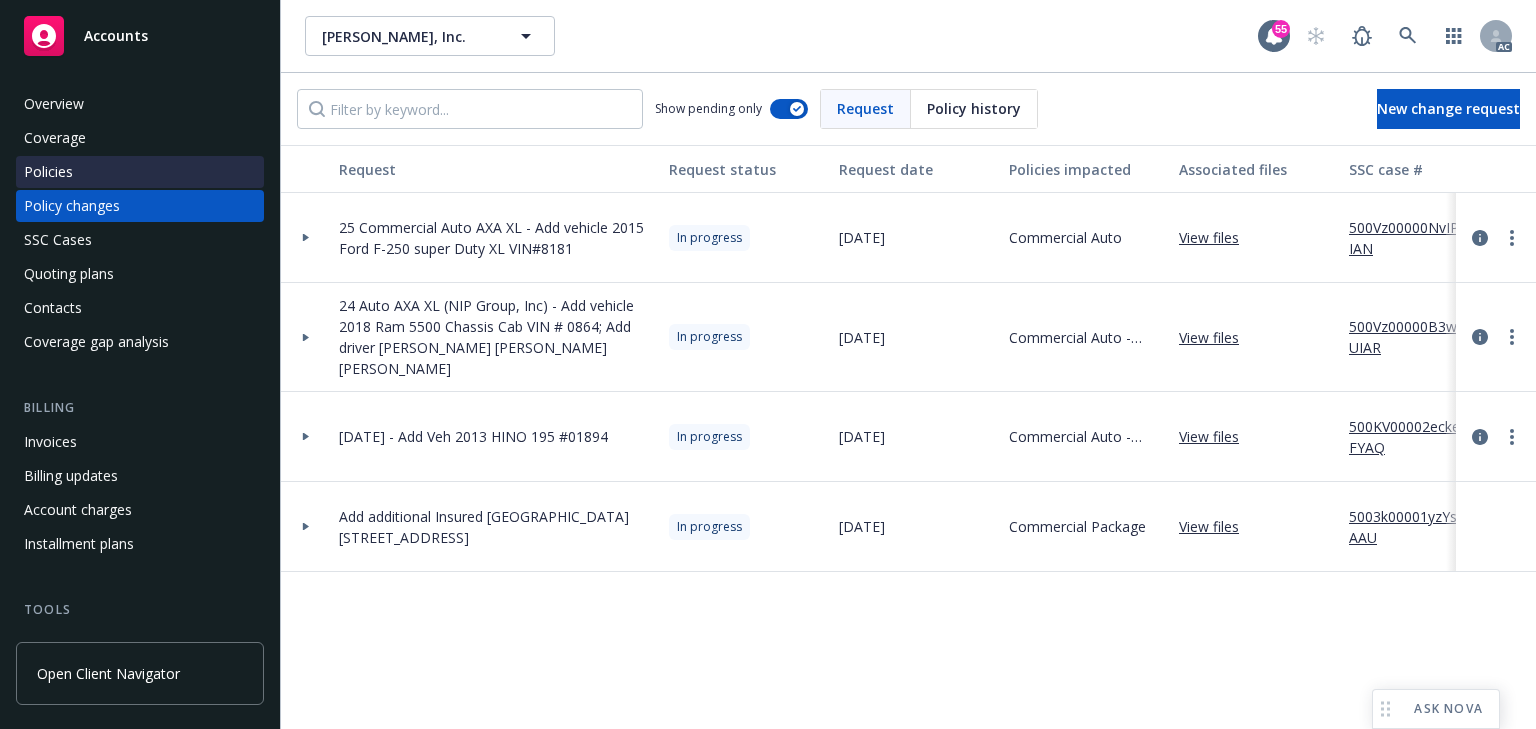 click on "Policies" at bounding box center [140, 172] 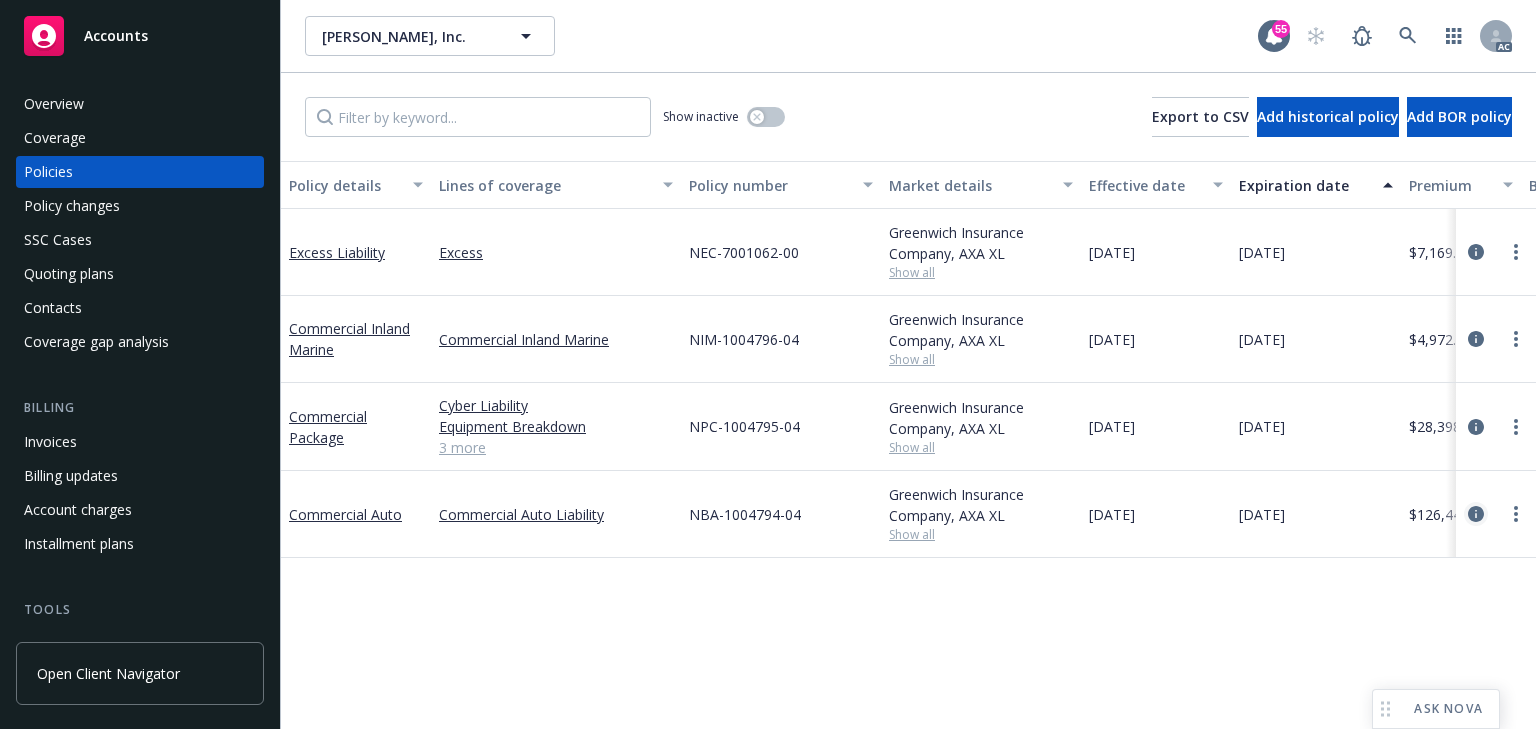click 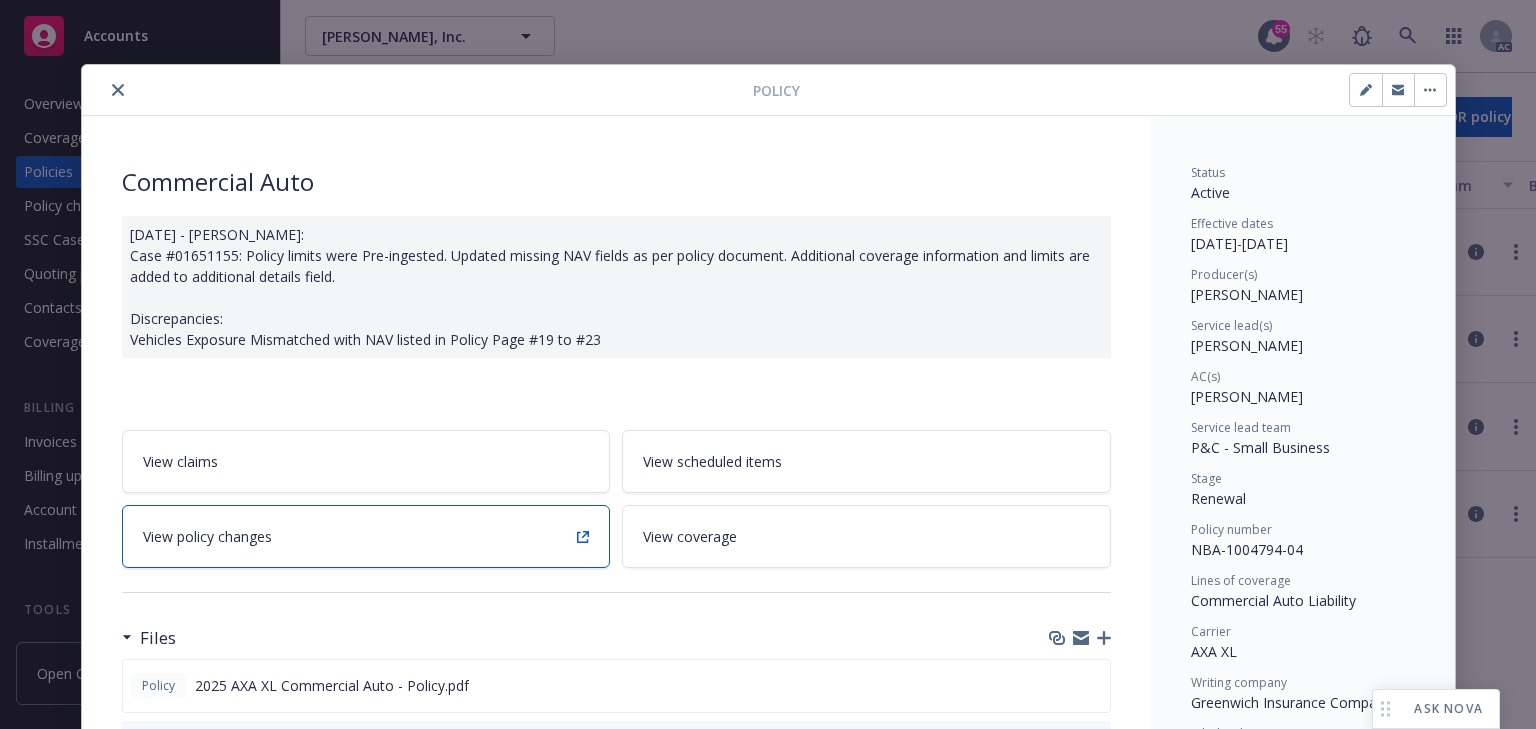 click on "View policy changes" at bounding box center (366, 536) 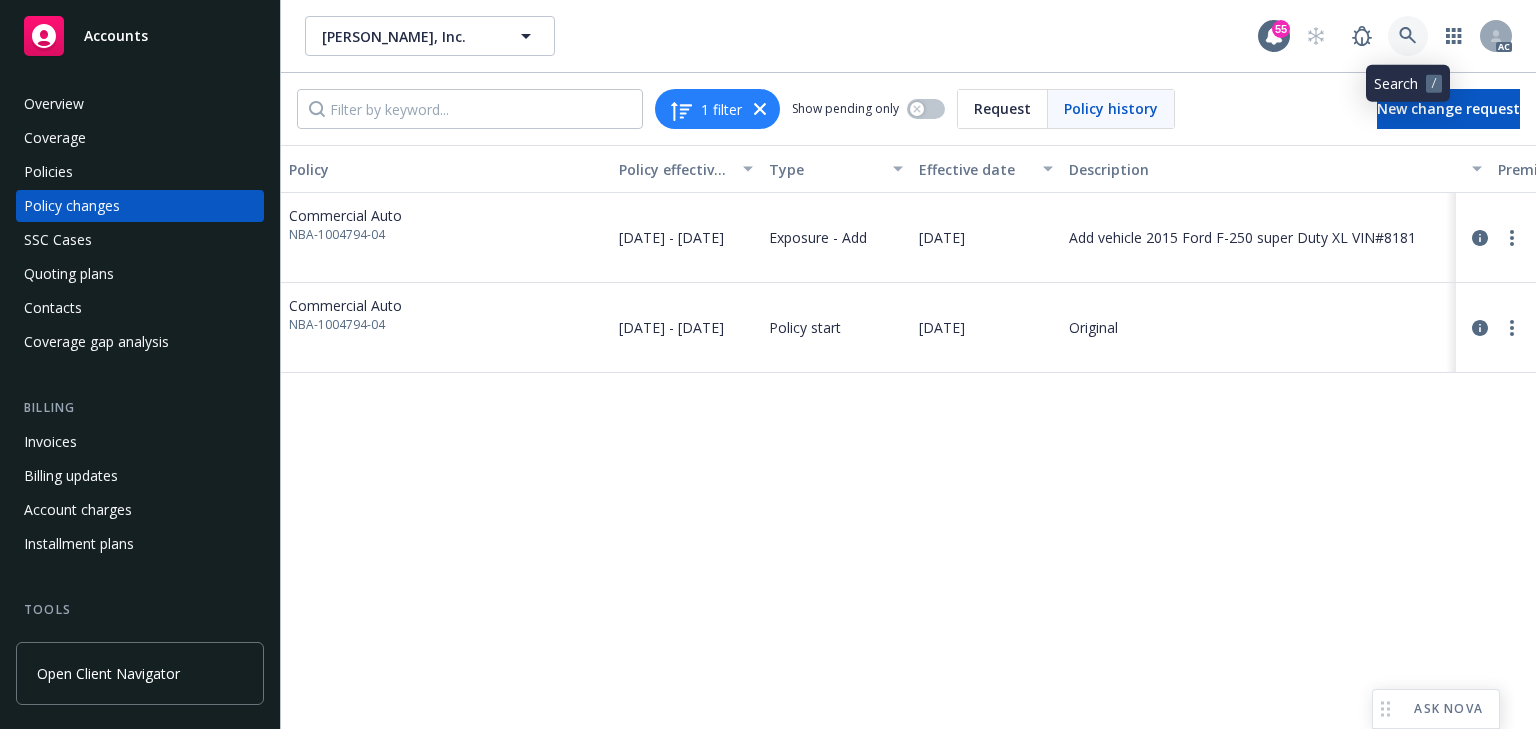 click 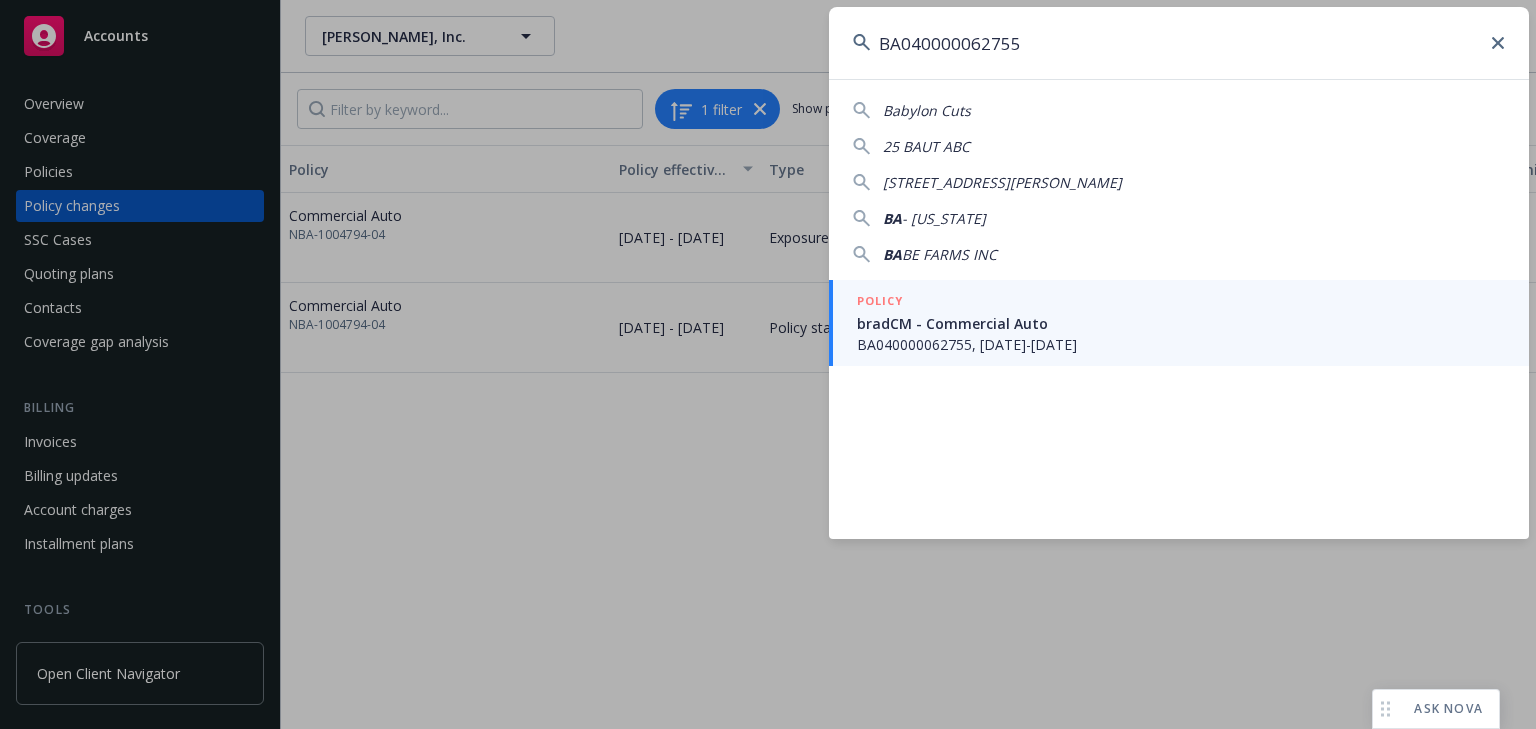 type on "BA040000062755" 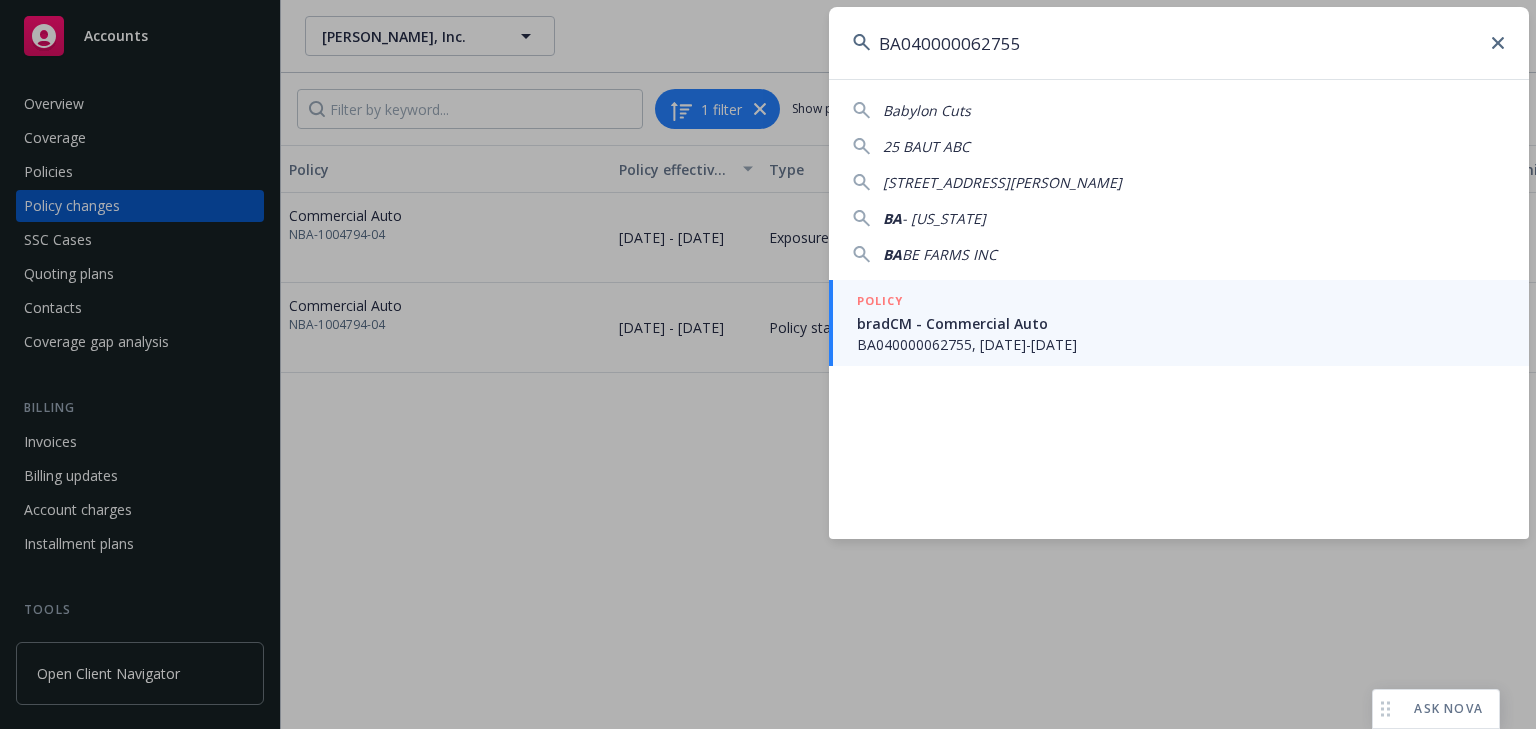 click on "BA040000062755, [DATE]-[DATE]" at bounding box center [1181, 344] 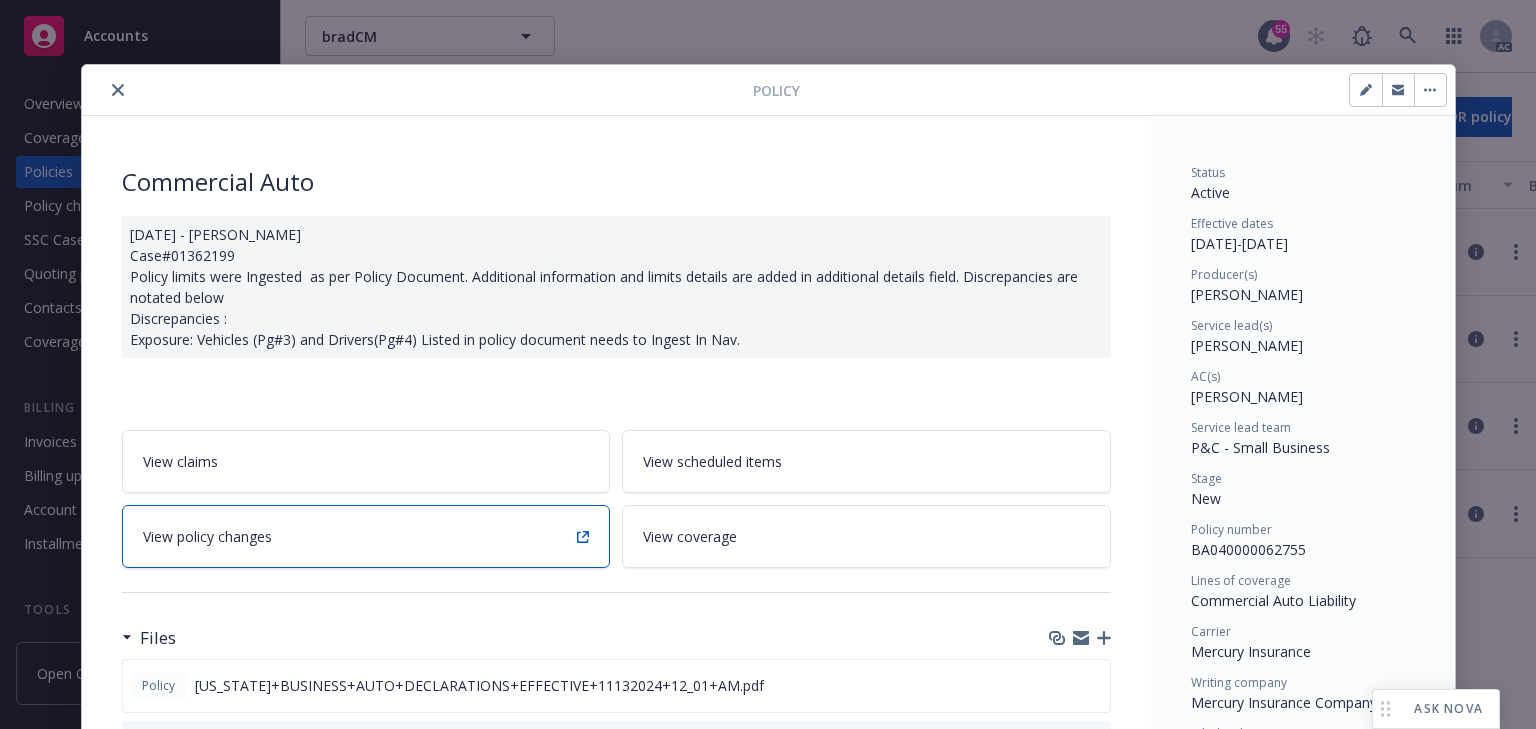 click on "View policy changes" at bounding box center [366, 536] 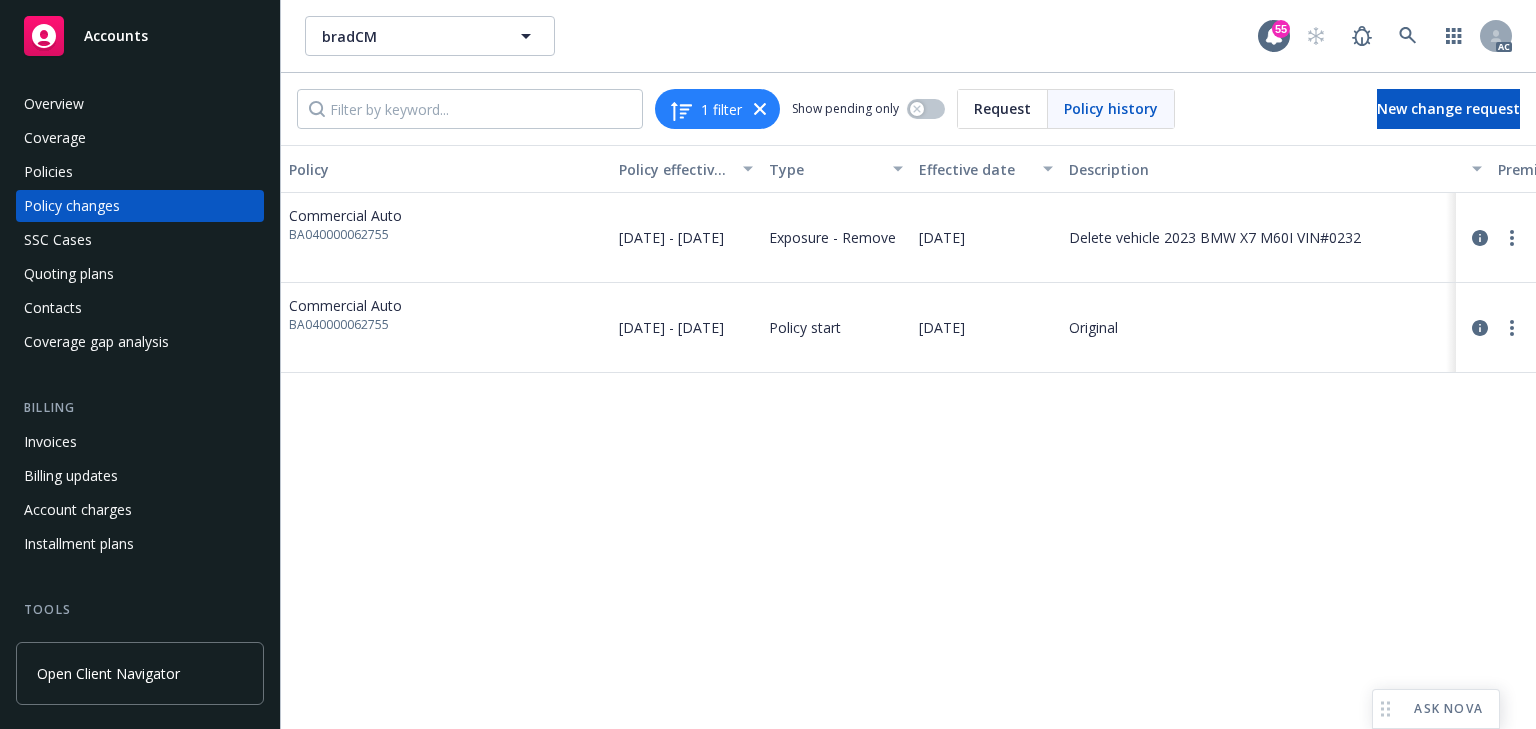 click on "Policy Policy effective dates Type Effective date Description Premium change Annualized total premium change Total premium Status Commercial Auto BA040000062755 [DATE]   -   [DATE] Exposure - Remove [DATE] Delete vehicle 2023 BMW X7 M60I VIN#0232 -$3,129.00 -$4,798.68 $10,703.28 Endorsed Commercial Auto BA040000062755 [DATE]   -   [DATE] Policy start [DATE] Original $13,832.28 $13,832.28 $13,832.28 Confirmed" at bounding box center (908, 437) 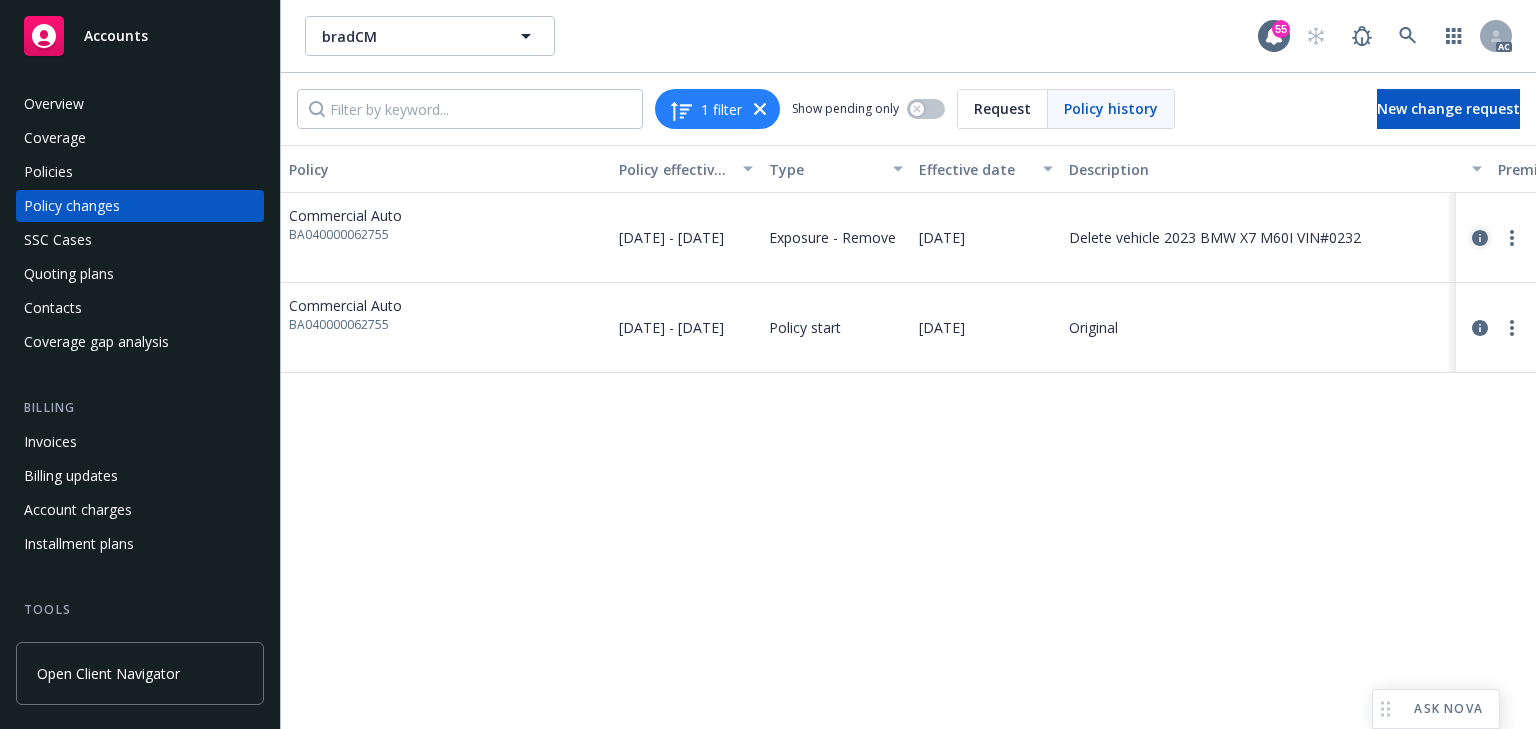 click 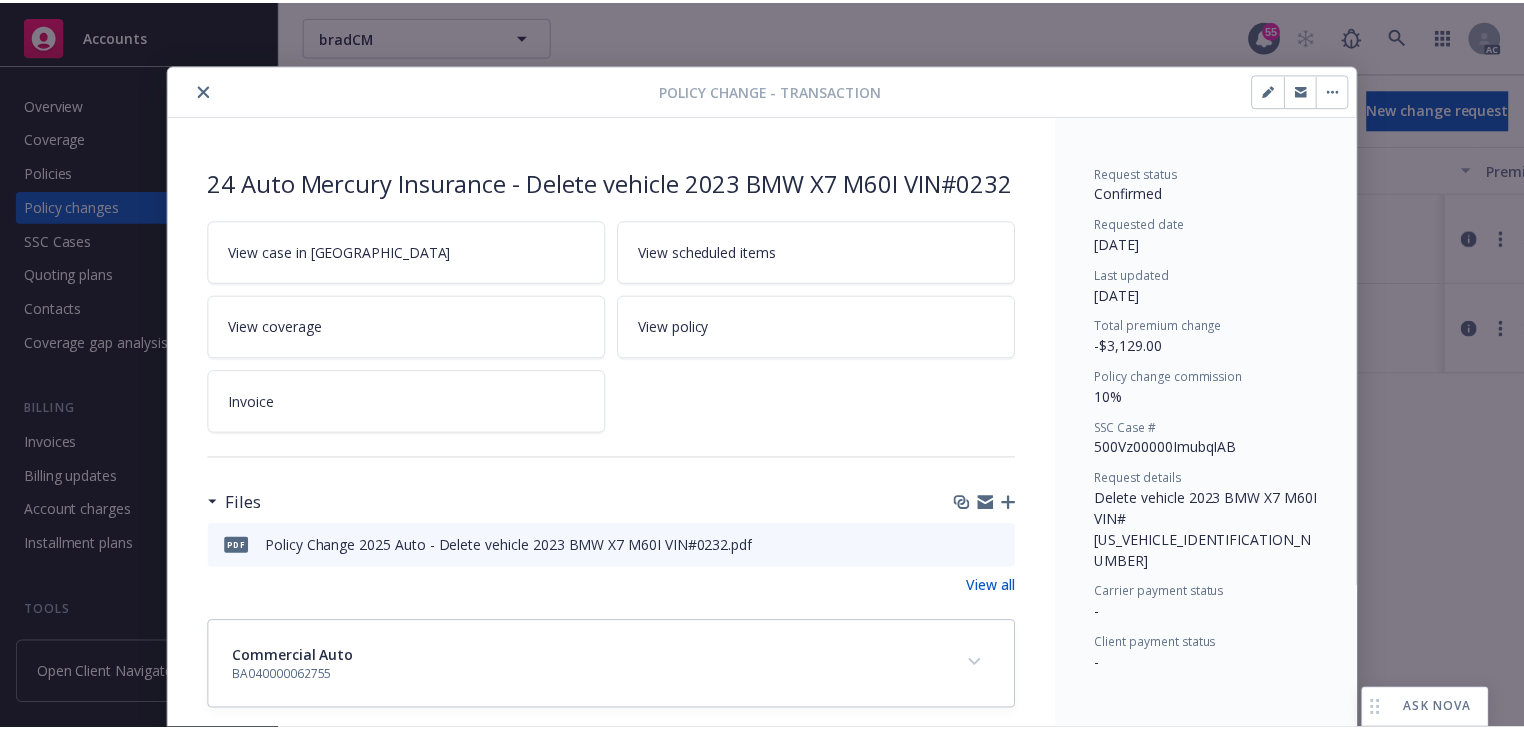 scroll, scrollTop: 56, scrollLeft: 0, axis: vertical 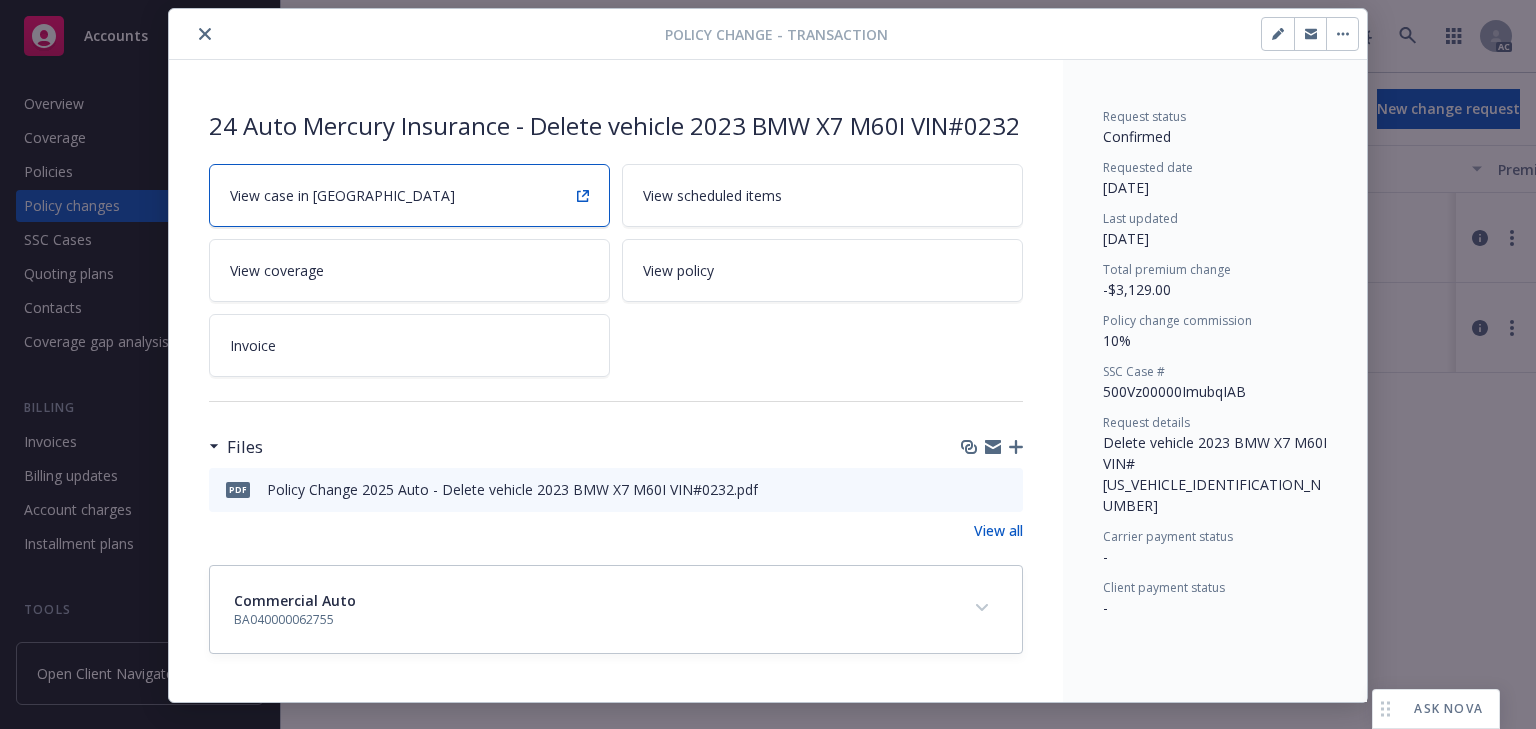 click on "View case in [GEOGRAPHIC_DATA]" at bounding box center [342, 195] 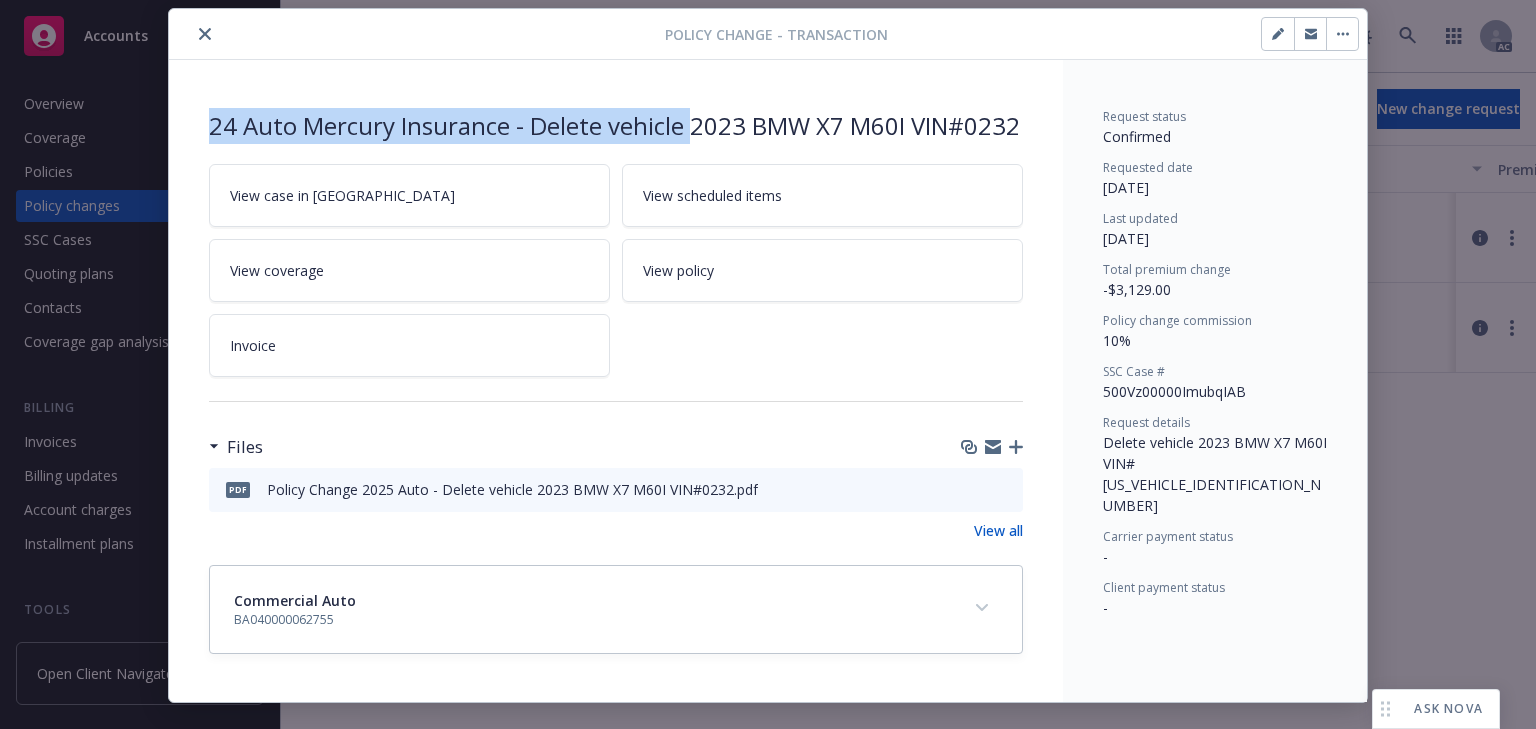 drag, startPoint x: 196, startPoint y: 116, endPoint x: 689, endPoint y: 132, distance: 493.25955 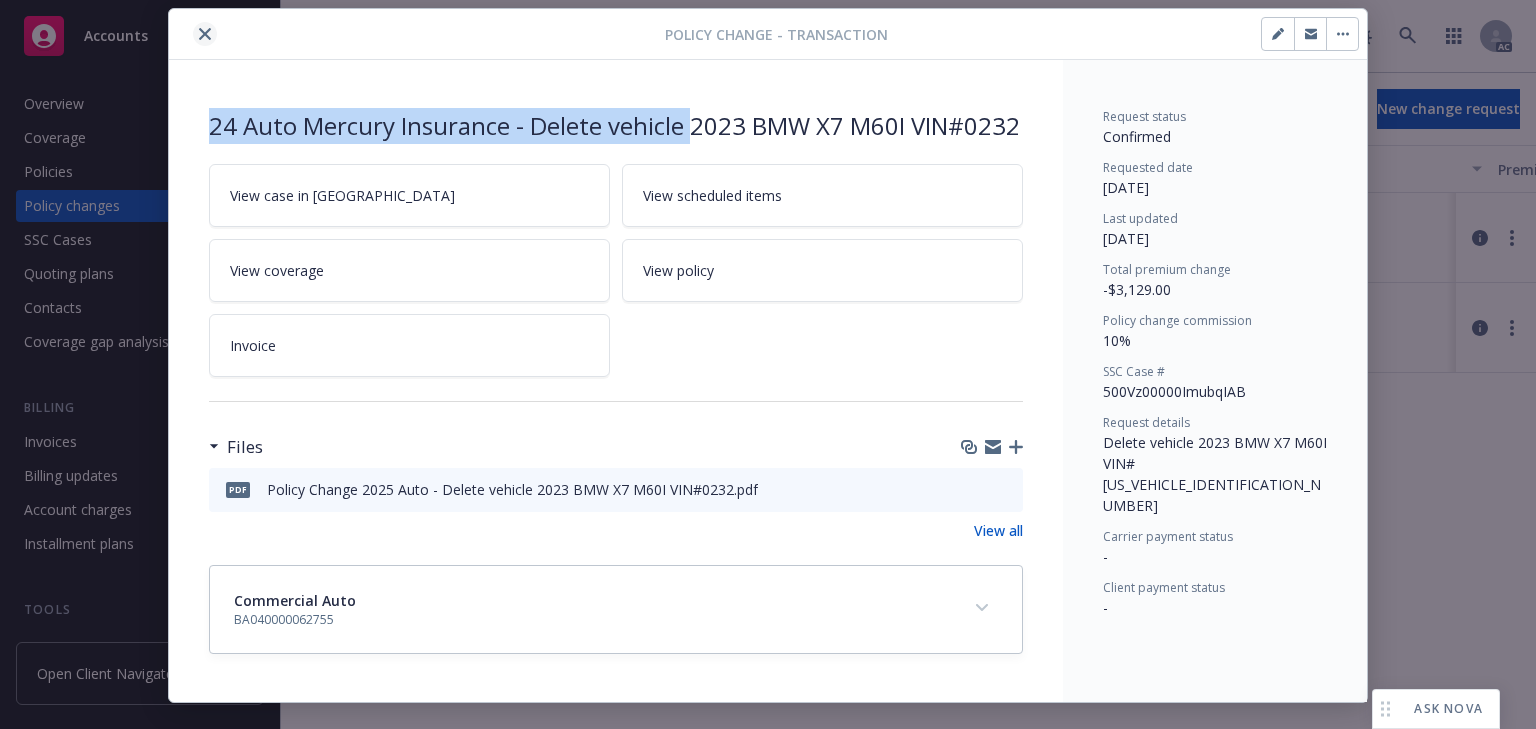click at bounding box center [205, 34] 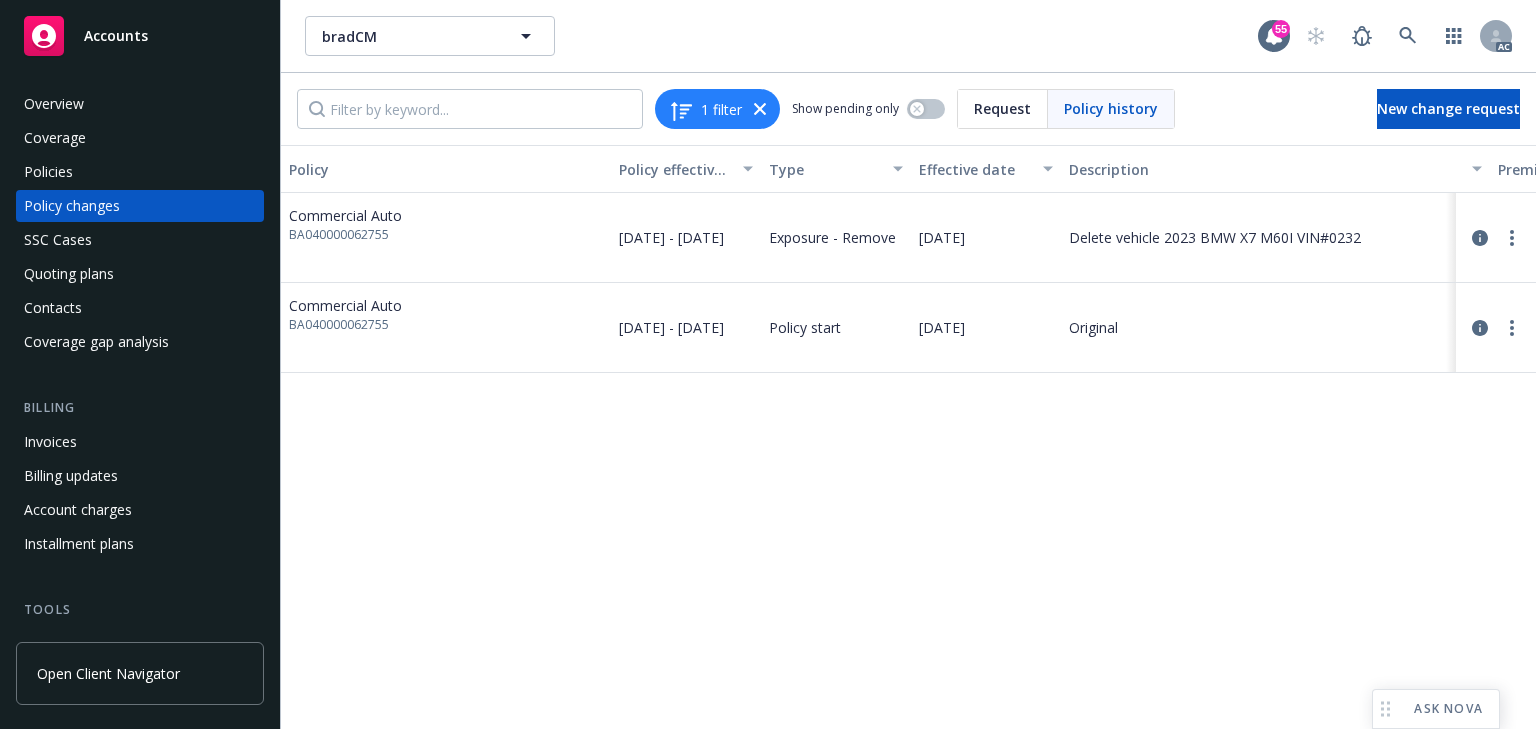 click on "Policy Policy effective dates Type Effective date Description Premium change Annualized total premium change Total premium Status Commercial Auto BA040000062755 [DATE]   -   [DATE] Exposure - Remove [DATE] Delete vehicle 2023 BMW X7 M60I VIN#0232 -$3,129.00 -$4,798.68 $10,703.28 Endorsed Commercial Auto BA040000062755 [DATE]   -   [DATE] Policy start [DATE] Original $13,832.28 $13,832.28 $13,832.28 Confirmed" at bounding box center [908, 437] 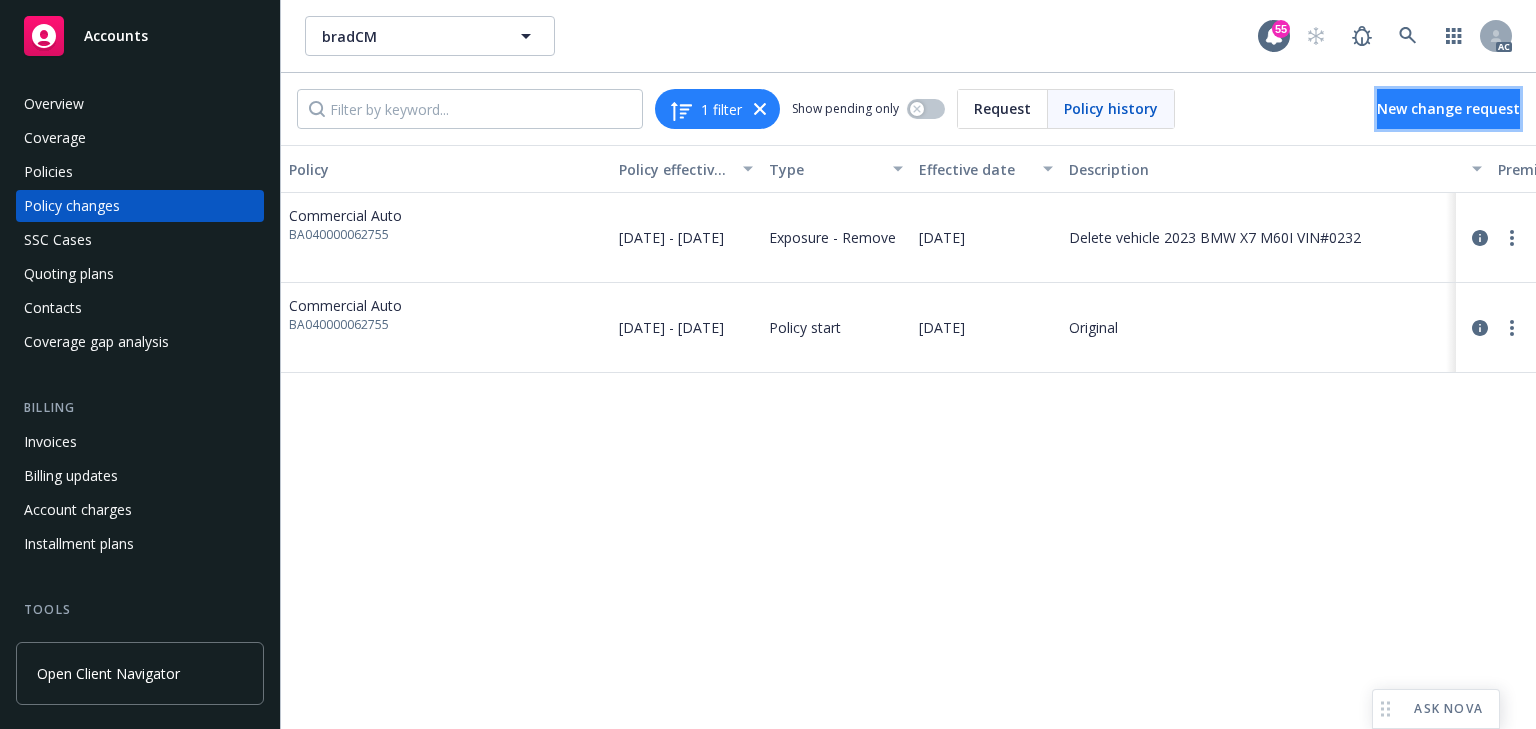 click on "New change request" at bounding box center [1448, 108] 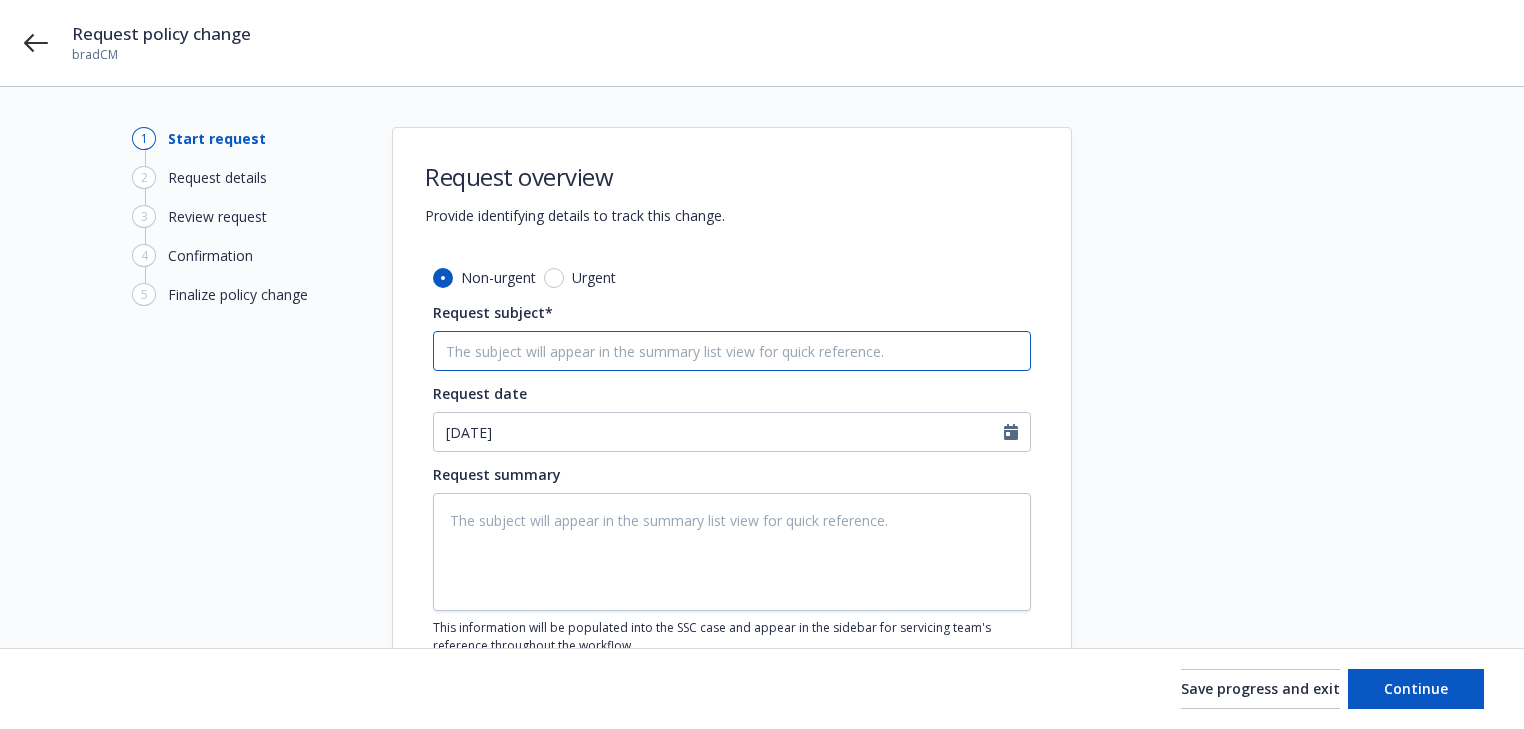 click on "Request subject*" at bounding box center [732, 351] 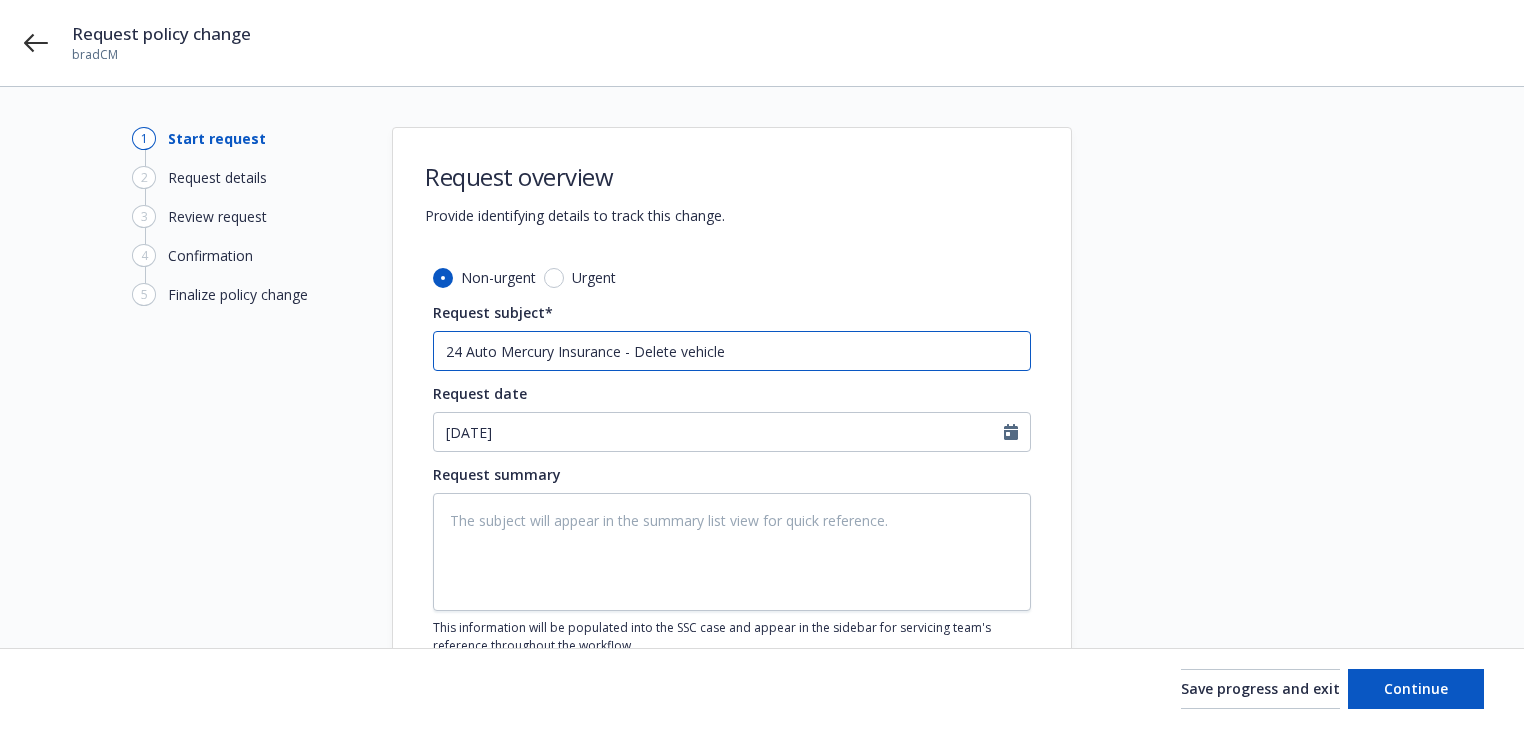 type on "x" 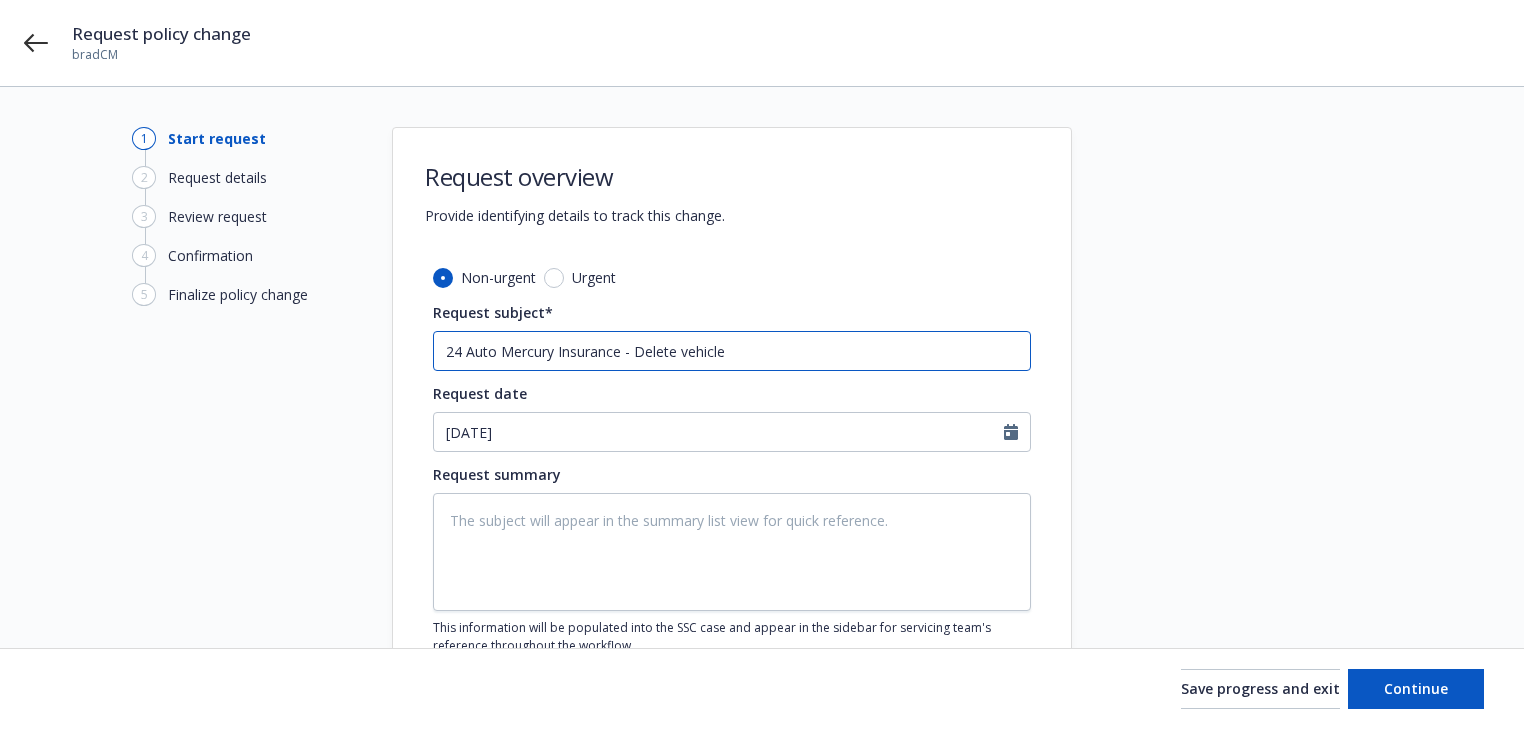 type on "24 Auto Mercury Insurance - Delete vehicle" 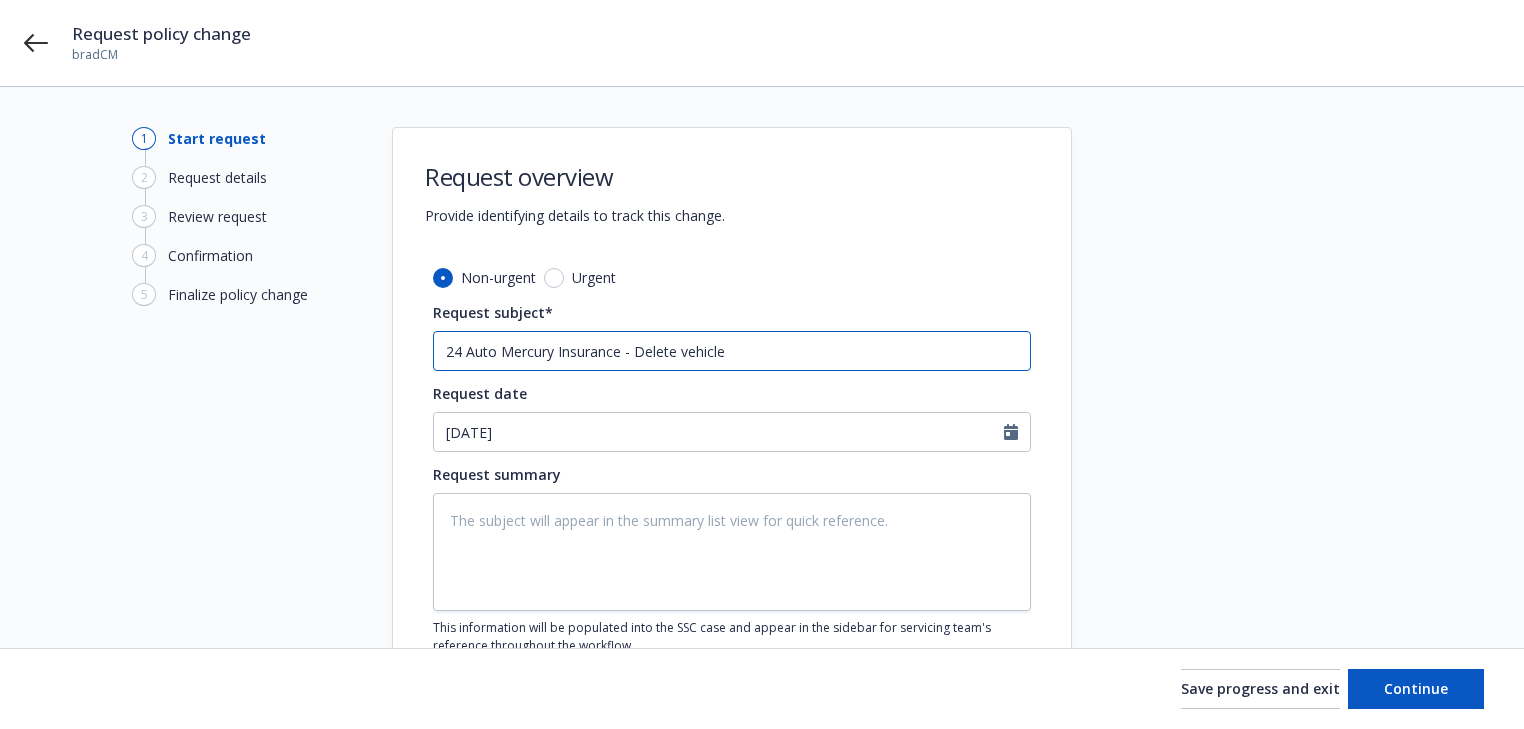 click on "24 Auto Mercury Insurance - Delete vehicle" at bounding box center [732, 351] 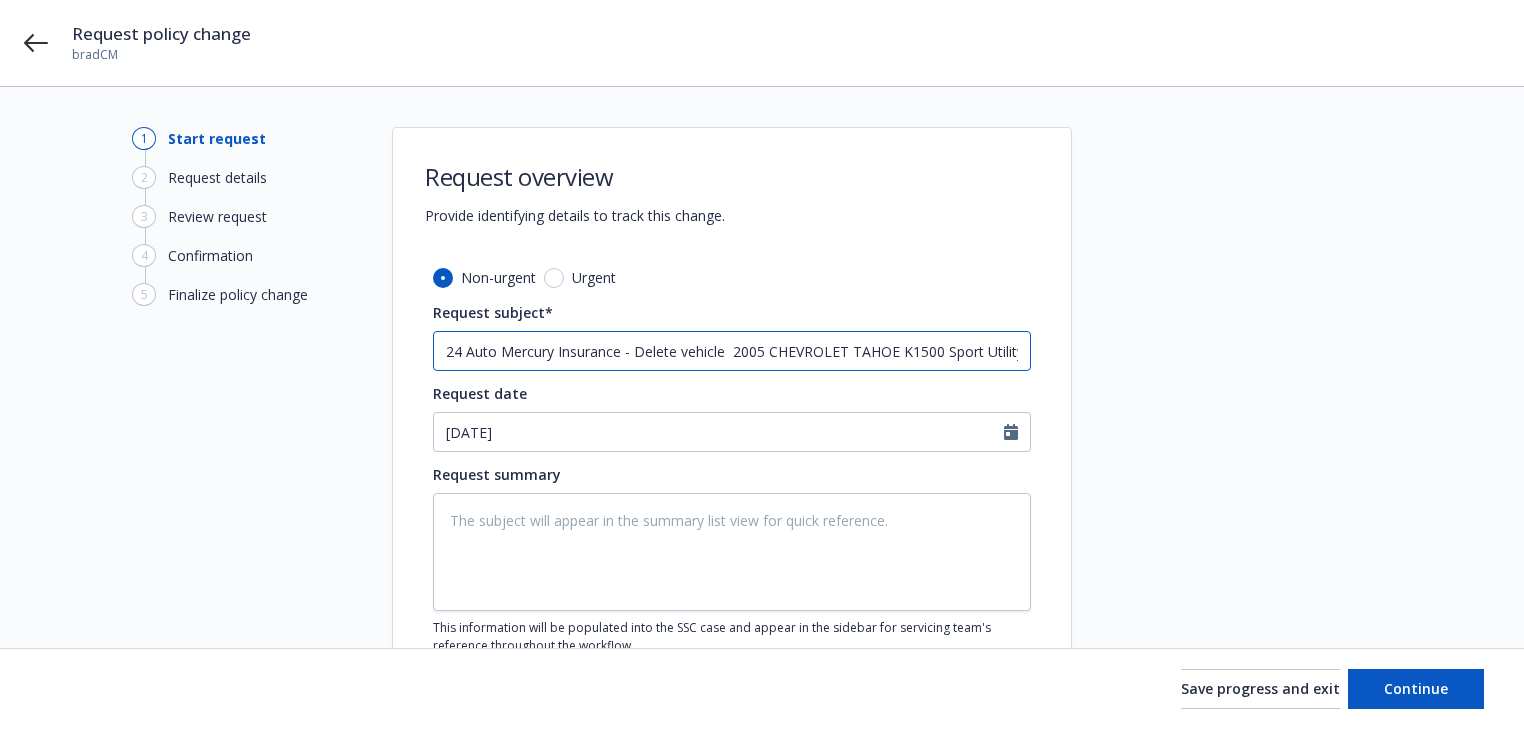 type on "x" 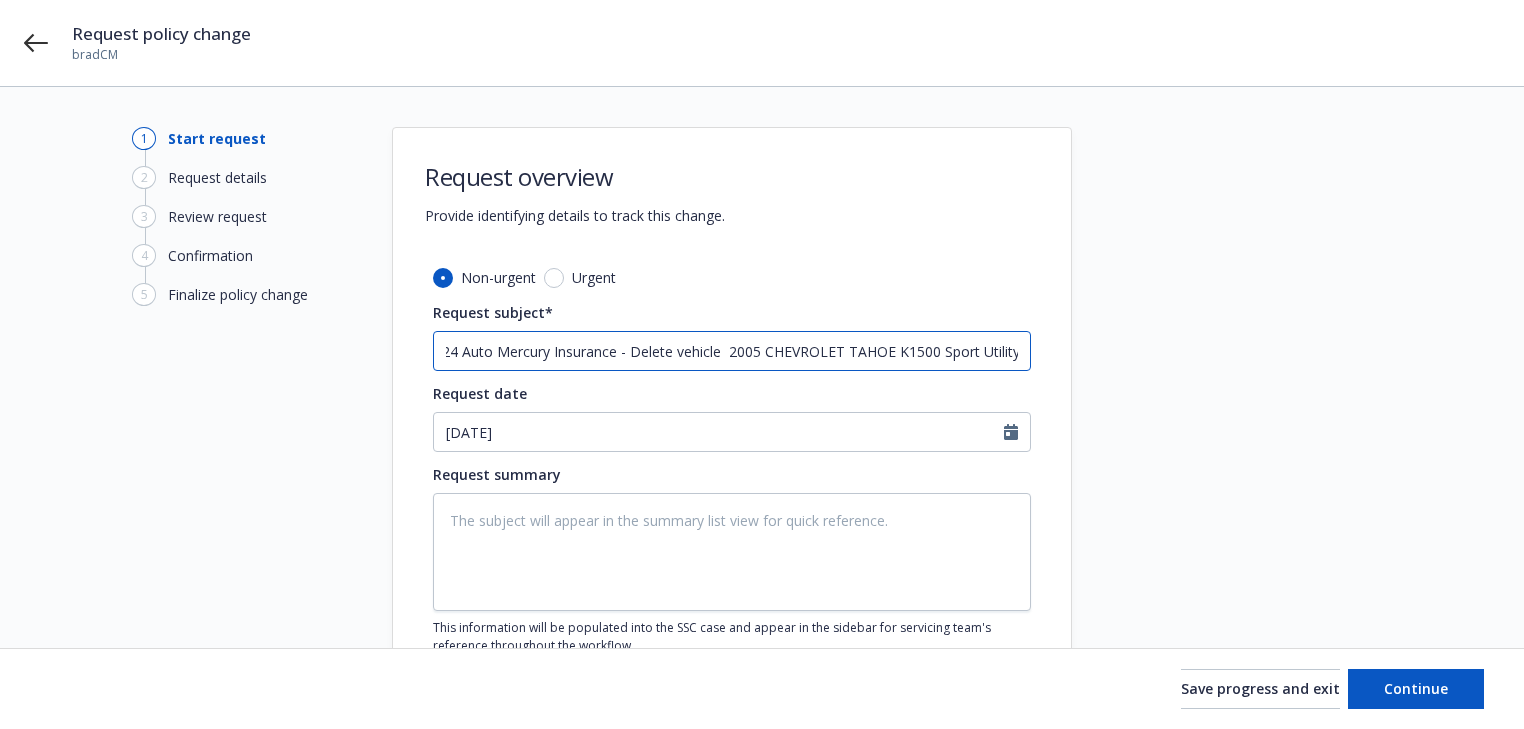 type on "x" 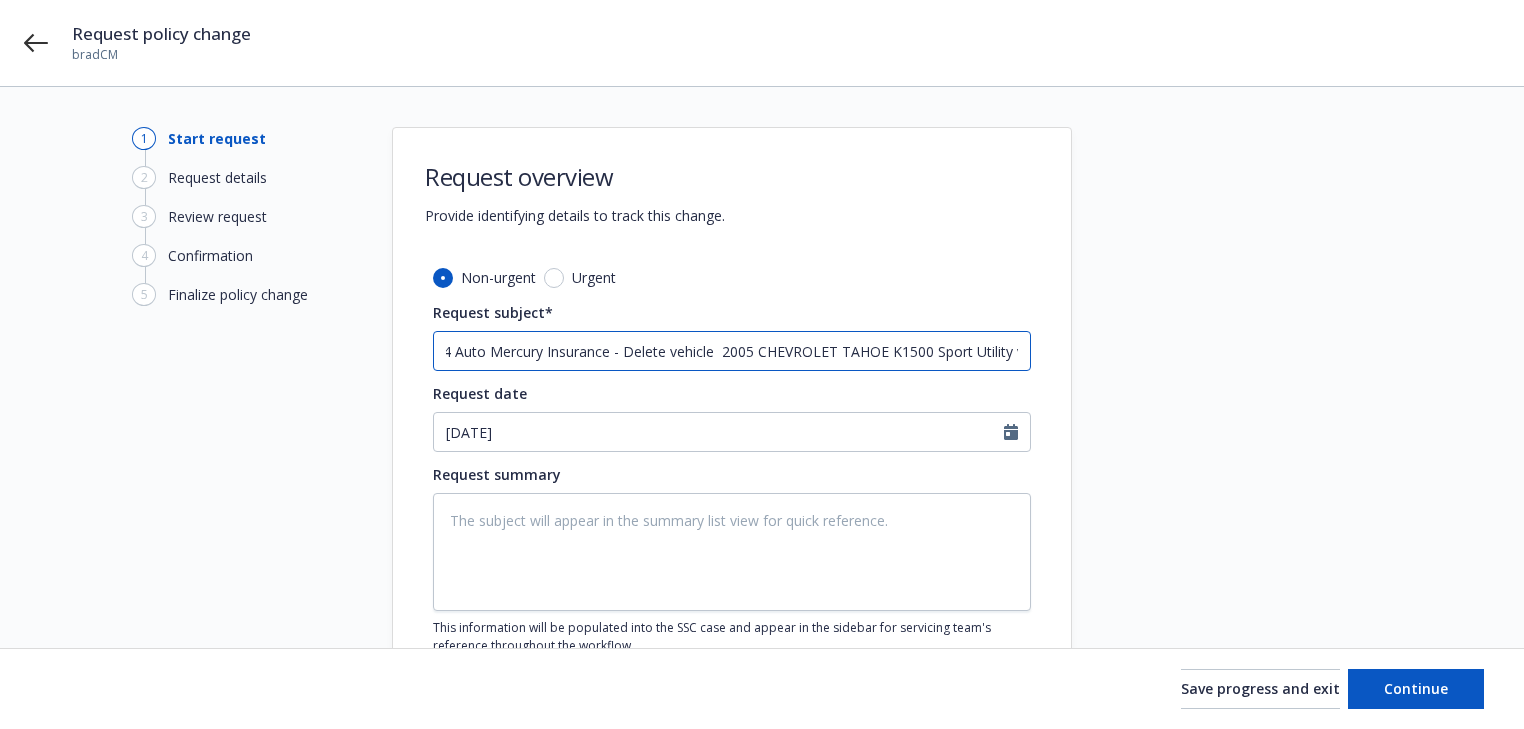 type on "x" 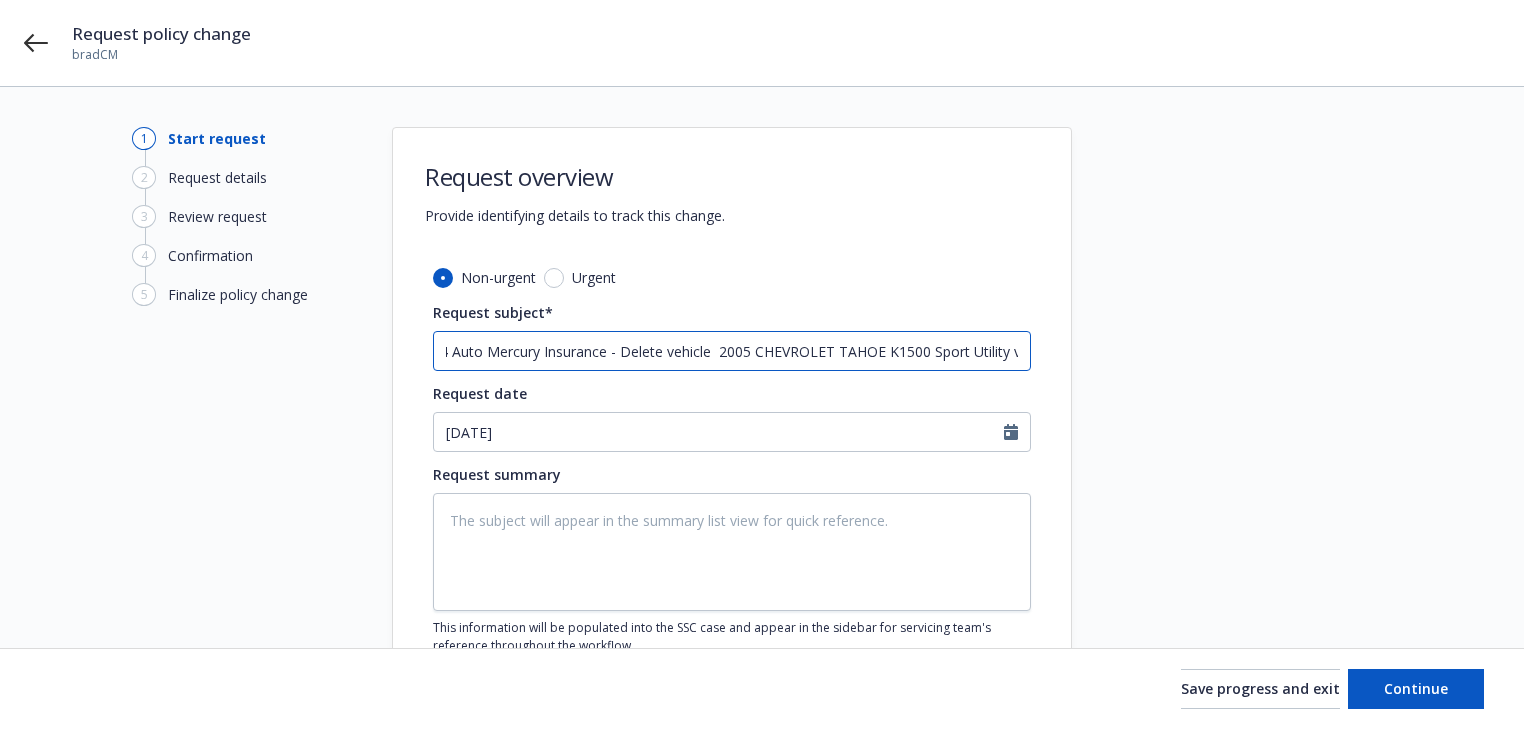 type on "x" 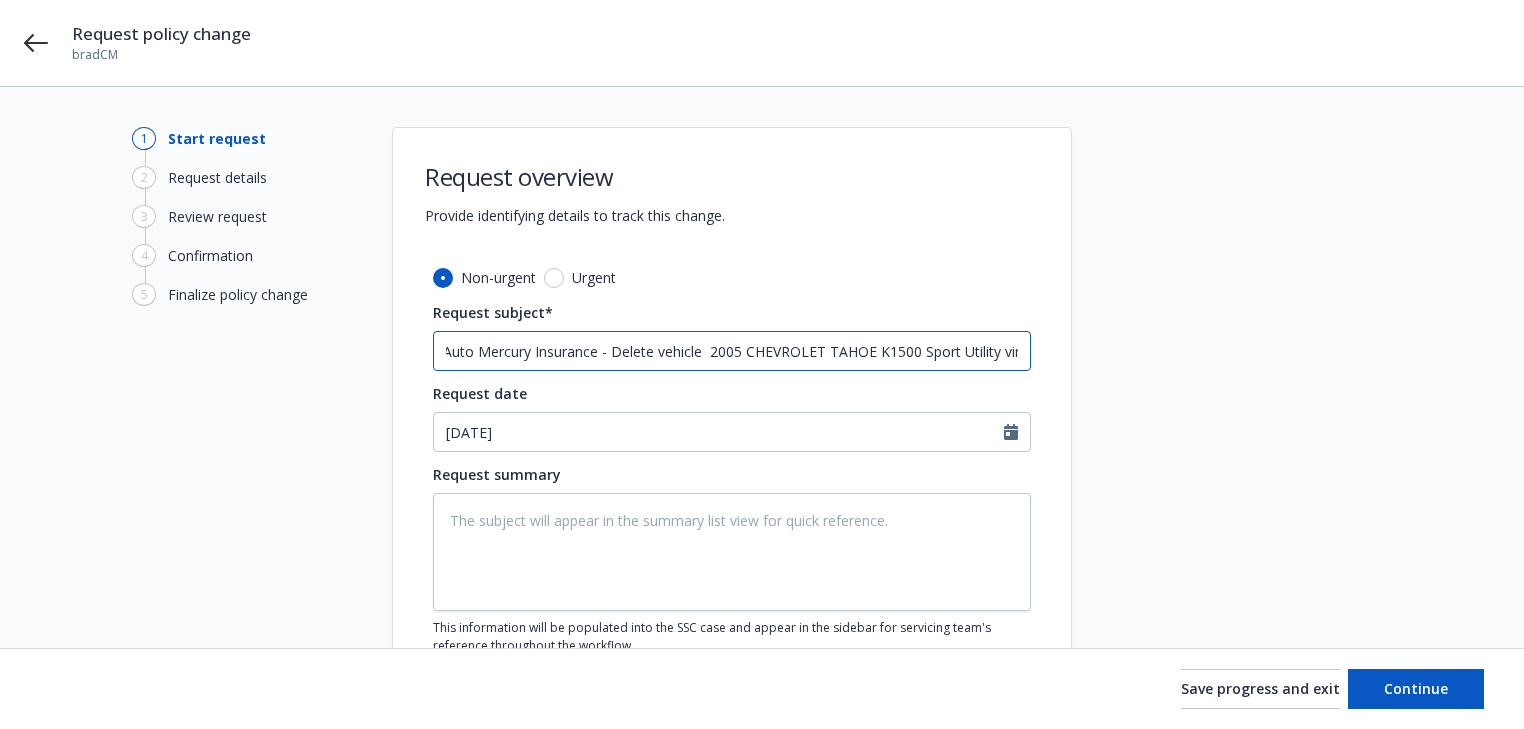type on "x" 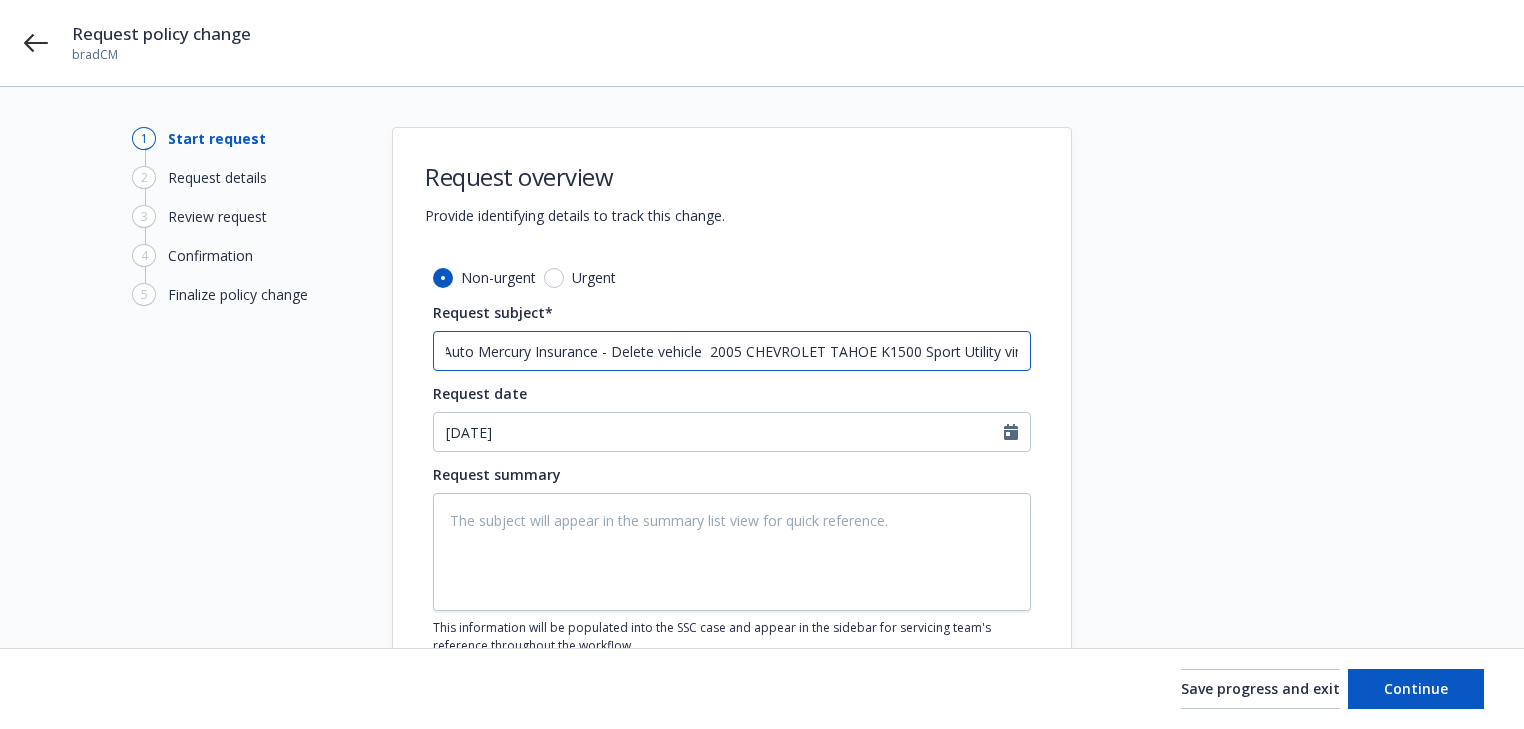 scroll, scrollTop: 0, scrollLeft: 32, axis: horizontal 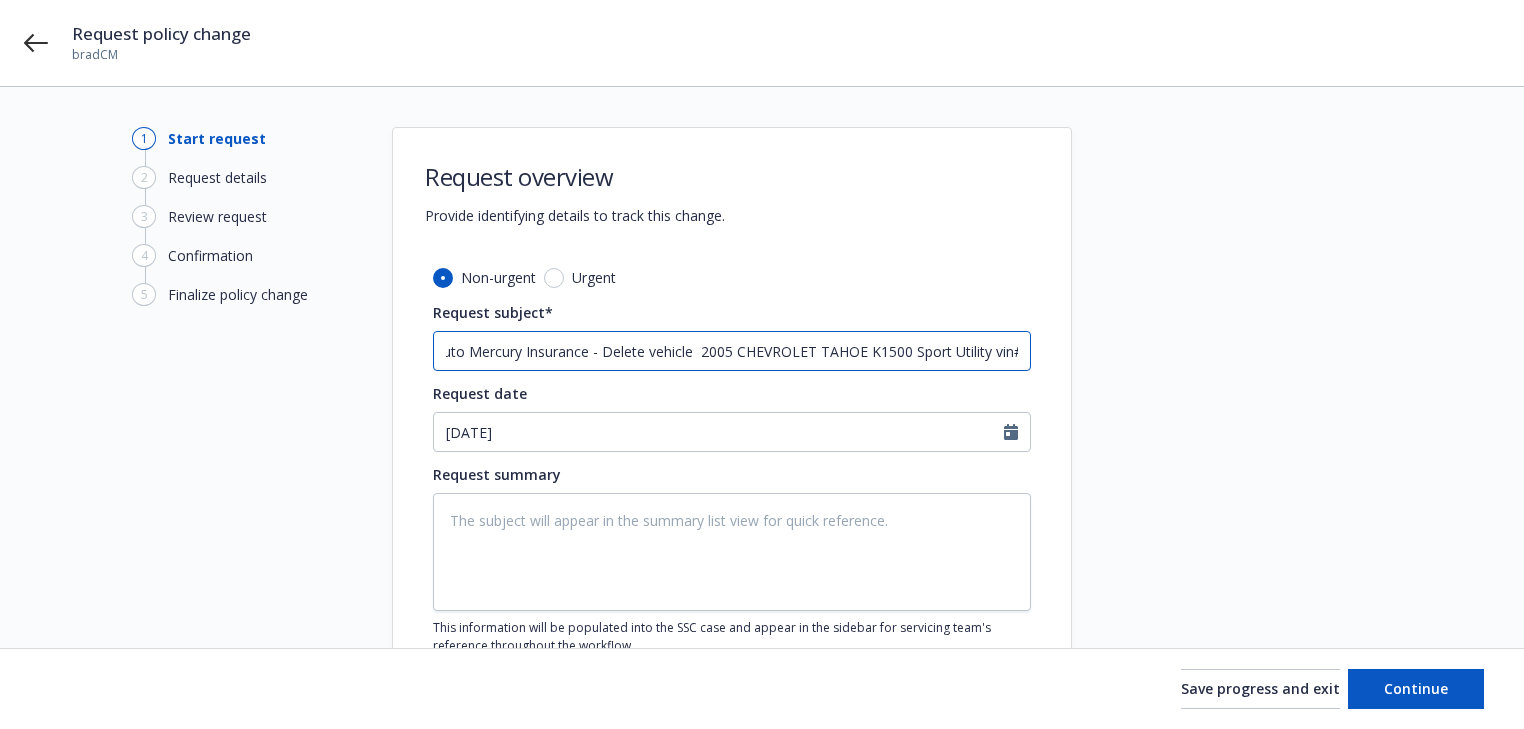 type on "24 Auto Mercury Insurance - Delete vehicle  2005 CHEVROLET TAHOE K1500 Sport Utility vin#2" 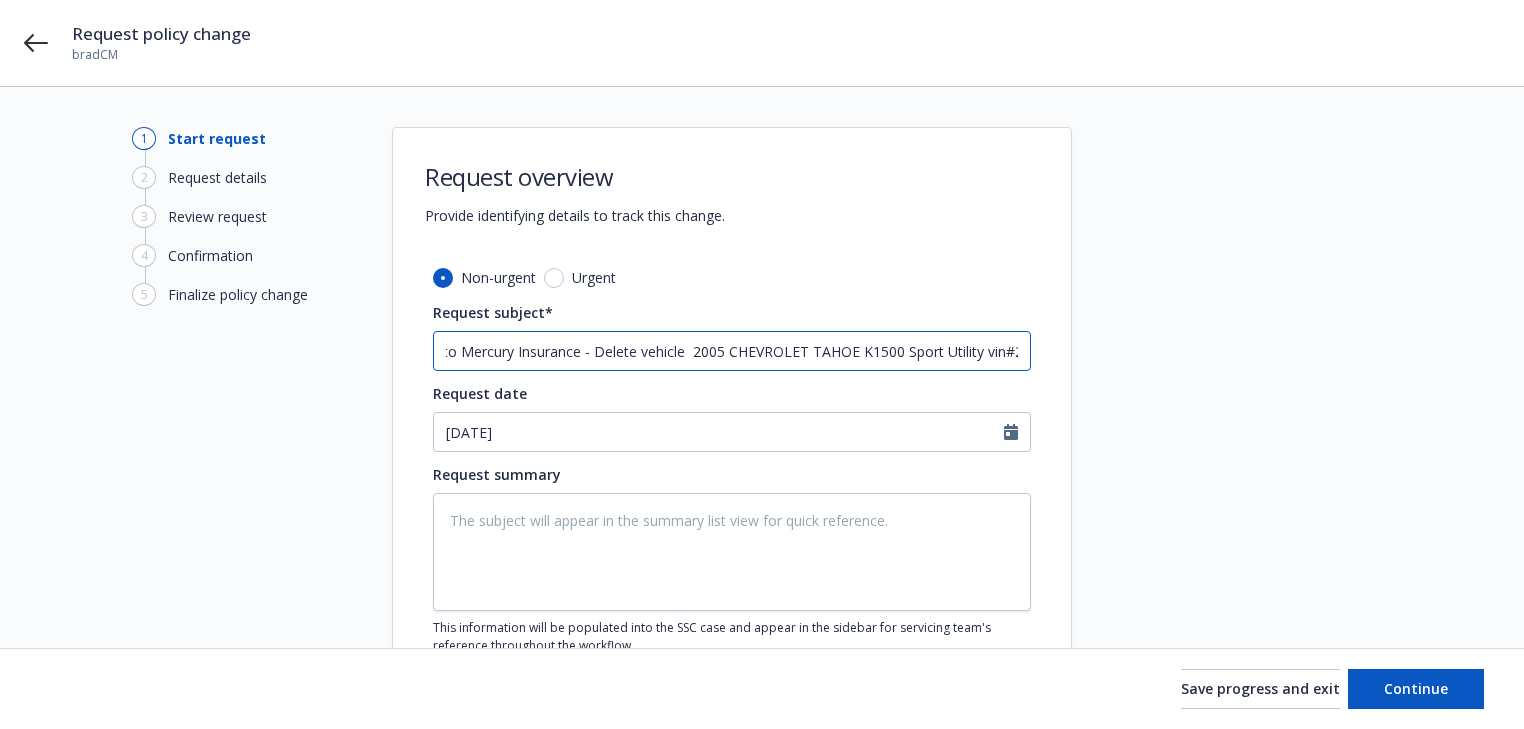 type on "x" 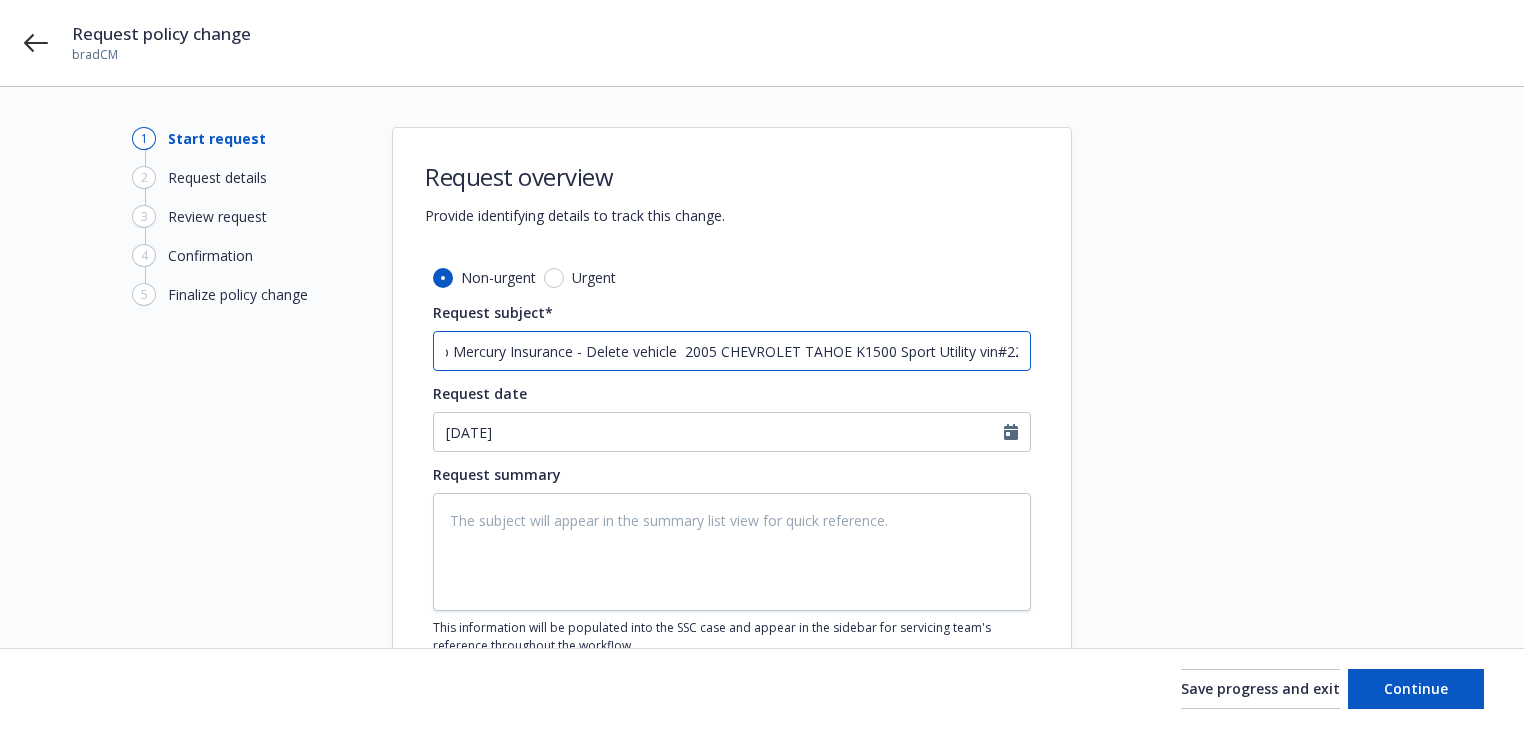 type on "x" 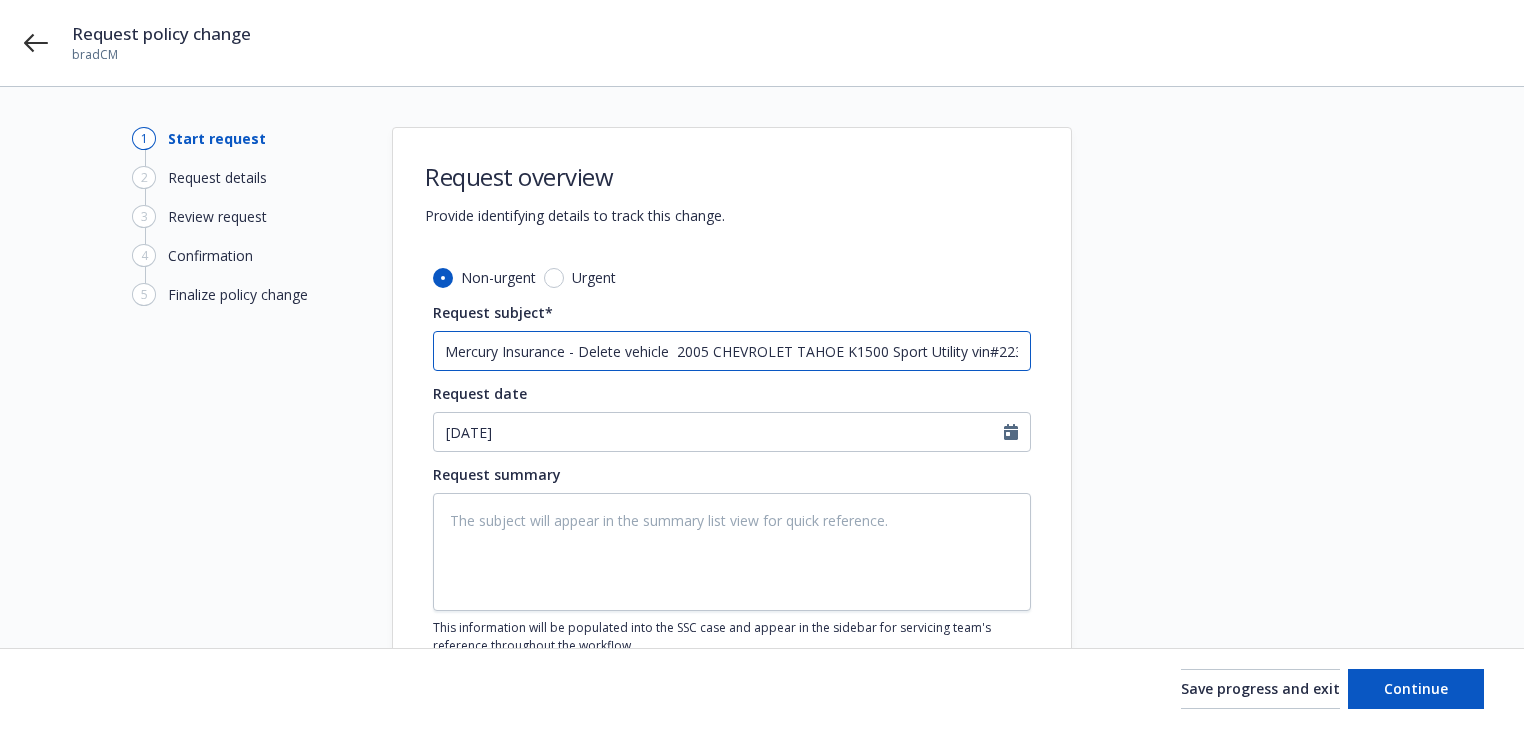 type on "x" 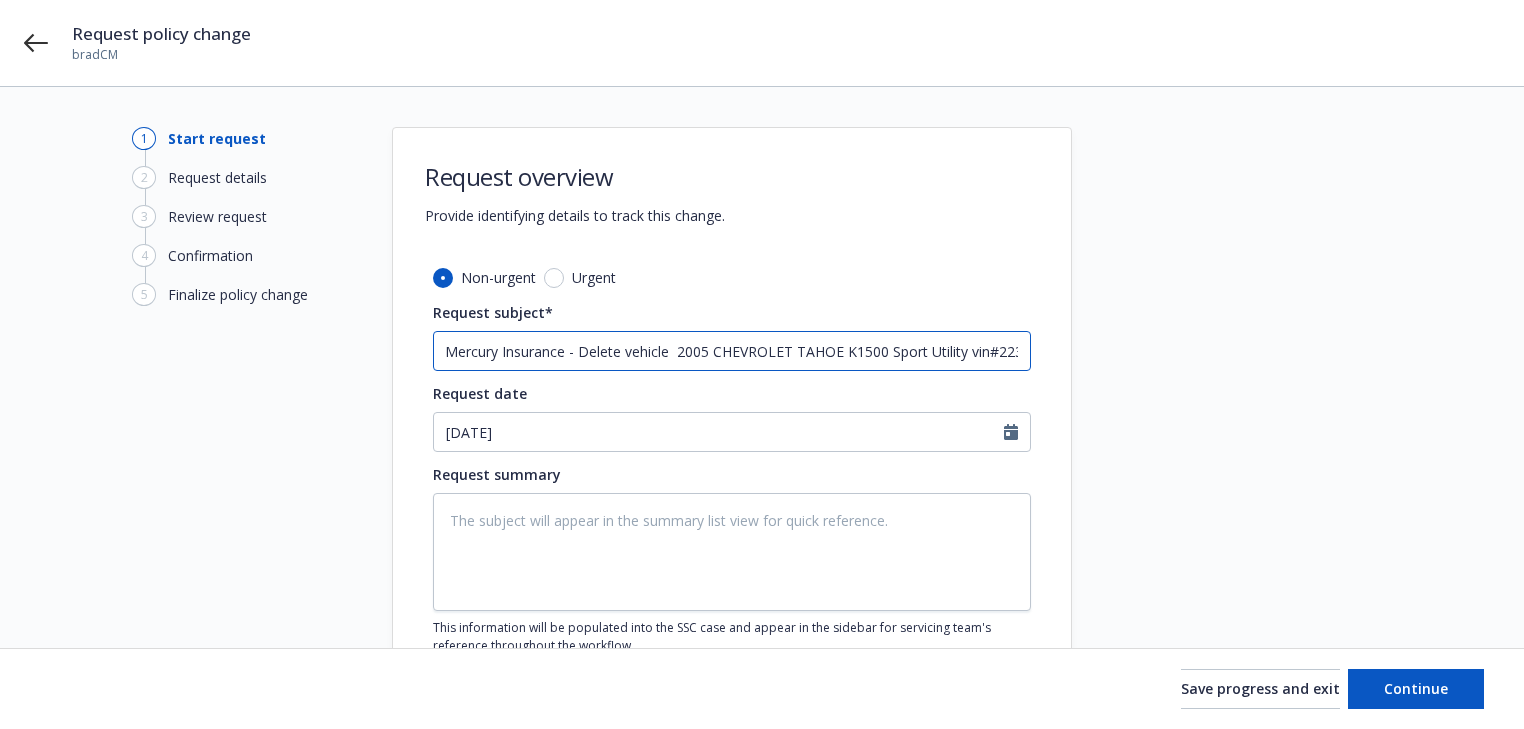 scroll, scrollTop: 0, scrollLeft: 64, axis: horizontal 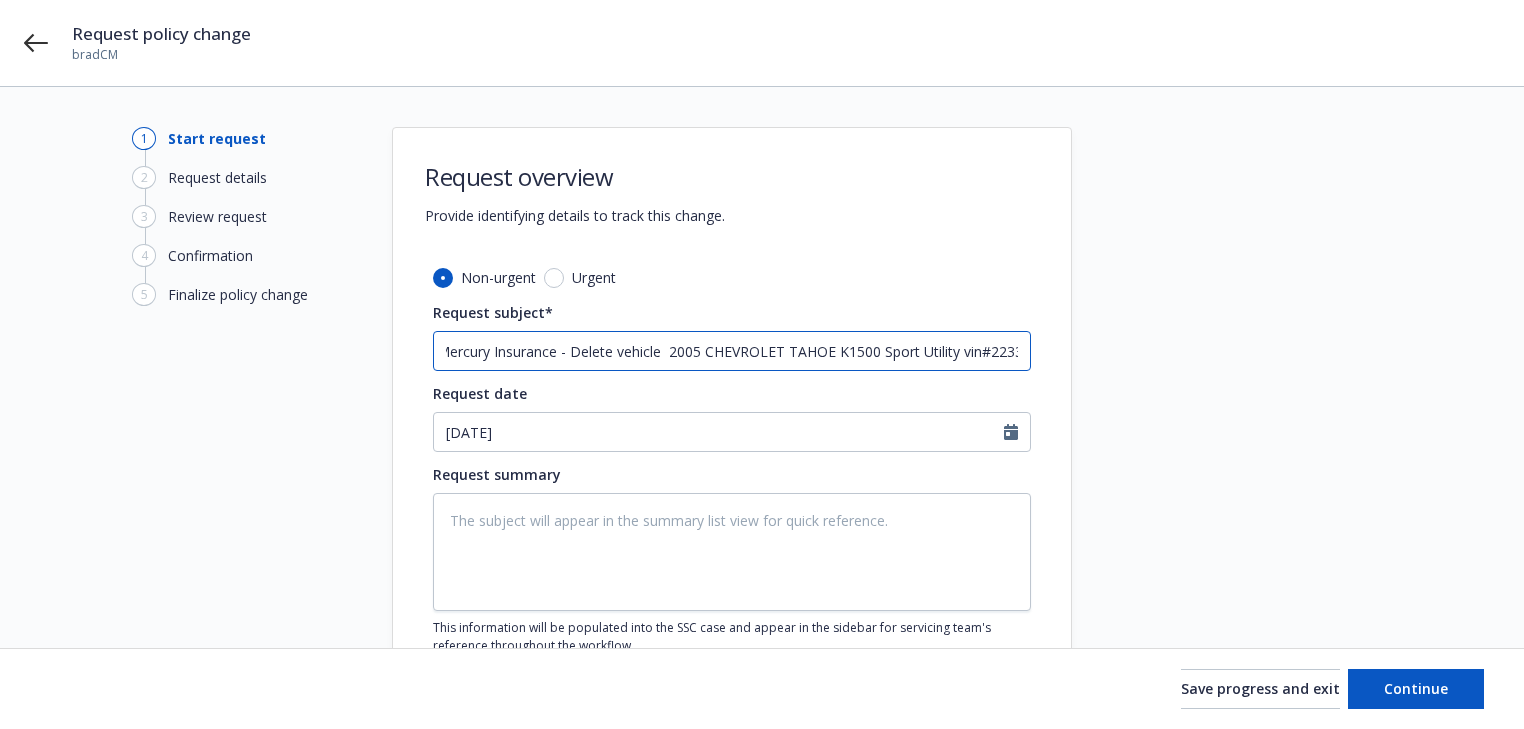 type on "24 Auto Mercury Insurance - Delete vehicle  2005 CHEVROLET TAHOE K1500 Sport Utility vin#2233" 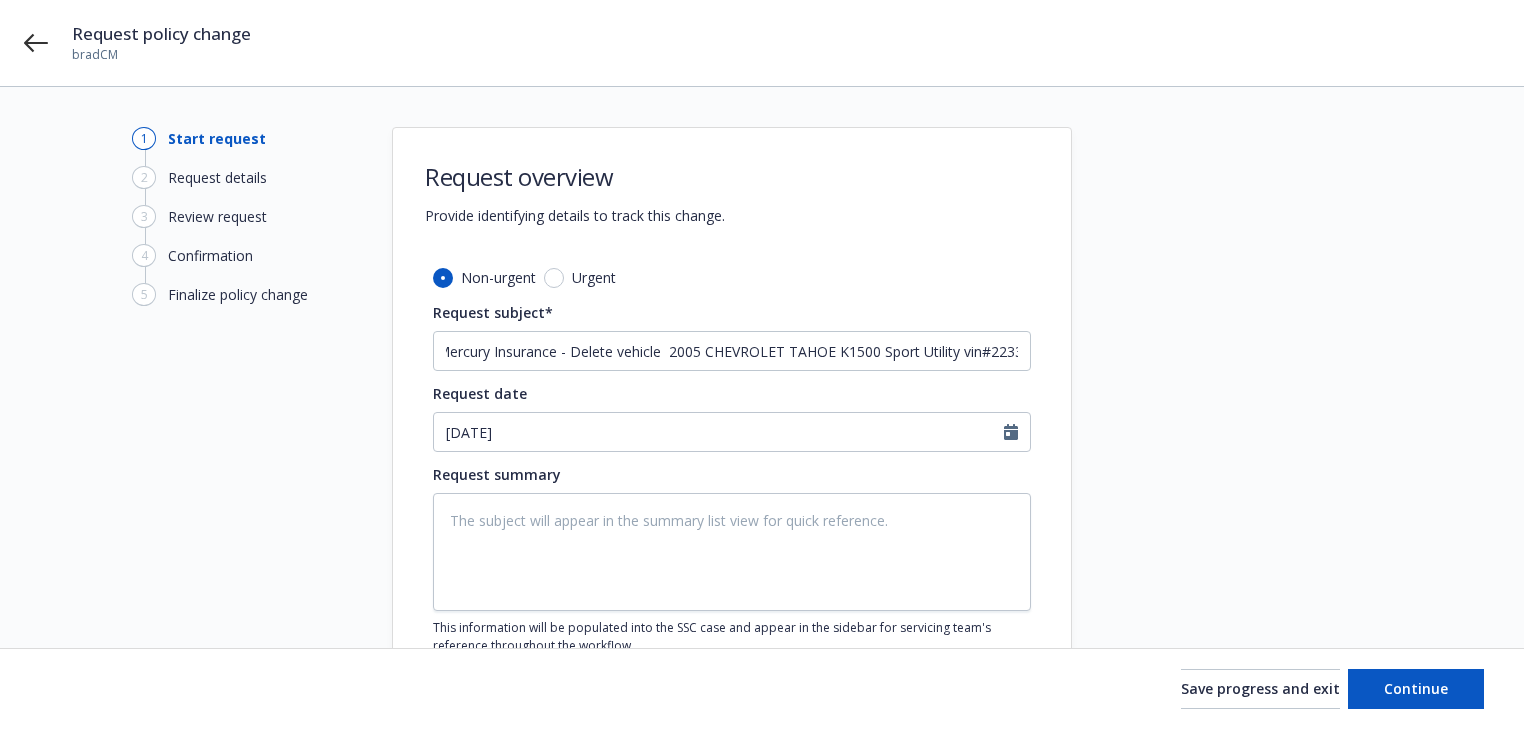 scroll, scrollTop: 0, scrollLeft: 0, axis: both 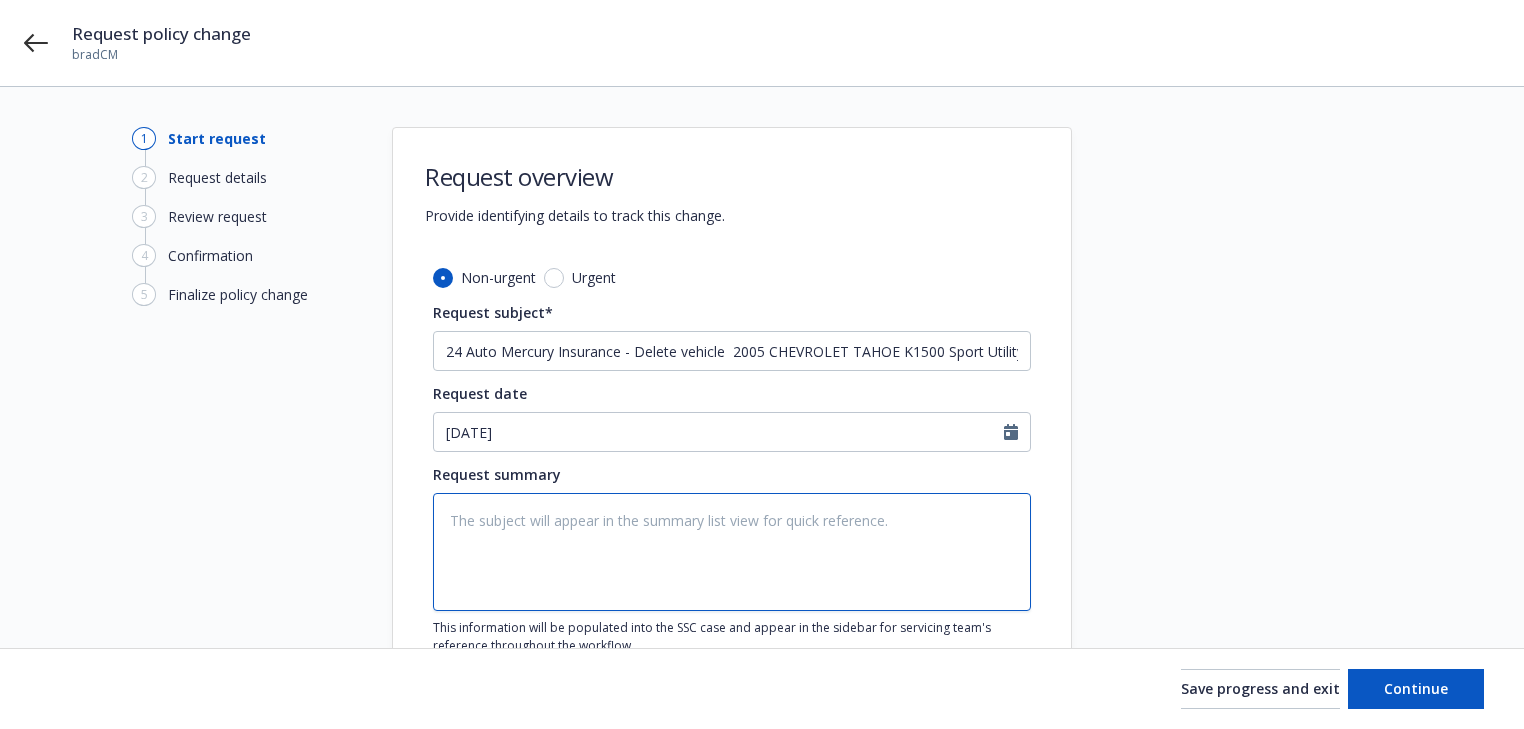 click at bounding box center [732, 552] 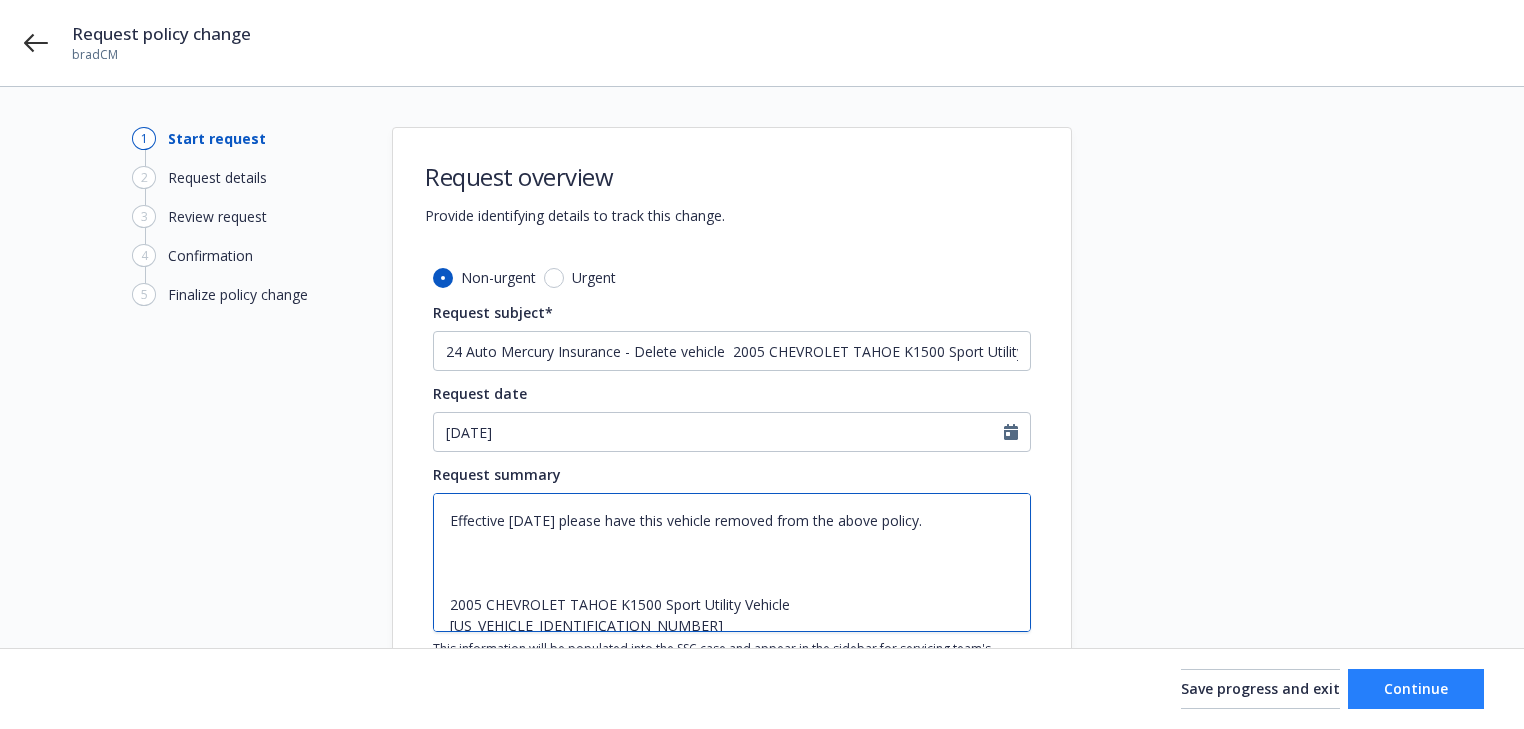 type on "Effective [DATE] please have this vehicle removed from the above policy.
2005 CHEVROLET TAHOE K1500 Sport Utility Vehicle [US_VEHICLE_IDENTIFICATION_NUMBER]" 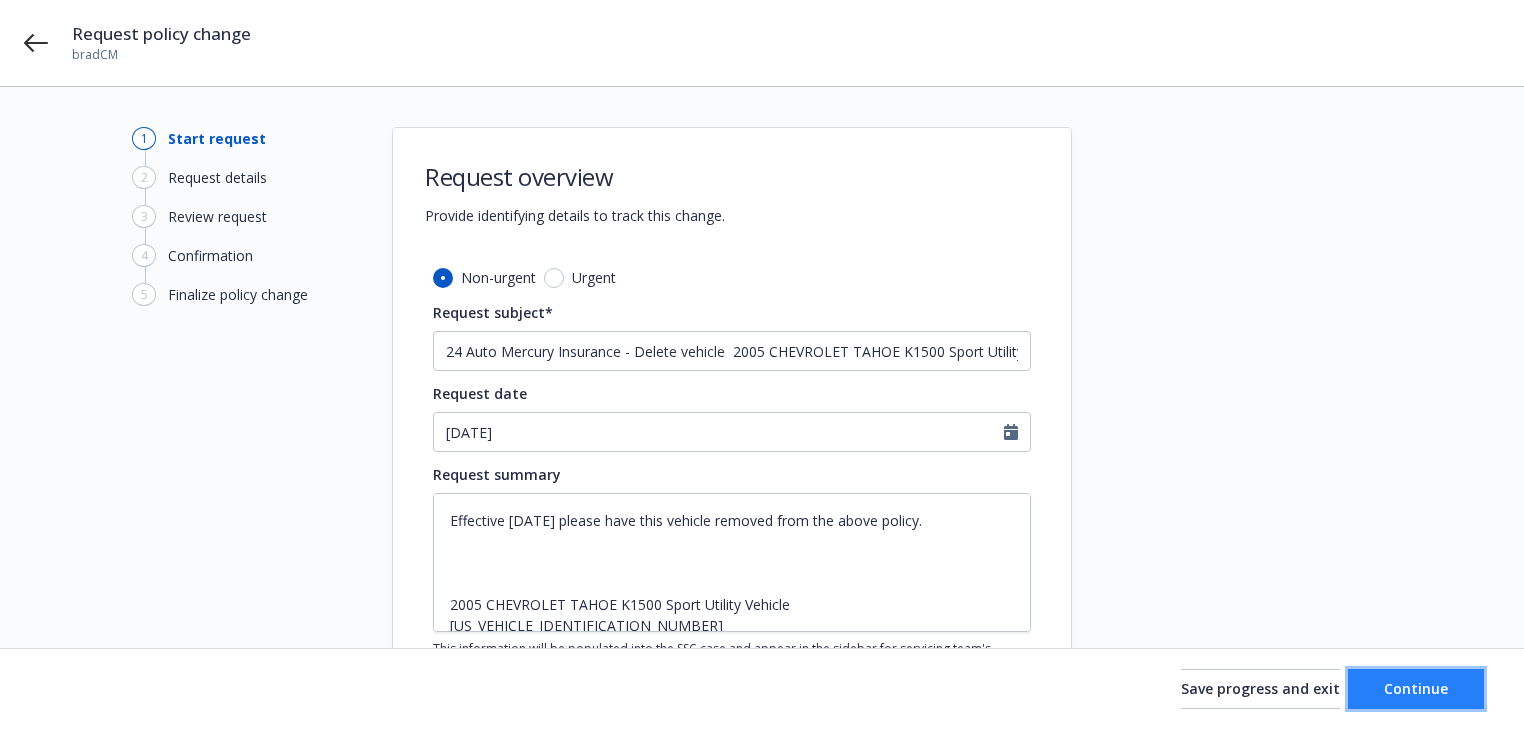 click on "Continue" at bounding box center (1416, 689) 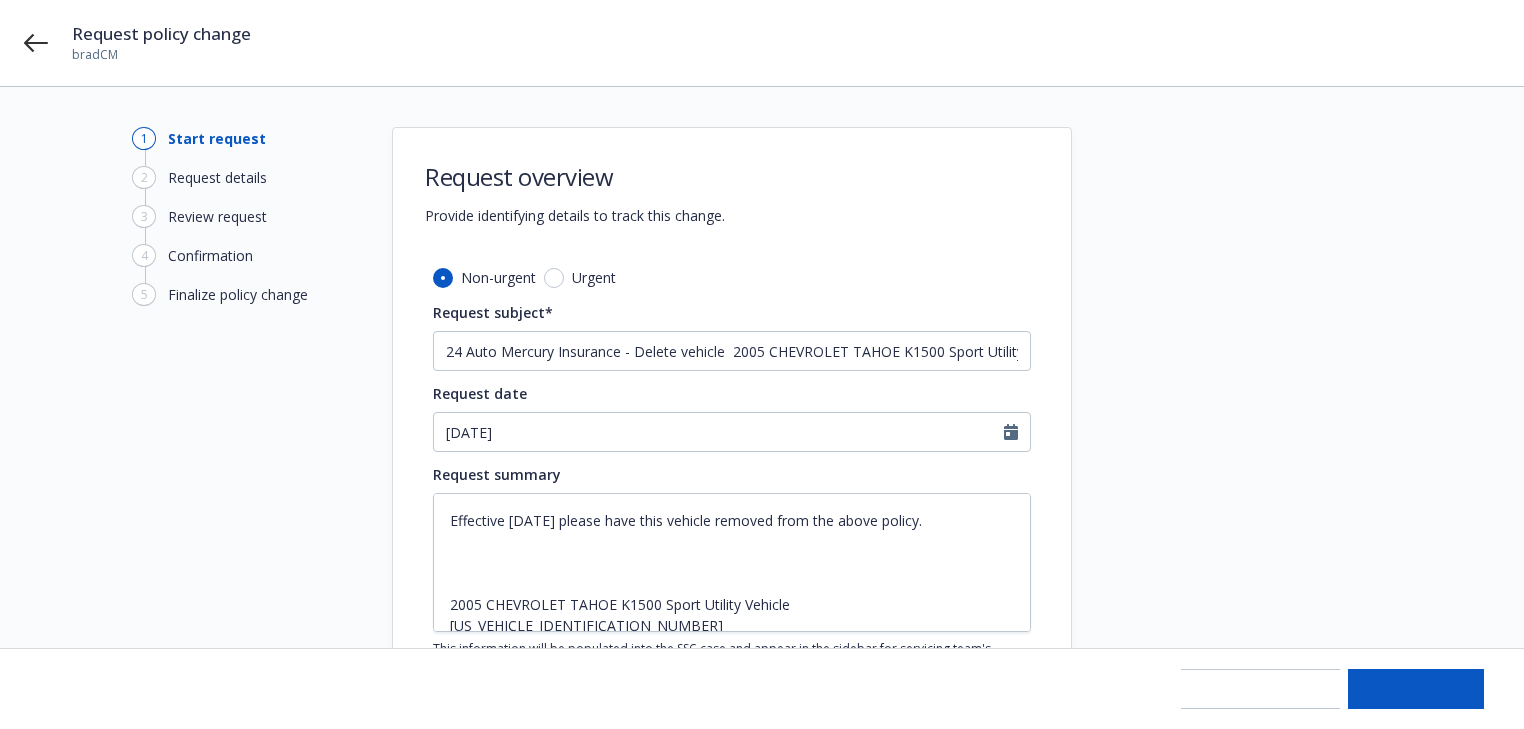 type on "x" 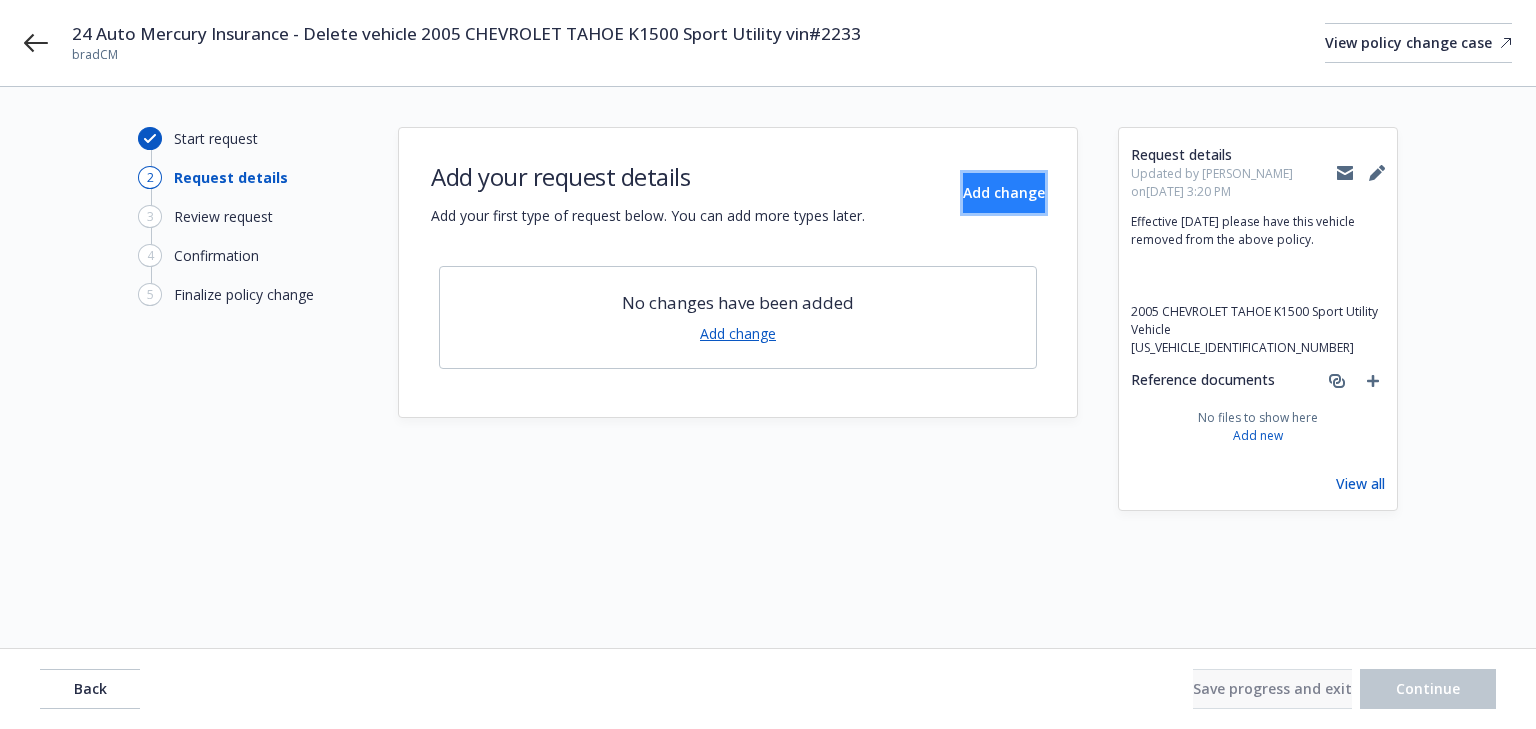 click on "Add change" at bounding box center [1004, 192] 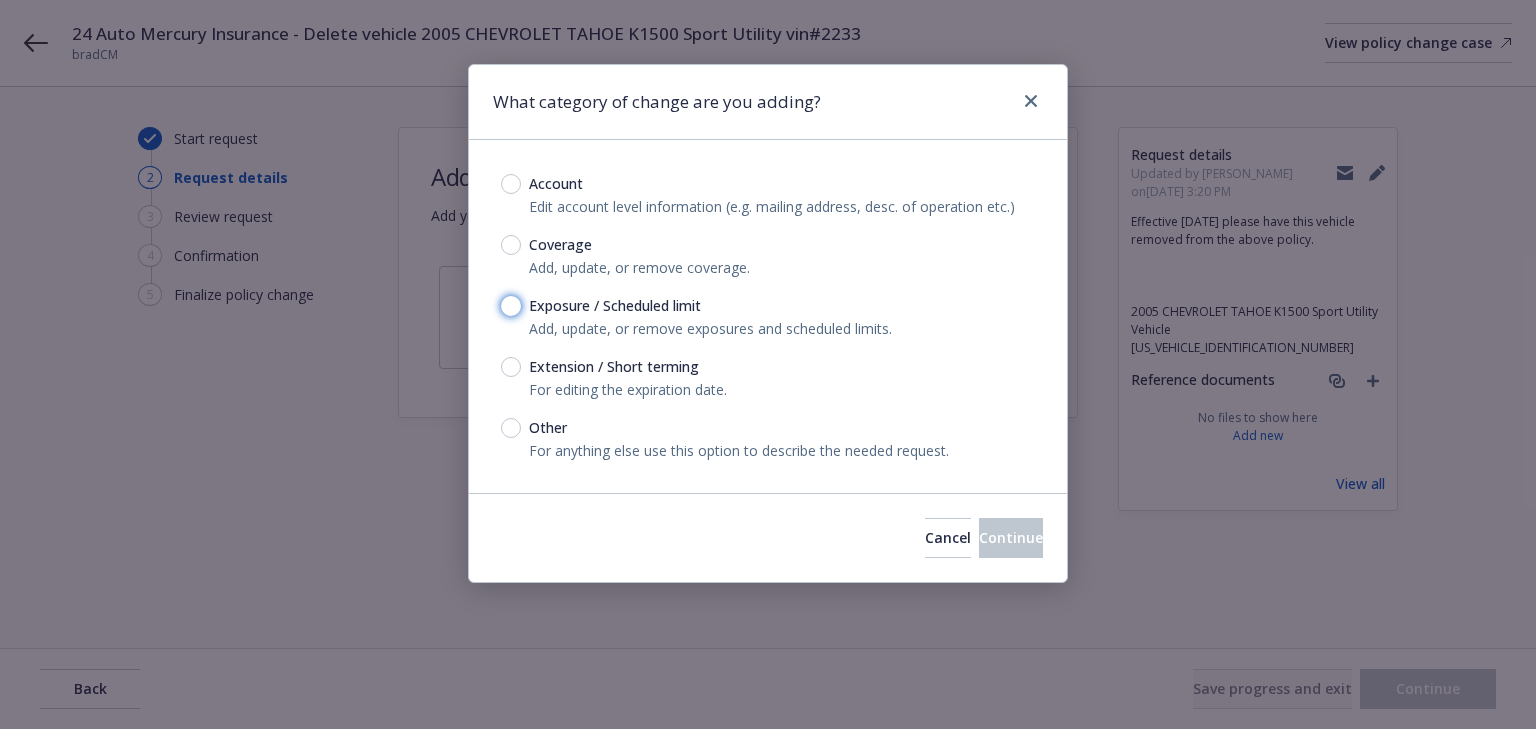 click on "Exposure / Scheduled limit" at bounding box center (511, 306) 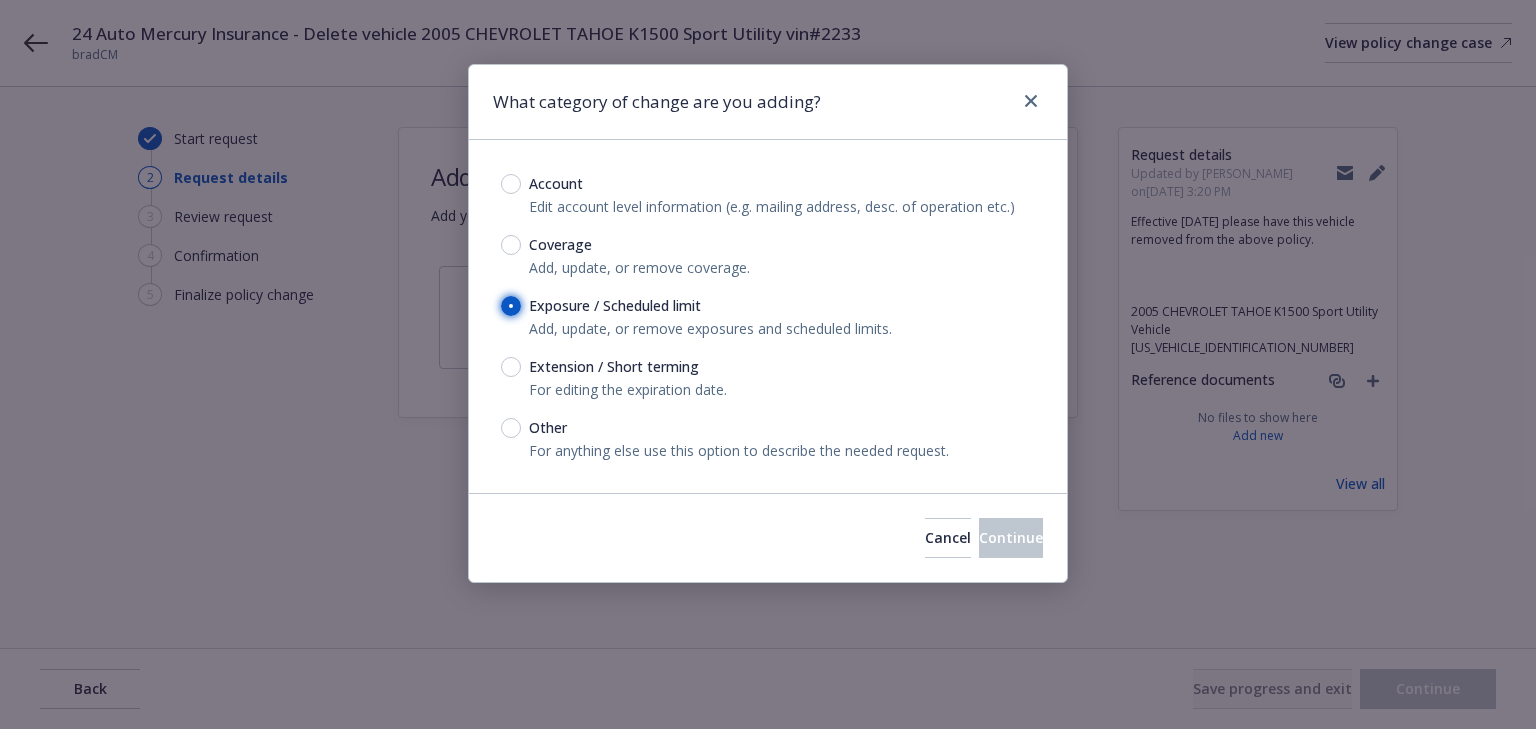 radio on "true" 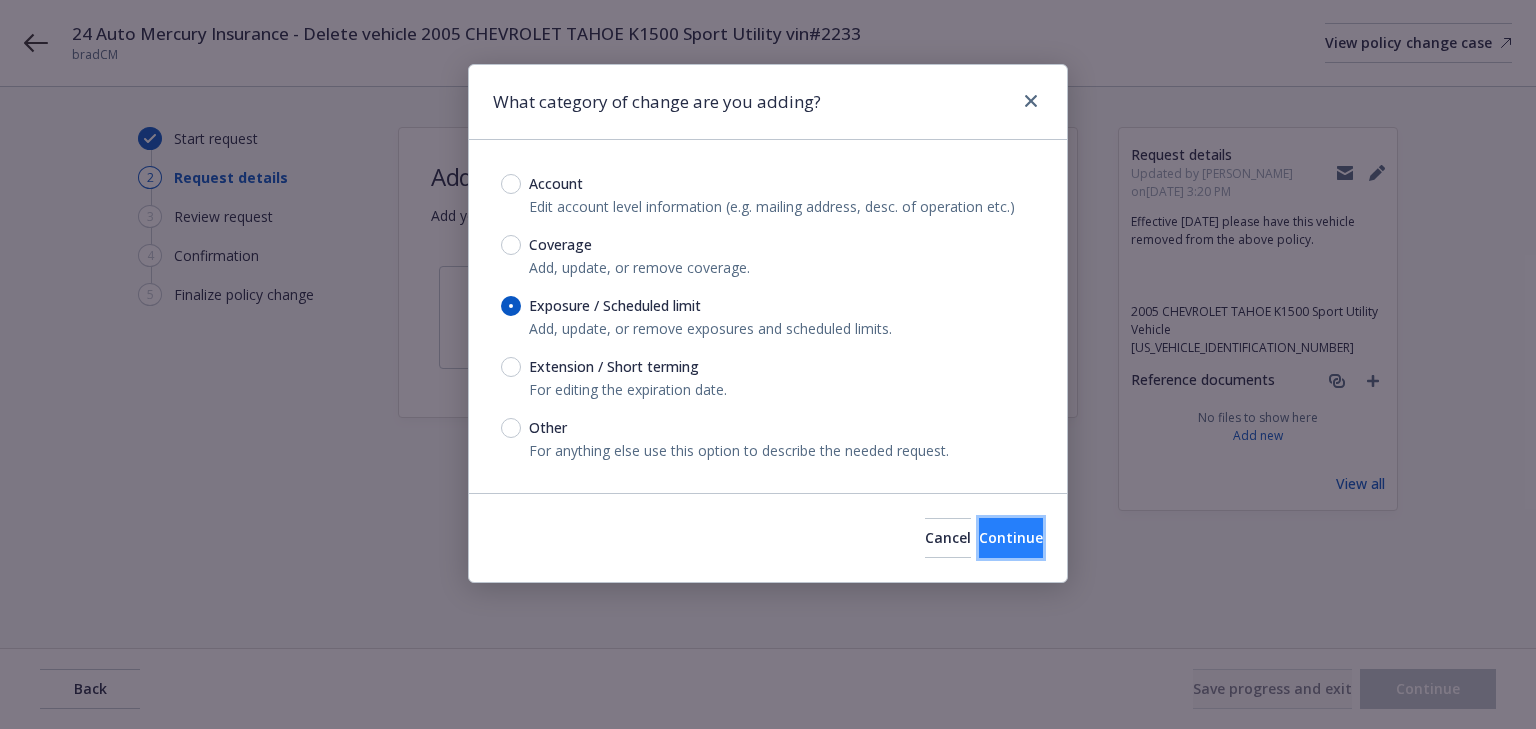 click on "Continue" at bounding box center (1011, 538) 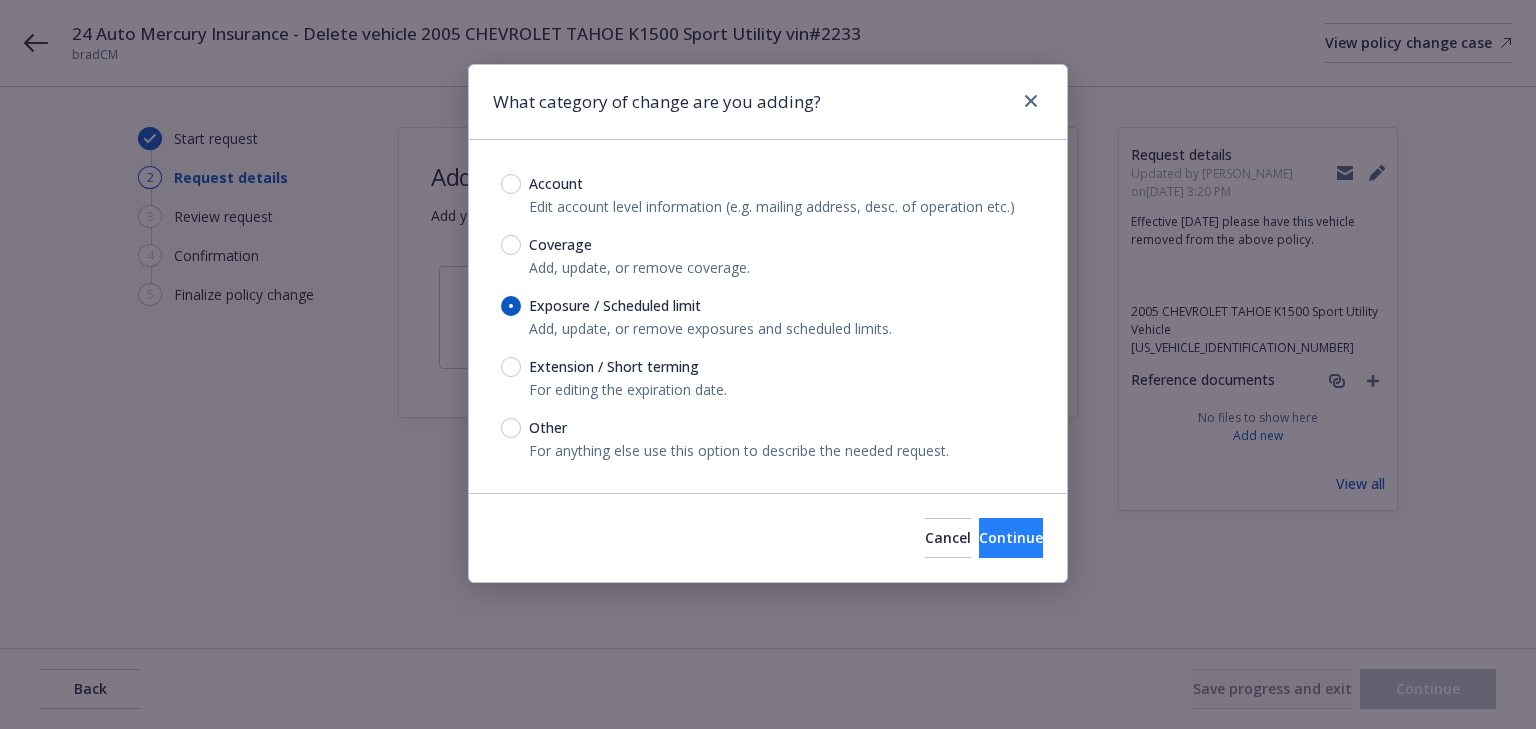 type on "x" 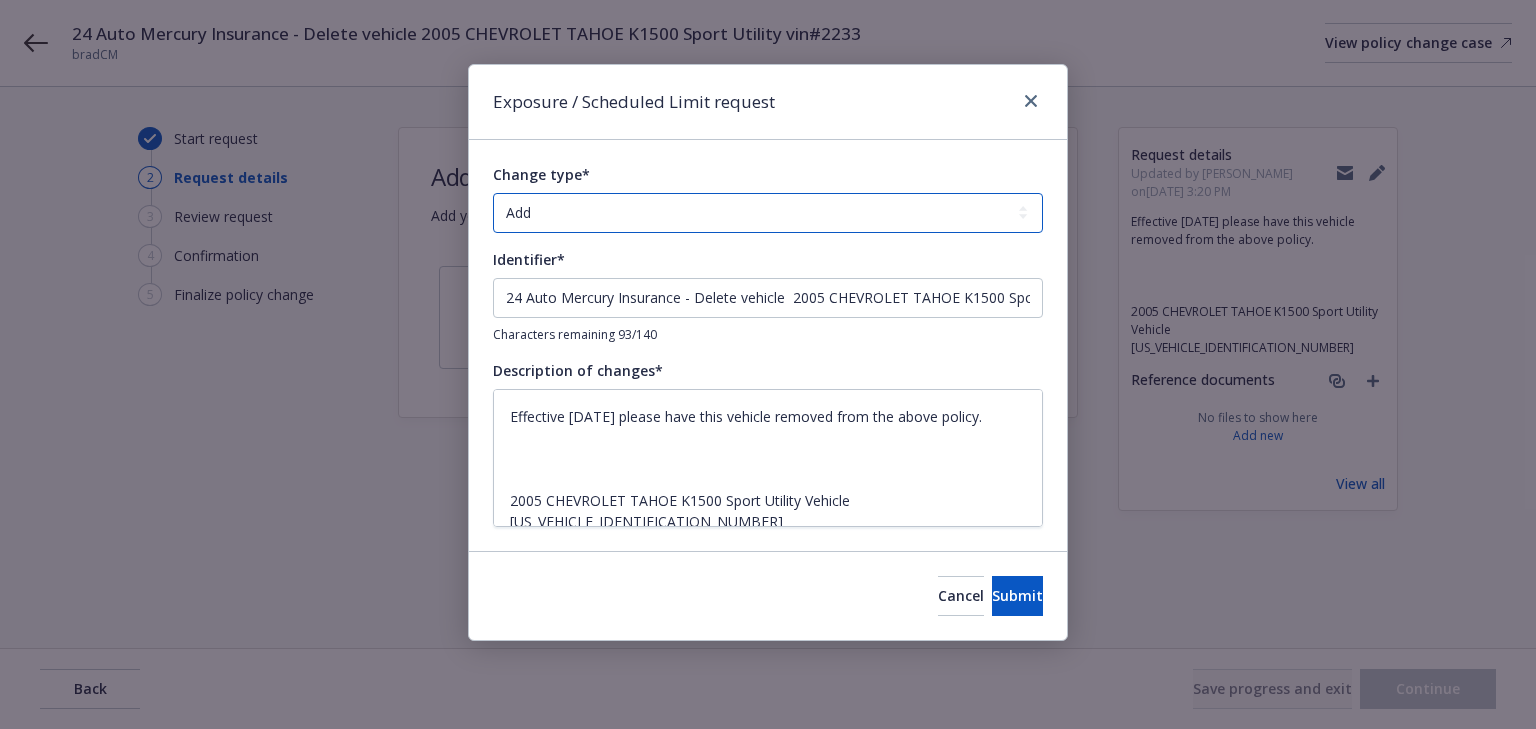 click on "Add Audit Change Remove" at bounding box center (768, 213) 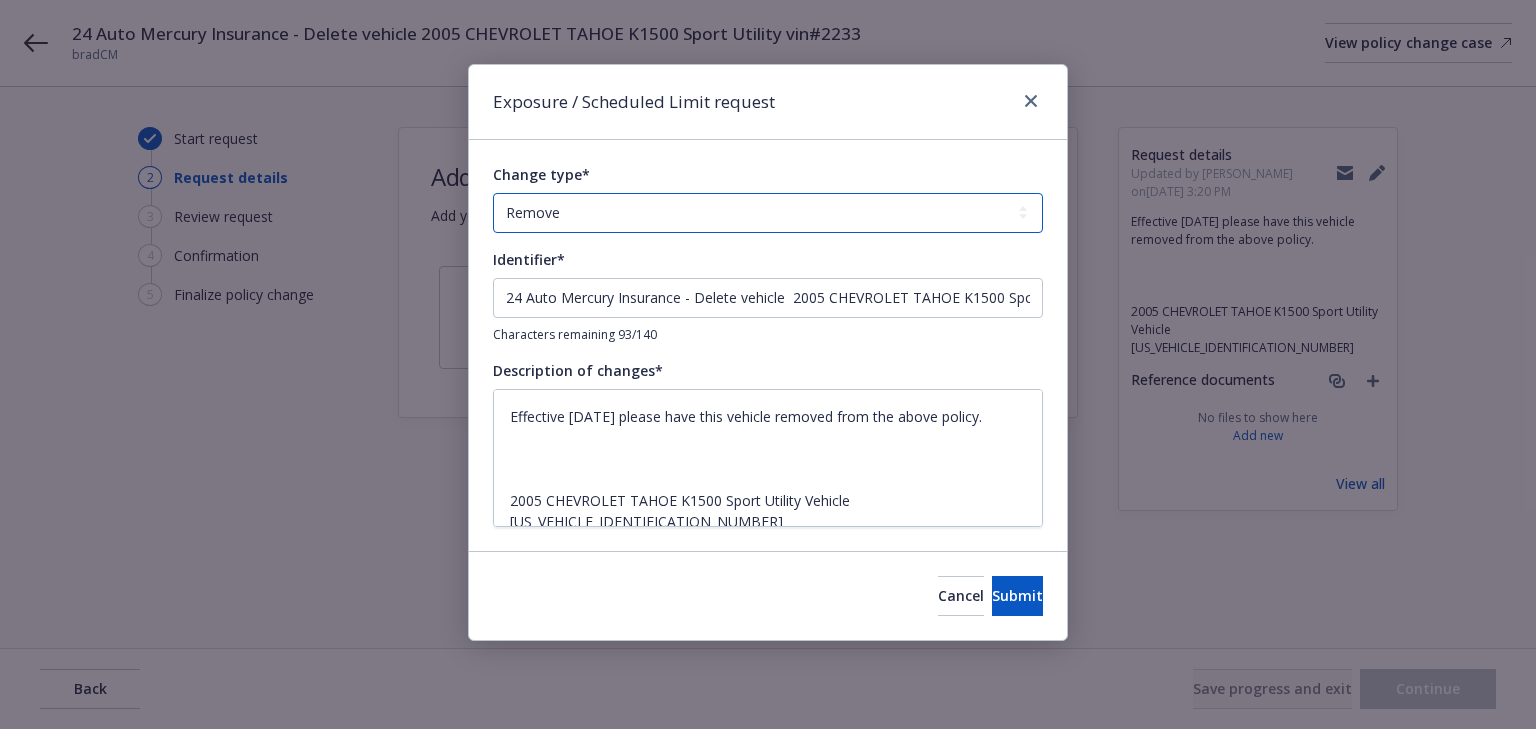 click on "Add Audit Change Remove" at bounding box center [768, 213] 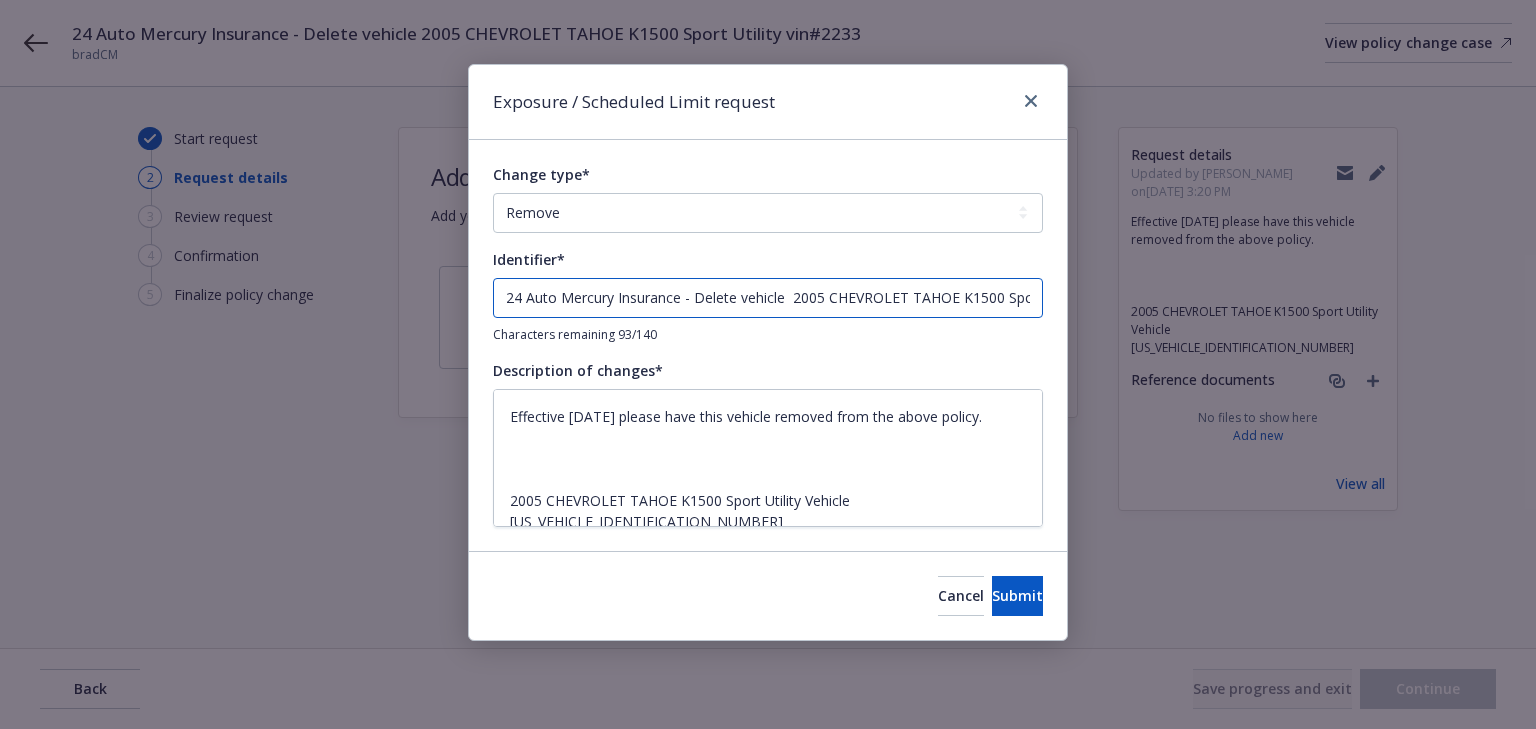 drag, startPoint x: 696, startPoint y: 296, endPoint x: -234, endPoint y: 252, distance: 931.0403 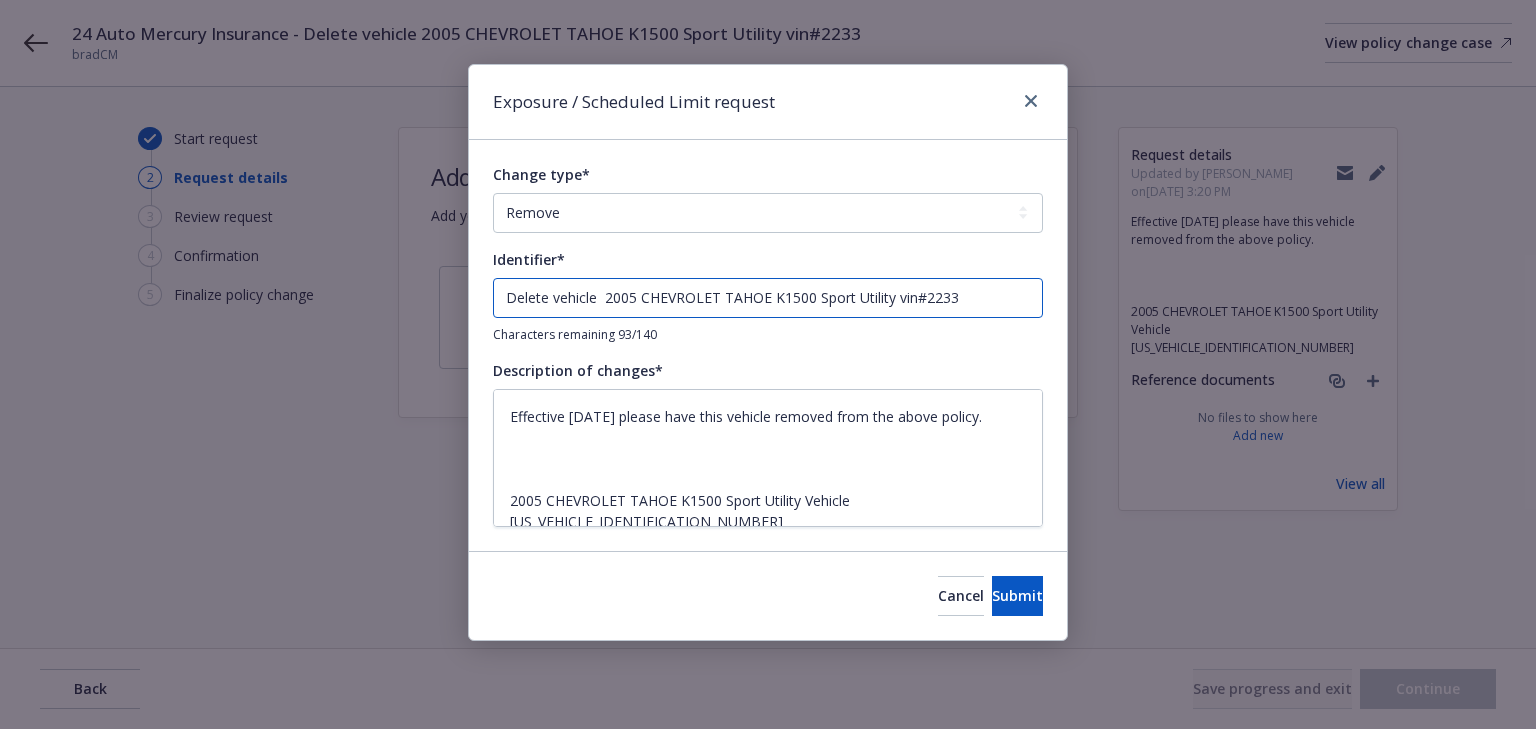 type on "x" 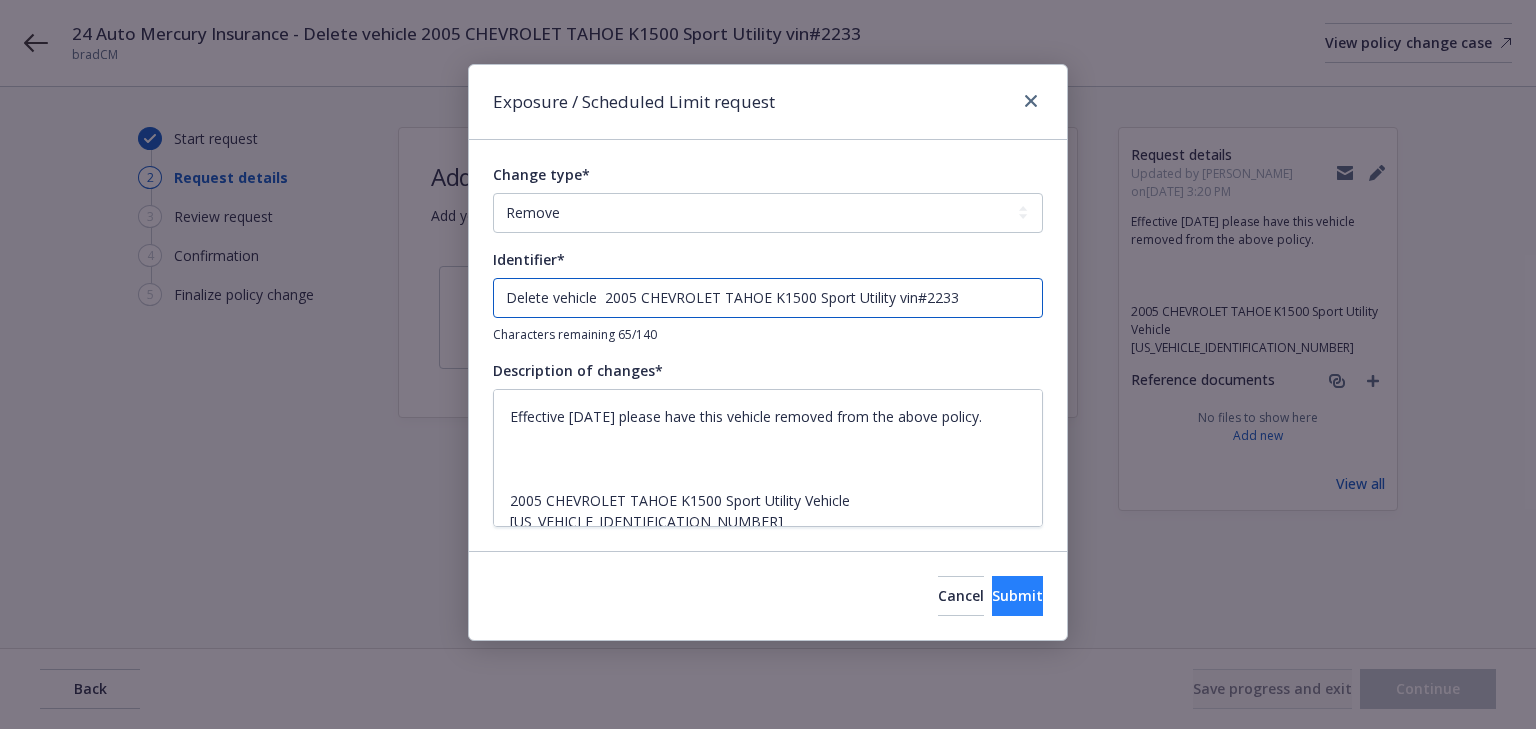 type on "Delete vehicle  2005 CHEVROLET TAHOE K1500 Sport Utility vin#2233" 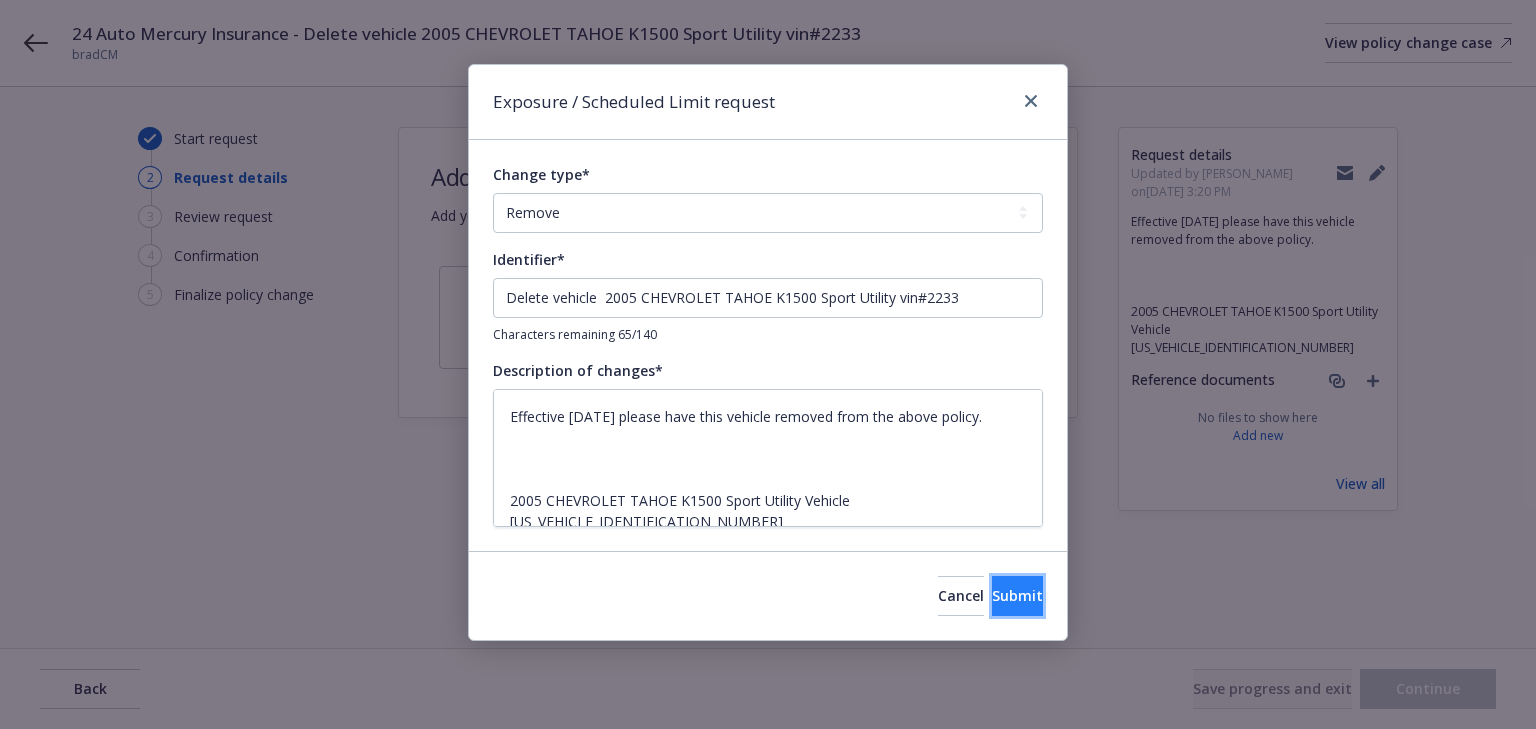 click on "Submit" at bounding box center [1017, 596] 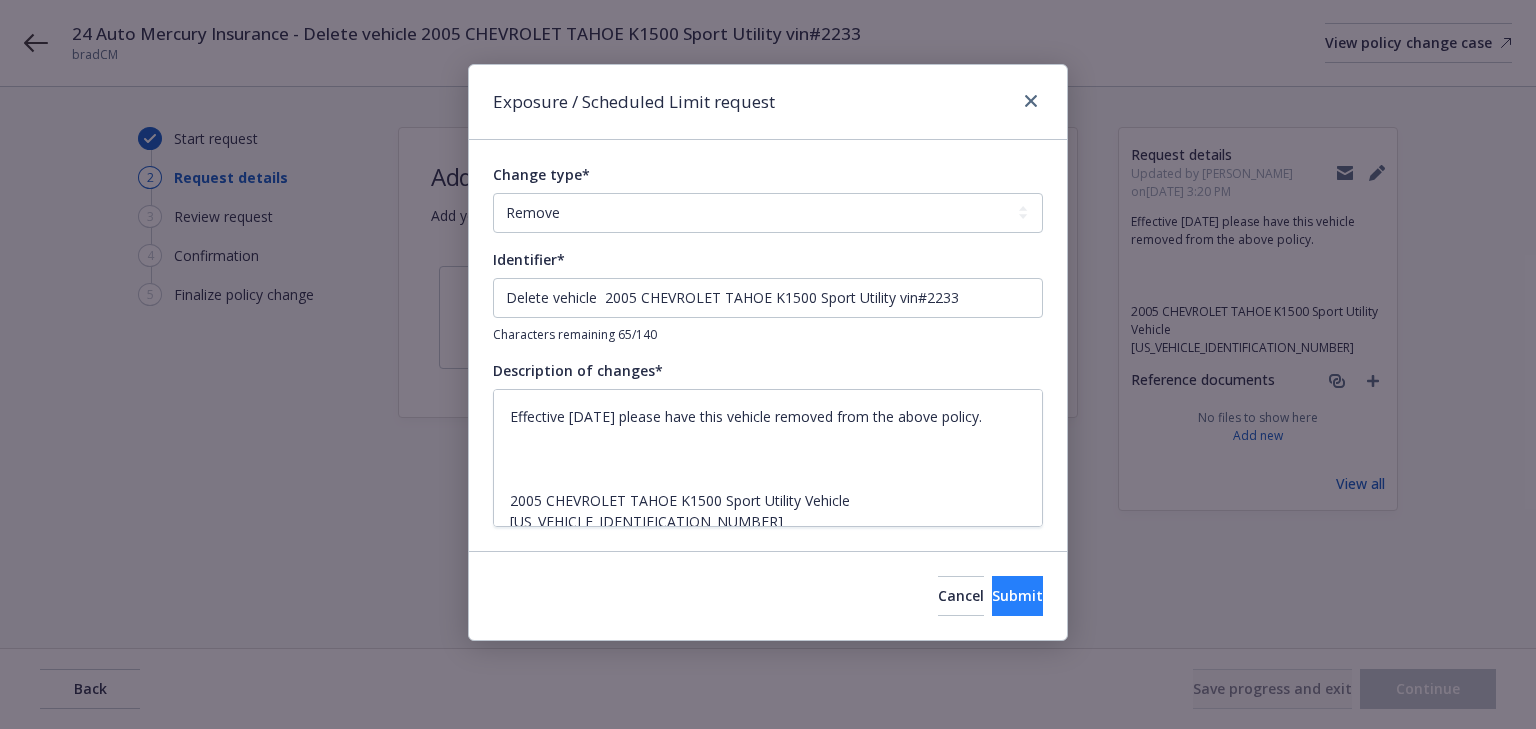 type on "x" 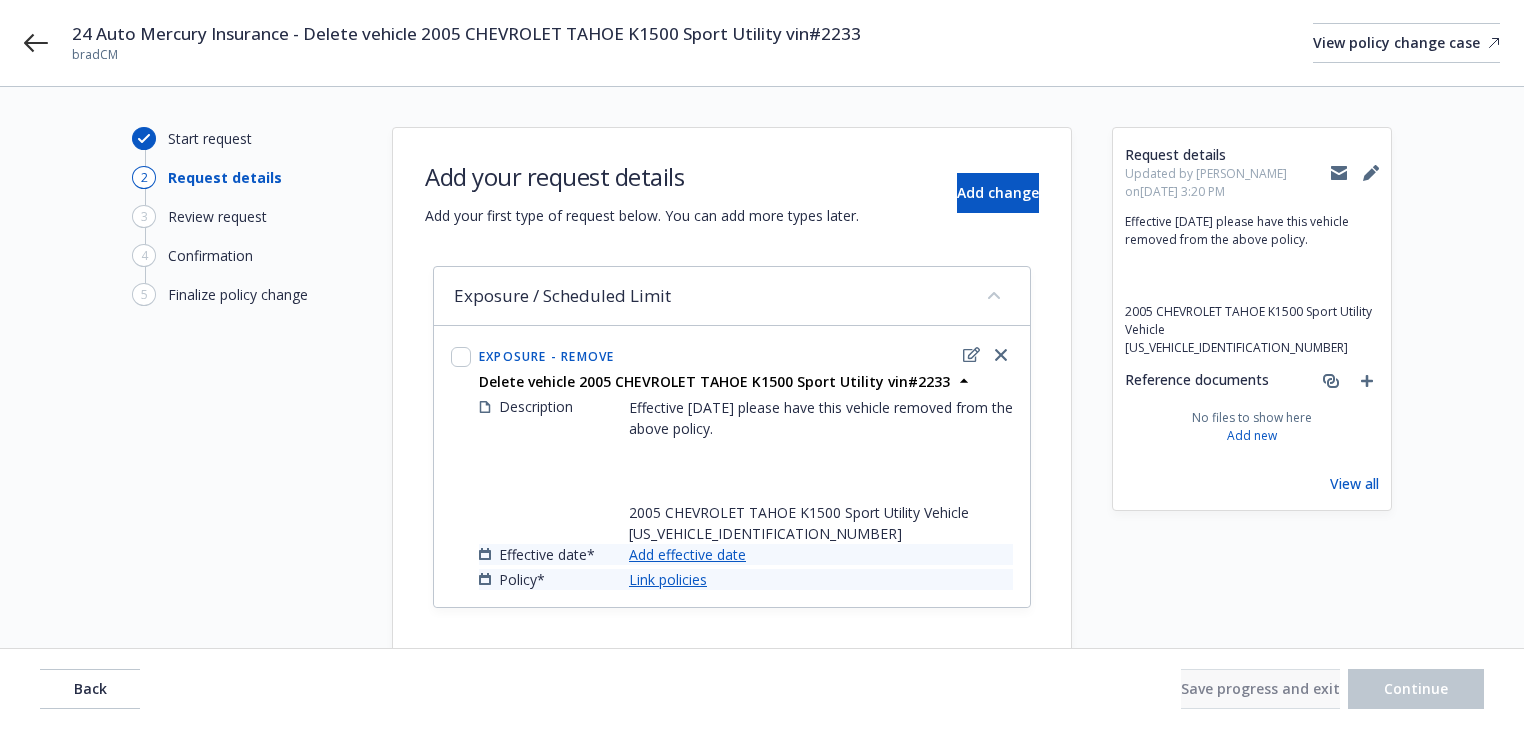 click on "Add effective date" at bounding box center [687, 554] 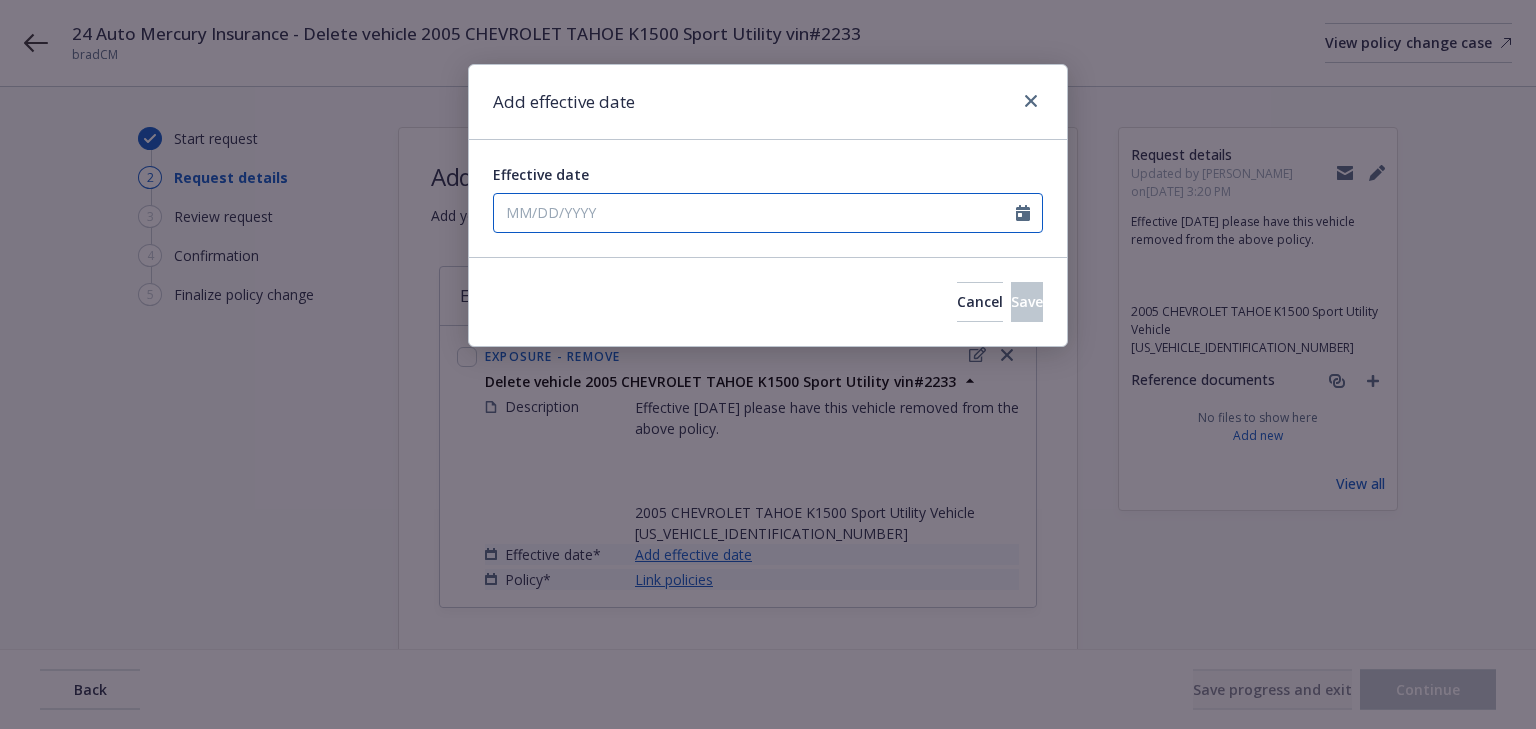 click on "Effective date" at bounding box center (755, 213) 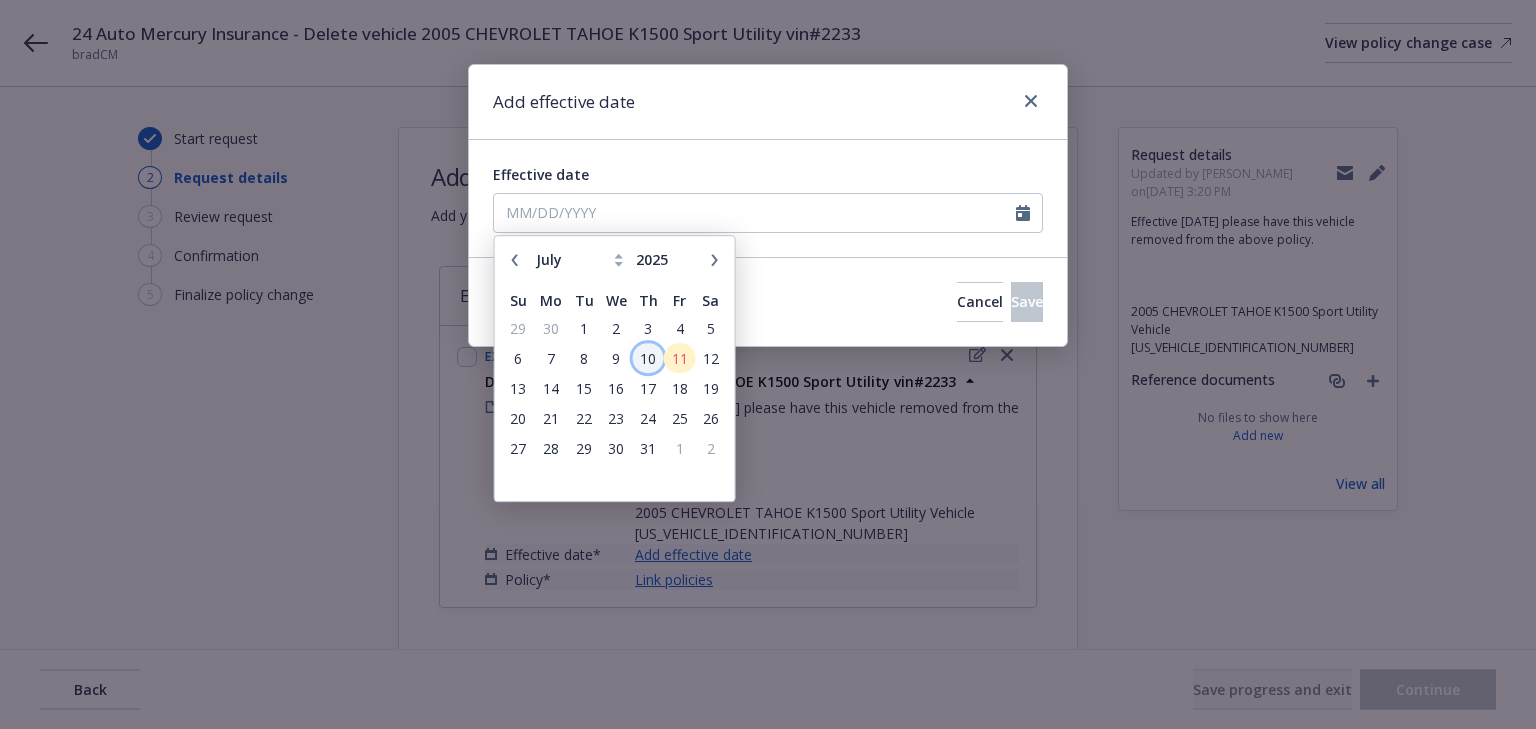 click on "10" at bounding box center (648, 358) 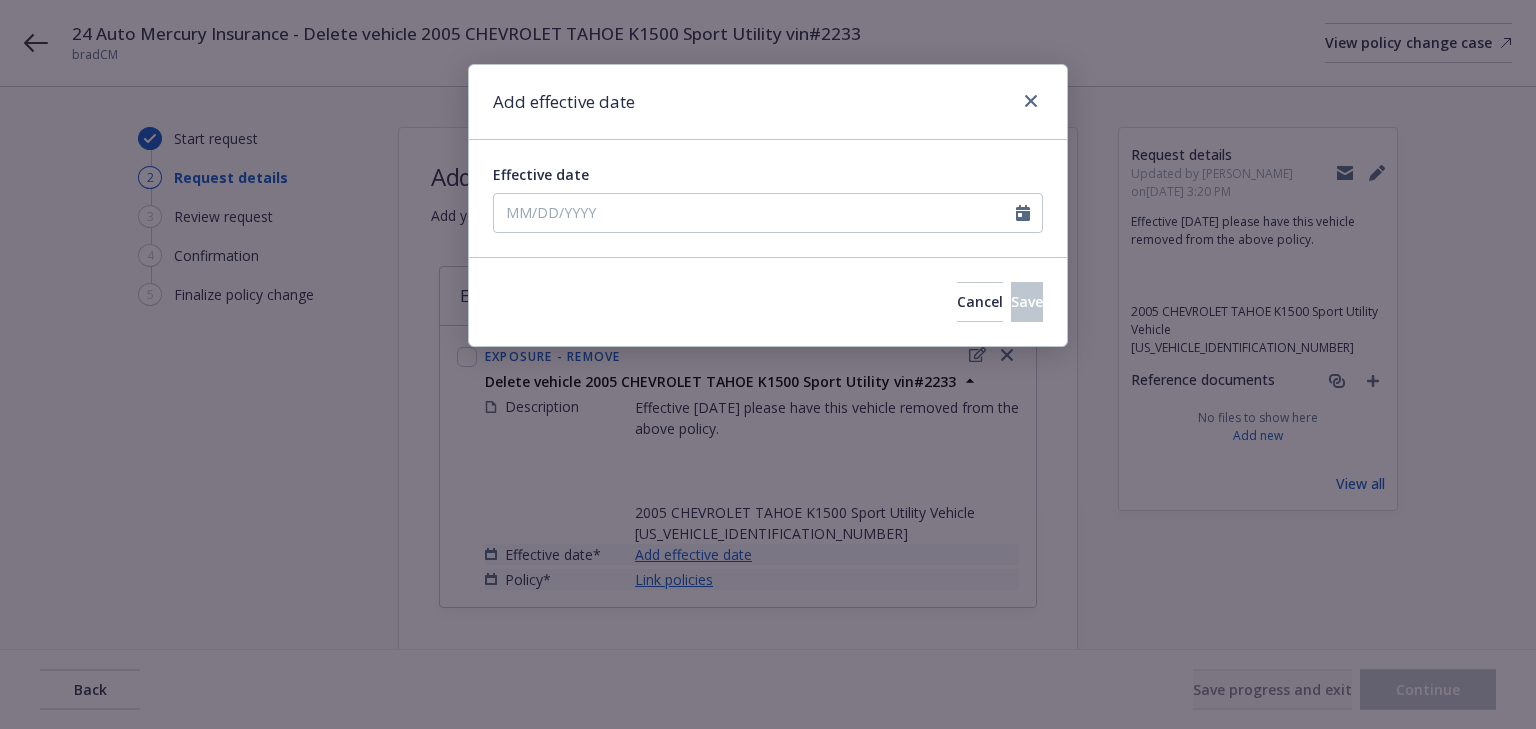 type on "[DATE]" 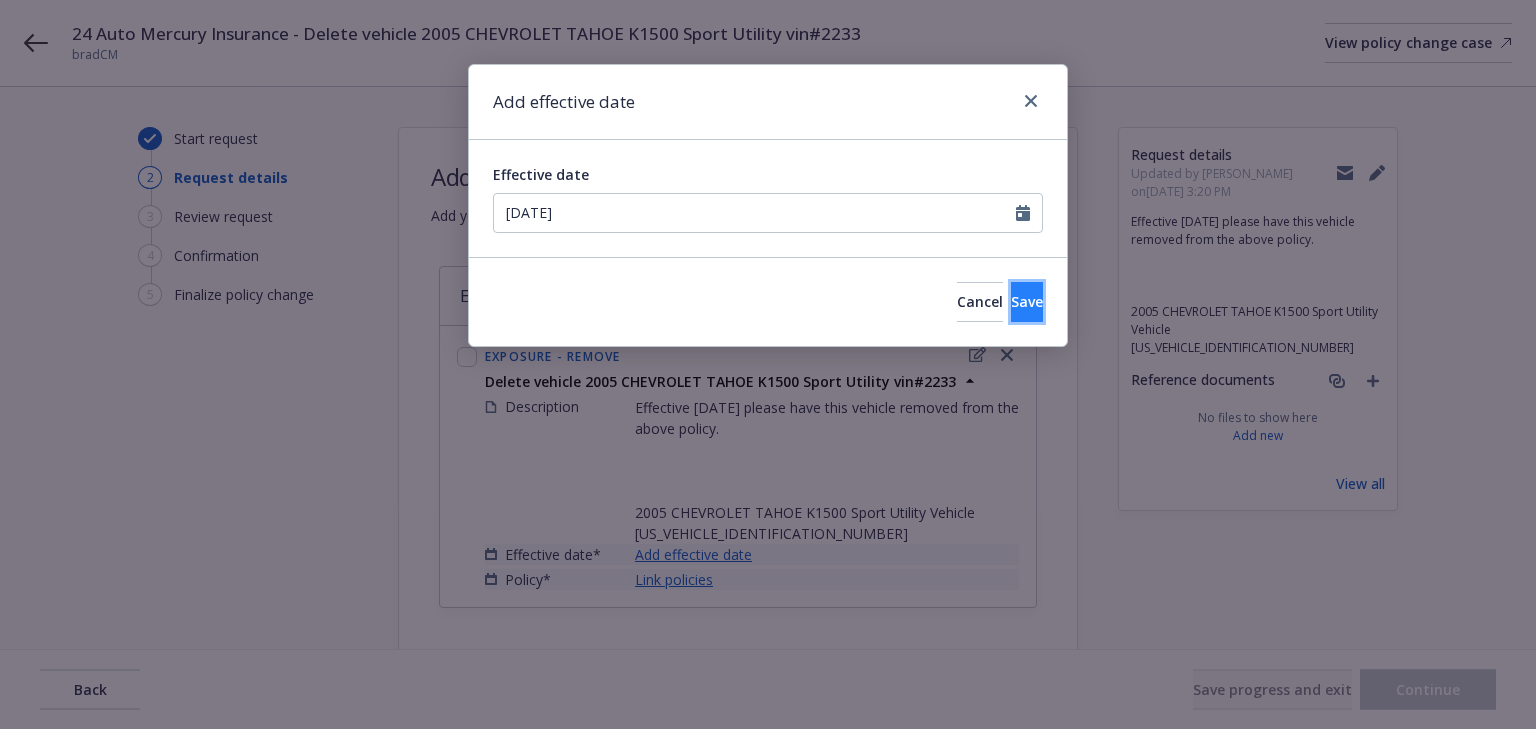 click on "Save" at bounding box center (1027, 302) 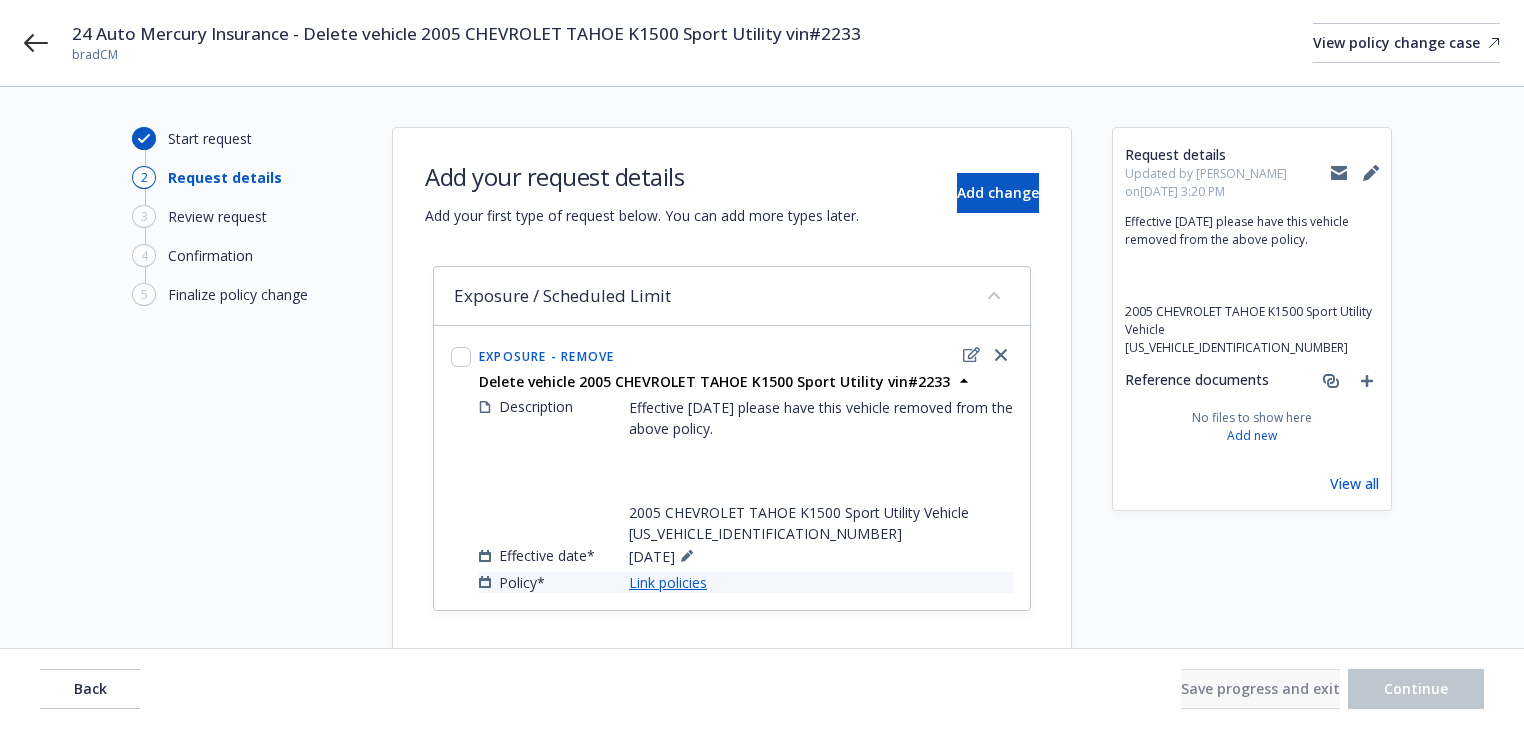 click on "Link policies" at bounding box center [668, 582] 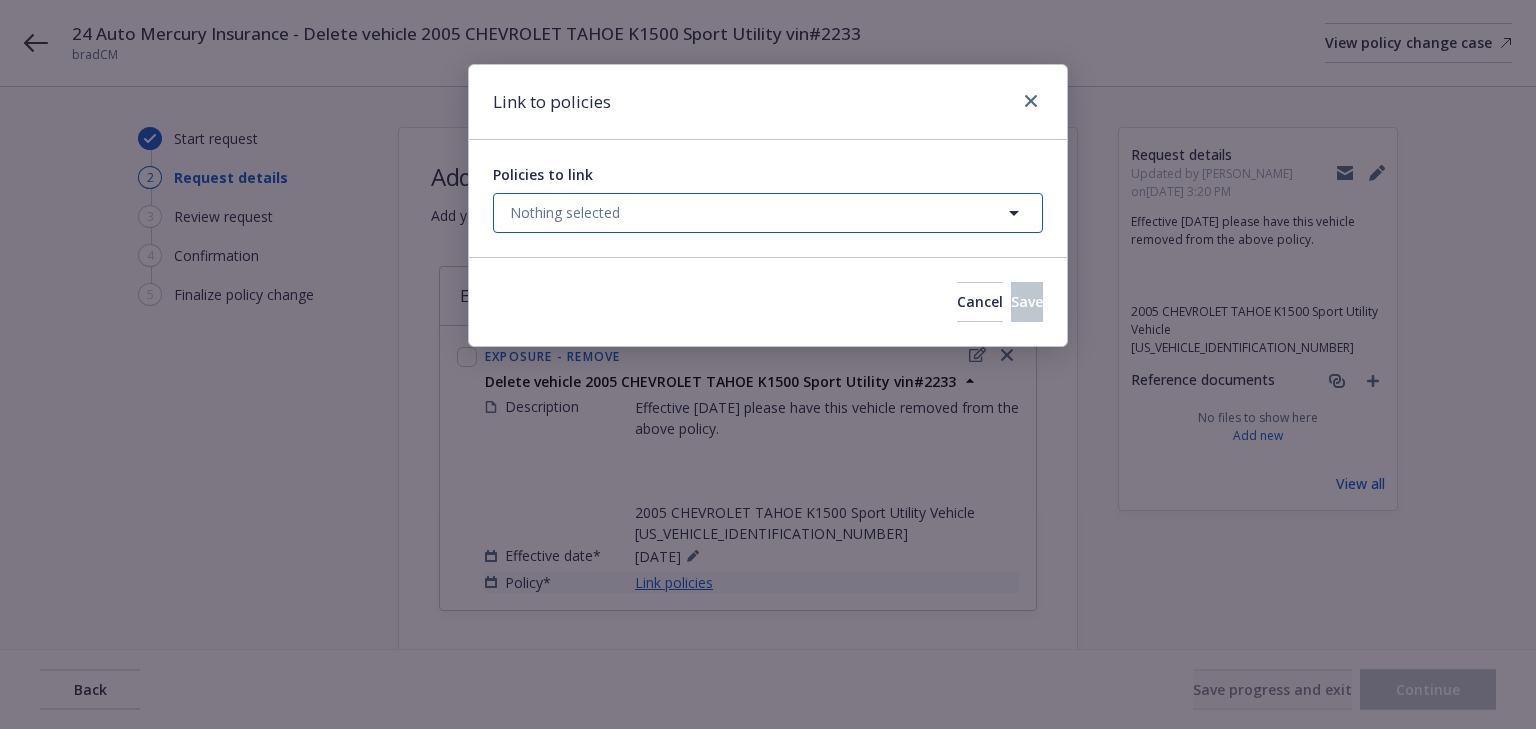 click on "Nothing selected" at bounding box center (565, 212) 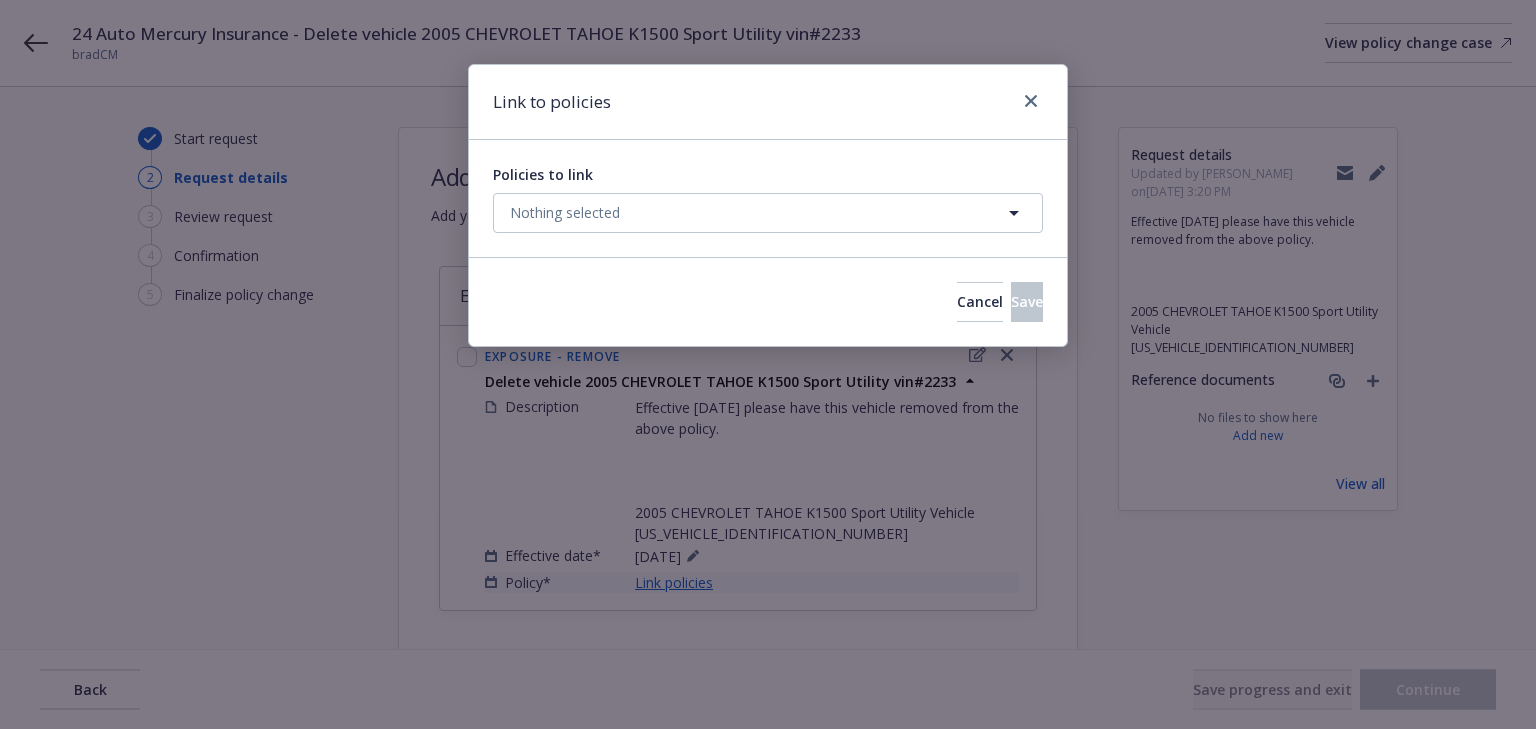 select on "ACTIVE" 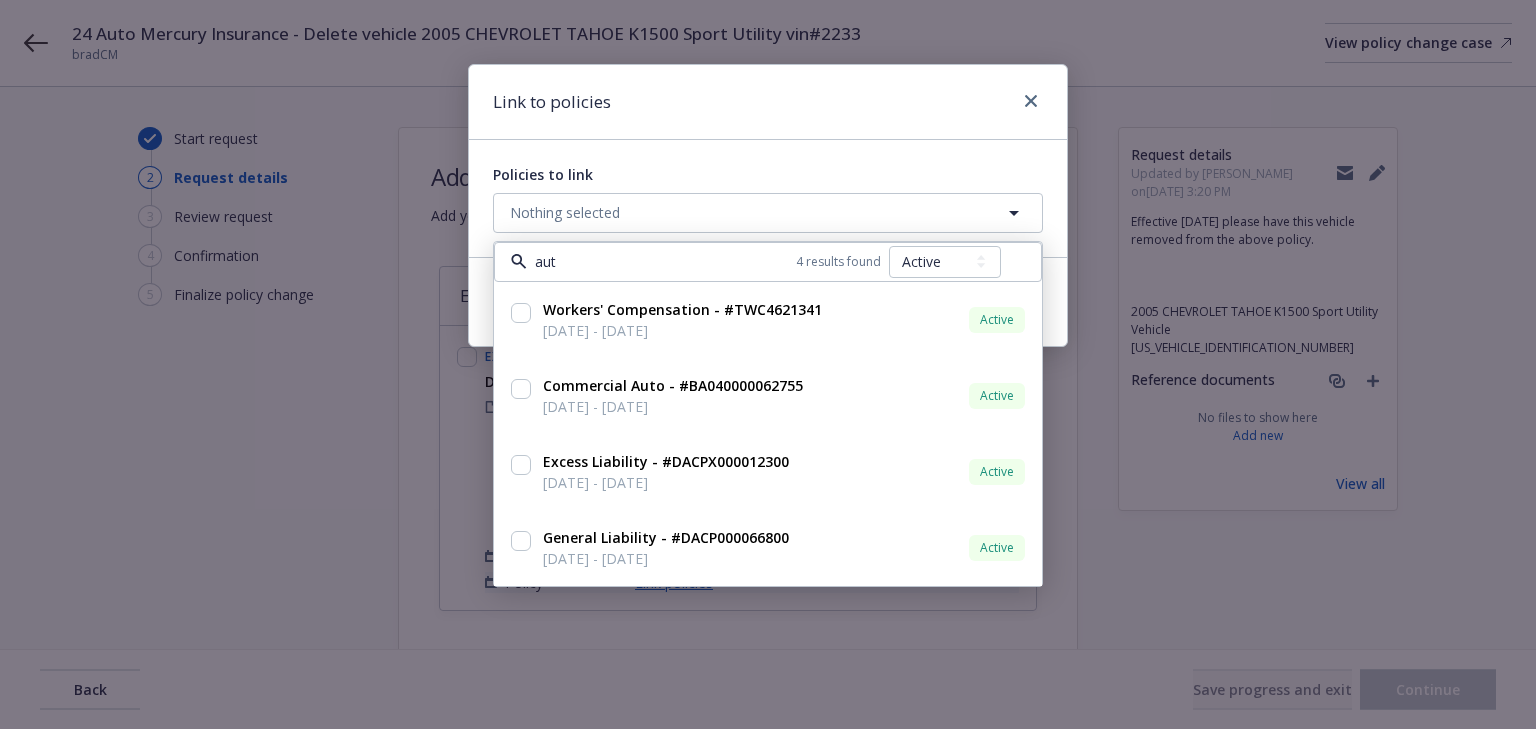 type on "auto" 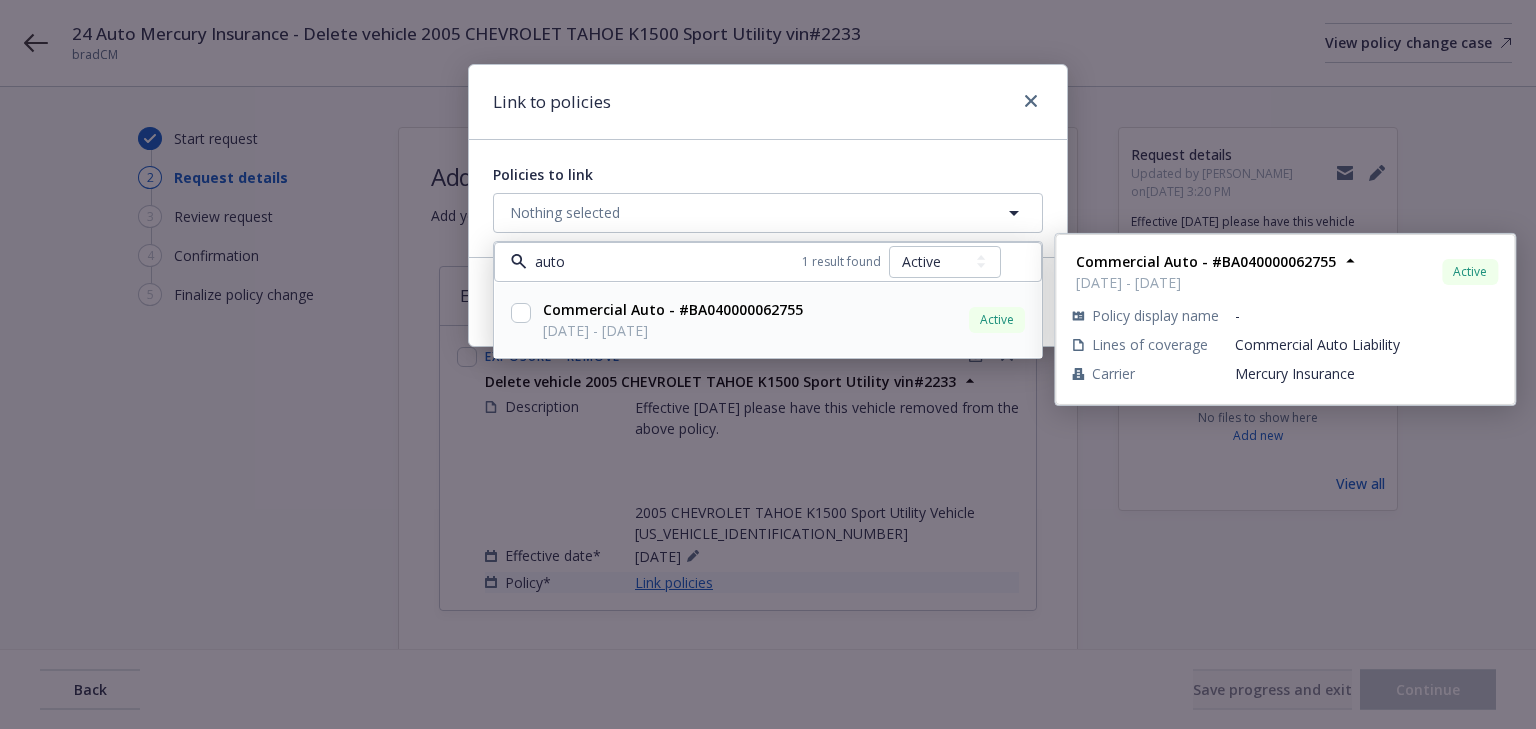 click at bounding box center (521, 313) 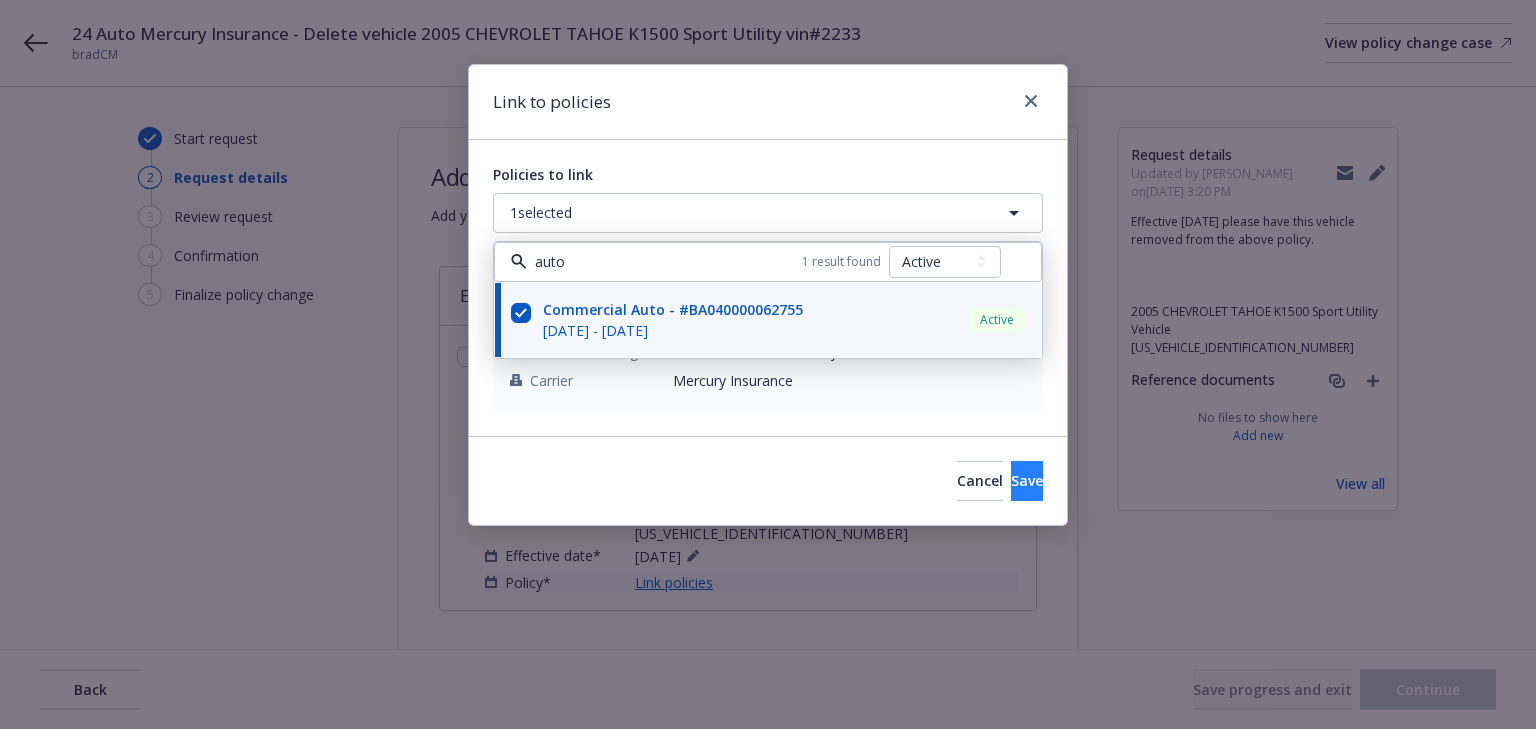 type on "auto" 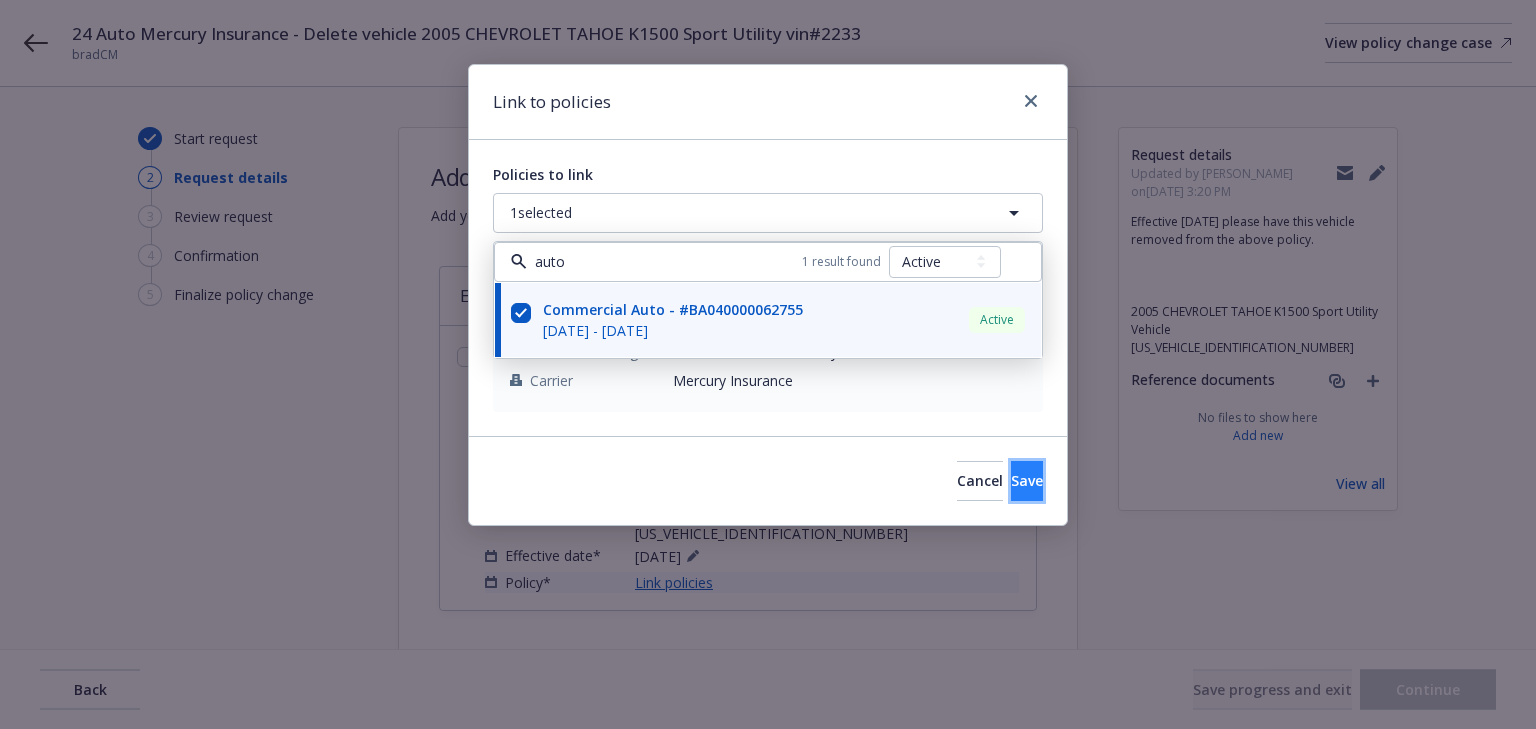 click on "Save" at bounding box center (1027, 480) 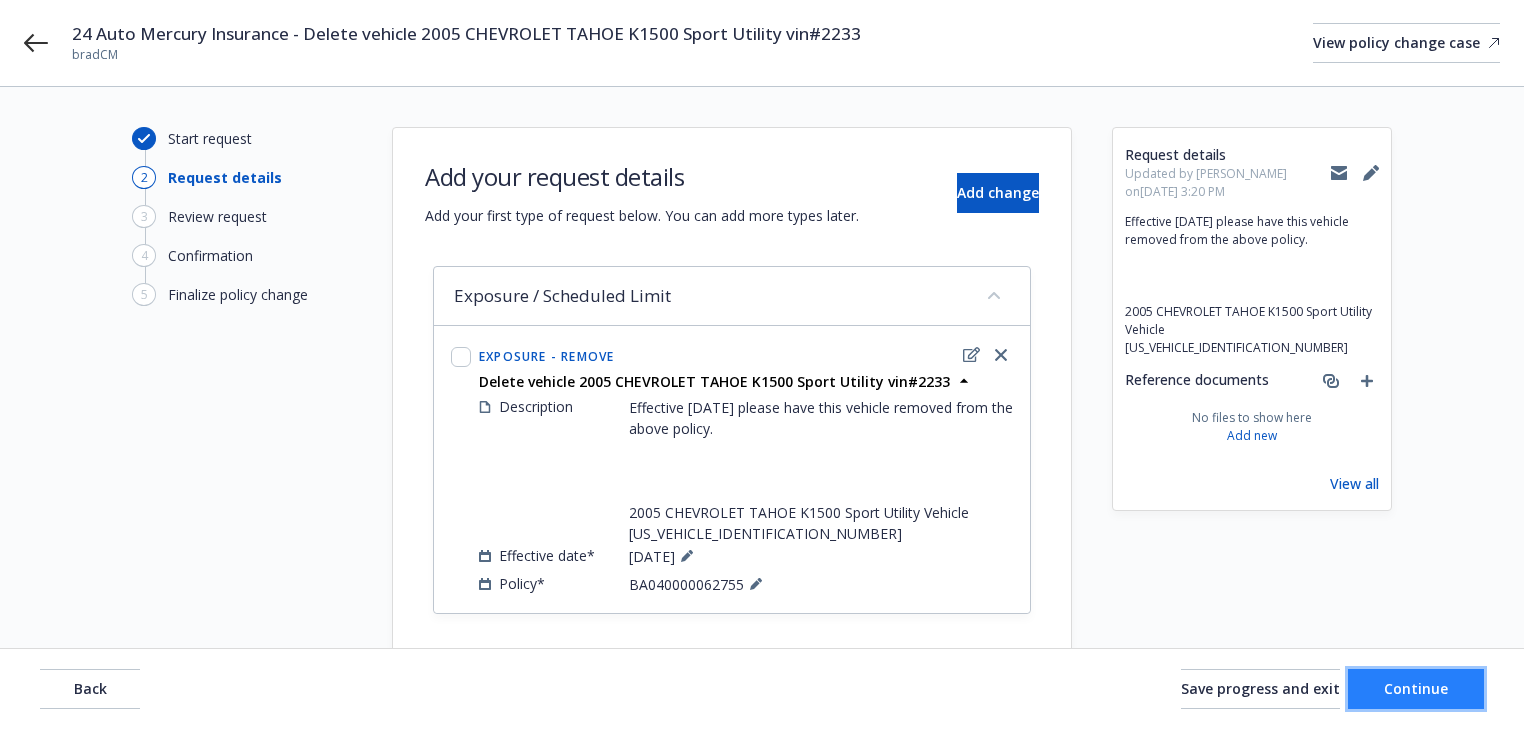 click on "Continue" at bounding box center [1416, 689] 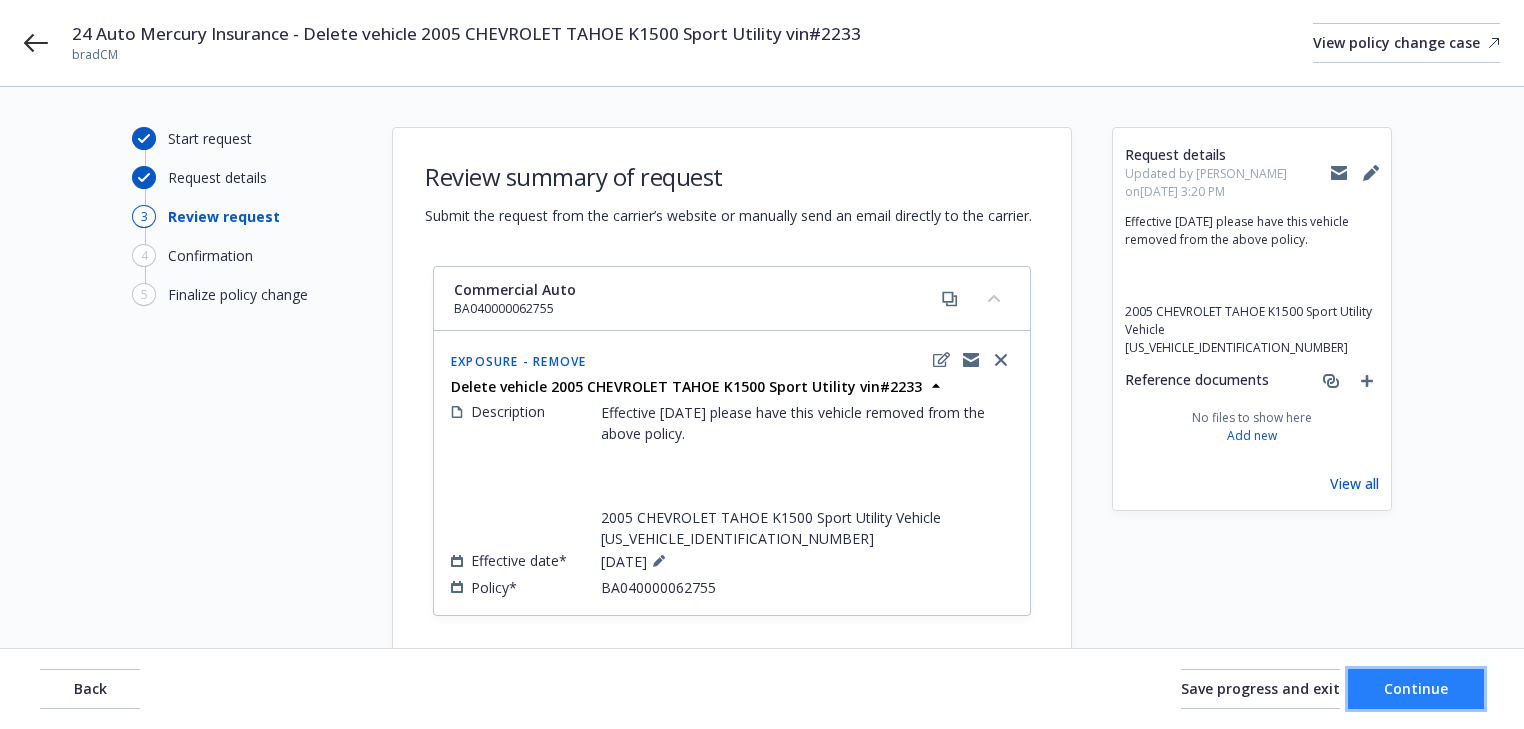 click on "Continue" at bounding box center (1416, 688) 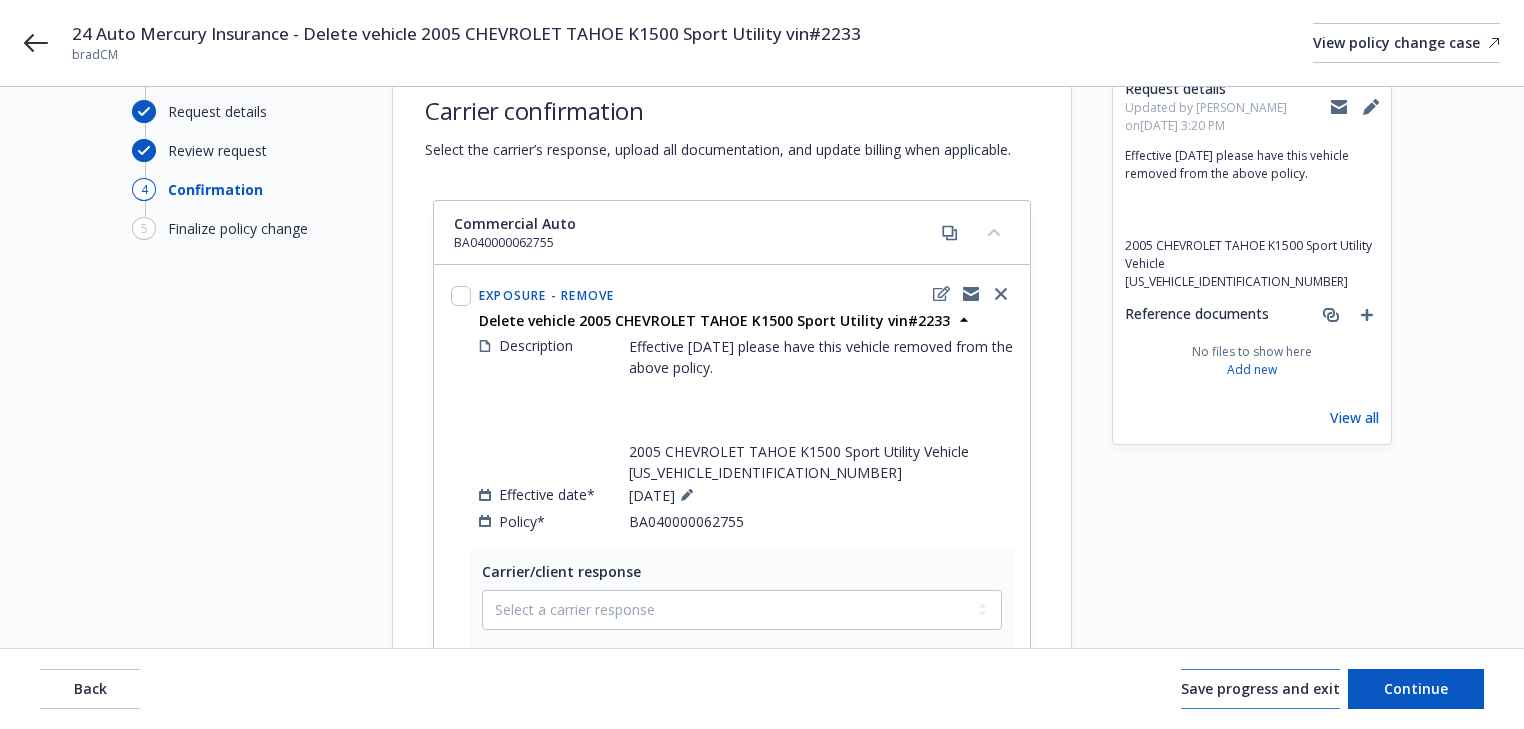 scroll, scrollTop: 76, scrollLeft: 0, axis: vertical 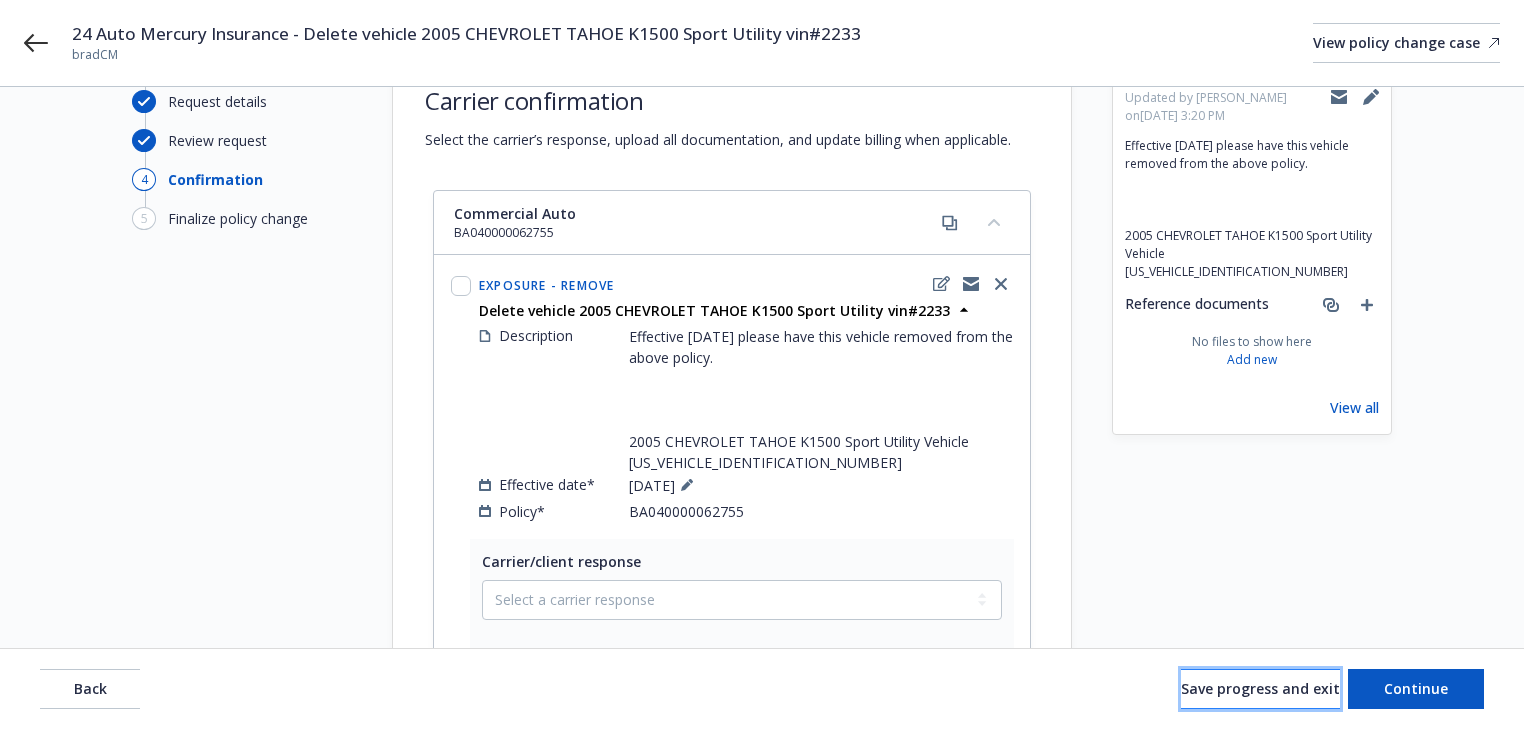 click on "Save progress and exit" at bounding box center (1260, 688) 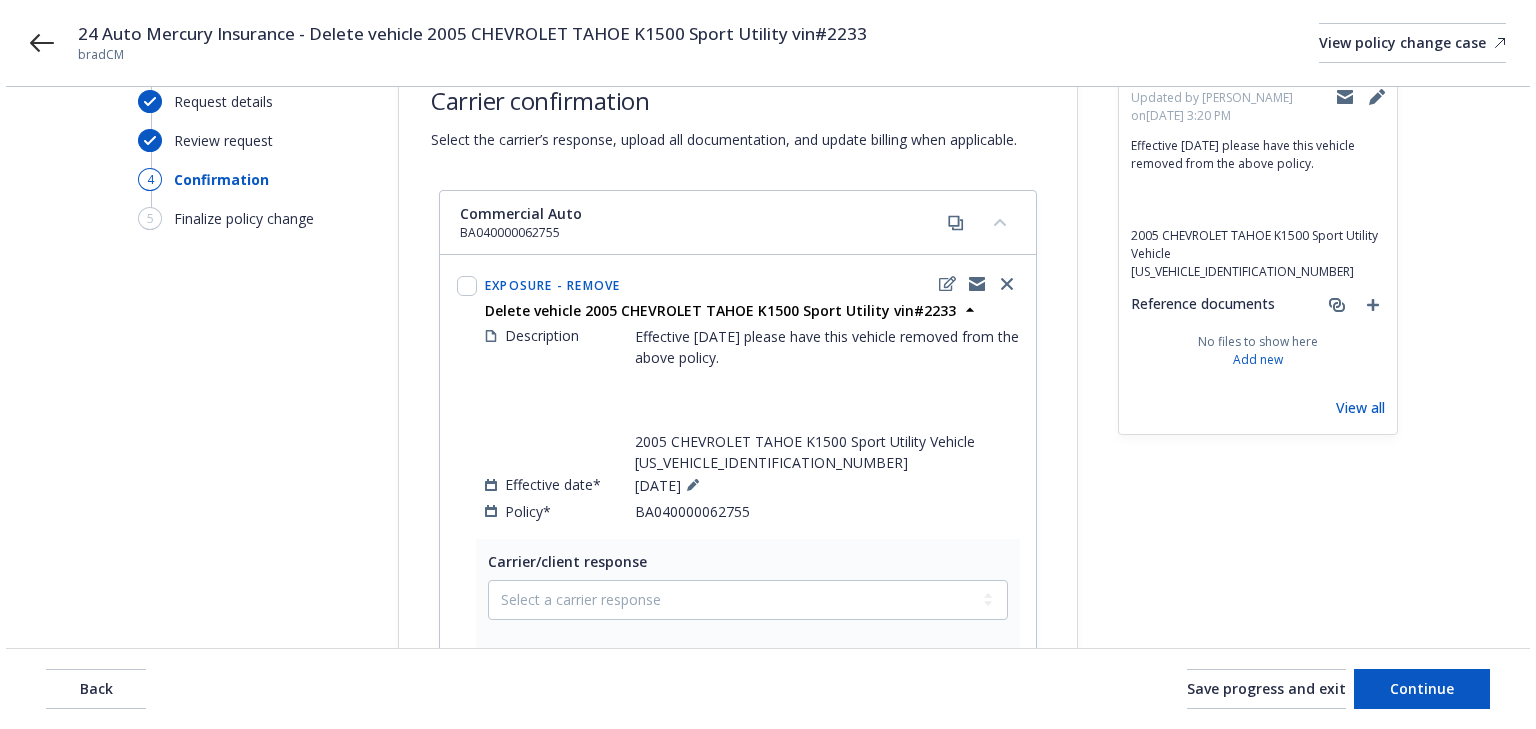 scroll, scrollTop: 0, scrollLeft: 0, axis: both 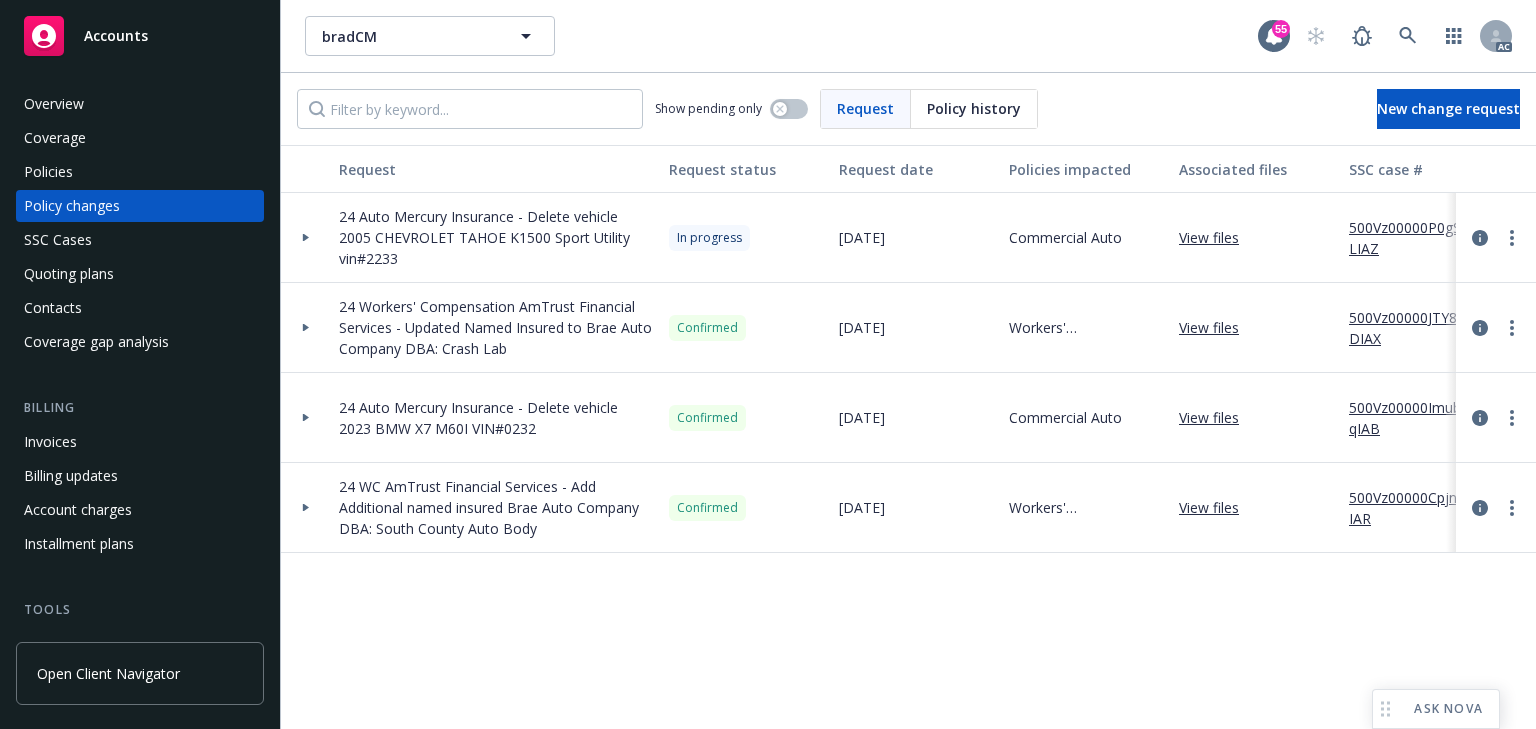 click on "500Vz00000P0gSLIAZ" at bounding box center [1416, 238] 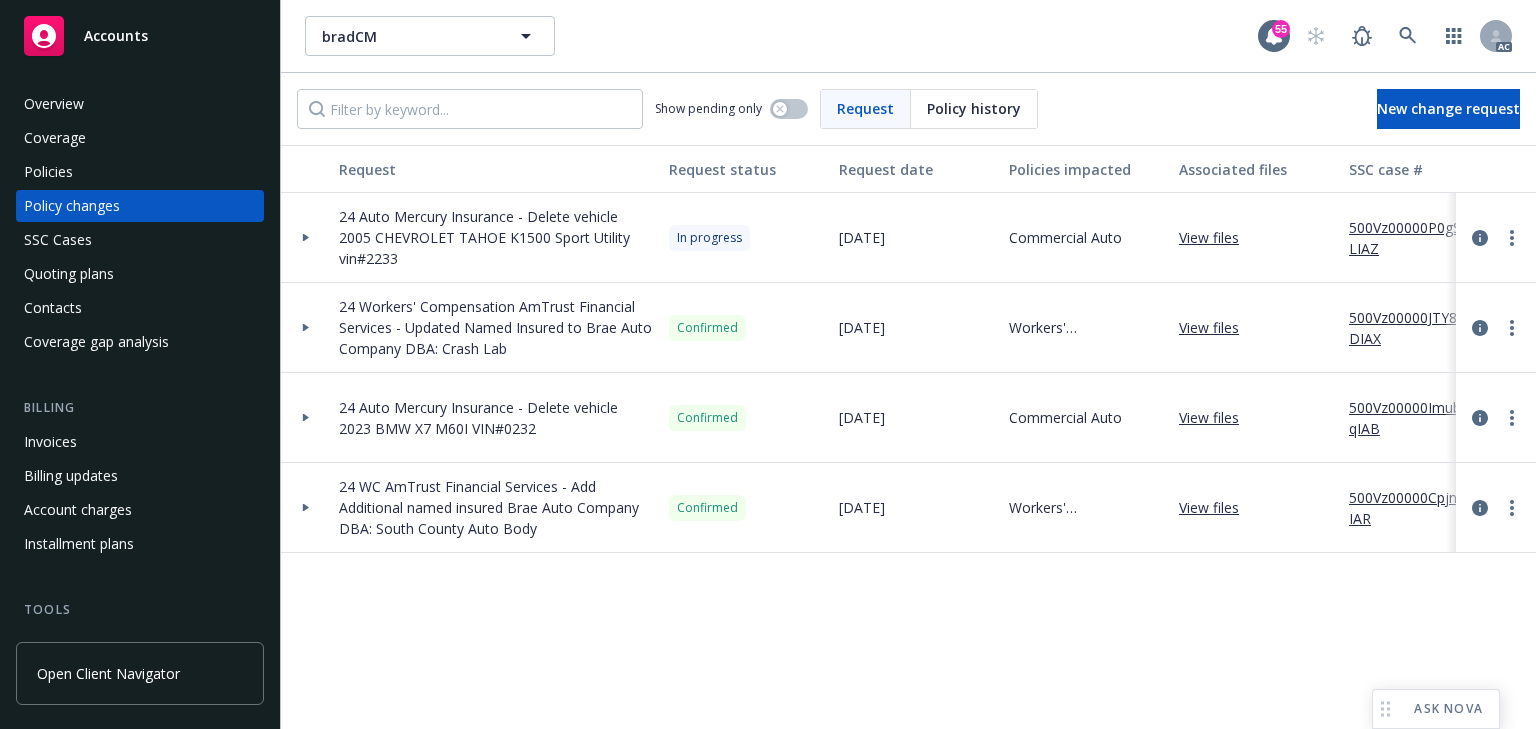 click on "Overview Coverage Policies Policy changes SSC Cases Quoting plans Contacts Coverage gap analysis" at bounding box center (140, 223) 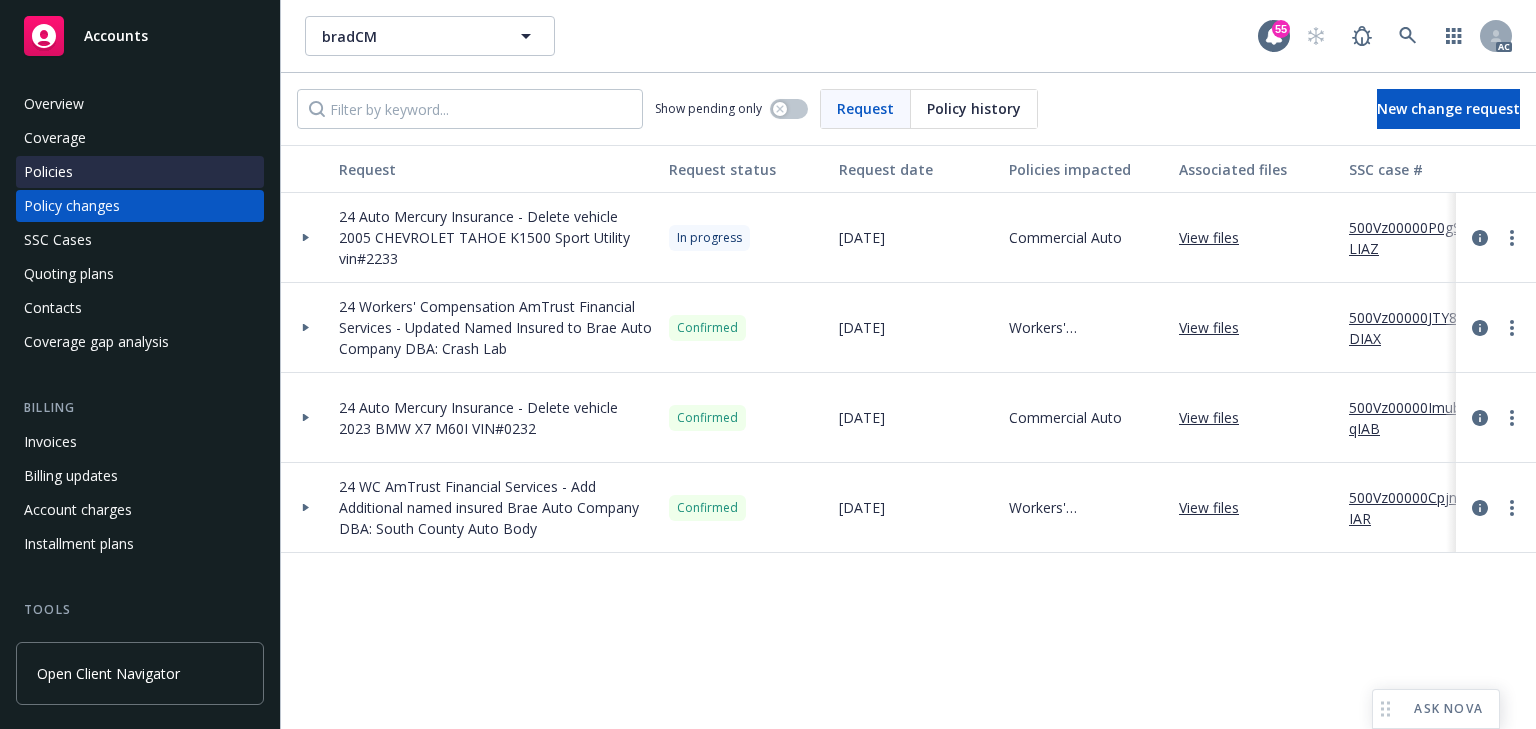 click on "Policies" at bounding box center (140, 172) 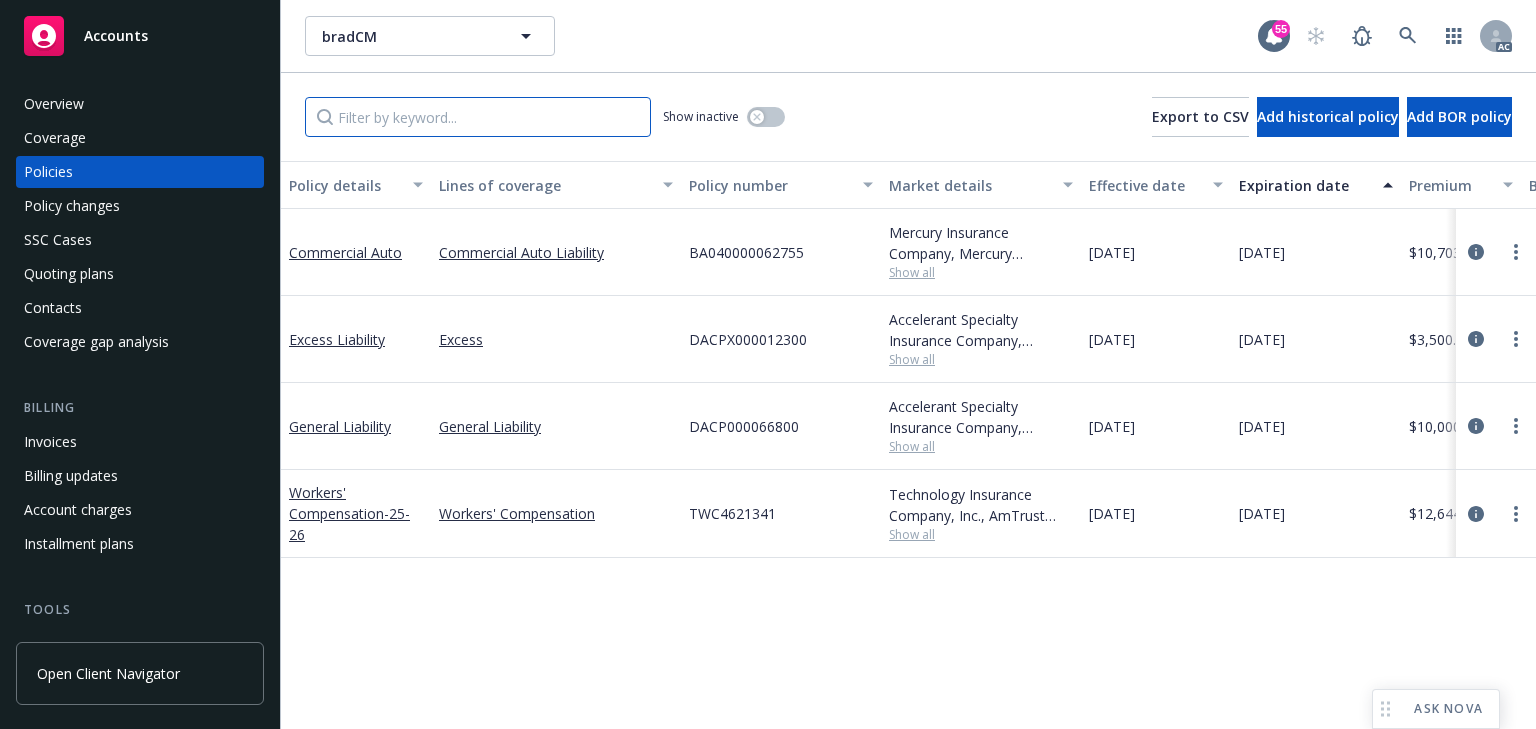 click at bounding box center [478, 117] 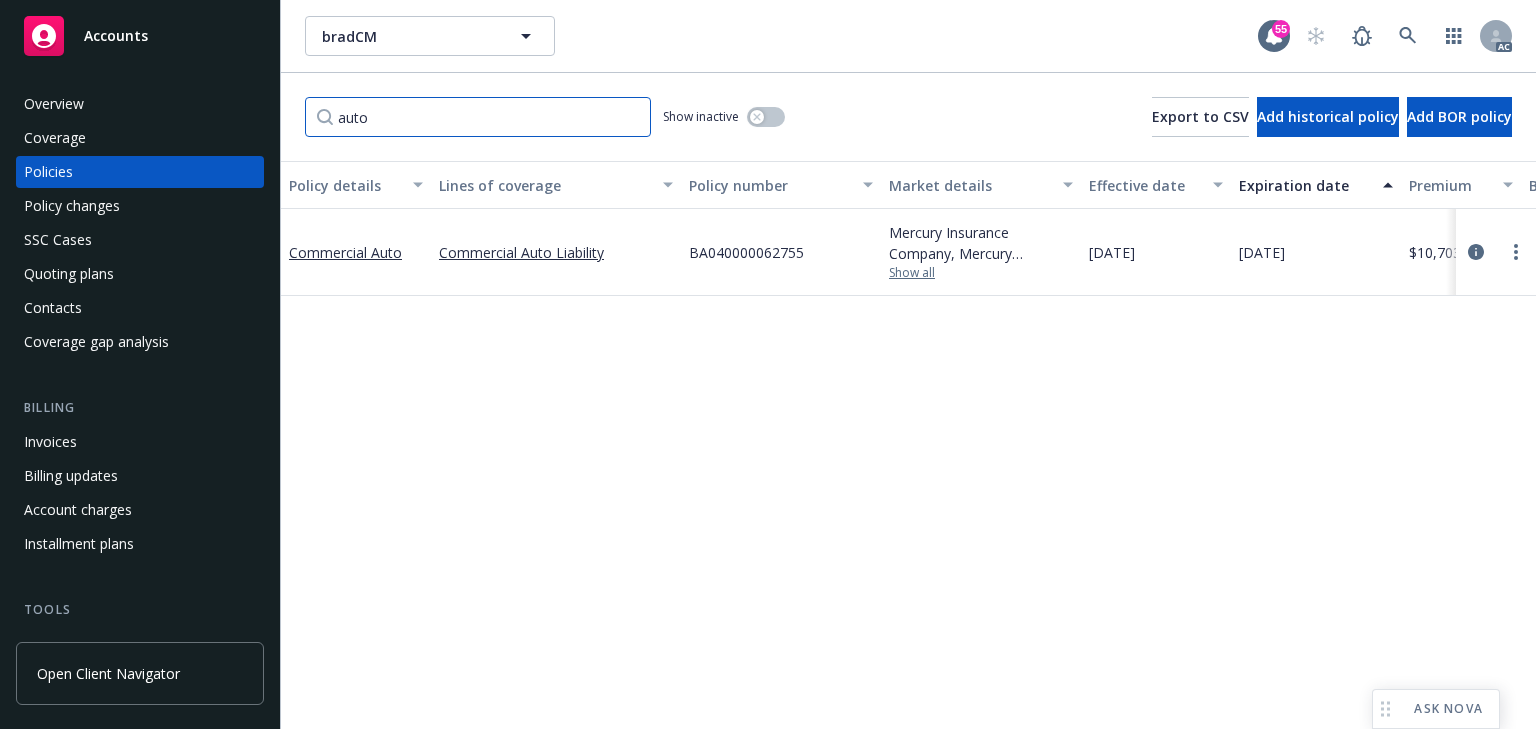 type on "auto" 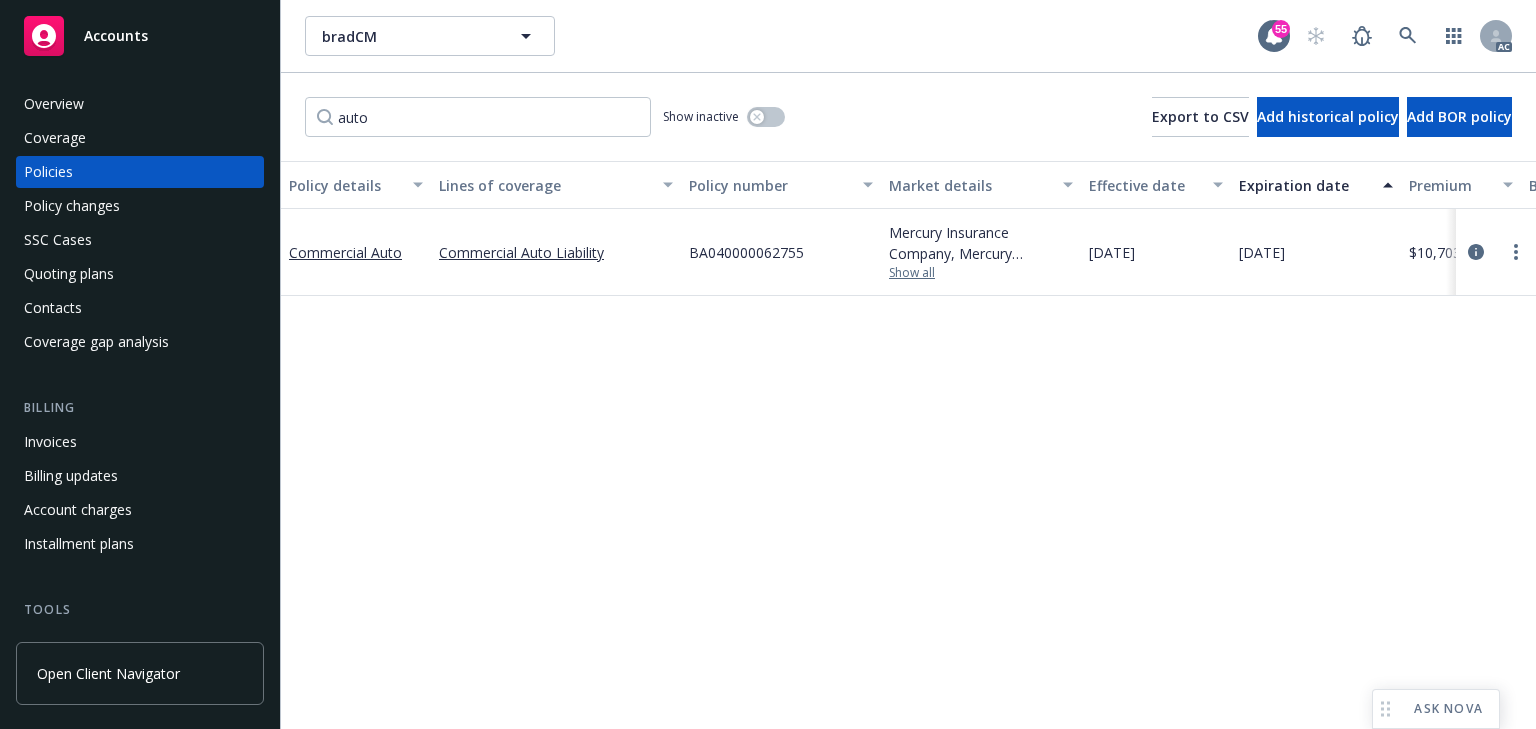 click on "Show all" at bounding box center [981, 273] 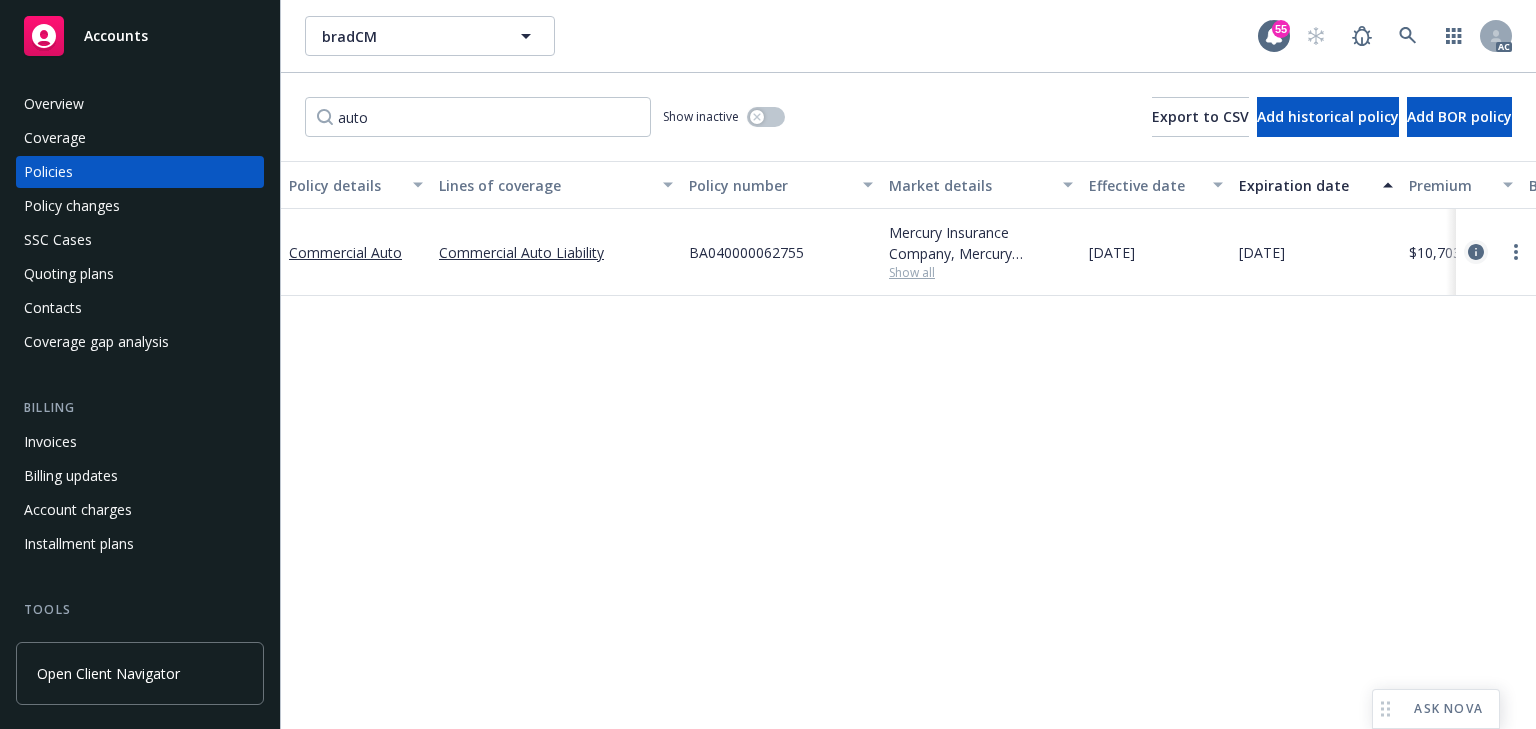 click 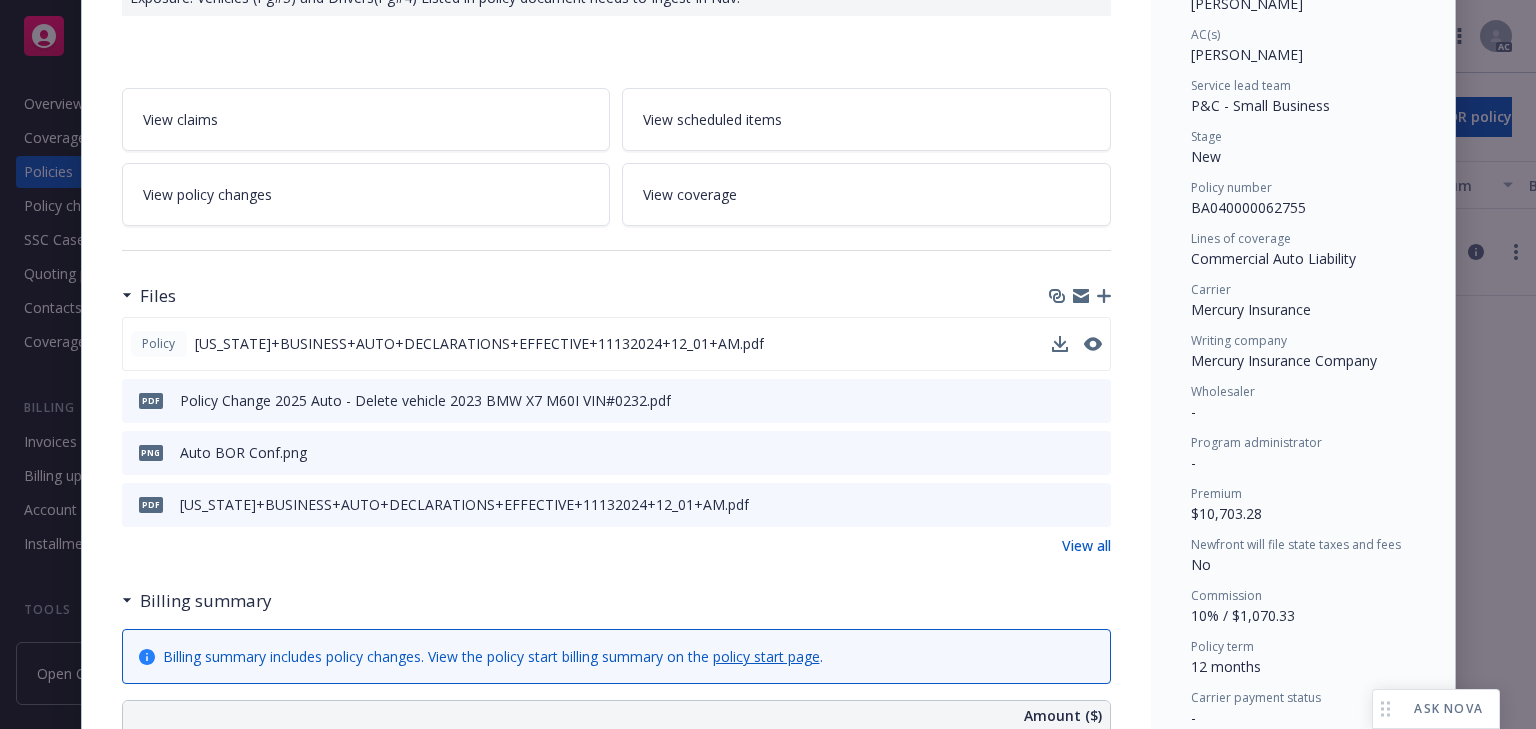 scroll, scrollTop: 460, scrollLeft: 0, axis: vertical 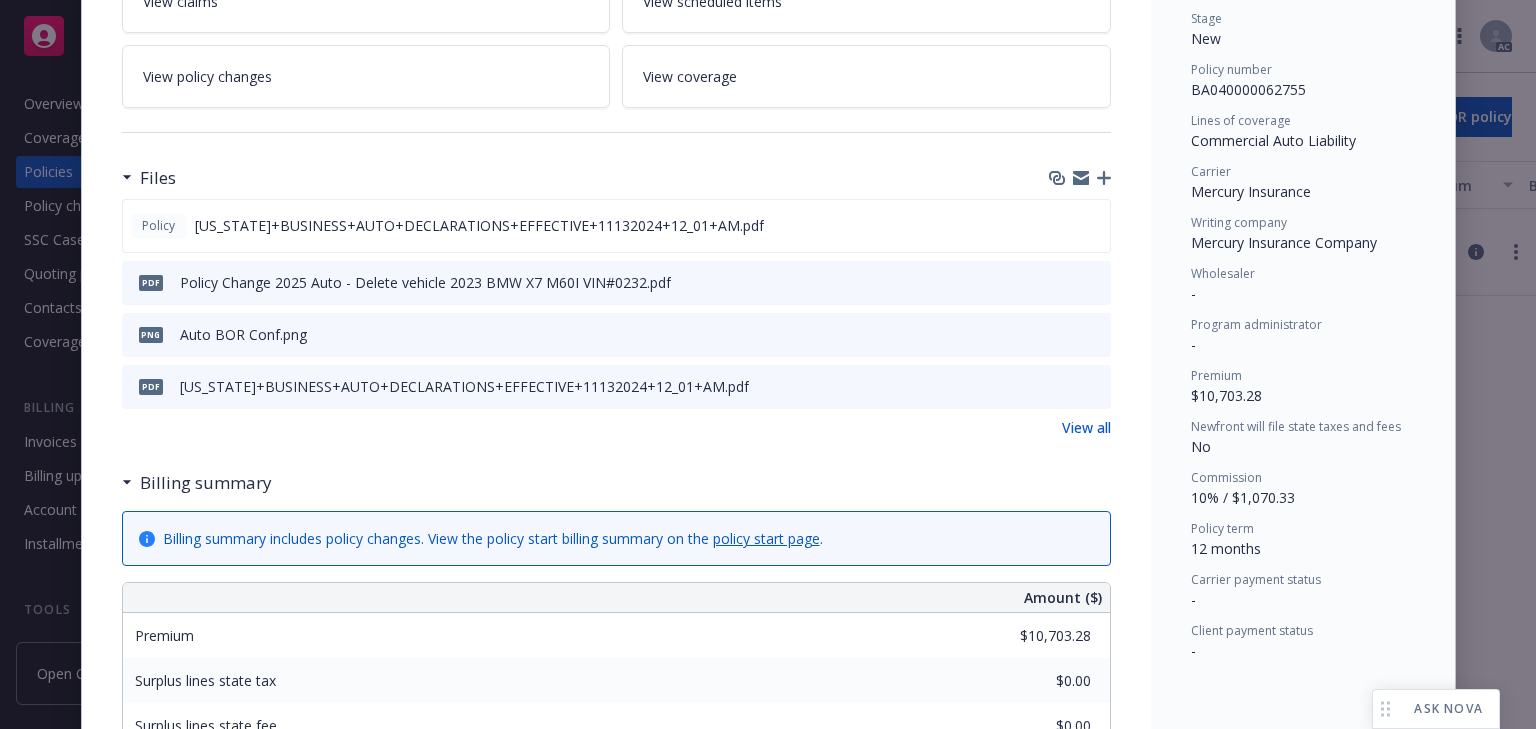 click on "Files Policy [US_STATE]+BUSINESS+AUTO+DECLARATIONS+EFFECTIVE+11132024+12_01+AM.pdf pdf Policy Change 2025 Auto - Delete vehicle 2023 BMW X7 M60I VIN#0232.pdf png Auto BOR Conf.png pdf [US_STATE]+BUSINESS+AUTO+DECLARATIONS+EFFECTIVE+11132024+12_01+AM.pdf View all" at bounding box center (616, 309) 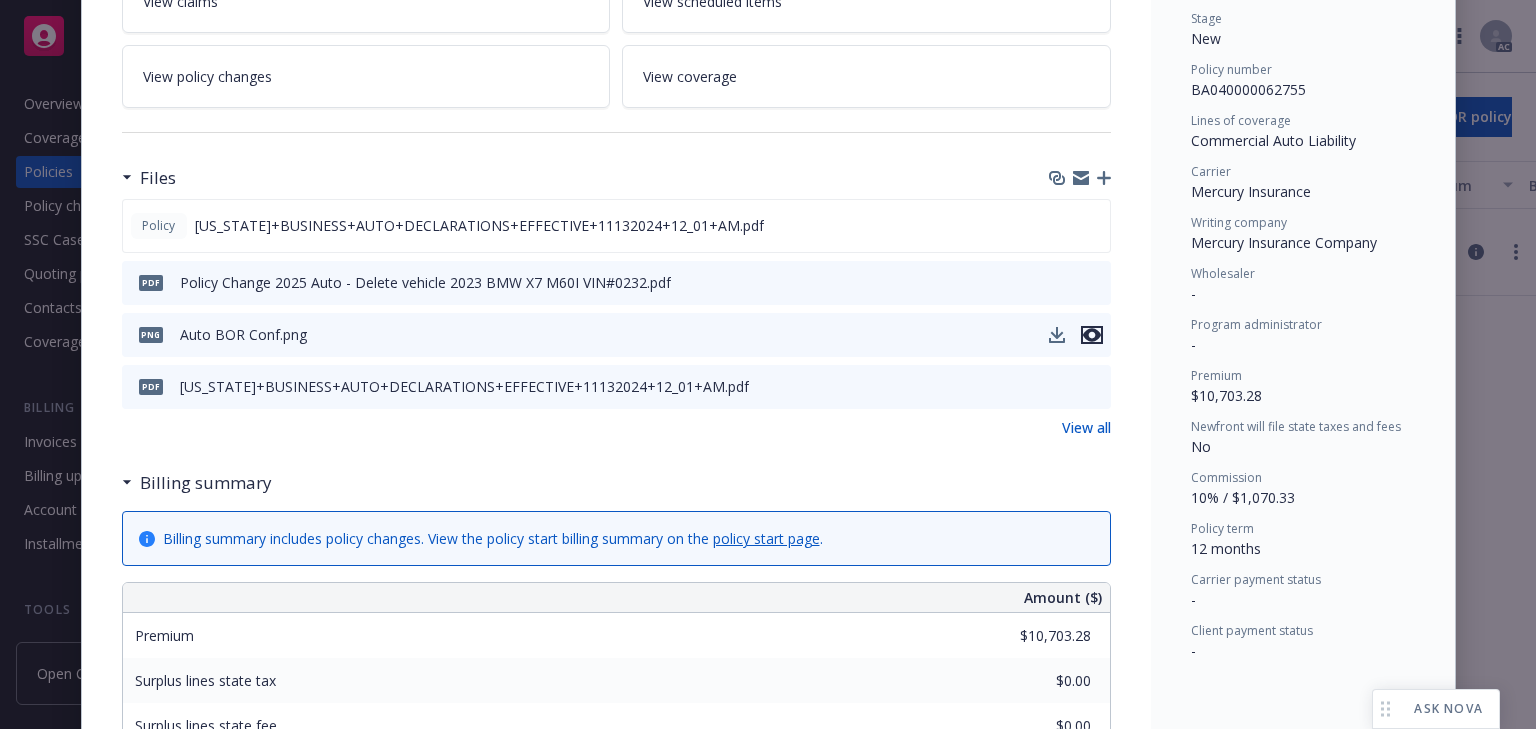 click 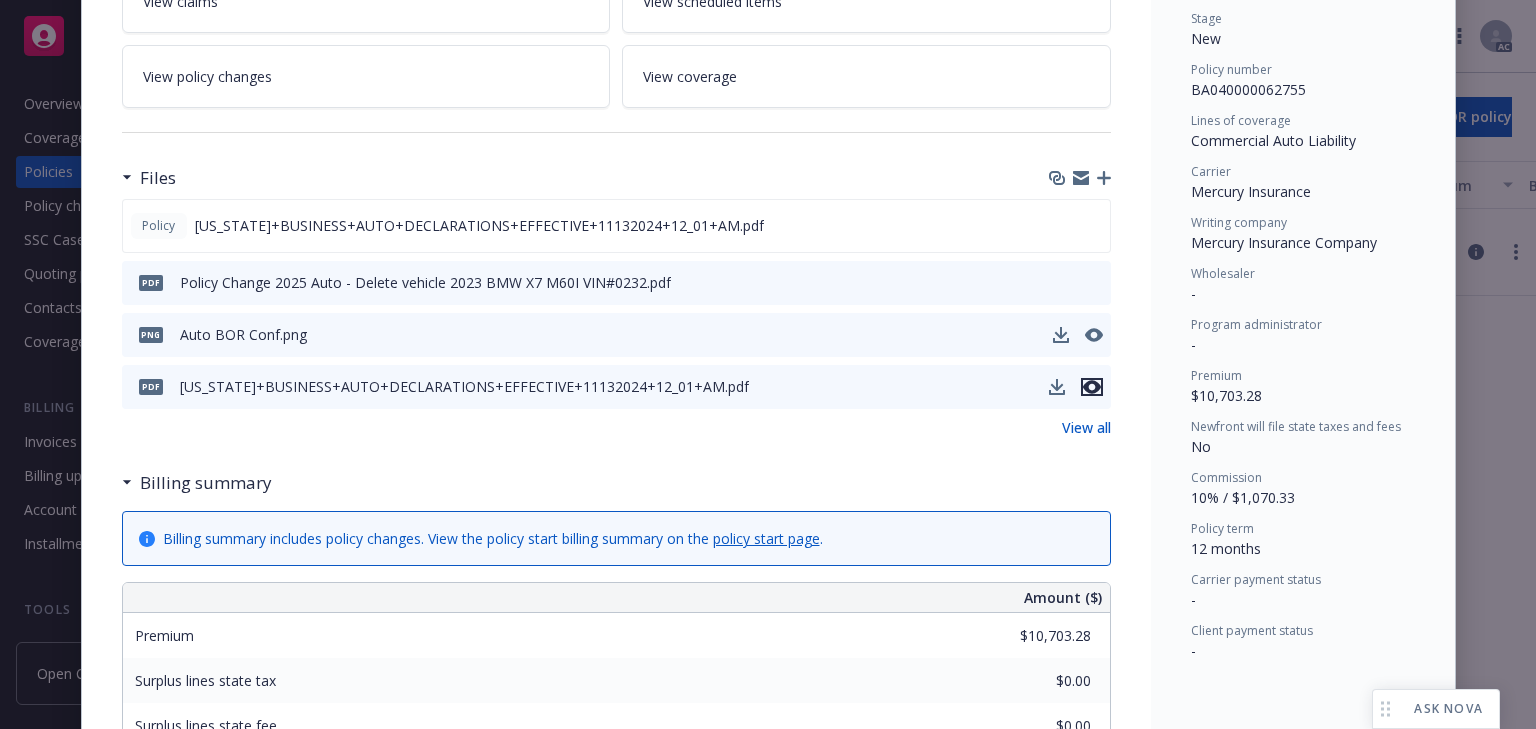 click 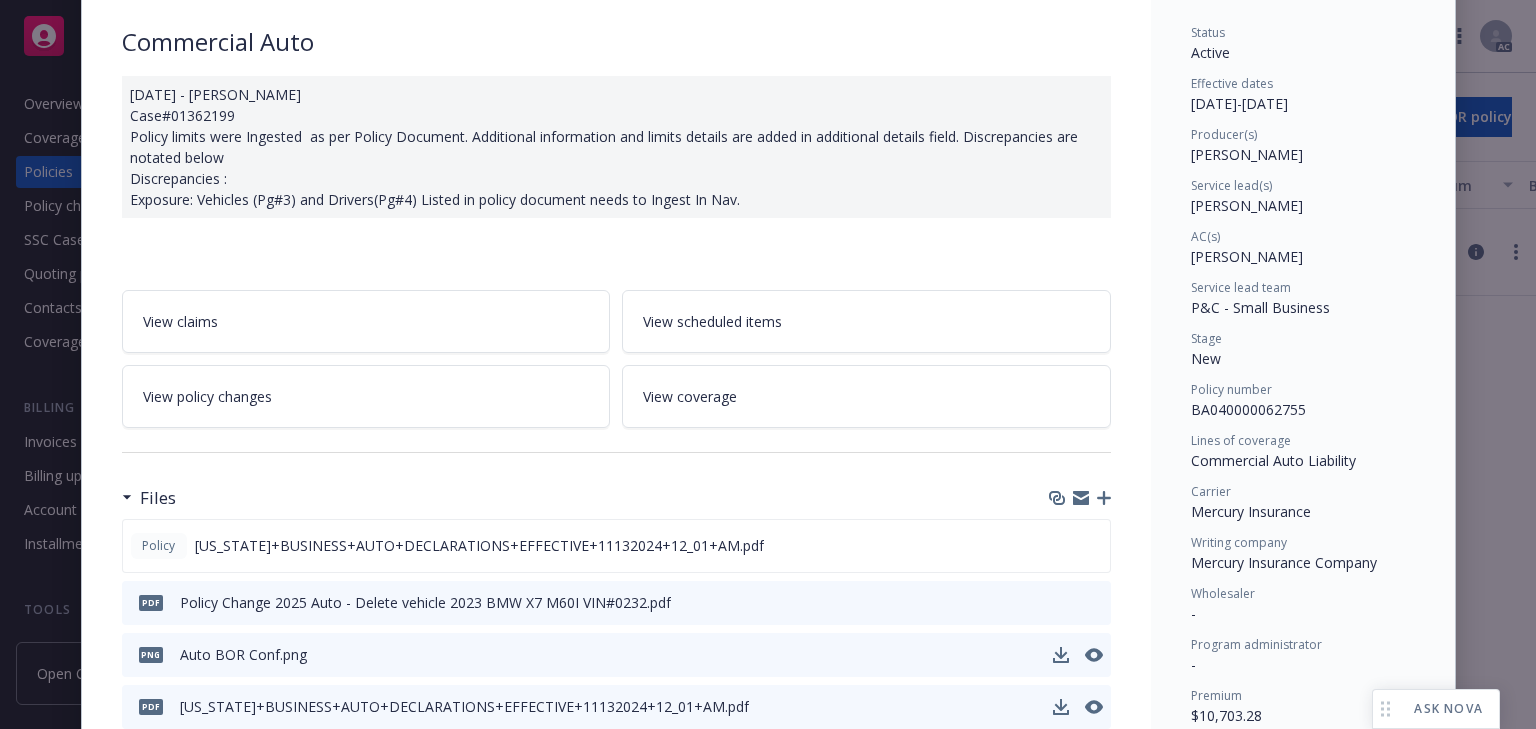 scroll, scrollTop: 140, scrollLeft: 0, axis: vertical 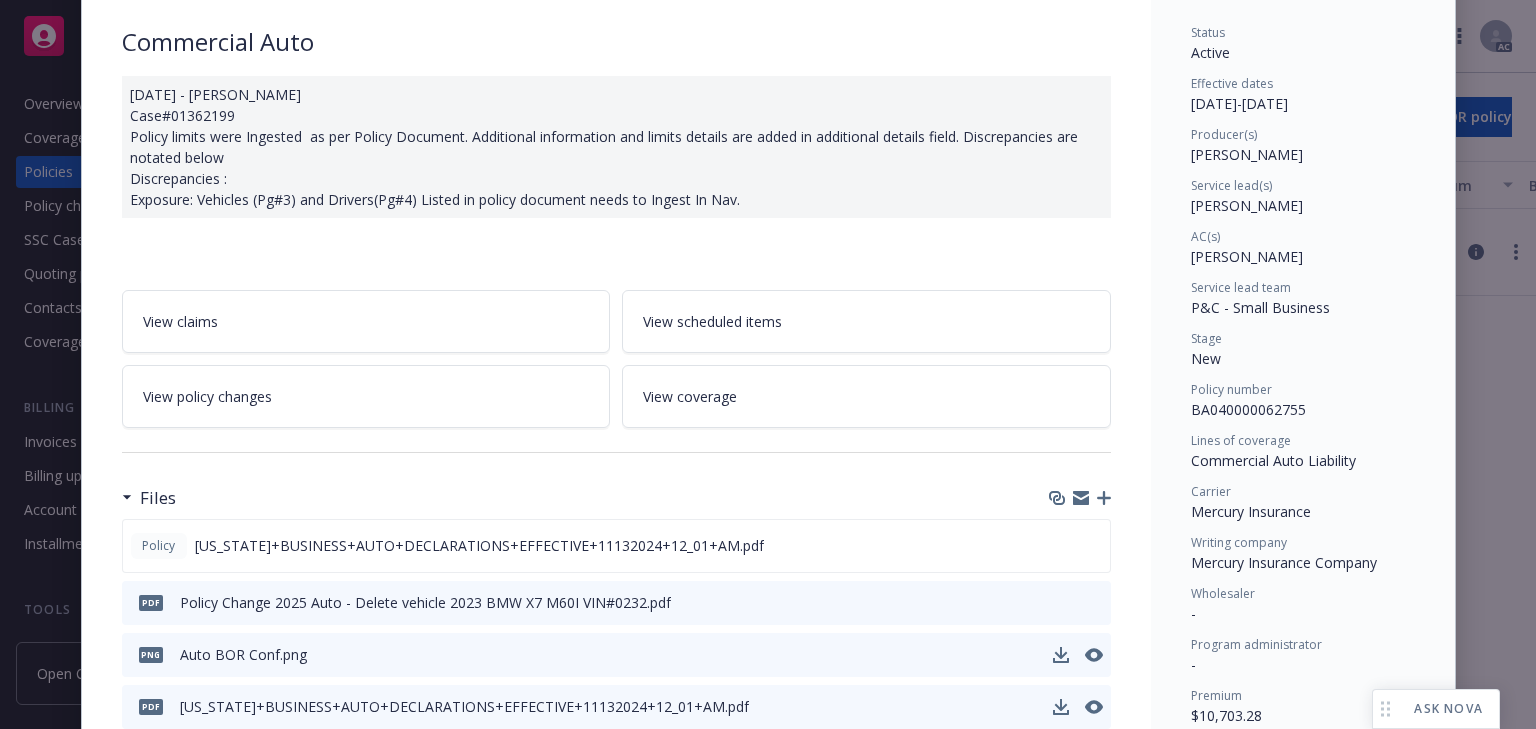 click on "Commercial Auto Liability" at bounding box center (1303, 460) 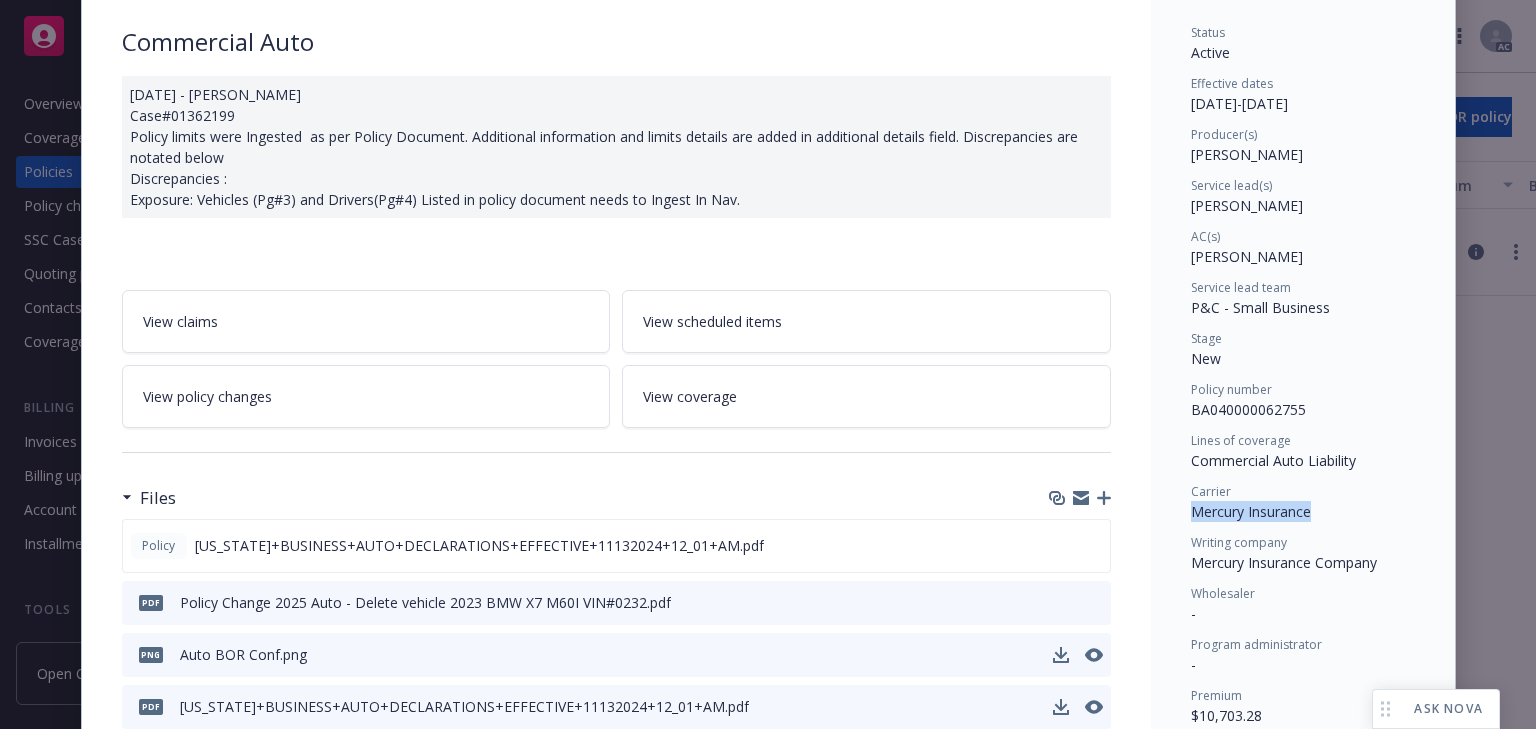 drag, startPoint x: 1185, startPoint y: 508, endPoint x: 1366, endPoint y: 511, distance: 181.02486 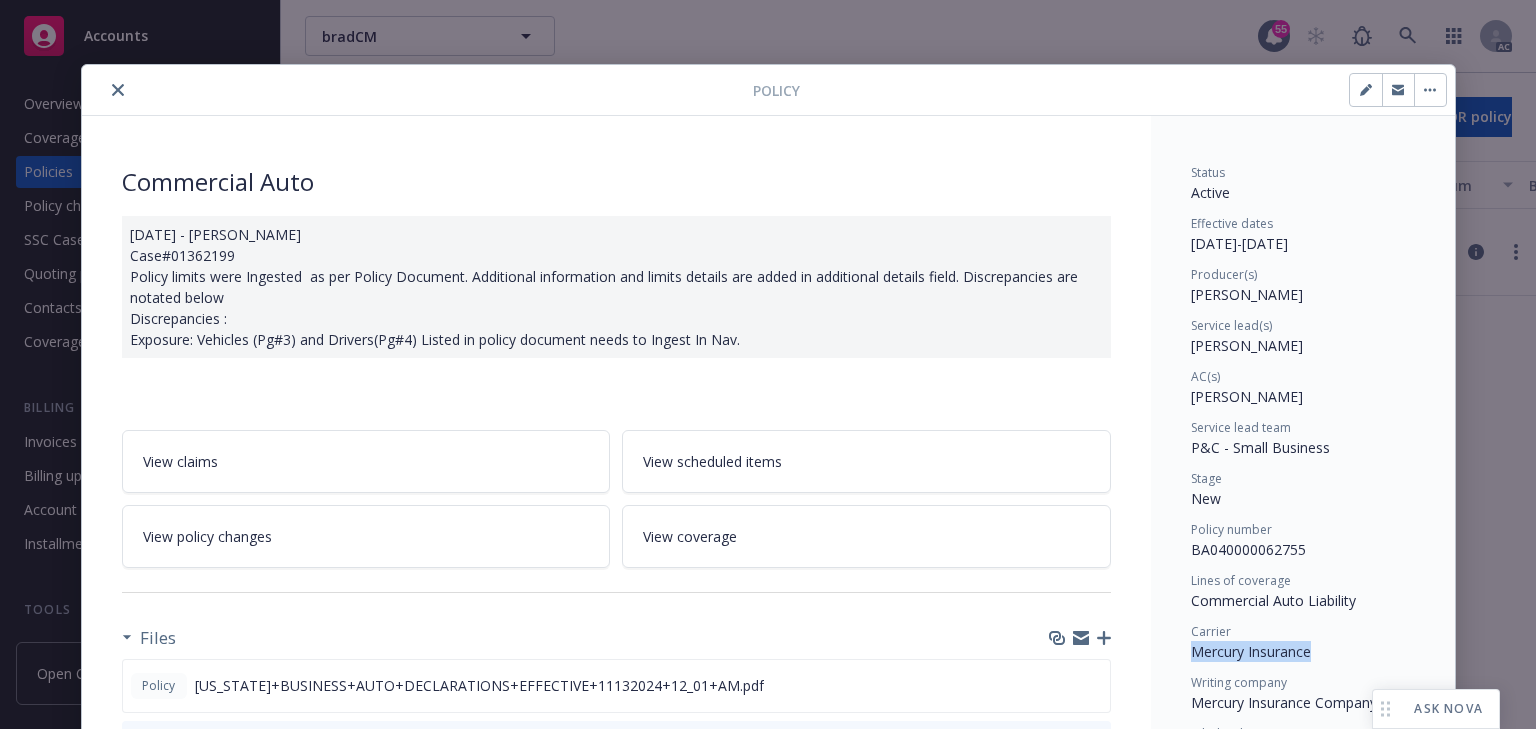 scroll, scrollTop: 0, scrollLeft: 0, axis: both 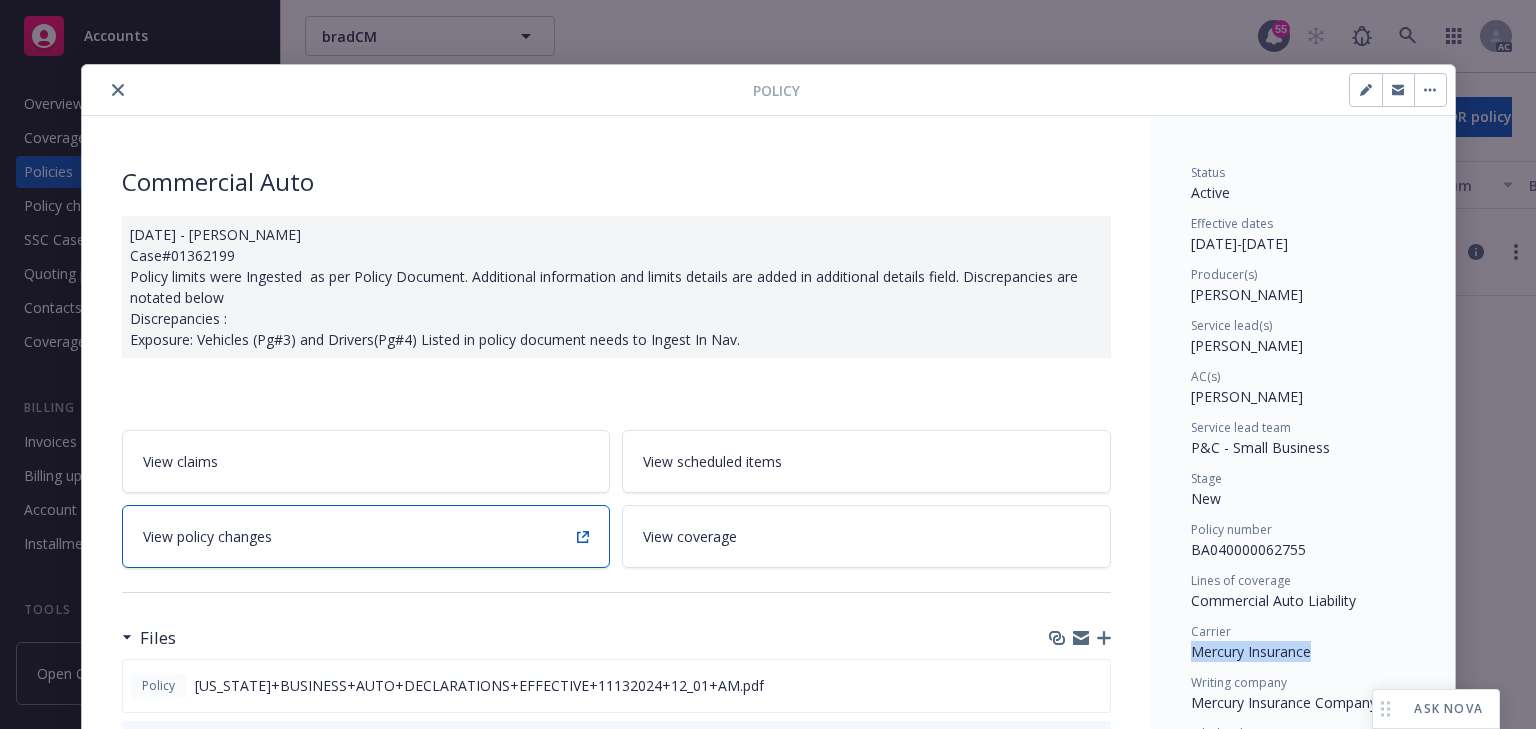 click on "View policy changes" at bounding box center (366, 536) 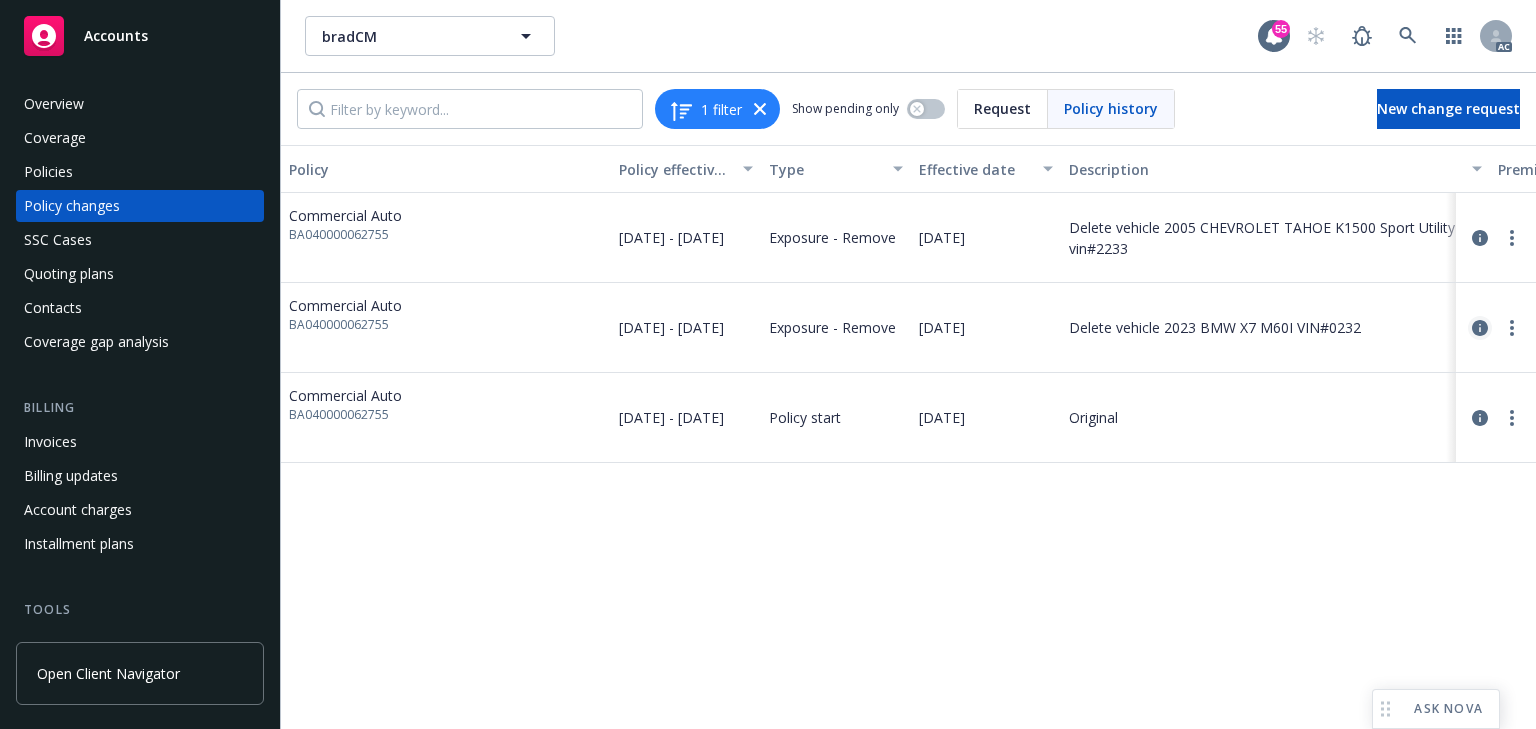 click 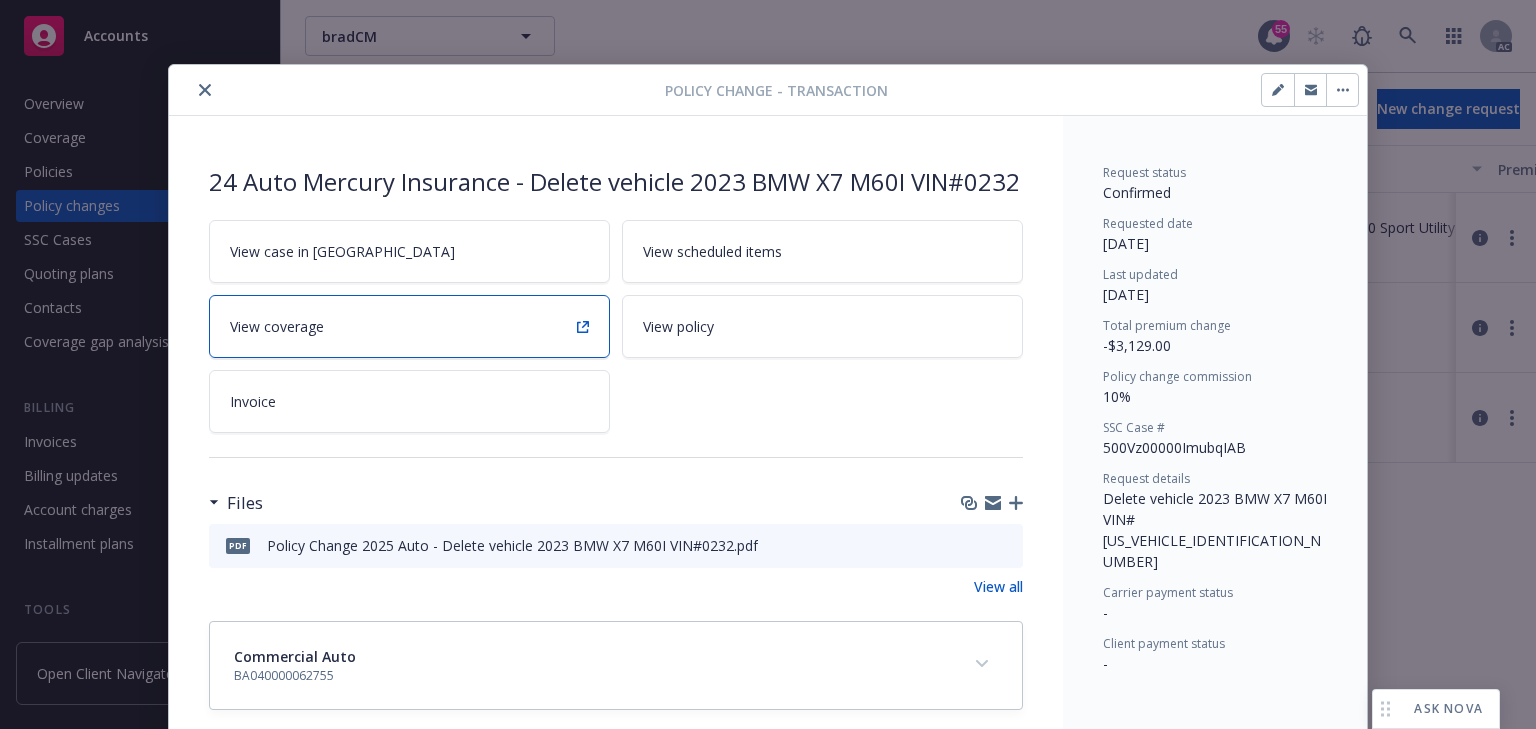 scroll, scrollTop: 56, scrollLeft: 0, axis: vertical 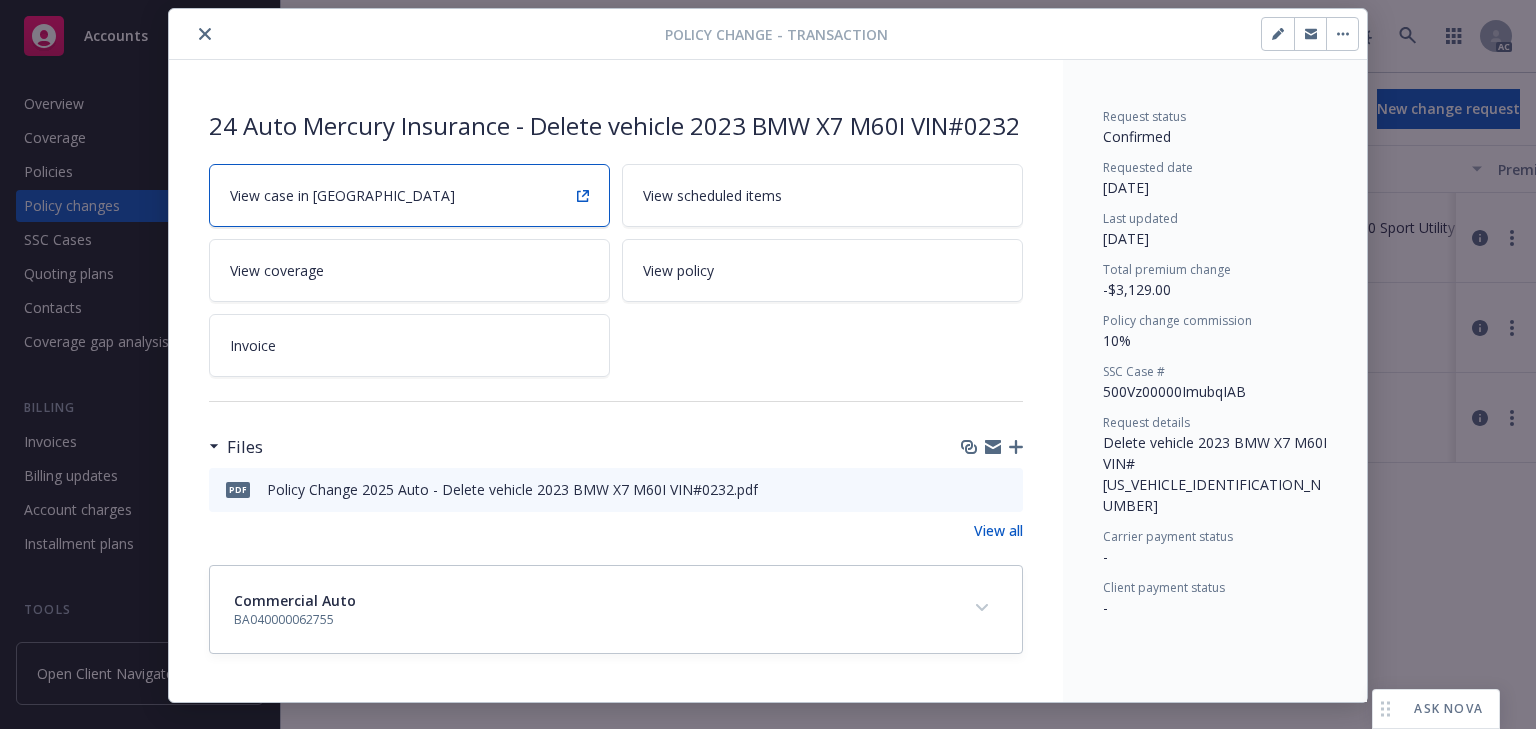 click on "View case in [GEOGRAPHIC_DATA]" at bounding box center [409, 195] 